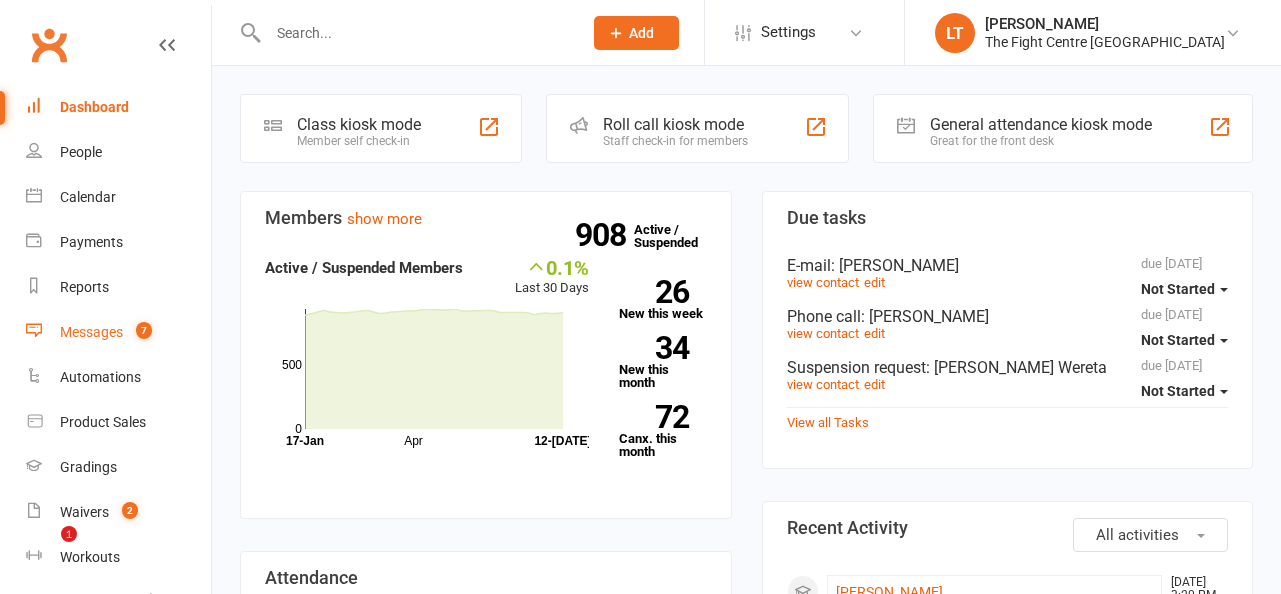 scroll, scrollTop: 0, scrollLeft: 0, axis: both 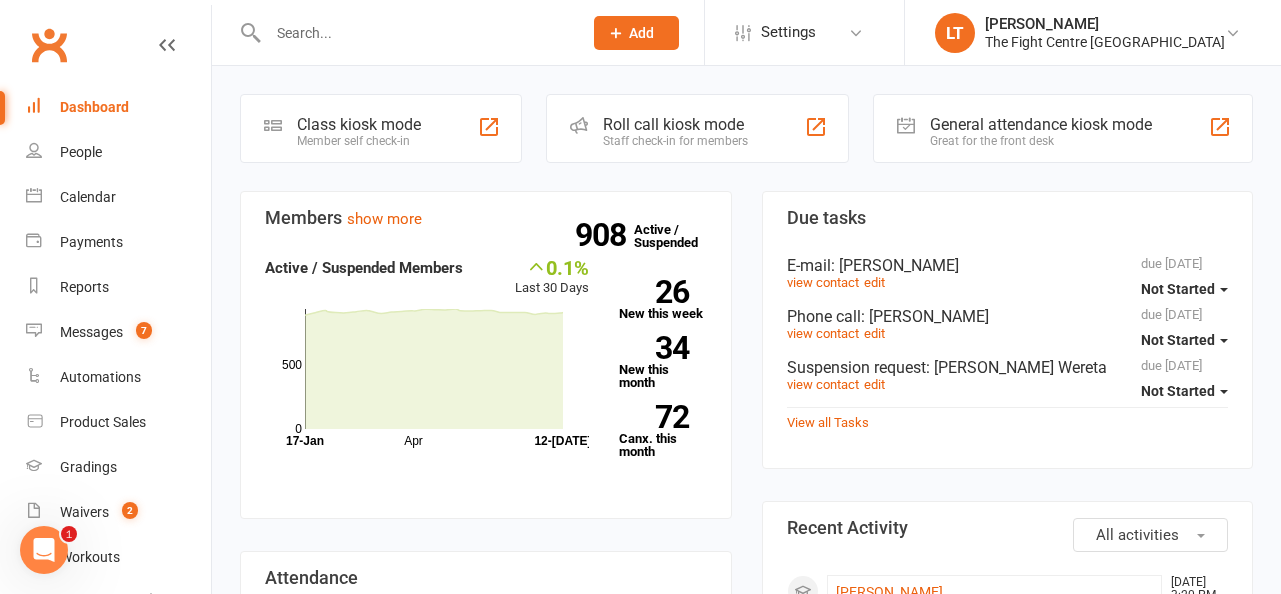 click at bounding box center [415, 33] 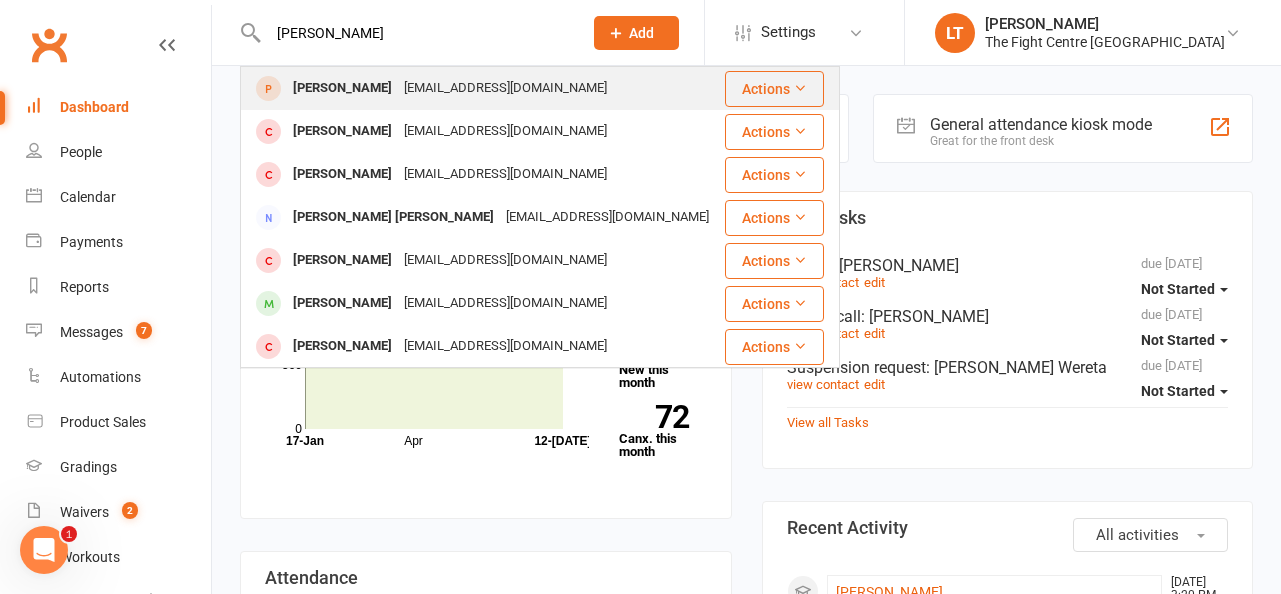 type on "[PERSON_NAME]" 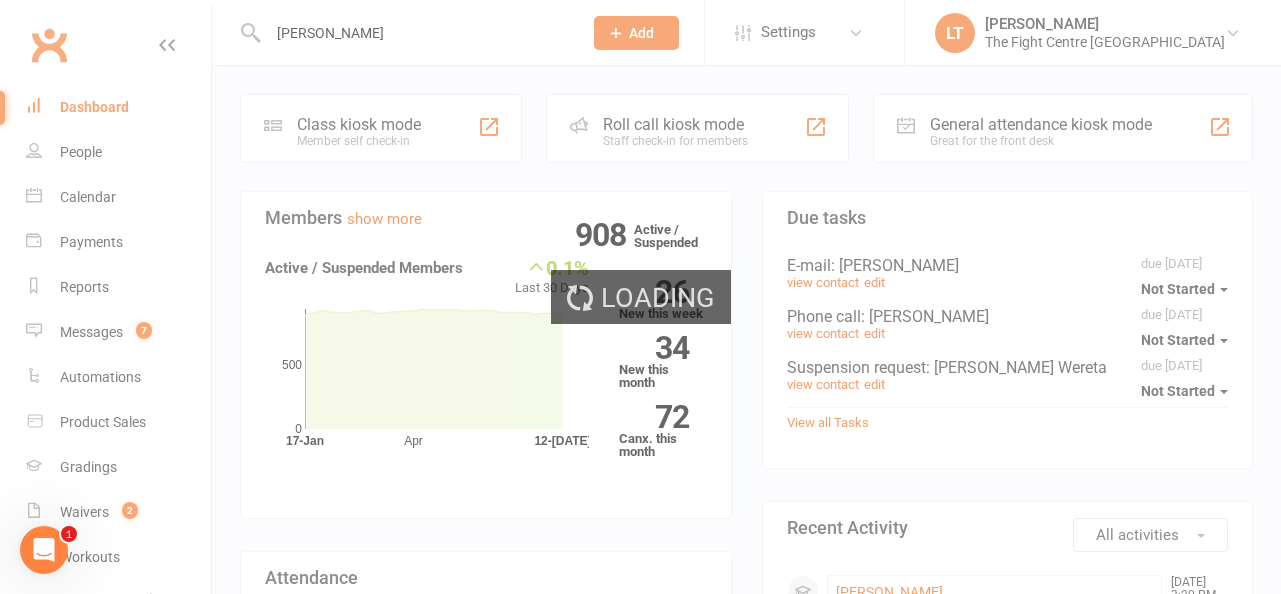 type 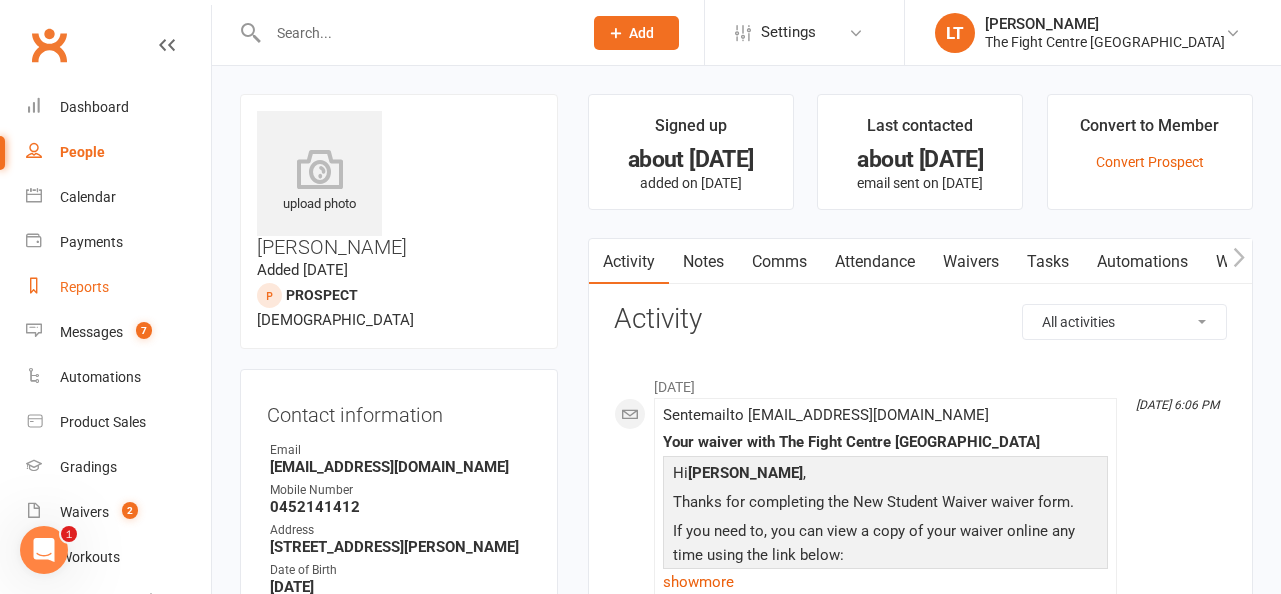 click on "Reports" at bounding box center (84, 287) 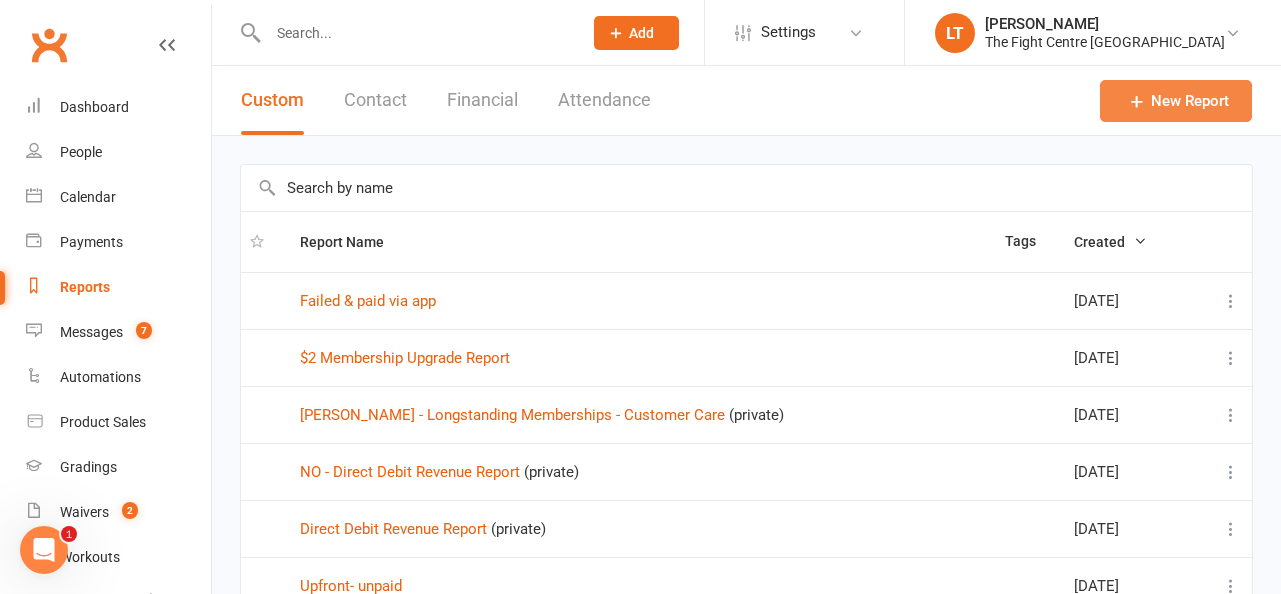 click on "New Report" at bounding box center (1176, 101) 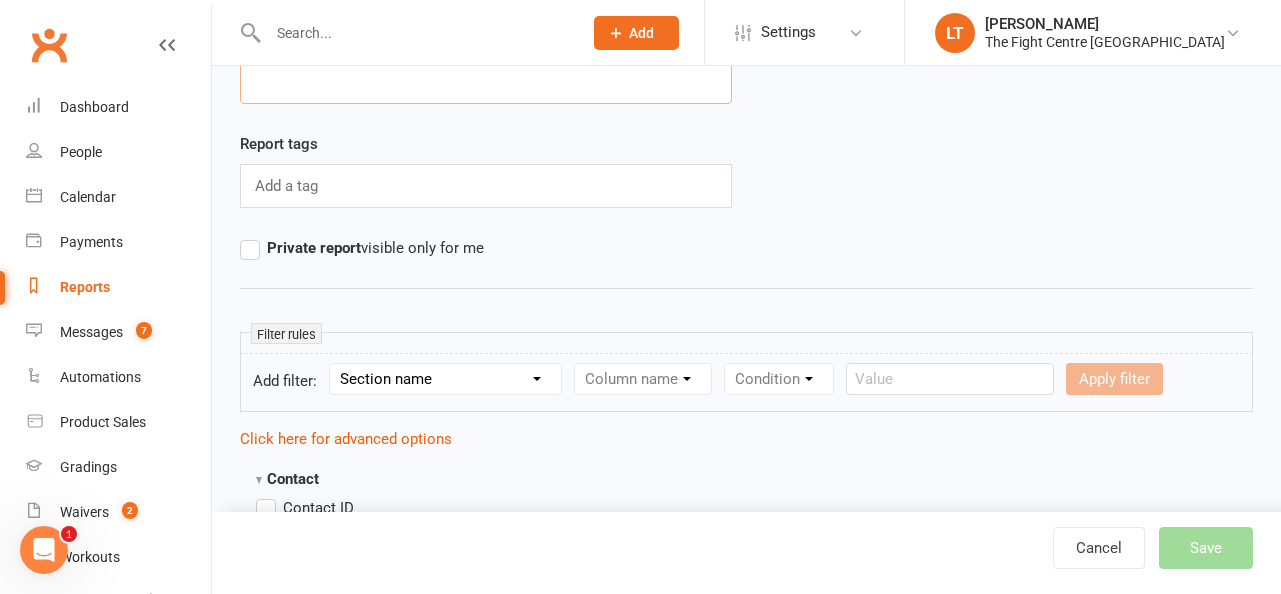 scroll, scrollTop: 0, scrollLeft: 0, axis: both 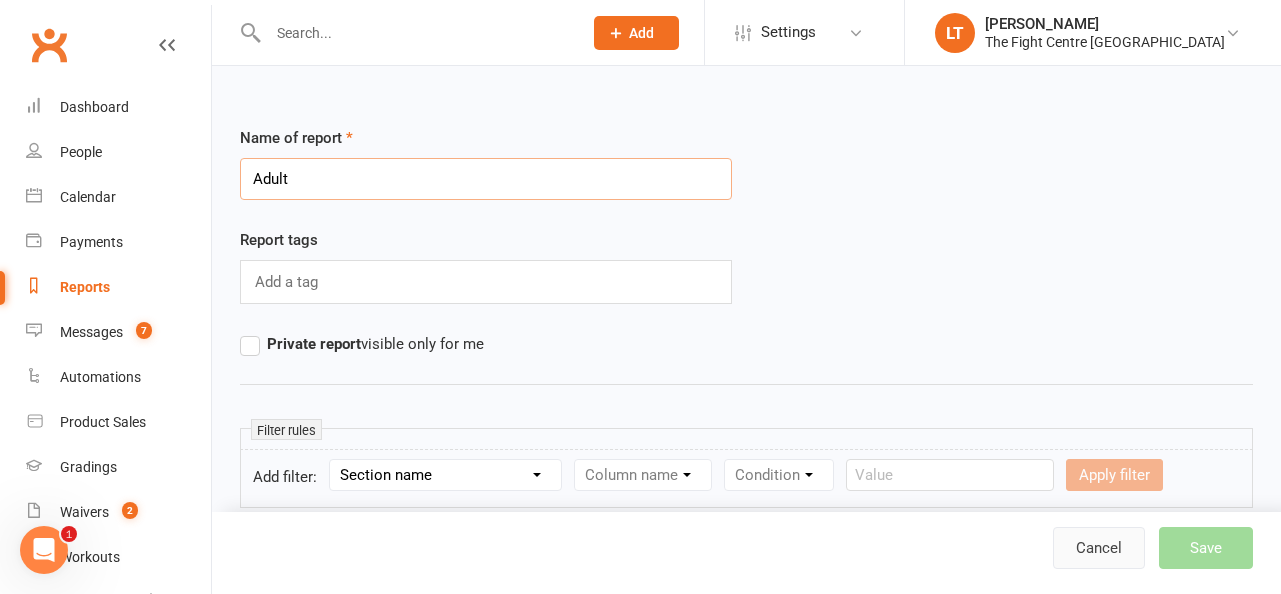 type on "Adult" 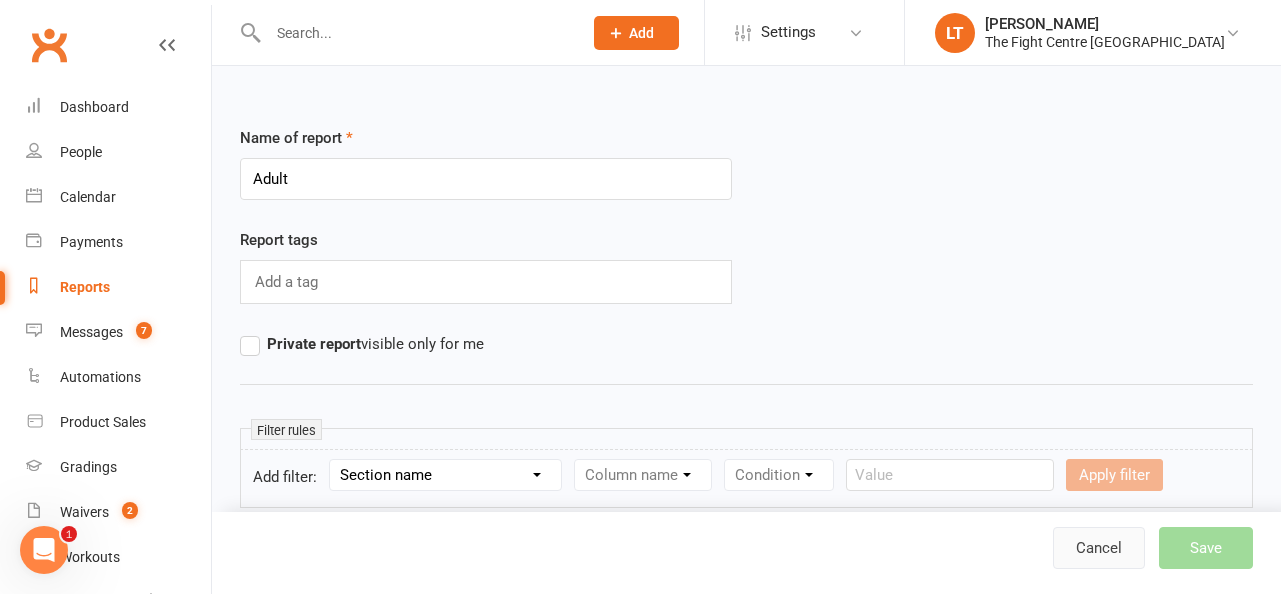 click on "Cancel" at bounding box center (1099, 548) 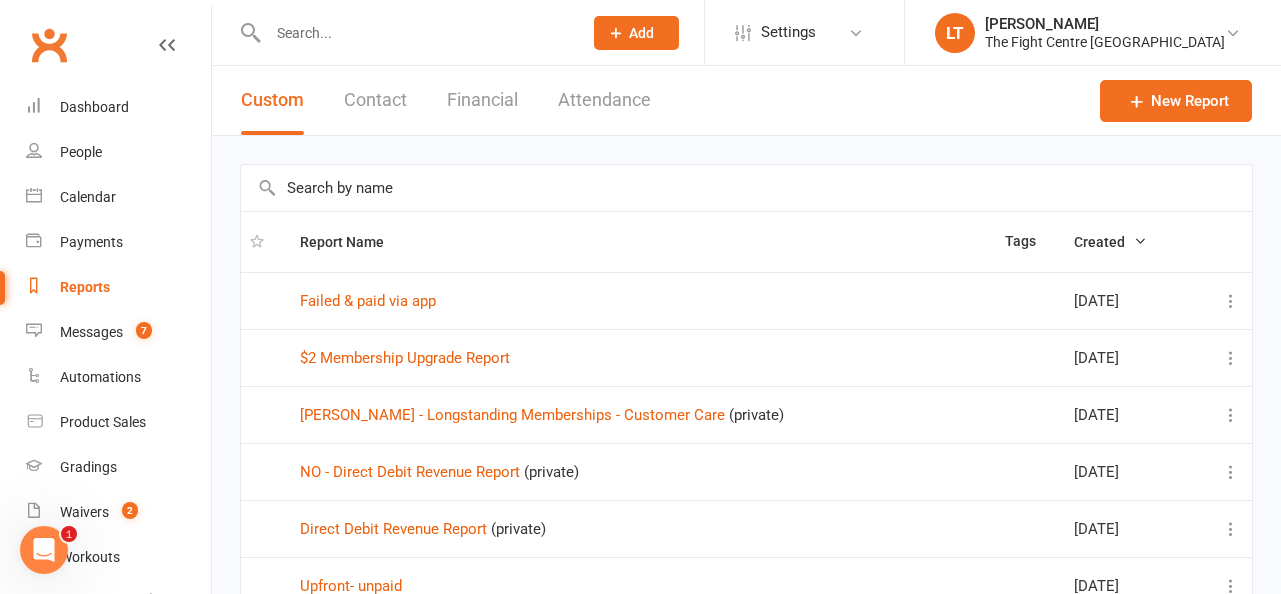 scroll, scrollTop: 3, scrollLeft: 0, axis: vertical 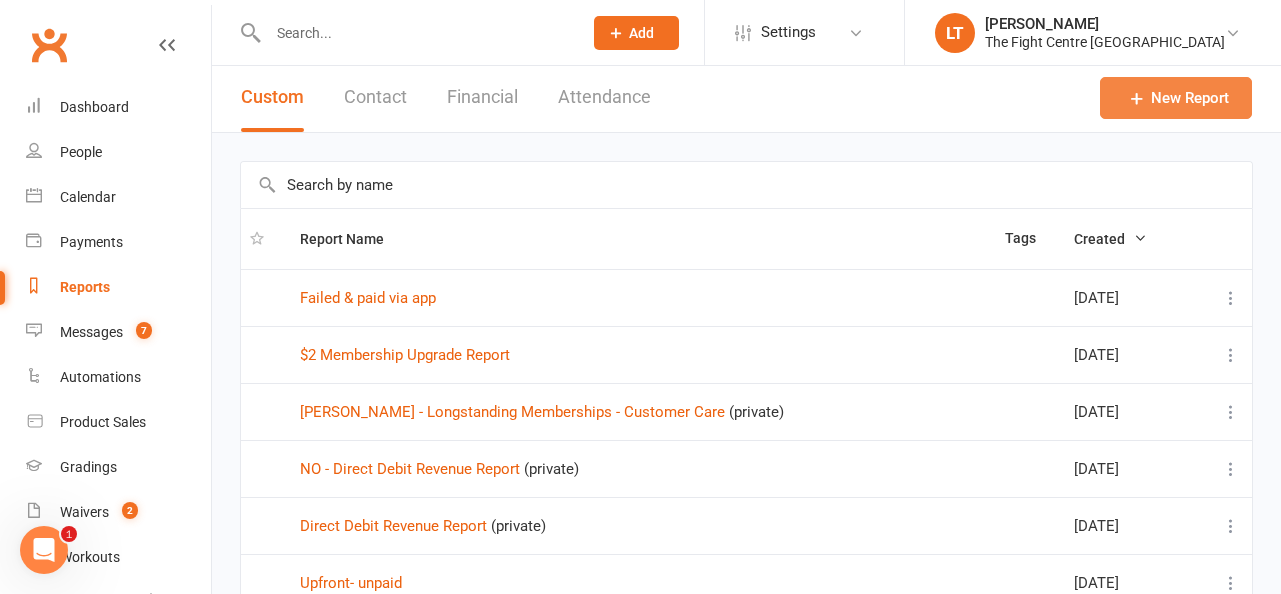 click on "New Report" at bounding box center (1176, 98) 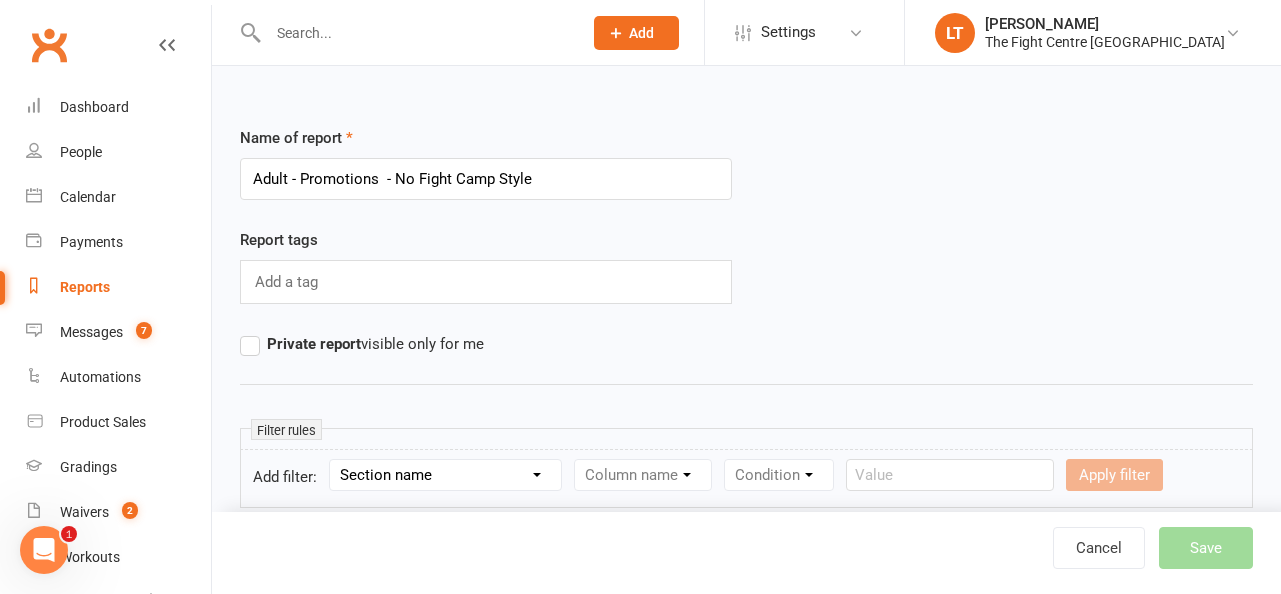 scroll, scrollTop: 93, scrollLeft: 0, axis: vertical 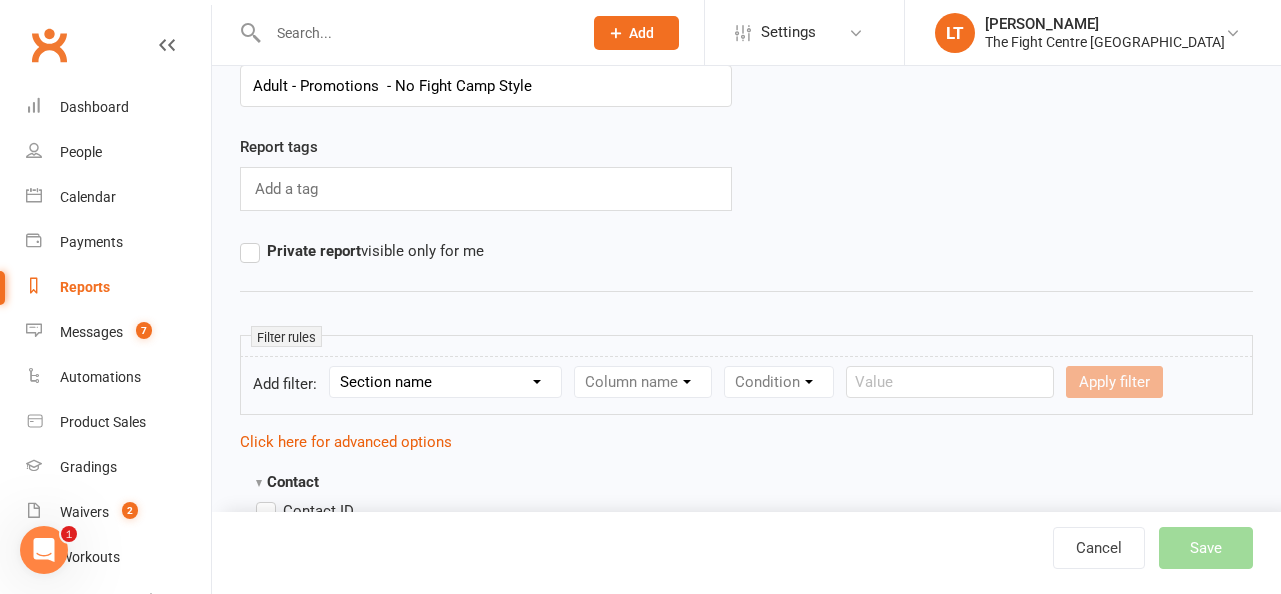 type on "Adult - Promotions  - No Fight Camp Style" 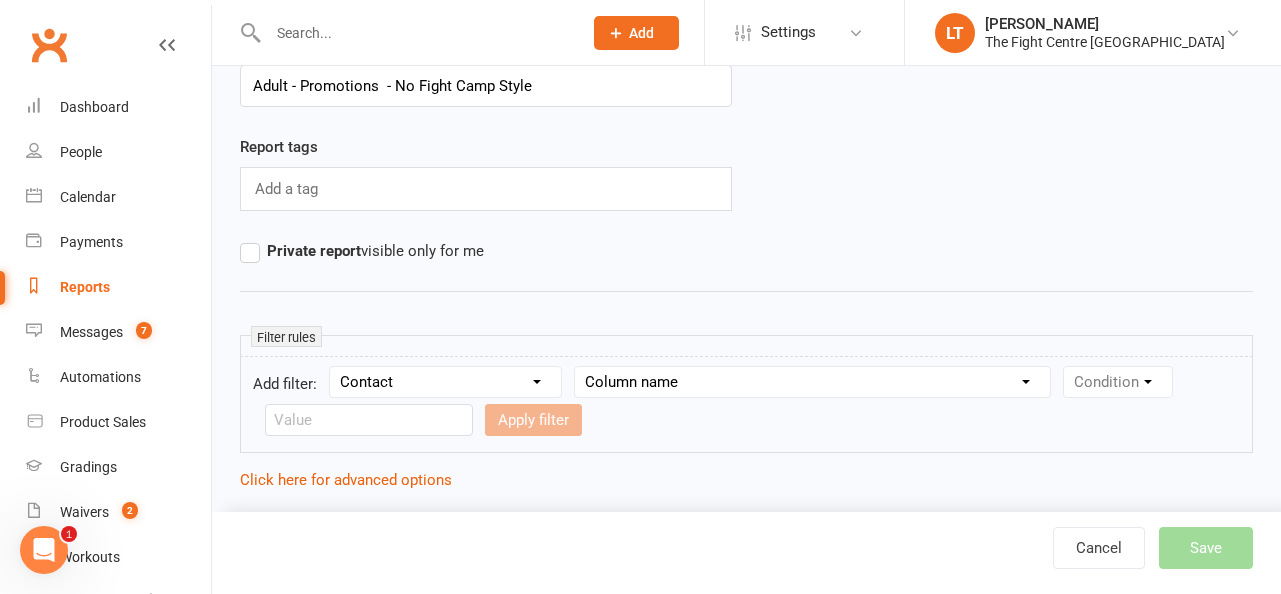 click on "Column name Contact Type First Name Last Name Full Name Email Phone Number Address (Full) Created First Activated Days since added to Clubworx Days since First Activated Days since Last Activated Status Previous Status (Prospects only) Prospect Status Last Changed Trial Status Member Number Date of Birth Age Next Birthday Birth Month Unsubscribed from Email Unsubscribed from SMS Owner Location Converted to Member Converted to NAC Wallet Details Credit Card Expires Source Related contacts exist? Related members exist? Related active members exist? Related prospects exist? Related non-attending contacts exist? Related non-attending contacts (with active memberships) exist? Parent(s) exist in Clubworx? Children exist in Clubworx? Profile picture attached? Credit balance Flagged? Flag Titles Call notes Has signed in to Member Portal? Last Member Portal sign-in Ezidebit Payer Reference" at bounding box center (812, 382) 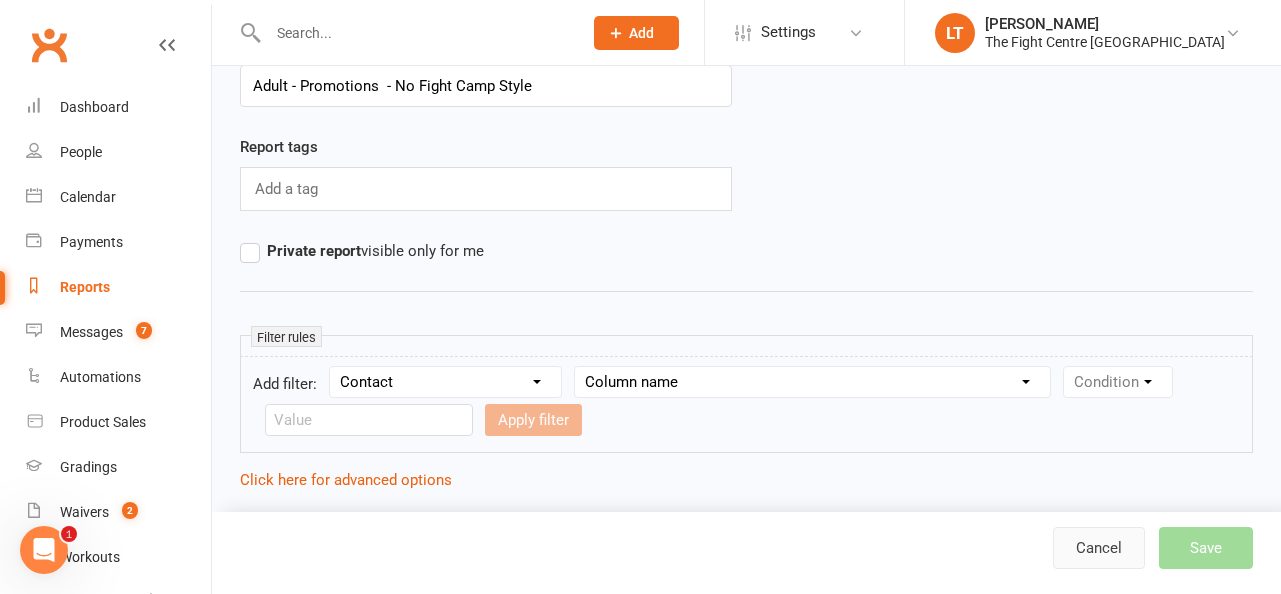 click on "Cancel" at bounding box center [1099, 548] 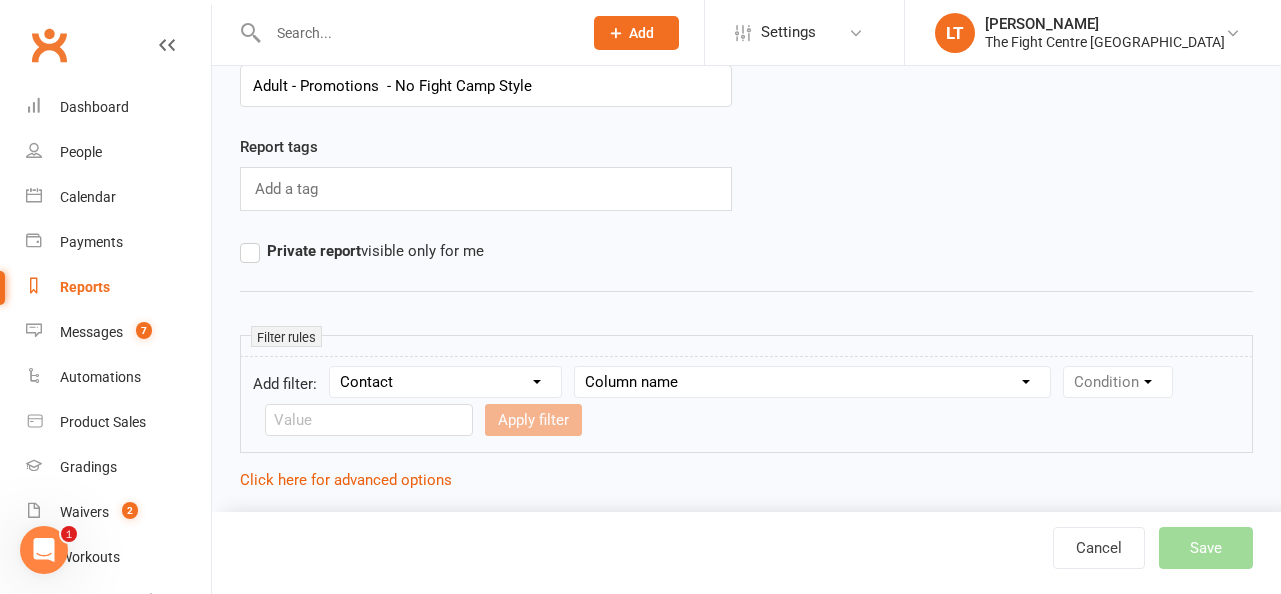 scroll, scrollTop: 0, scrollLeft: 0, axis: both 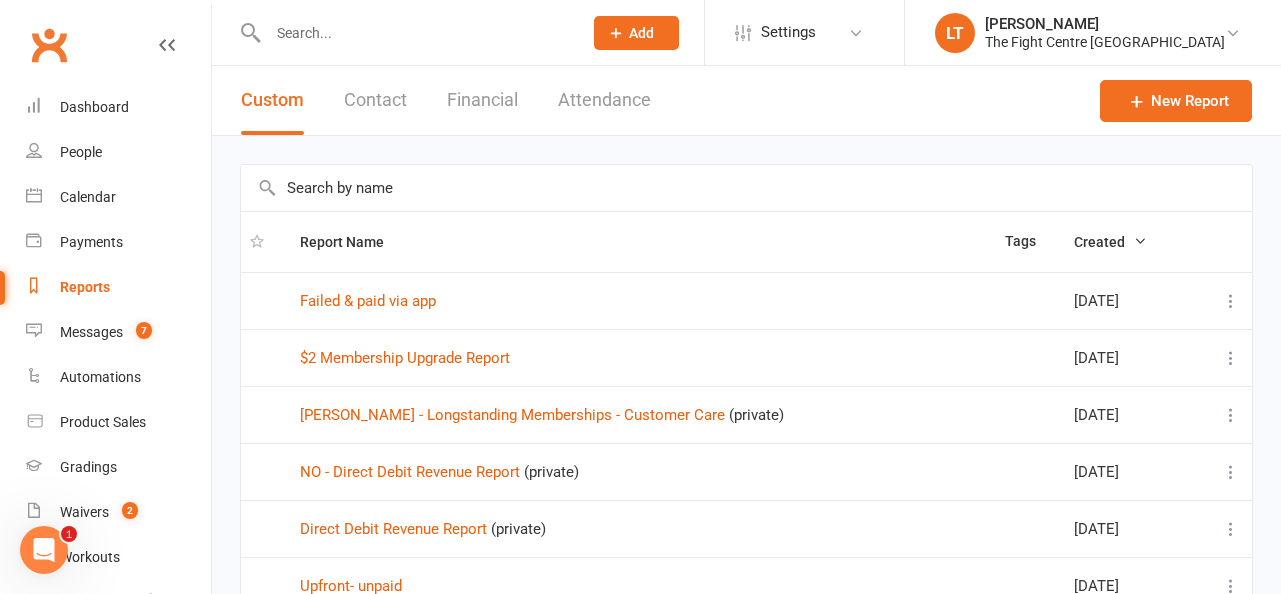 click at bounding box center [746, 188] 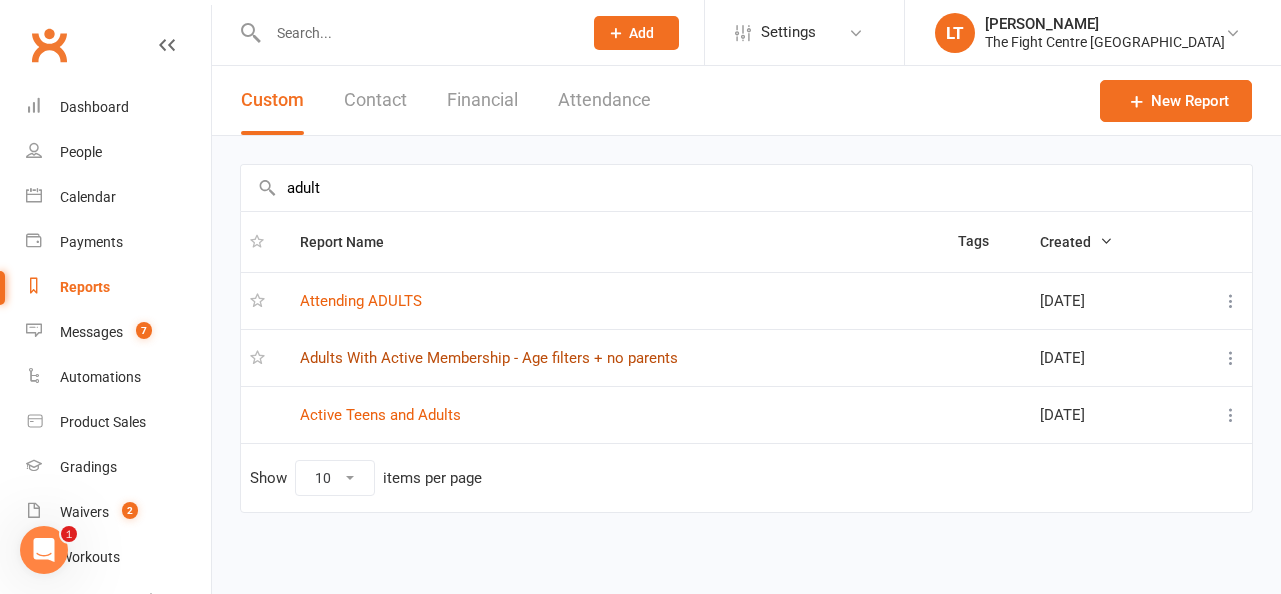 type on "adult" 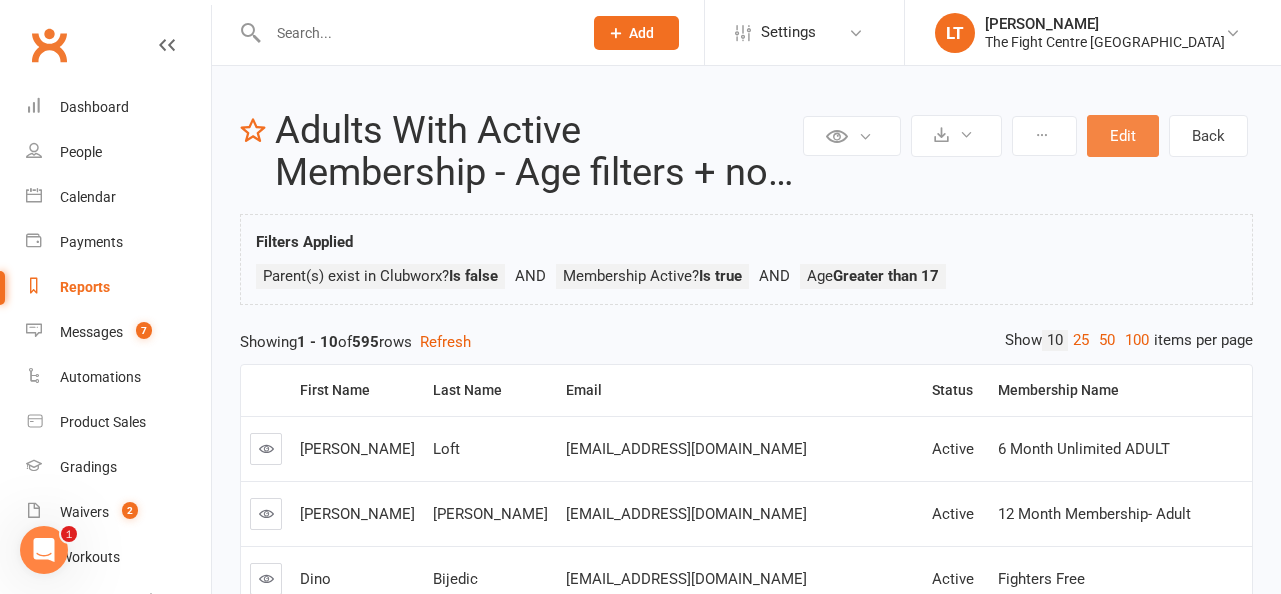 click on "Edit" at bounding box center [1123, 136] 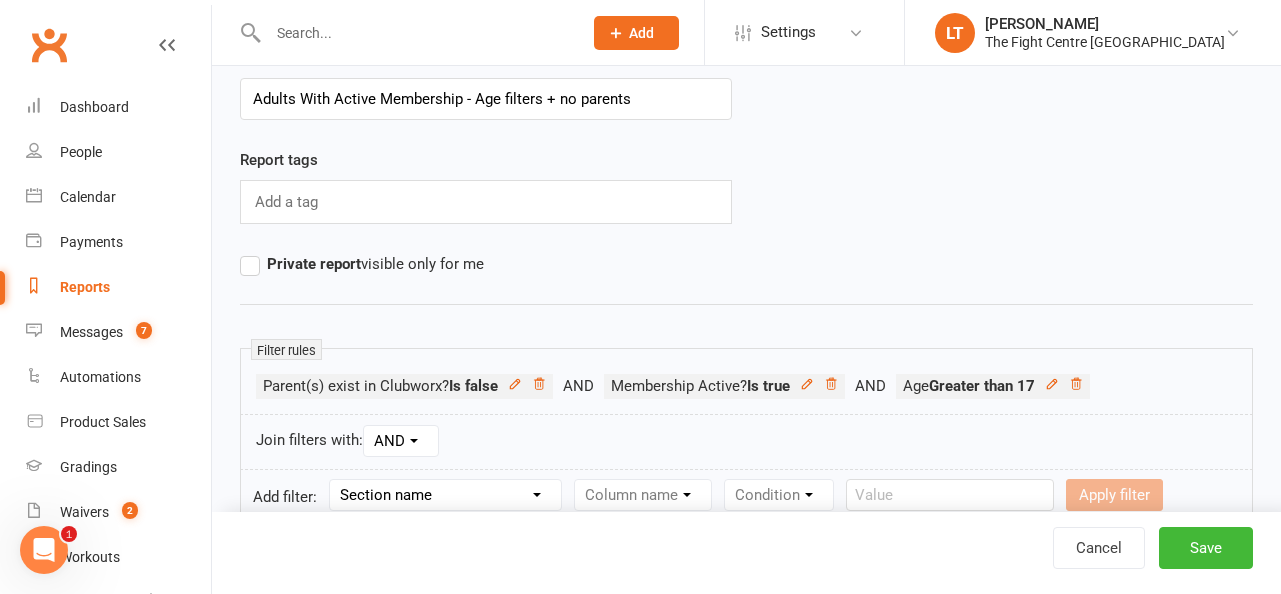 scroll, scrollTop: 149, scrollLeft: 0, axis: vertical 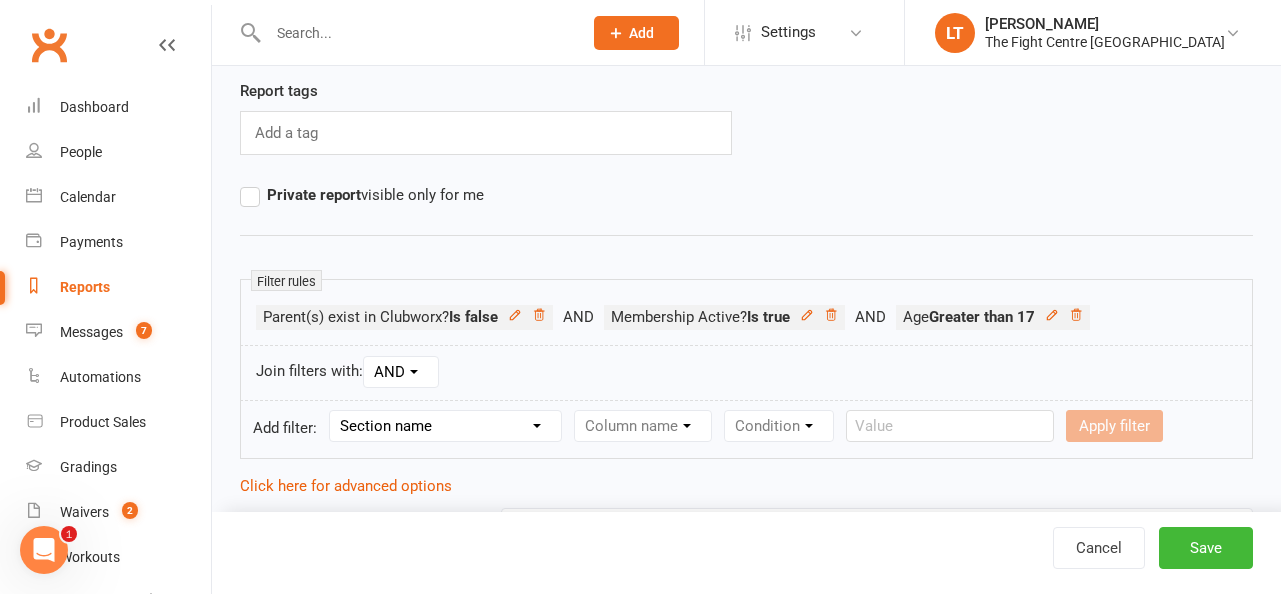 click on "Section name Contact Attendance Aggregate Payment Booking Waitlist Attendees Cancelled Bookings Late-cancelled Bookings Aggregate Booking Communication Comms Recipients Membership Payment Mobile App Styles And Ranks Aggregate Styles And Ranks Grading Events Promotions Suspensions Signed Waivers Family Members Credit Vouchers Enrolled Automations Enrolled Workouts Public Tasks Waiver Answers Marketing Information Body Composition Key Demographics Fitness Goals Emergency Contact Details Trainer/Instructor" at bounding box center (445, 426) 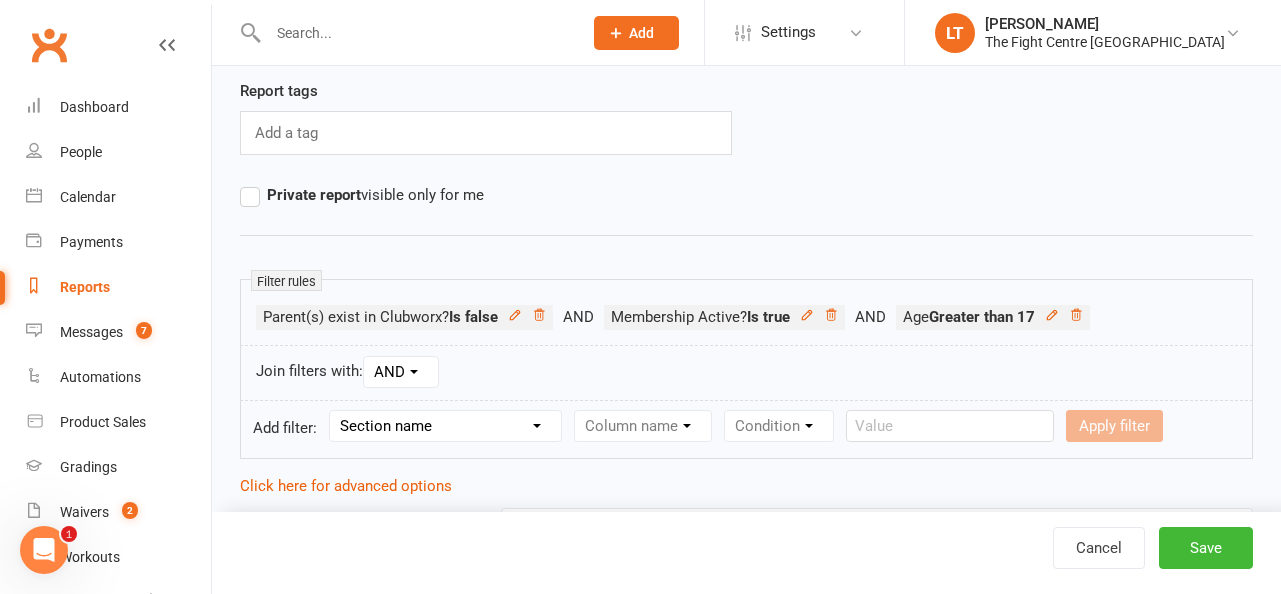 select on "10" 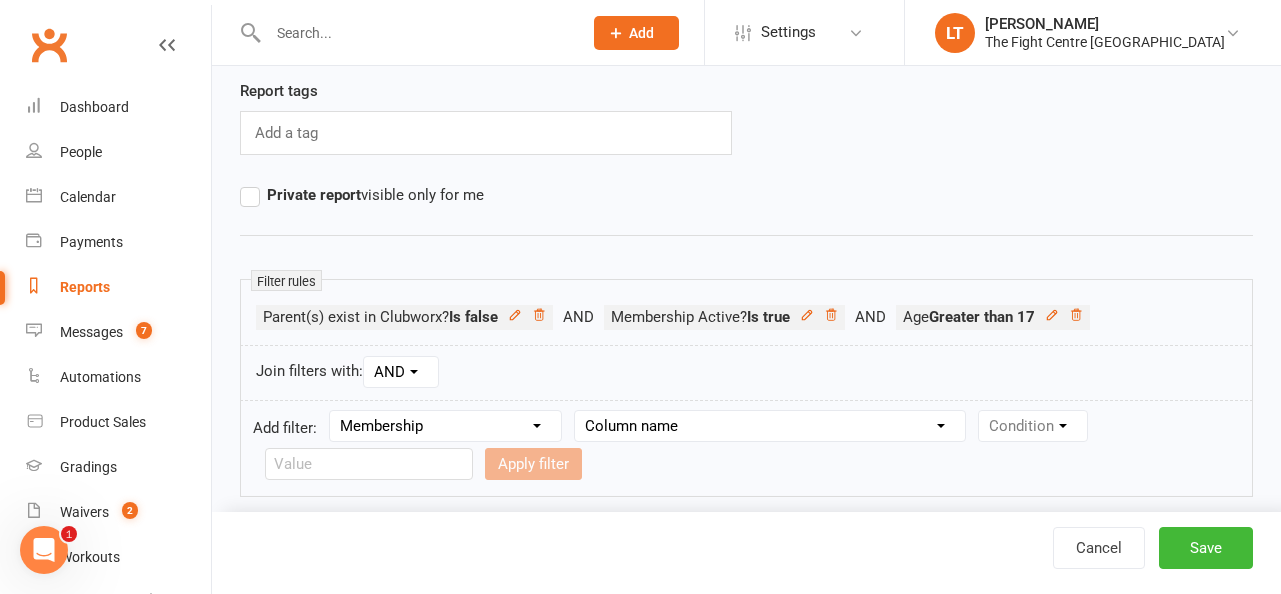 click on "Column name Membership ID Membership Name Membership Category Membership Start Date Membership Up-front Payment Date Membership Recurring Payments Start Date Membership Expiry Date Membership Added On Membership Term (in words) Membership Duration (in days) Current Membership Age (in days) Active Days Remaining (after [DATE]) Membership Fee (Up-front) Membership Fee (Recurring) Membership Recurring Fee Frequency Membership Attendance Limit (Description) Membership Attendance Limit Recurrence (Period) Membership Attendance Limit Recurrence (Number) Membership Source Class Pack? Trial Membership? Send email receipt on successful payment? Bookings Made Bookings Attended Bookings Absent Bookings w/ Unmarked Attendance Bookings Remaining Attendances in Current Calendar Month Make-up Classes Available Membership Active? Cancellation Present? Cancellation Date Cancellation Added On Cancellation Reason Most Recent Attendance Payments Attempted Paid Payments Failed Payments (Current) Payments Remaining" at bounding box center (770, 426) 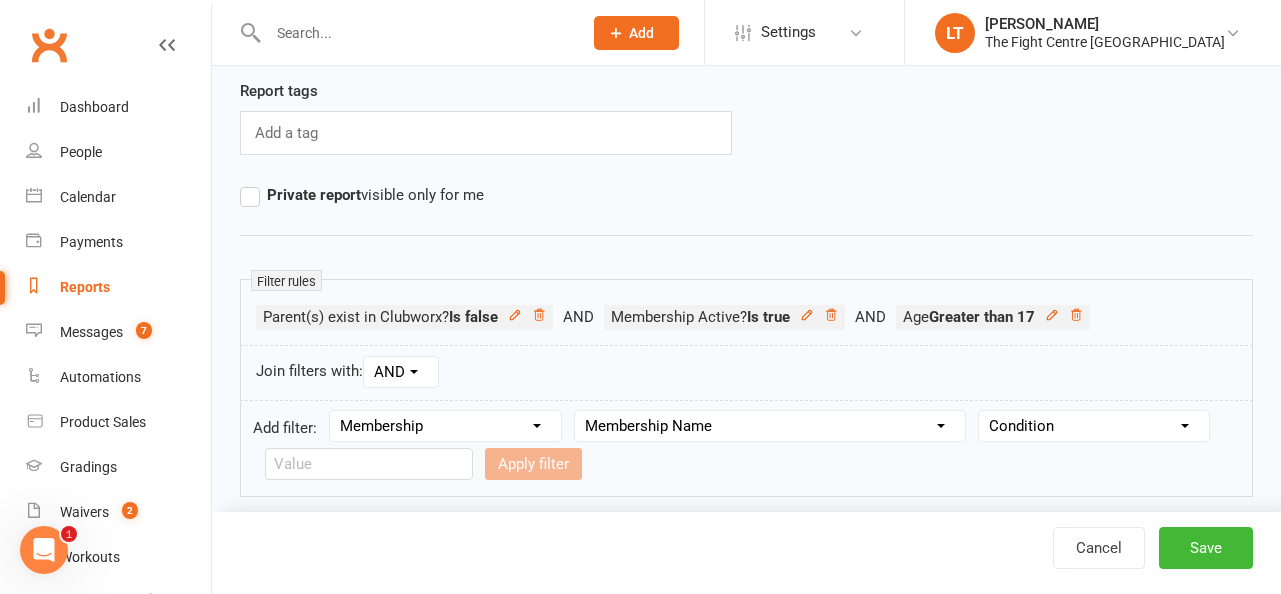 click on "Condition Equals Does not equal Contains Does not contain Is blank or does not contain Is blank Is not blank Before After" at bounding box center [1094, 426] 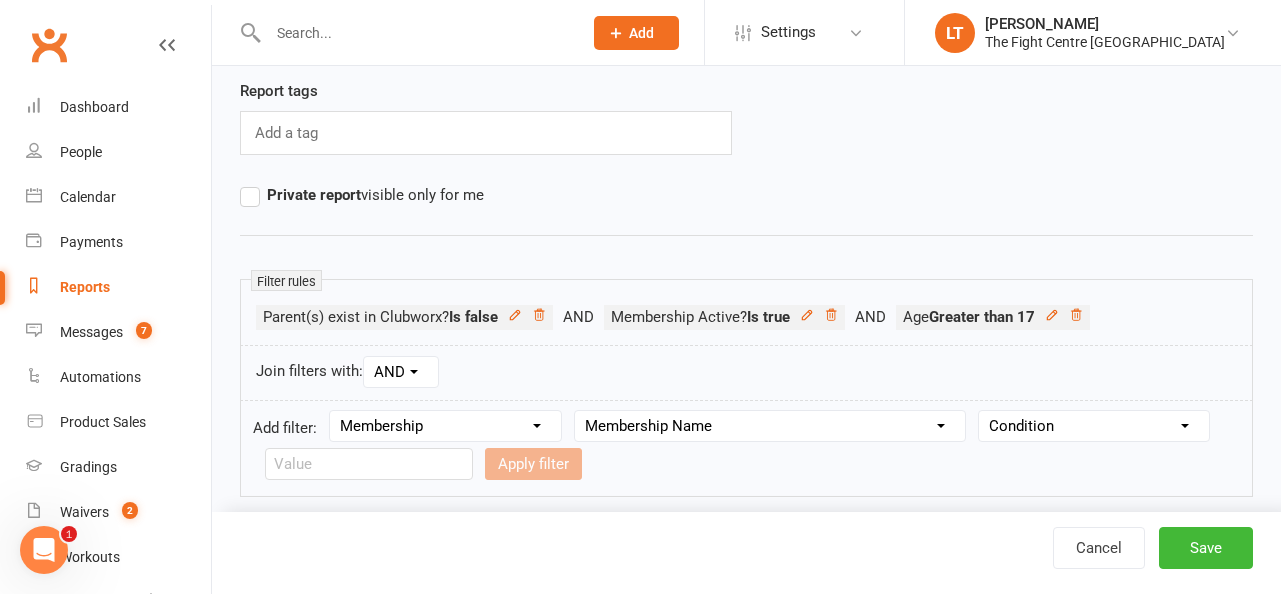 select on "3" 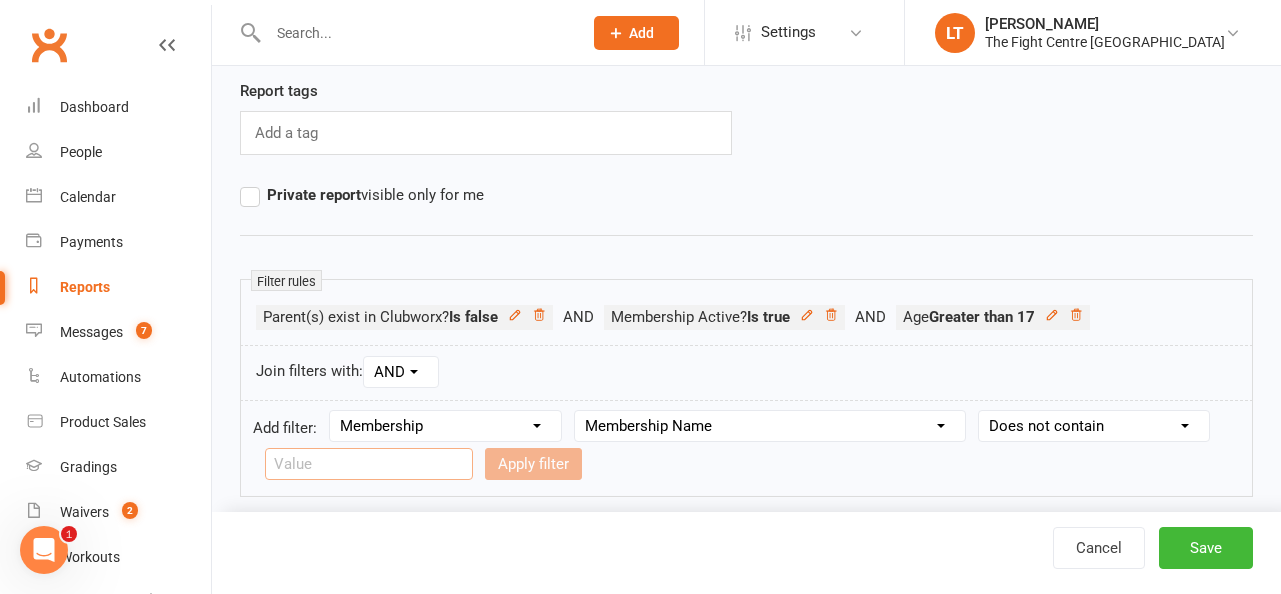 click at bounding box center (369, 464) 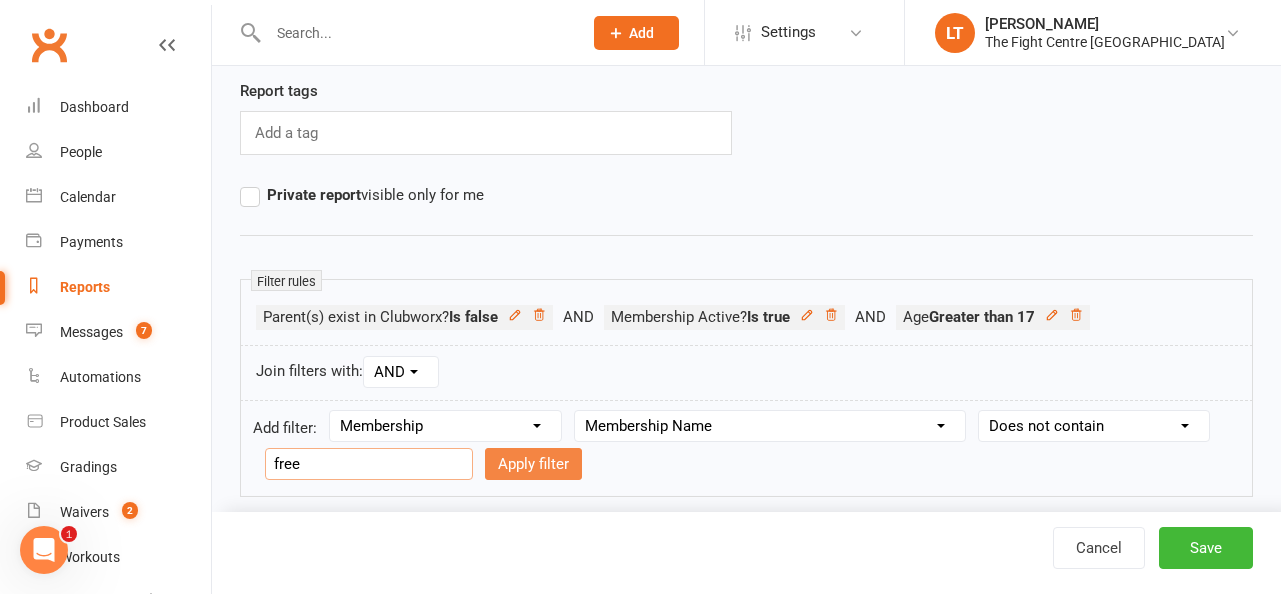 type on "free" 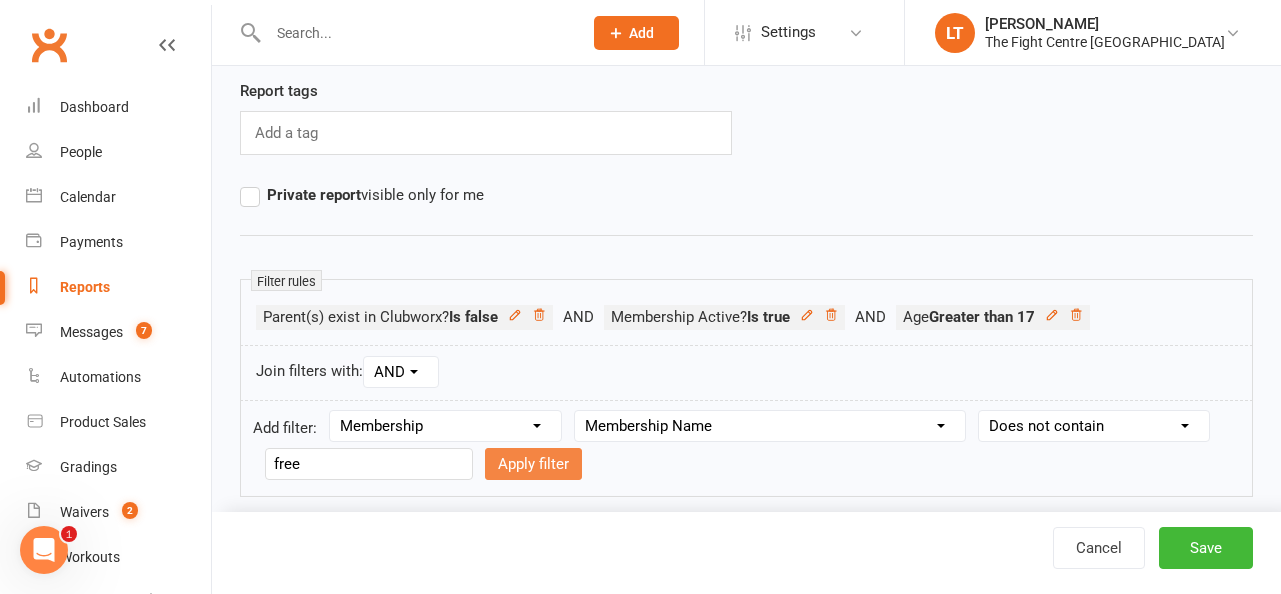 click on "Apply filter" at bounding box center (533, 464) 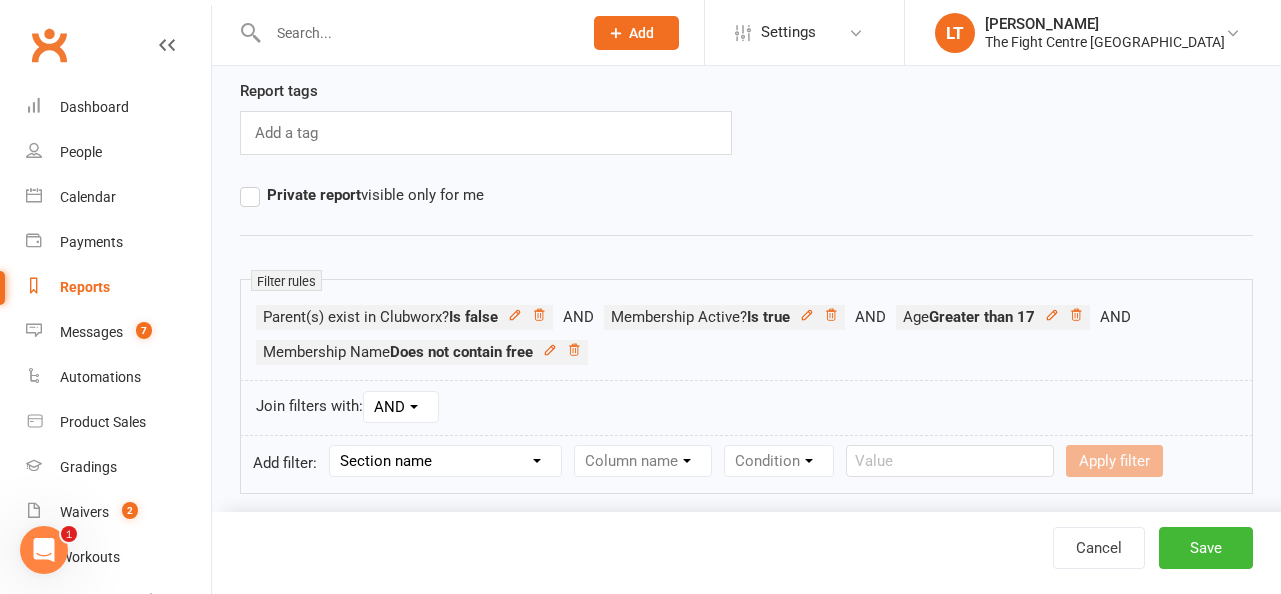 click on "Section name Contact Attendance Aggregate Payment Booking Waitlist Attendees Cancelled Bookings Late-cancelled Bookings Aggregate Booking Communication Comms Recipients Membership Payment Mobile App Styles And Ranks Aggregate Styles And Ranks Grading Events Promotions Suspensions Signed Waivers Family Members Credit Vouchers Enrolled Automations Enrolled Workouts Public Tasks Waiver Answers Marketing Information Body Composition Key Demographics Fitness Goals Emergency Contact Details Trainer/Instructor" at bounding box center (445, 461) 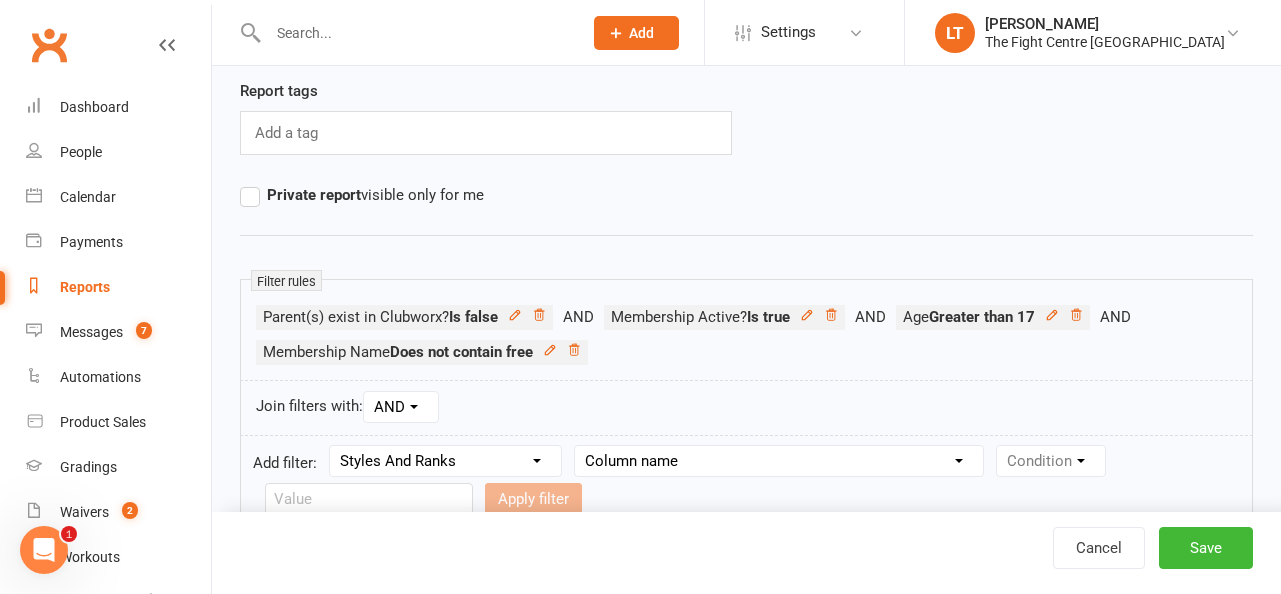 click on "Column name Style Current Rank Current Rank Position Next Rank Belt Size Active for Grading? Most Recent Promotion All Classes Attended Since Previous Promotion Style Classes Attended Since Previous Promotion Non-Style Classes Attended Since Previous Promotion Most Recent Style Attendance" at bounding box center [779, 461] 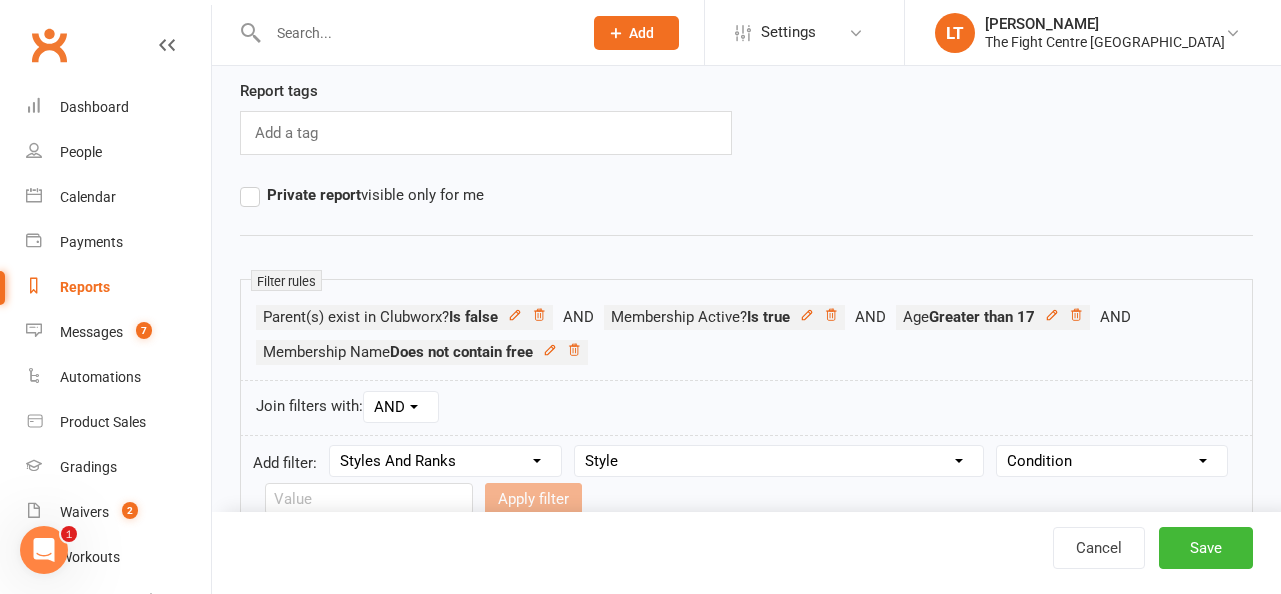 click on "Condition Equals Does not equal Contains Does not contain Is blank or does not contain Is blank Is not blank Before After" at bounding box center [1112, 461] 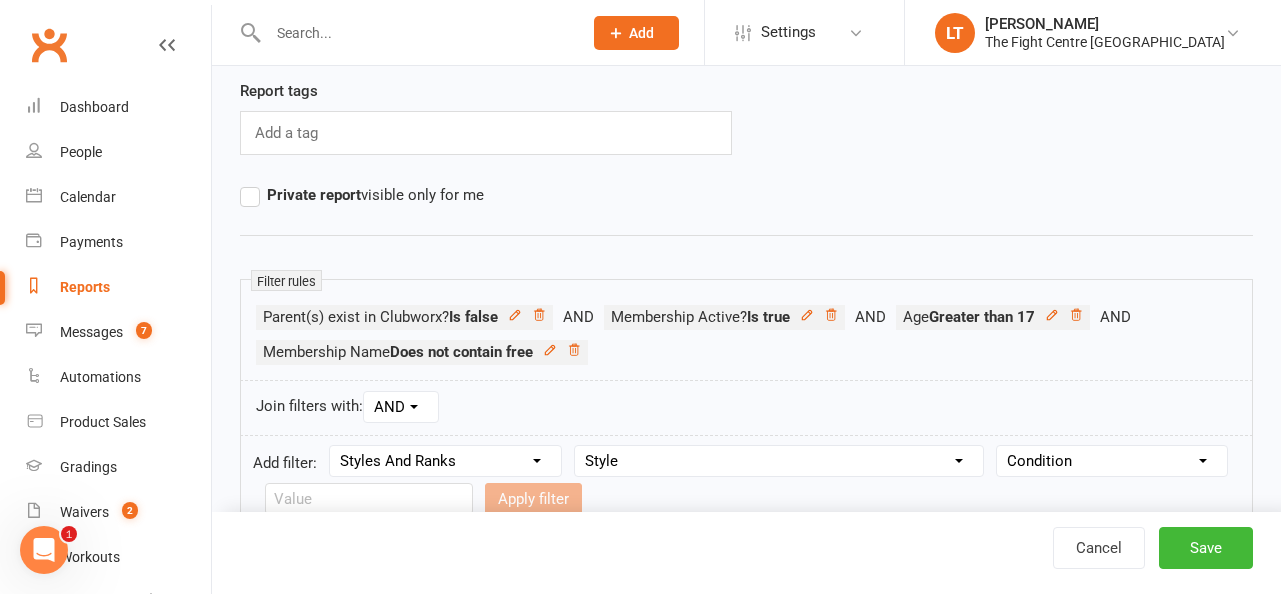 select on "3" 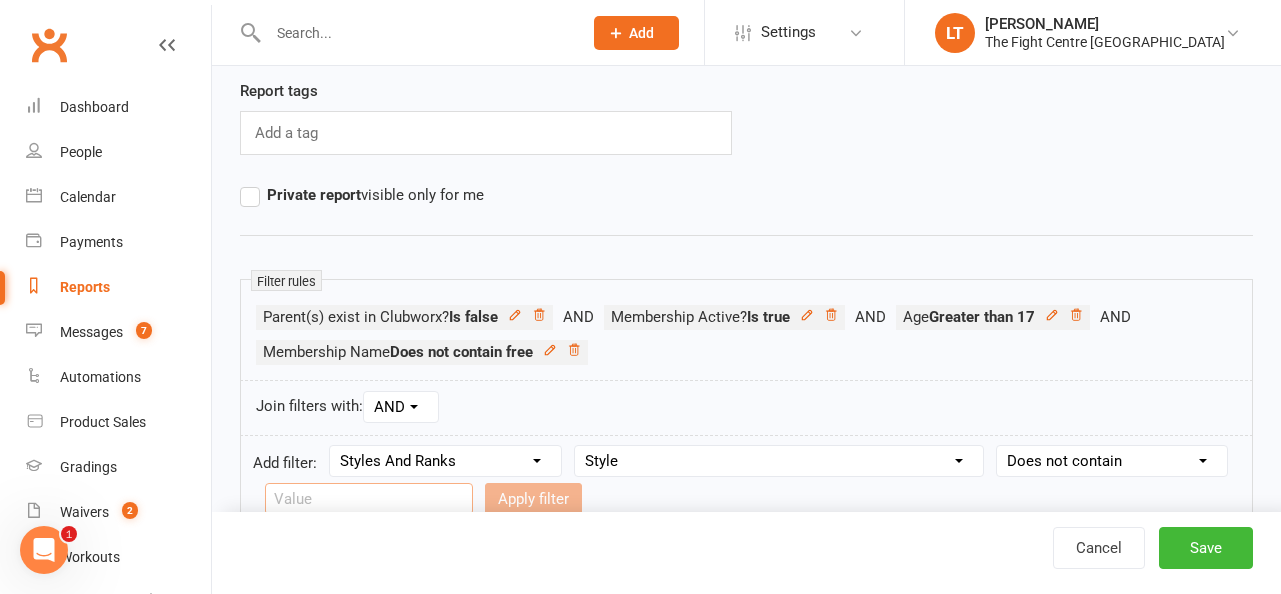 click at bounding box center [369, 499] 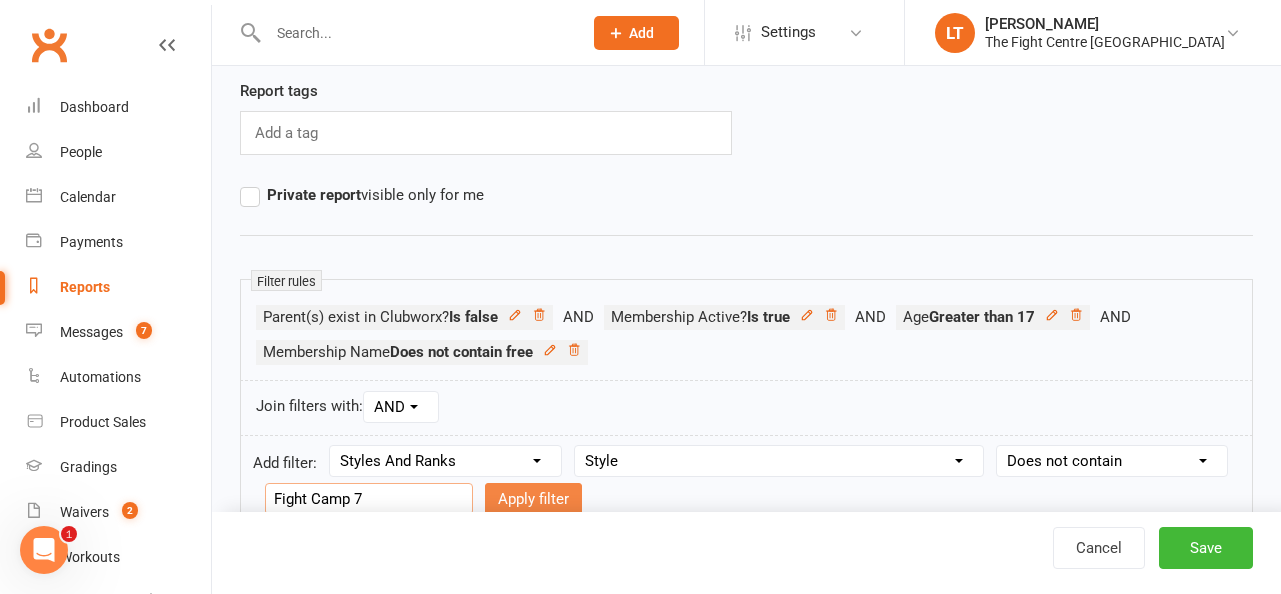 type on "Fight Camp 7" 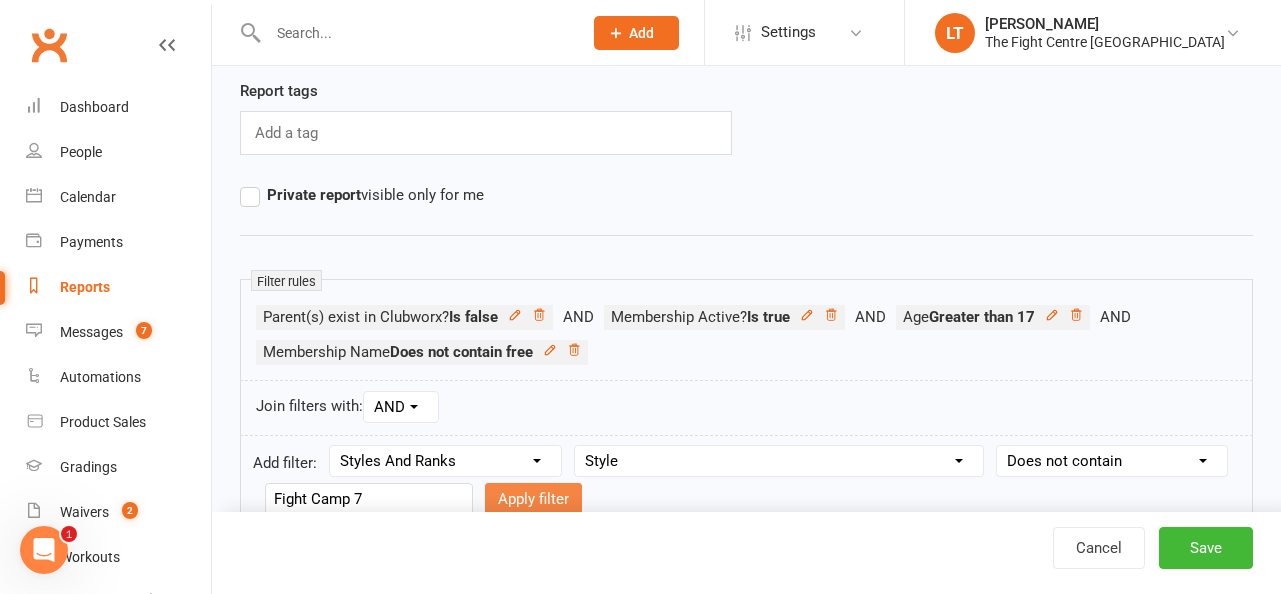 click on "Apply filter" at bounding box center (533, 499) 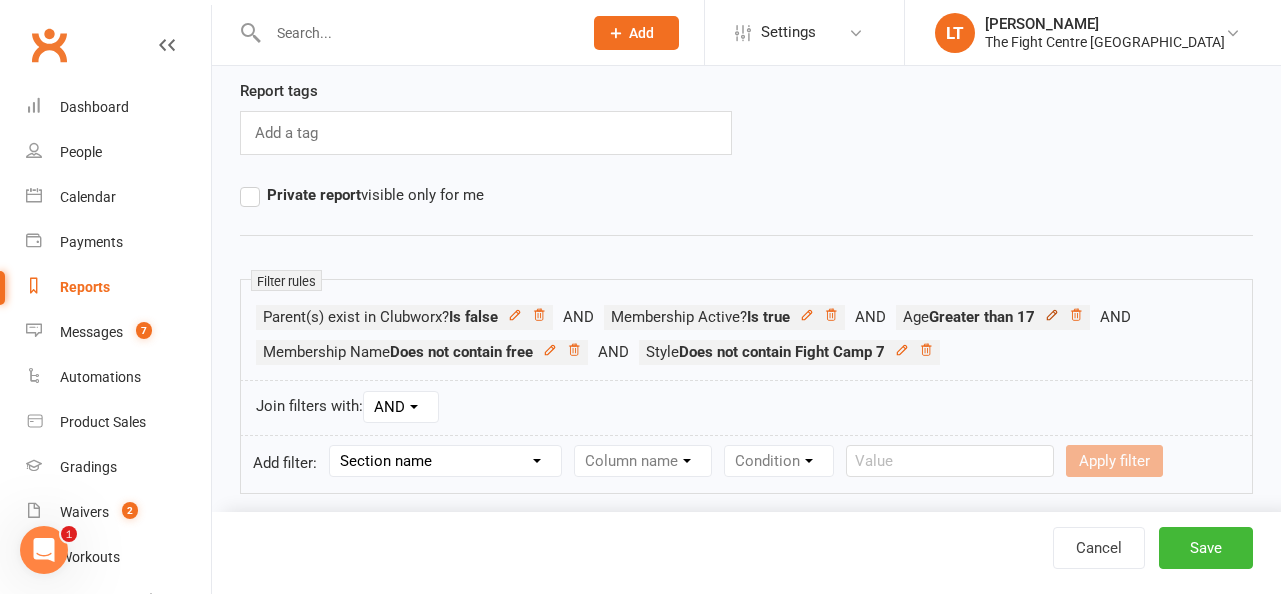 click 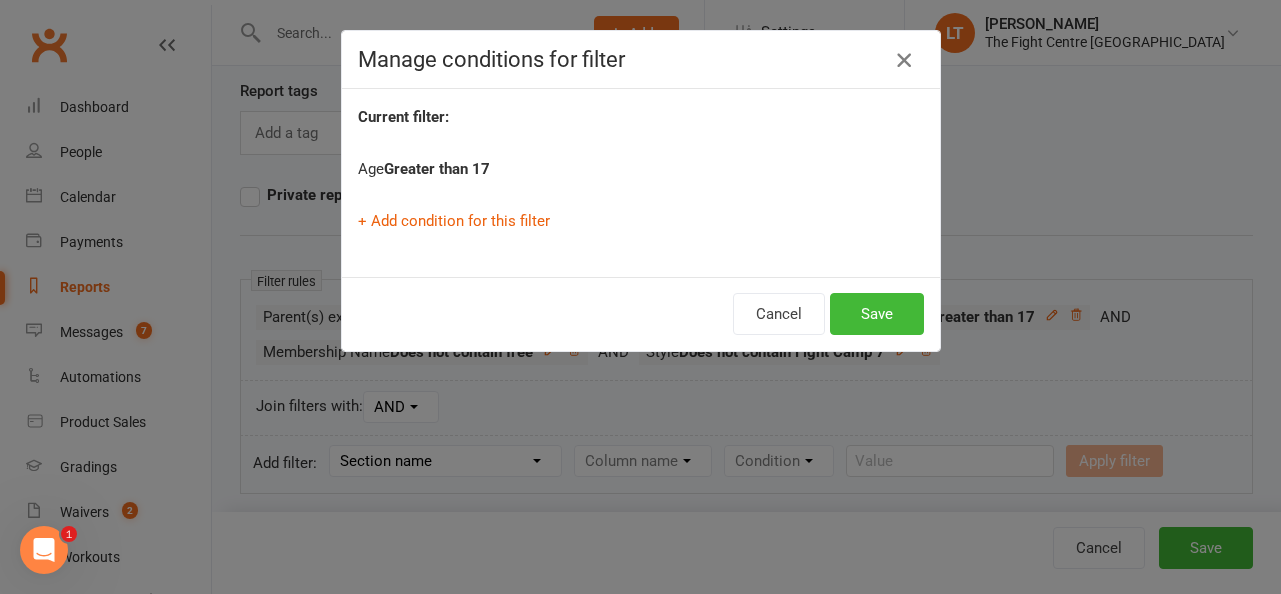 click at bounding box center [904, 60] 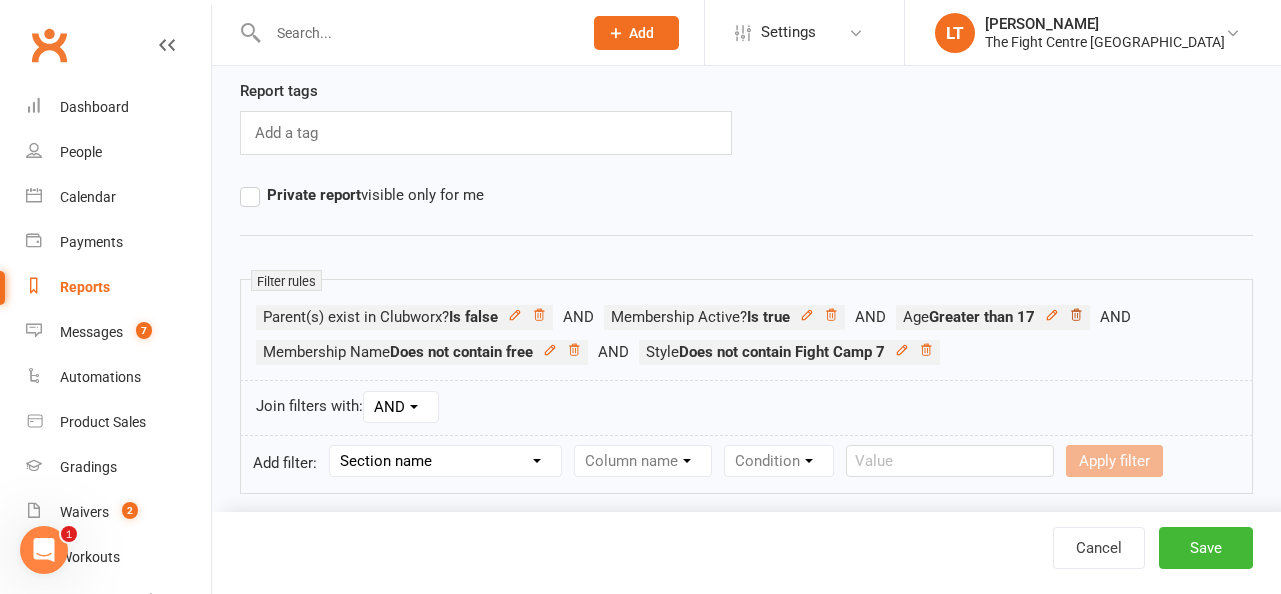 click 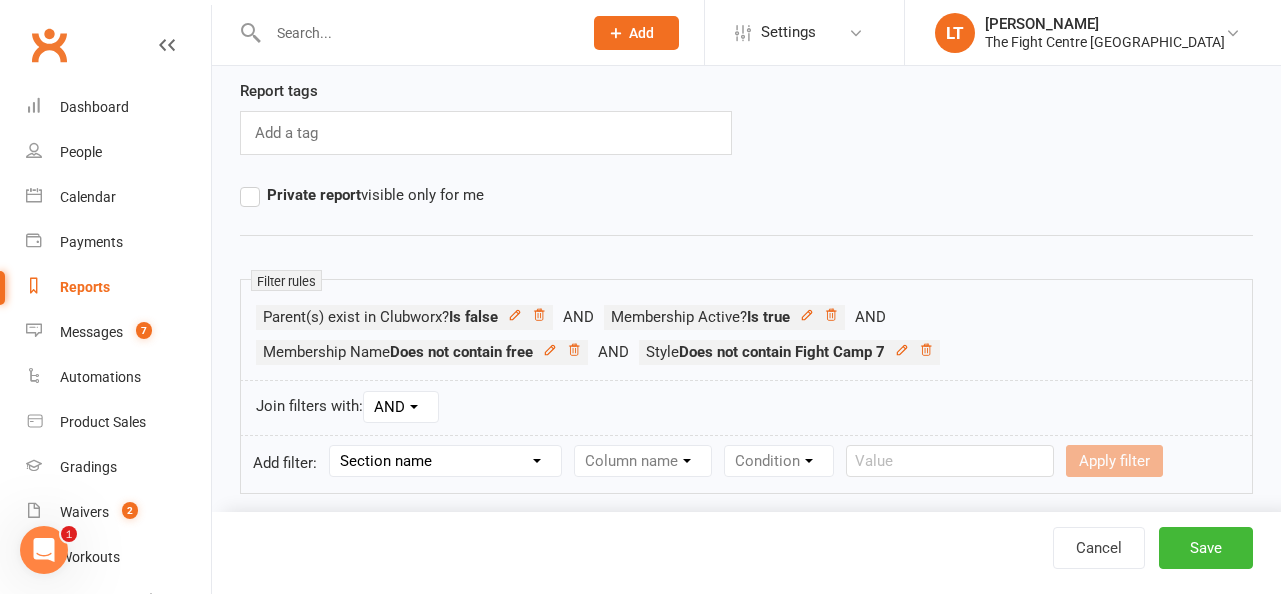 click on "Section name Contact Attendance Aggregate Payment Booking Waitlist Attendees Cancelled Bookings Late-cancelled Bookings Aggregate Booking Communication Comms Recipients Membership Payment Mobile App Styles And Ranks Aggregate Styles And Ranks Grading Events Promotions Suspensions Signed Waivers Family Members Credit Vouchers Enrolled Automations Enrolled Workouts Public Tasks Waiver Answers Marketing Information Body Composition Key Demographics Fitness Goals Emergency Contact Details Trainer/Instructor" at bounding box center (445, 461) 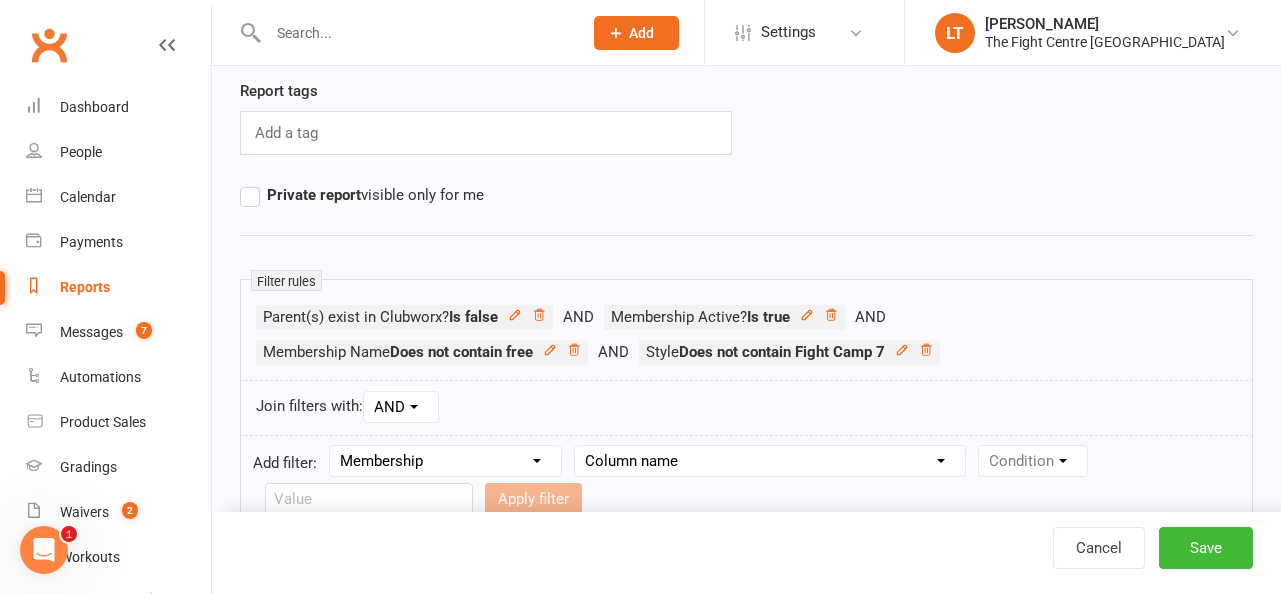 click on "Column name Membership ID Membership Name Membership Category Membership Start Date Membership Up-front Payment Date Membership Recurring Payments Start Date Membership Expiry Date Membership Added On Membership Term (in words) Membership Duration (in days) Current Membership Age (in days) Active Days Remaining (after [DATE]) Membership Fee (Up-front) Membership Fee (Recurring) Membership Recurring Fee Frequency Membership Attendance Limit (Description) Membership Attendance Limit Recurrence (Period) Membership Attendance Limit Recurrence (Number) Membership Source Class Pack? Trial Membership? Send email receipt on successful payment? Bookings Made Bookings Attended Bookings Absent Bookings w/ Unmarked Attendance Bookings Remaining Attendances in Current Calendar Month Make-up Classes Available Membership Active? Cancellation Present? Cancellation Date Cancellation Added On Cancellation Reason Most Recent Attendance Payments Attempted Paid Payments Failed Payments (Current) Payments Remaining" at bounding box center [770, 461] 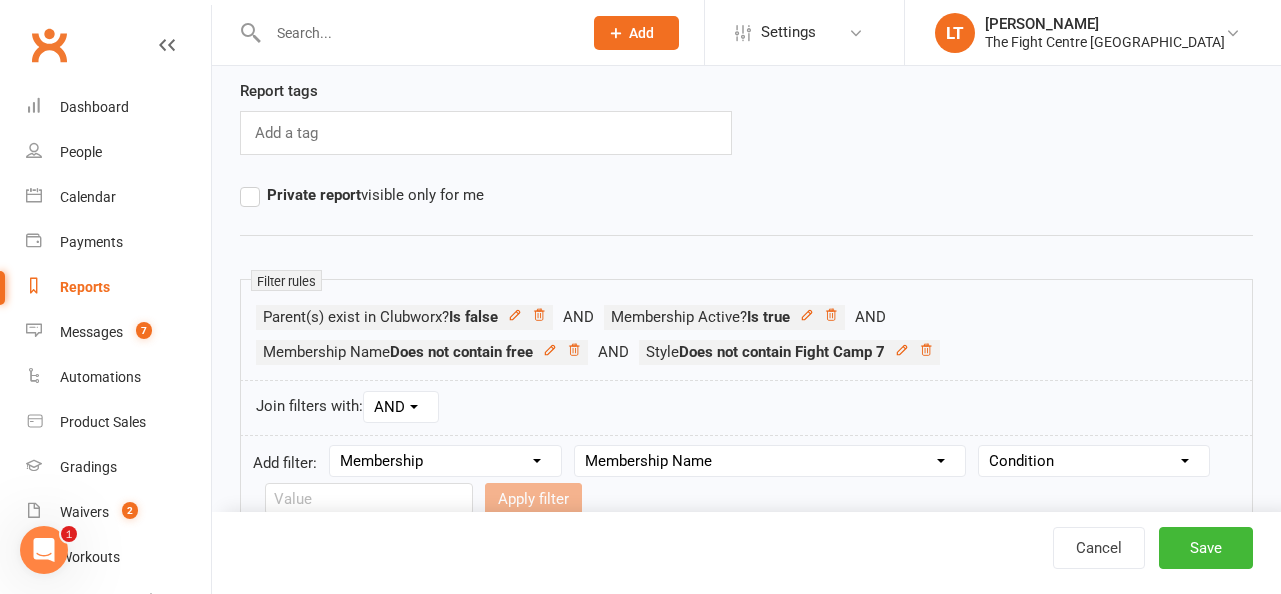 click on "Condition Equals Does not equal Contains Does not contain Is blank or does not contain Is blank Is not blank Before After" at bounding box center (1094, 461) 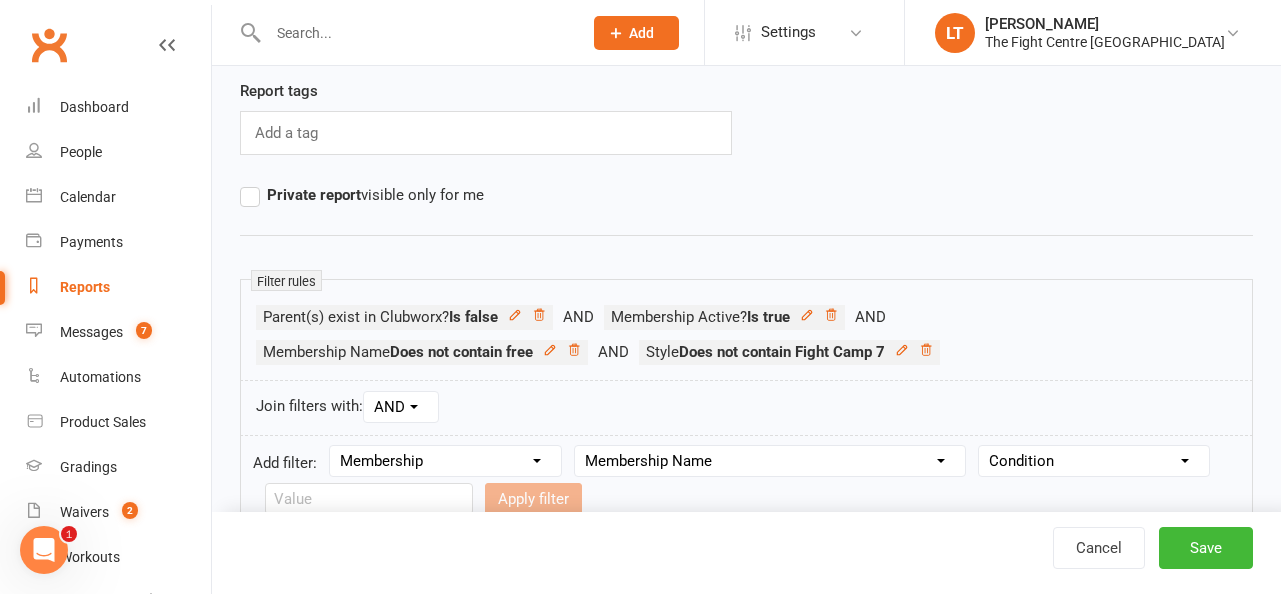 select on "3" 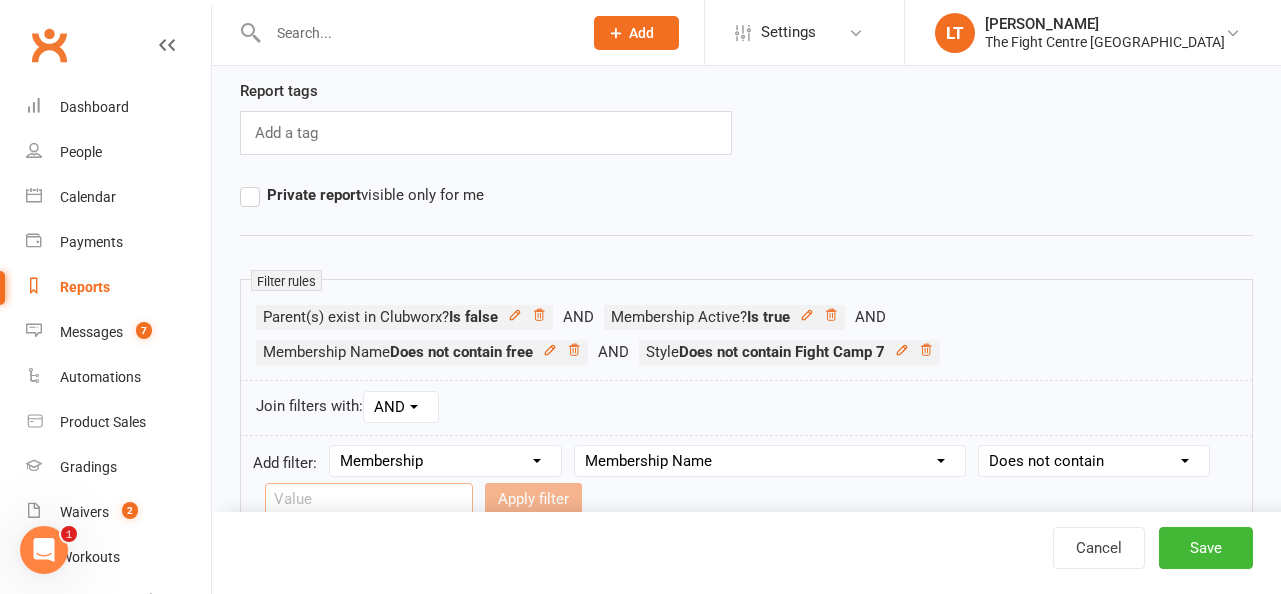 click at bounding box center [369, 499] 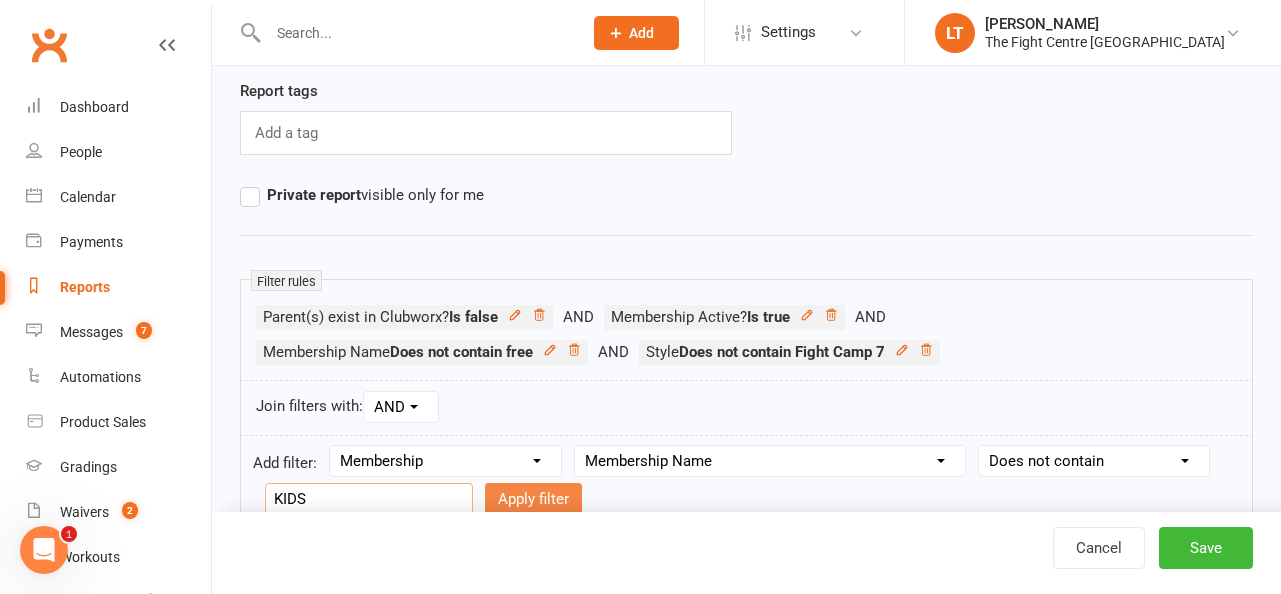 type on "KIDS" 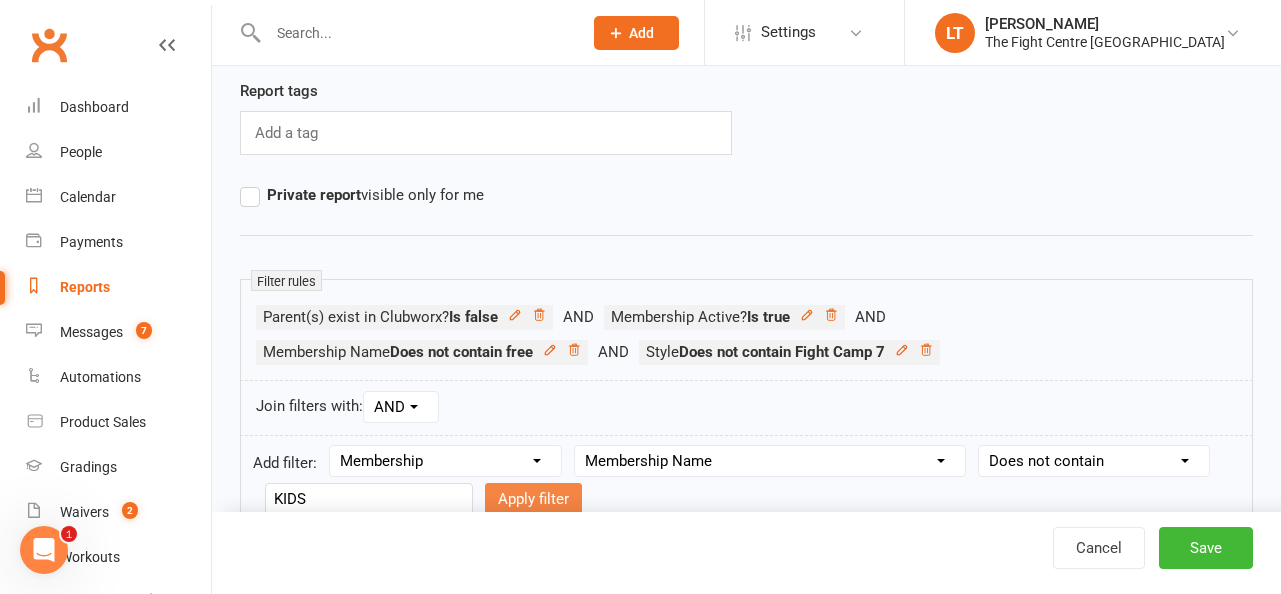 click on "Apply filter" at bounding box center (533, 499) 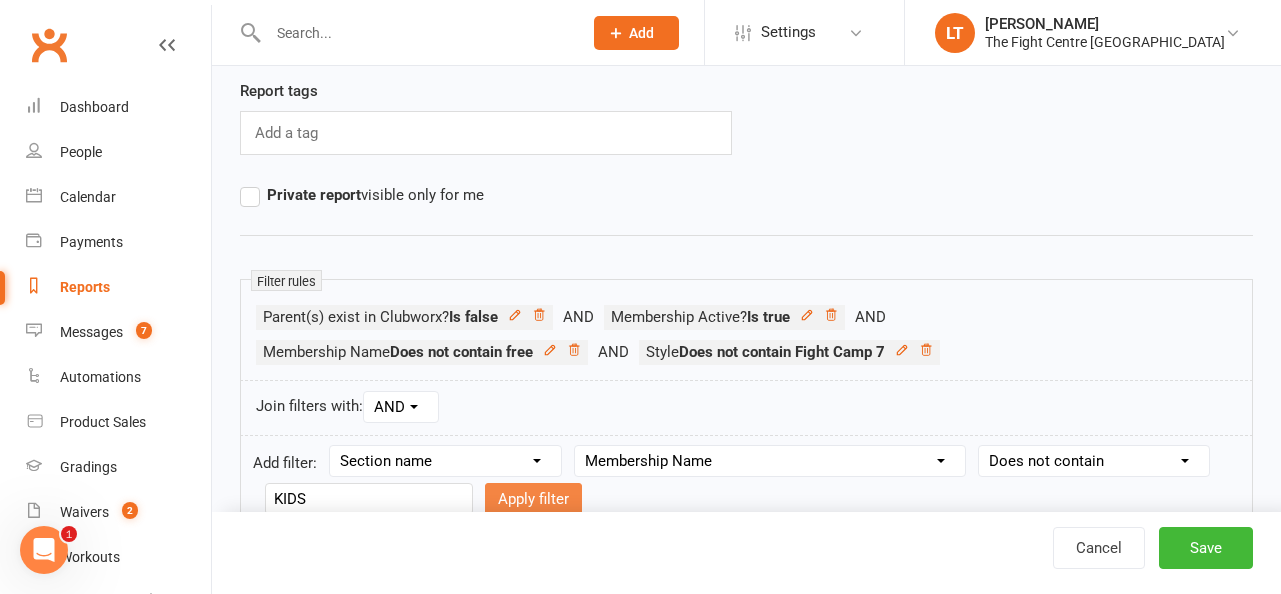 select 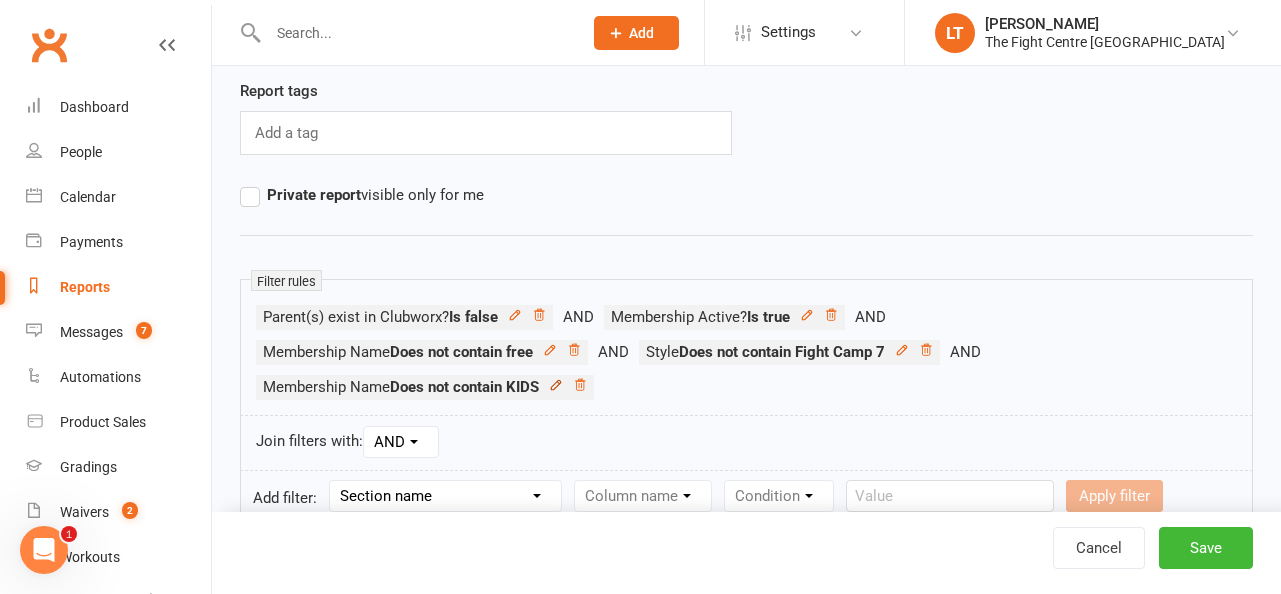 click 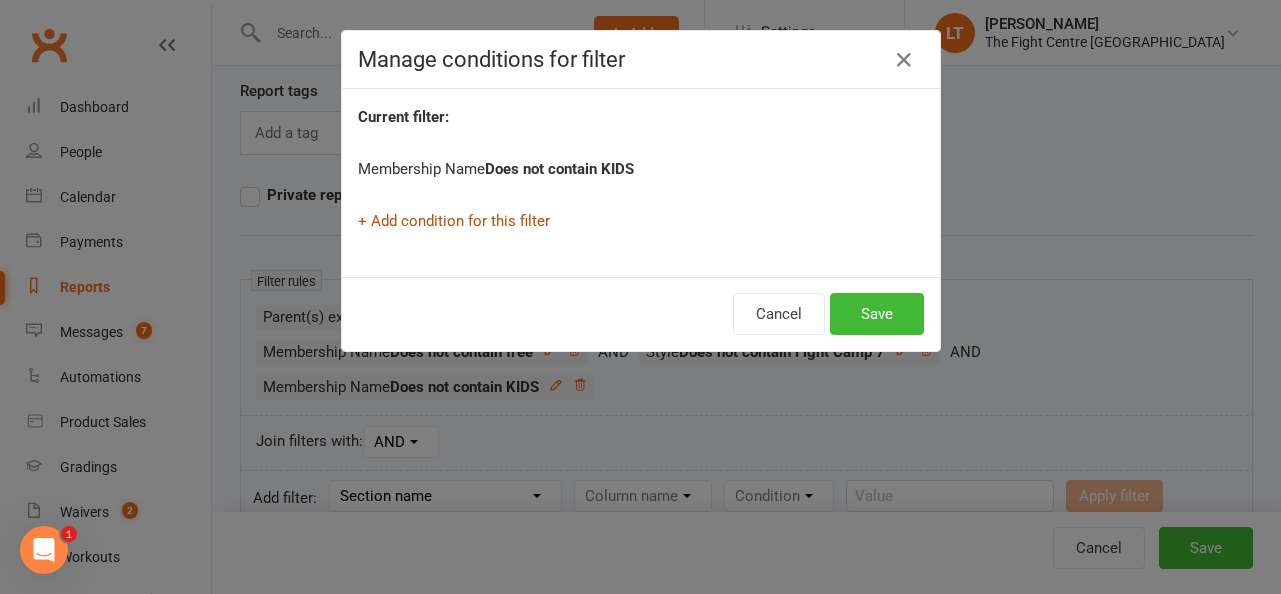 click on "+ Add condition for this filter" at bounding box center (454, 221) 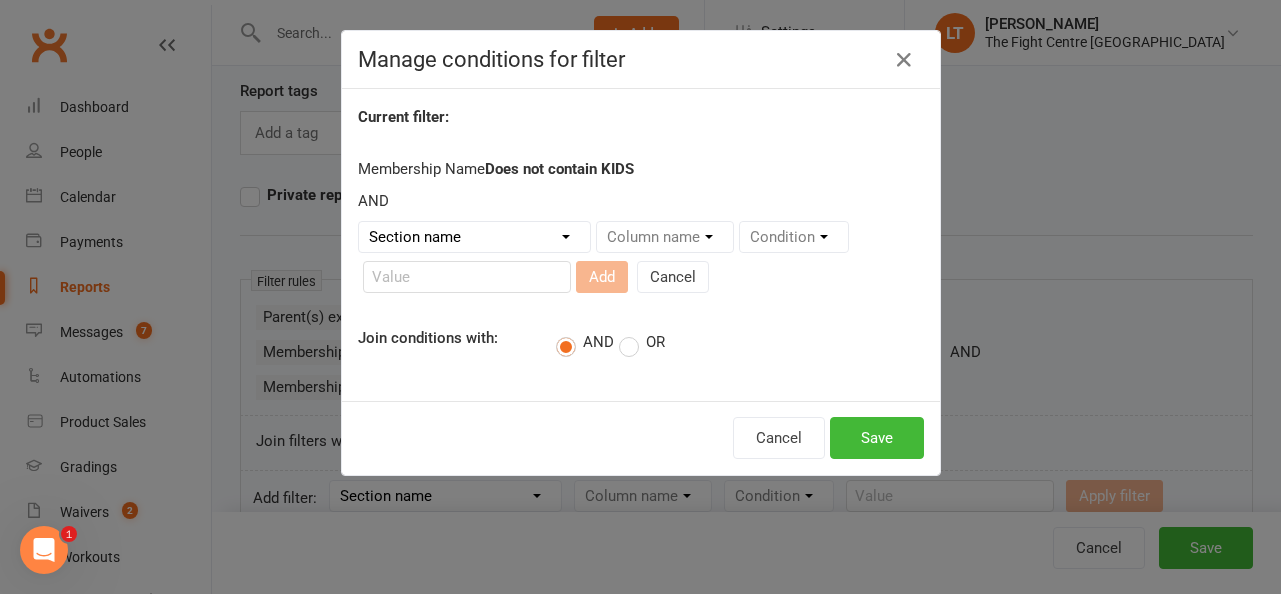 click on "OR" at bounding box center [642, 343] 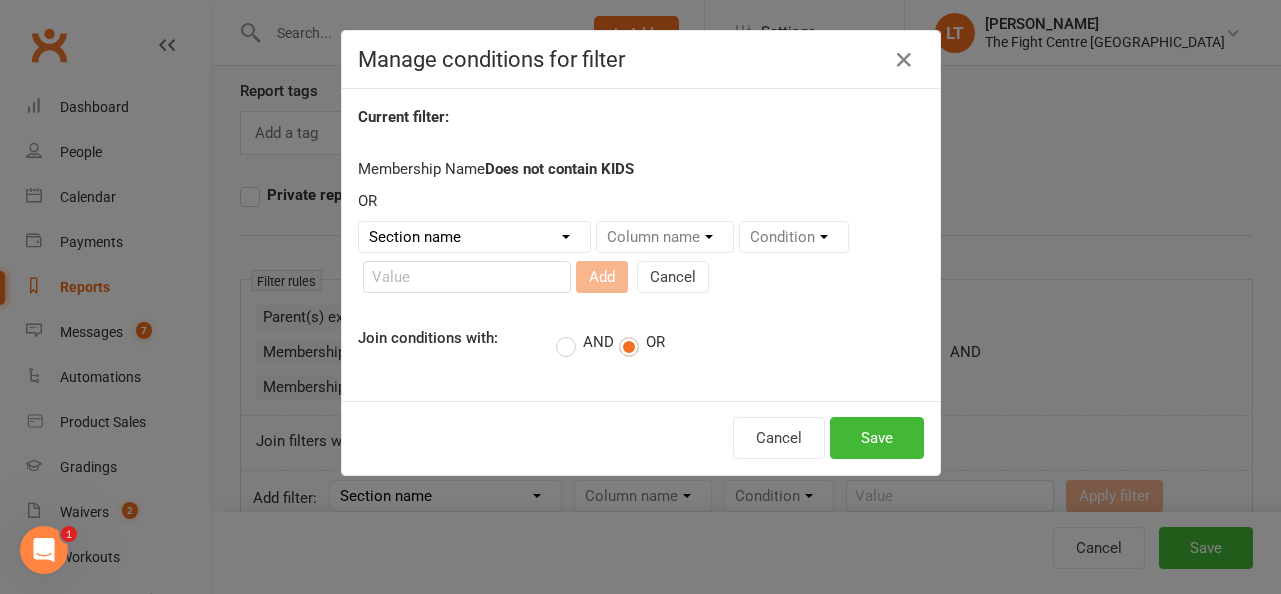 click on "Section name Contact Attendance Aggregate Payment Booking Waitlist Attendees Cancelled Bookings Late-cancelled Bookings Aggregate Booking Communication Comms Recipients Membership Payment Mobile App Styles And Ranks Aggregate Styles And Ranks Grading Events Promotions Suspensions Signed Waivers Family Members Credit Vouchers Enrolled Automations Enrolled Workouts Public Tasks Waiver Answers Marketing Information Body Composition Key Demographics Fitness Goals Emergency Contact Details Trainer/Instructor" at bounding box center [474, 237] 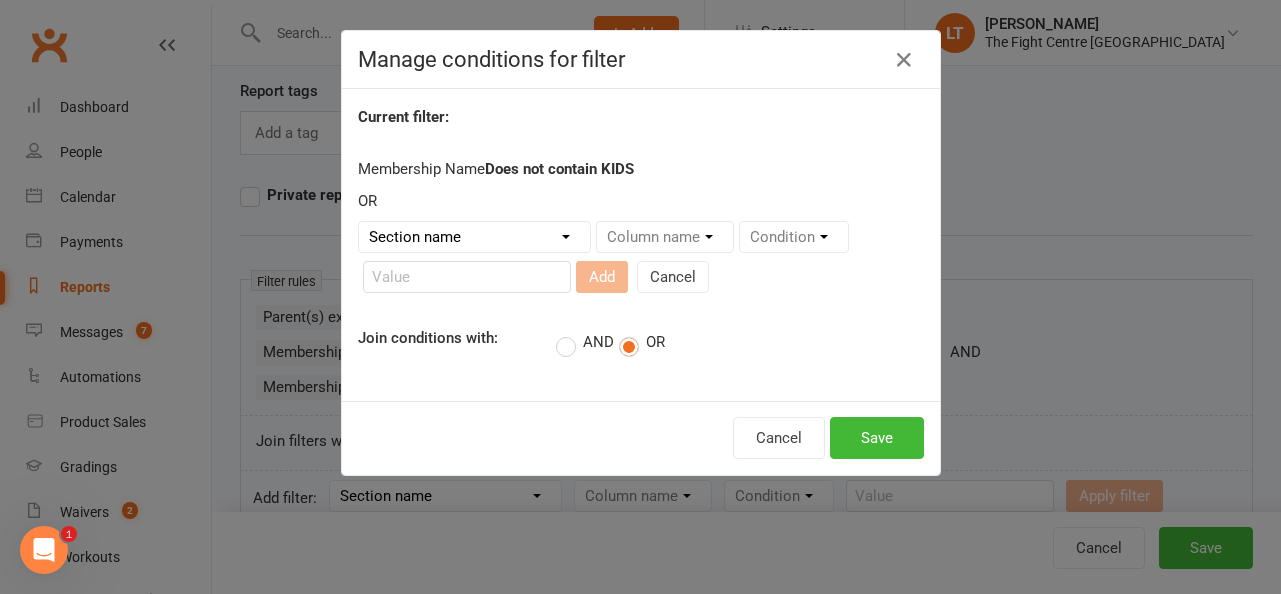 select on "10" 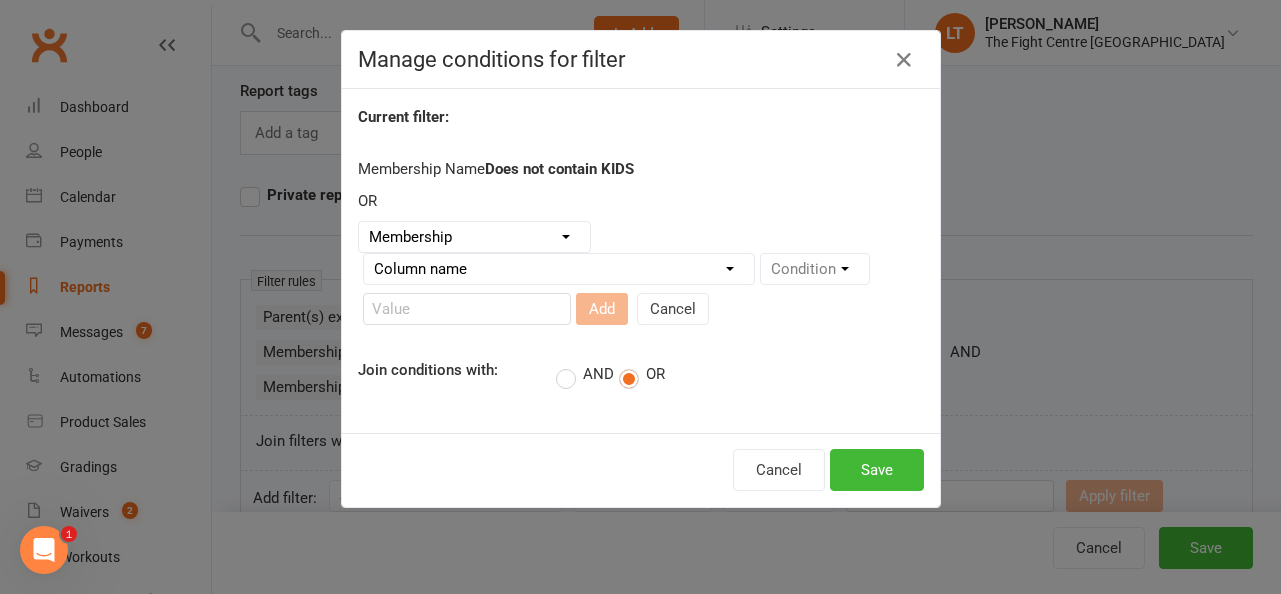 click on "Column name Membership ID Membership Name Membership Category Membership Start Date Membership Up-front Payment Date Membership Recurring Payments Start Date Membership Expiry Date Membership Added On Membership Term (in words) Membership Duration (in days) Current Membership Age (in days) Active Days Remaining (after [DATE]) Membership Fee (Up-front) Membership Fee (Recurring) Membership Recurring Fee Frequency Membership Attendance Limit (Description) Membership Attendance Limit Recurrence (Period) Membership Attendance Limit Recurrence (Number) Membership Source Class Pack? Trial Membership? Send email receipt on successful payment? Bookings Made Bookings Attended Bookings Absent Bookings w/ Unmarked Attendance Bookings Remaining Attendances in Current Calendar Month Make-up Classes Available Membership Active? Cancellation Present? Cancellation Date Cancellation Added On Cancellation Reason Most Recent Attendance Payments Attempted Paid Payments Failed Payments (Current) Payments Remaining" at bounding box center [559, 269] 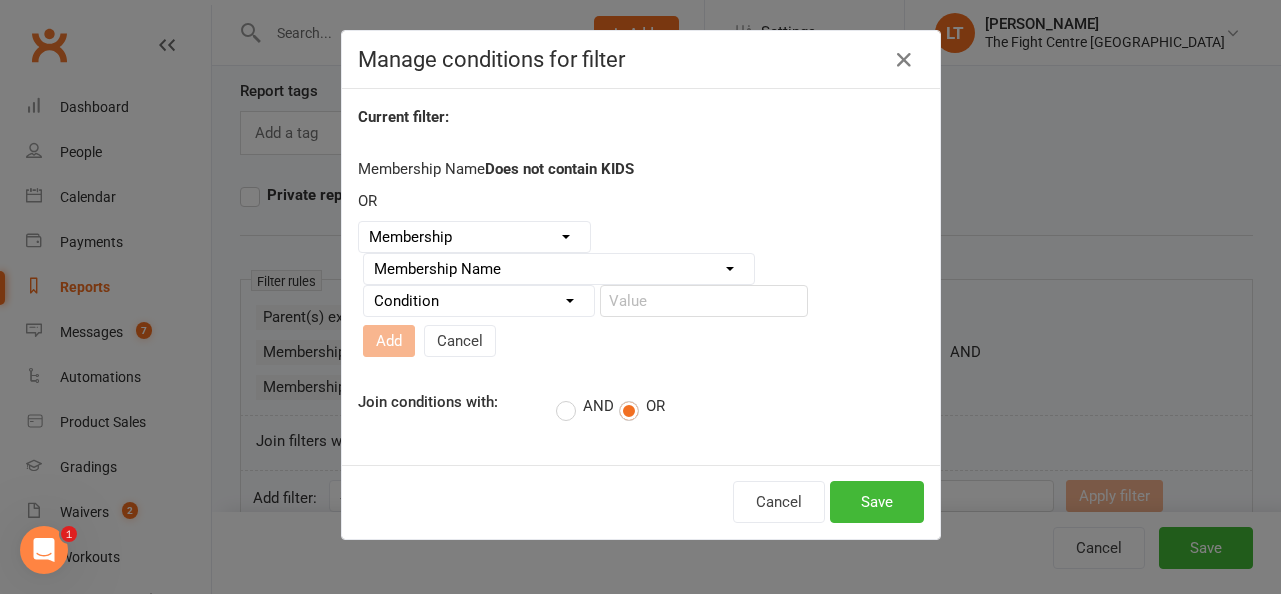 click on "Section name Contact Attendance Aggregate Payment Booking Waitlist Attendees Cancelled Bookings Late-cancelled Bookings Aggregate Booking Communication Comms Recipients Membership Payment Mobile App Styles And Ranks Aggregate Styles And Ranks Grading Events Promotions Suspensions Signed Waivers Family Members Credit Vouchers Enrolled Automations Enrolled Workouts Public Tasks Waiver Answers Marketing Information Body Composition Key Demographics Fitness Goals Emergency Contact Details Trainer/Instructor Column name Membership ID Membership Name Membership Category Membership Start Date Membership Up-front Payment Date Membership Recurring Payments Start Date Membership Expiry Date Membership Added On Membership Term (in words) Membership Duration (in days) Current Membership Age (in days) Active Days Remaining (after [DATE]) Membership Fee (Up-front) Membership Fee (Recurring) Membership Recurring Fee Frequency Membership Attendance Limit (Description) Membership Attendance Limit Recurrence (Period) Condition" at bounding box center (641, 293) 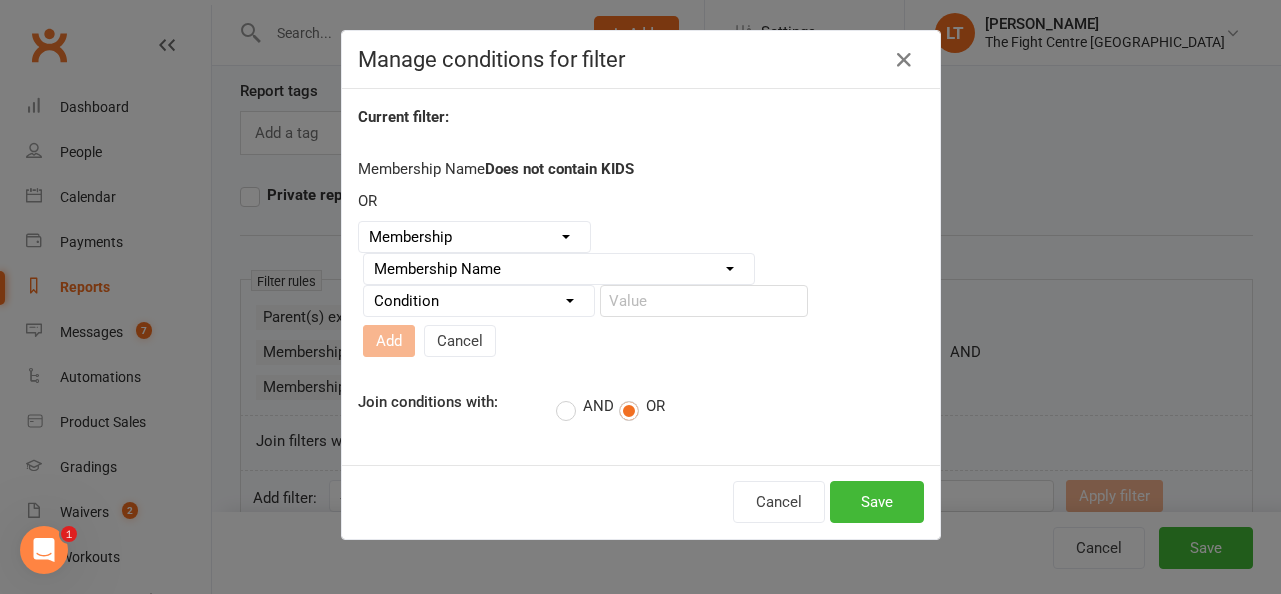 select on "3" 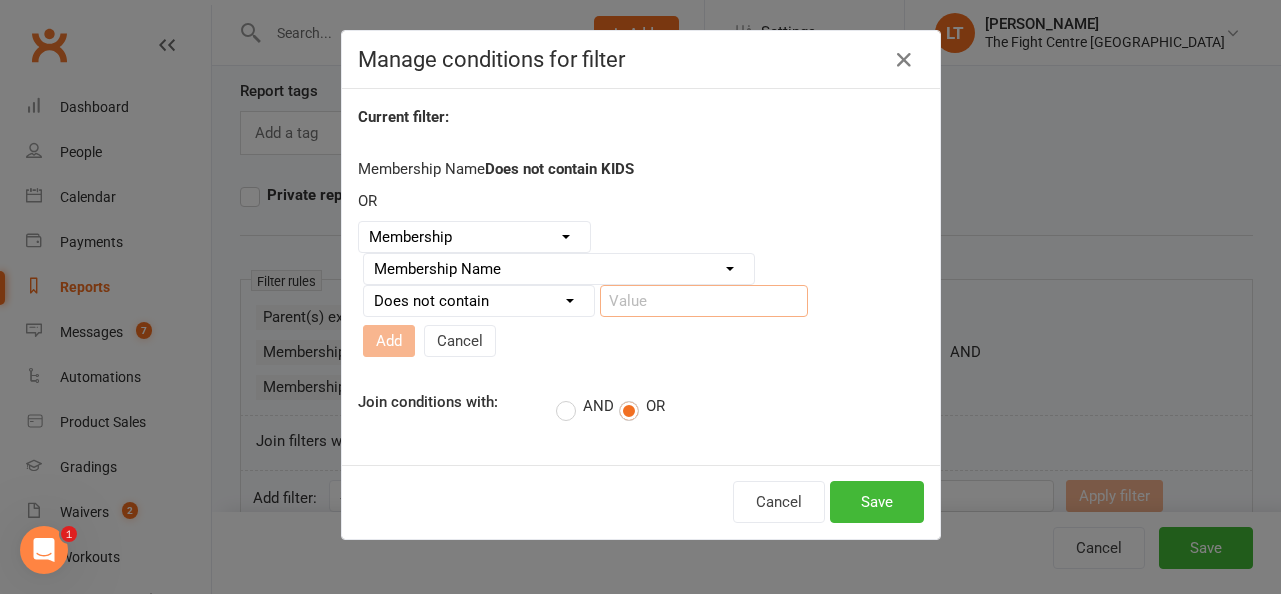 click at bounding box center (704, 301) 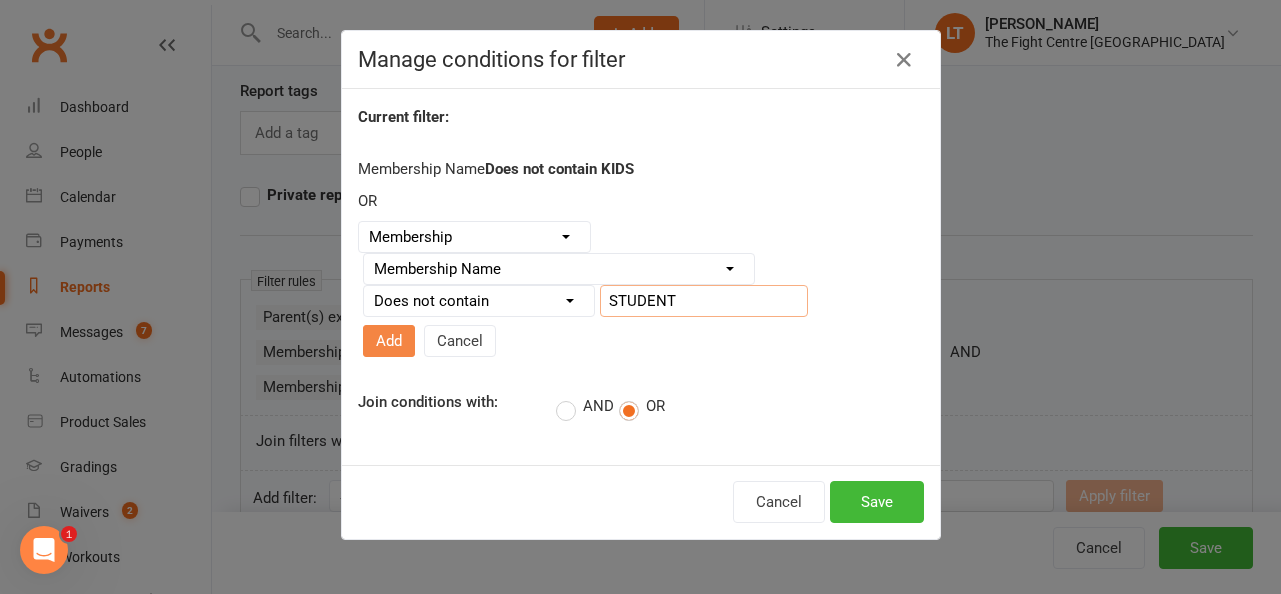 type on "STUDENT" 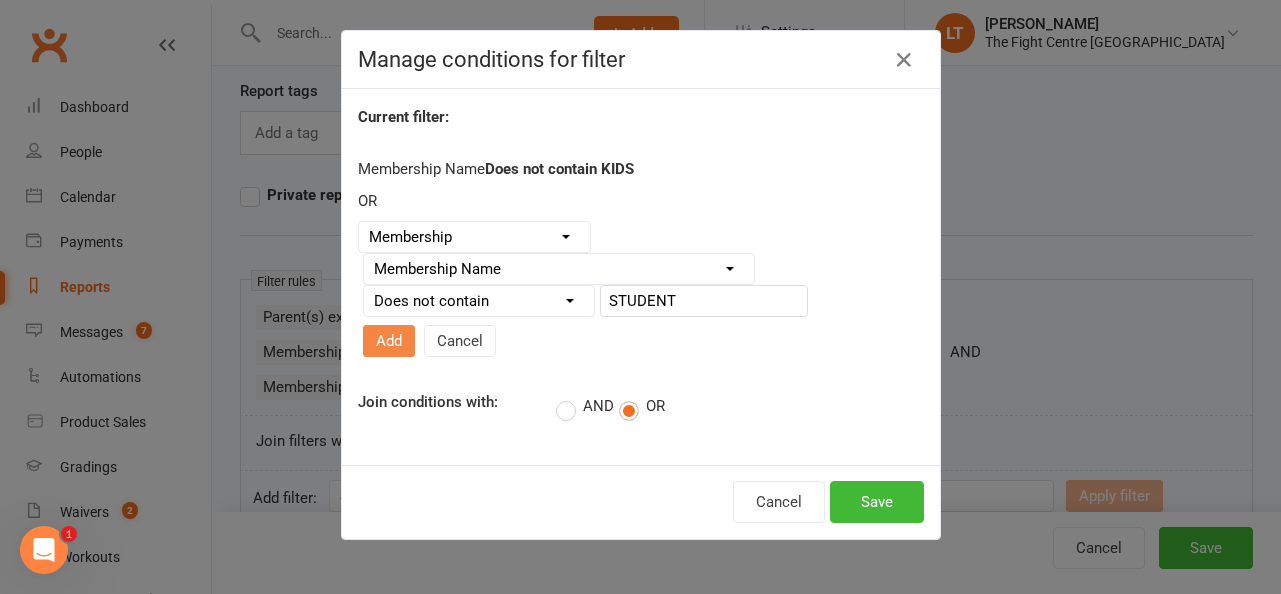 click on "Add" at bounding box center [389, 341] 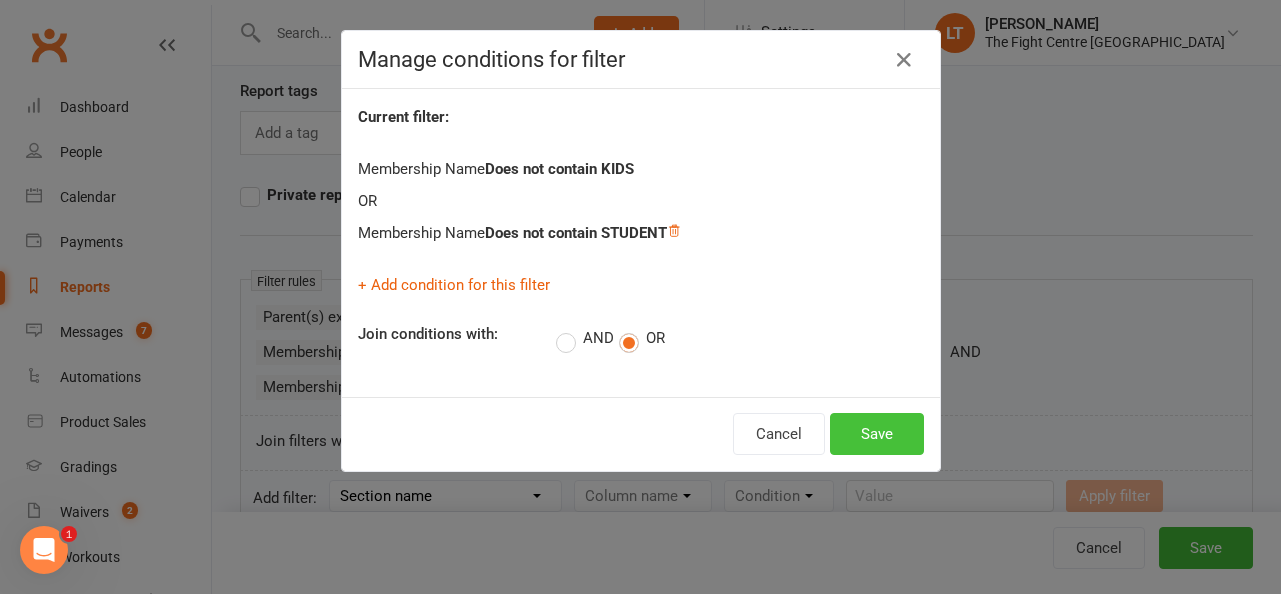 click on "Save" at bounding box center (877, 434) 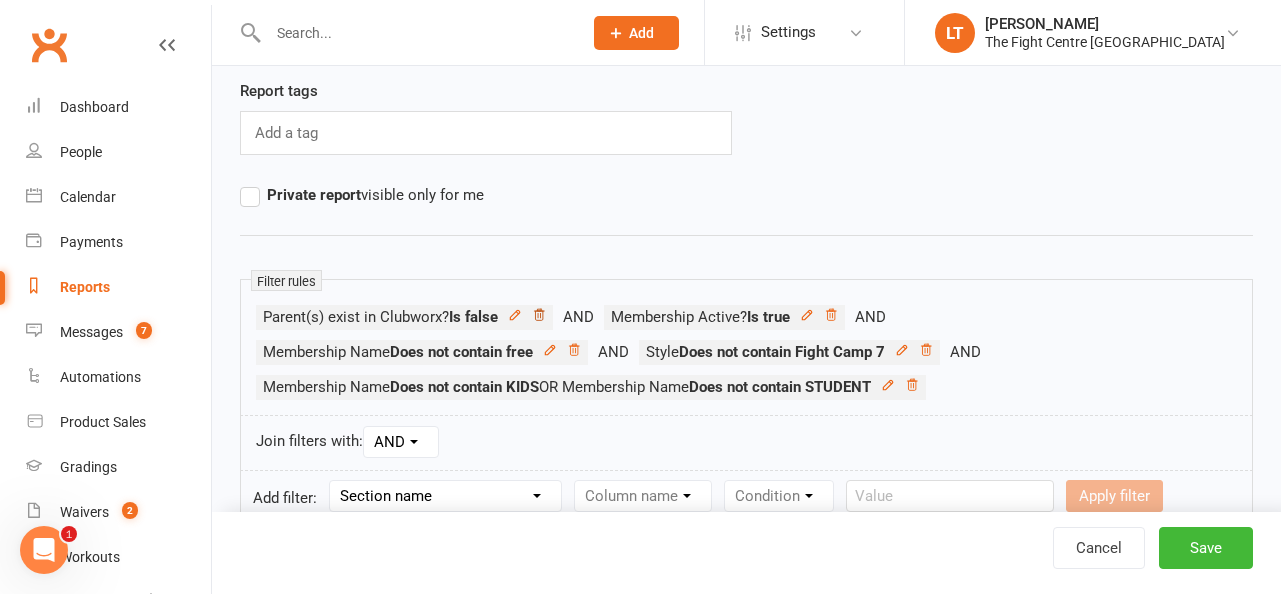 click 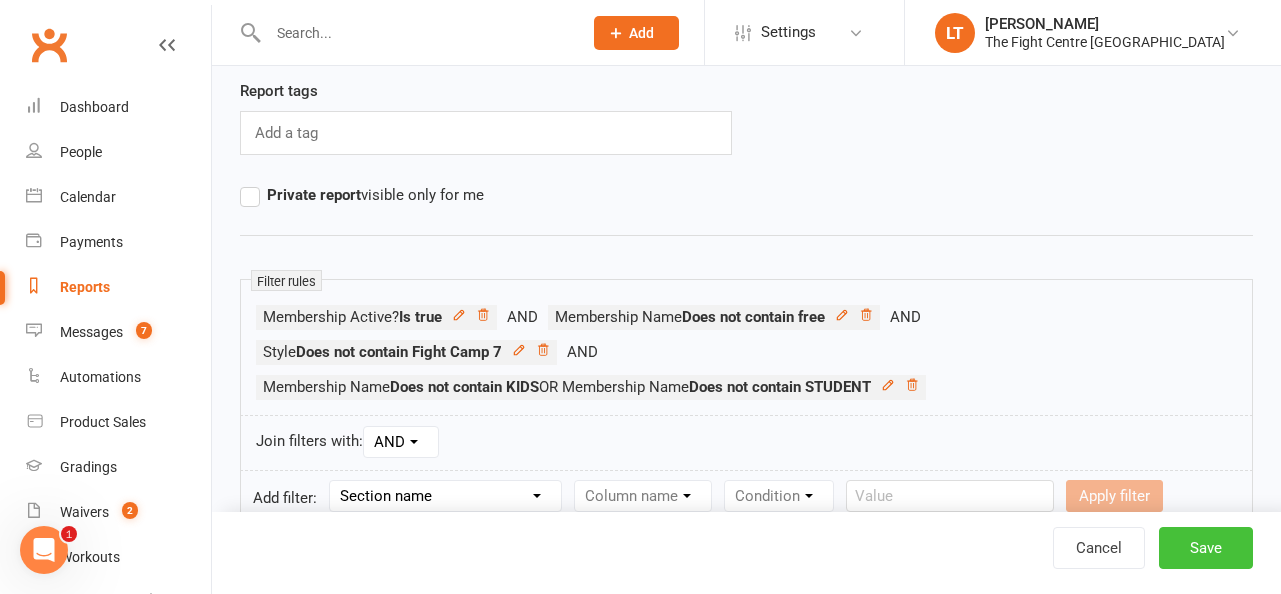 click on "Save" at bounding box center (1206, 548) 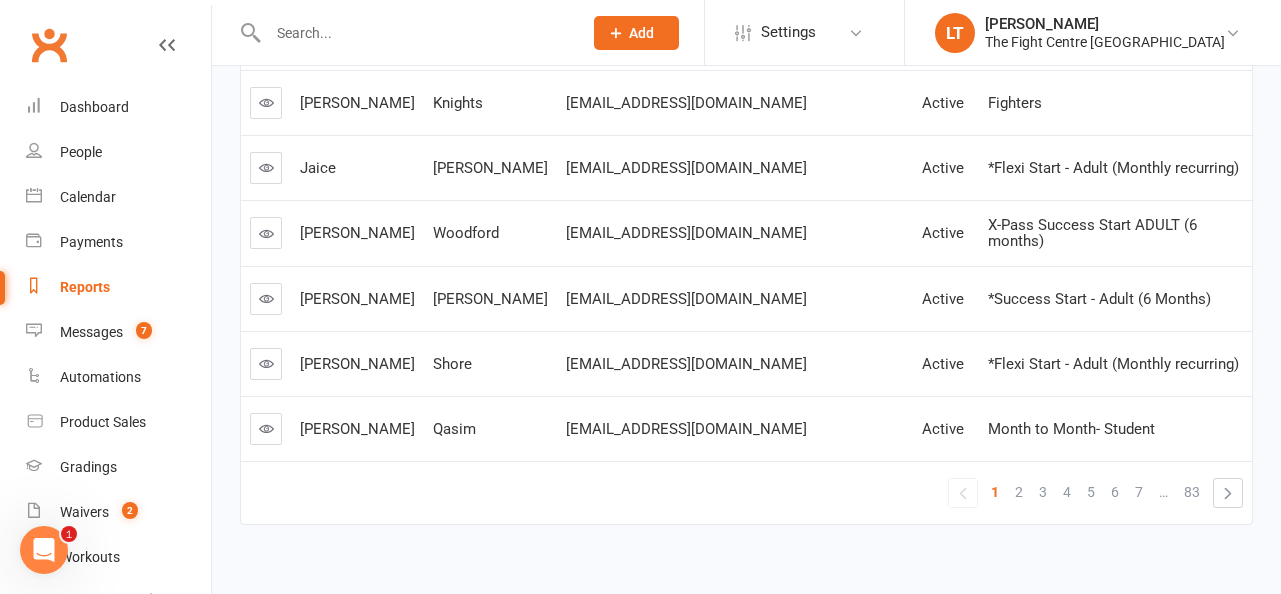 scroll, scrollTop: 630, scrollLeft: 0, axis: vertical 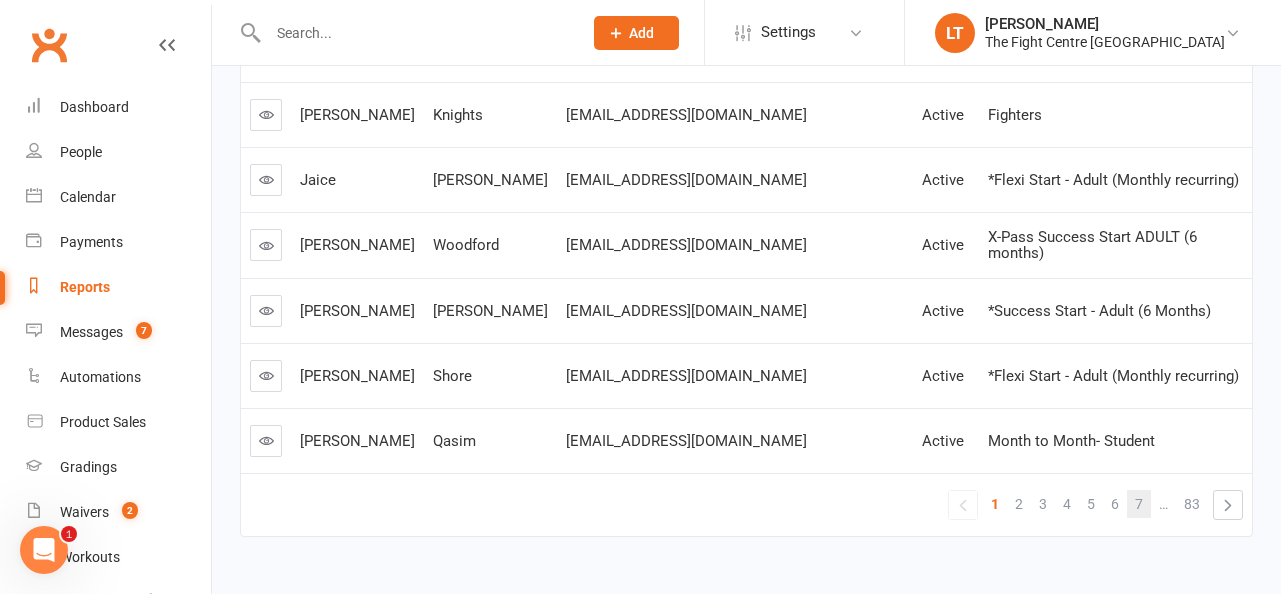 click on "7" at bounding box center [1139, 504] 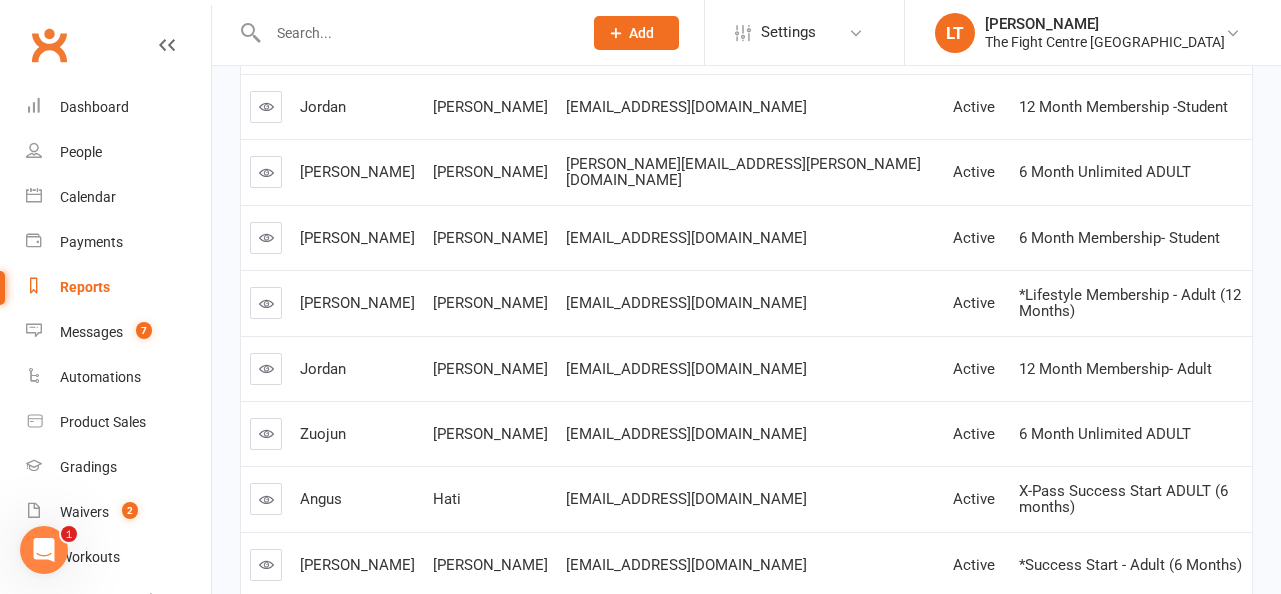 scroll, scrollTop: 0, scrollLeft: 0, axis: both 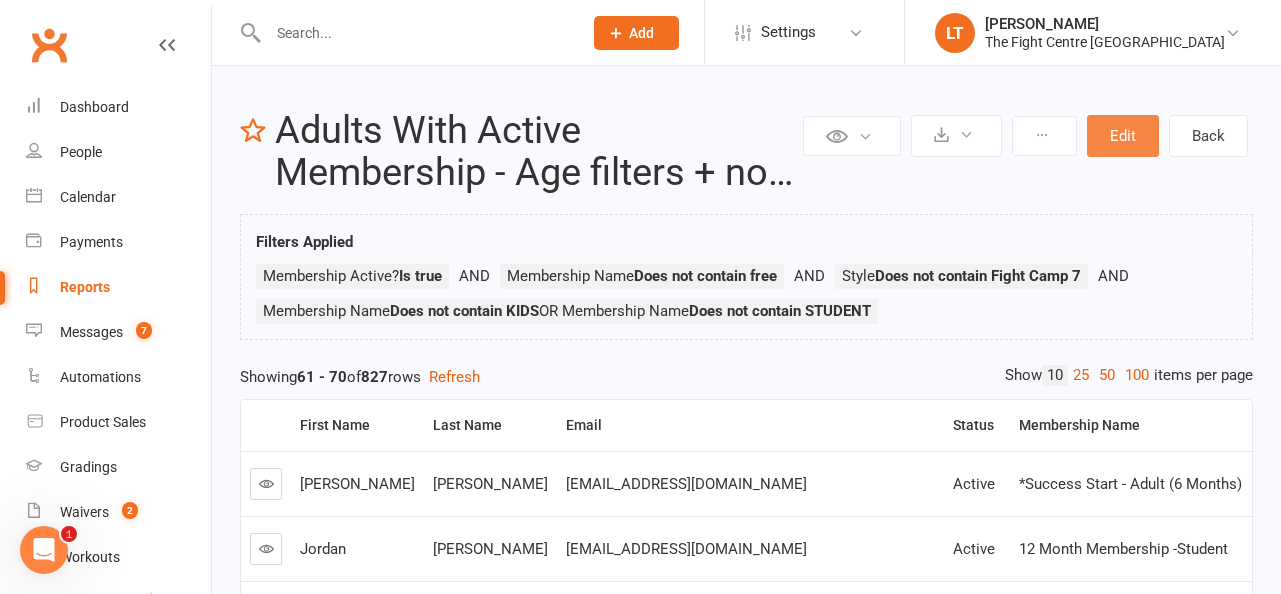 click on "Edit" at bounding box center [1123, 136] 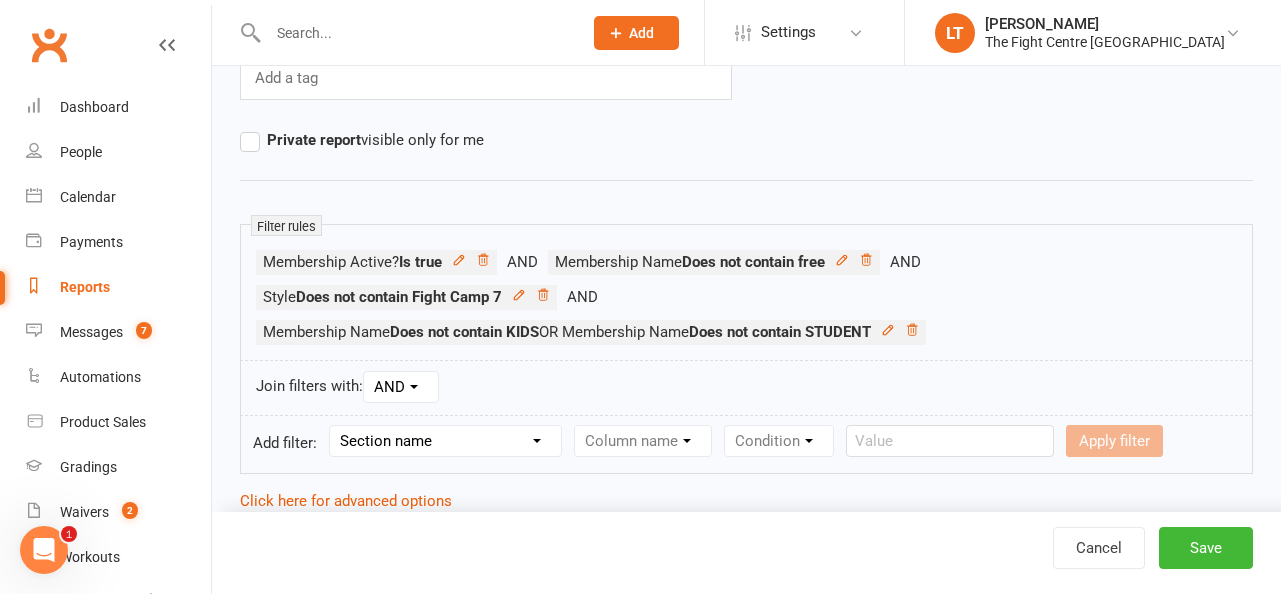 scroll, scrollTop: 243, scrollLeft: 0, axis: vertical 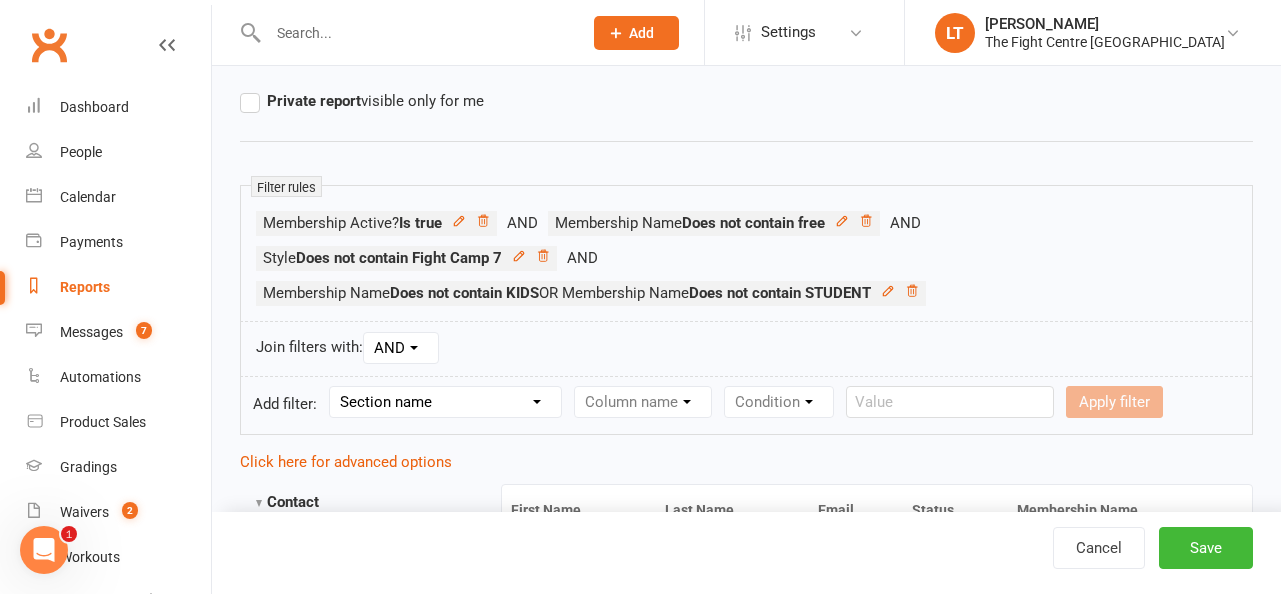 click on "Section name Contact Attendance Aggregate Payment Booking Waitlist Attendees Cancelled Bookings Late-cancelled Bookings Aggregate Booking Communication Comms Recipients Membership Payment Mobile App Styles And Ranks Aggregate Styles And Ranks Grading Events Promotions Suspensions Signed Waivers Family Members Credit Vouchers Enrolled Automations Enrolled Workouts Public Tasks Waiver Answers Marketing Information Body Composition Key Demographics Fitness Goals Emergency Contact Details Trainer/Instructor" at bounding box center (445, 402) 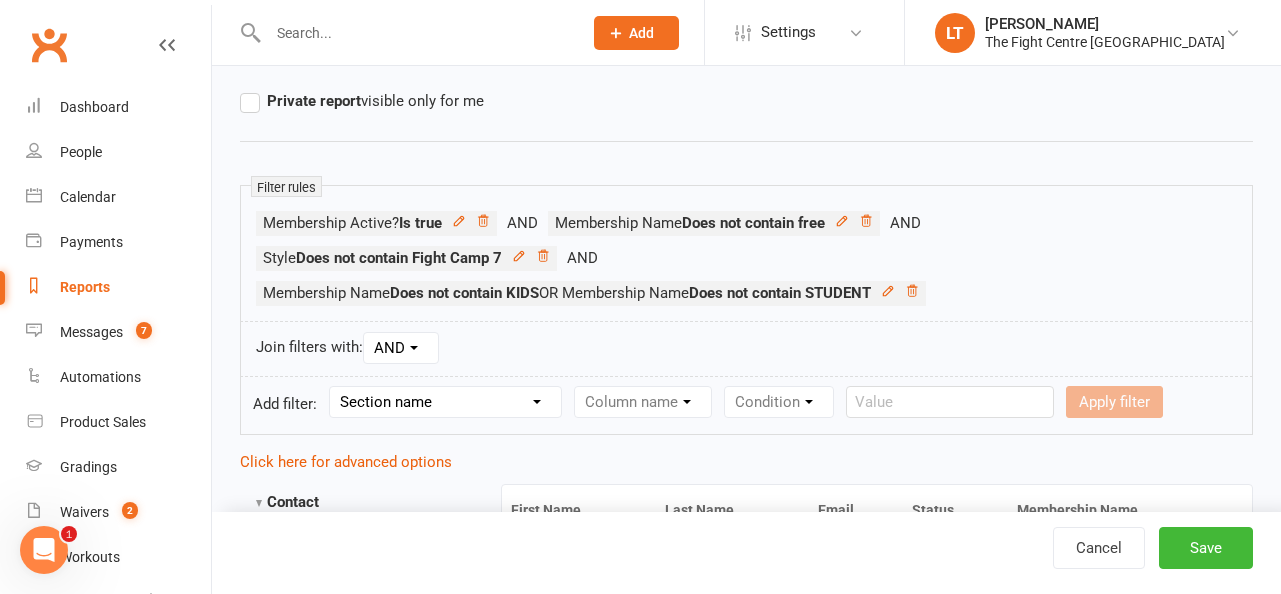 select on "0" 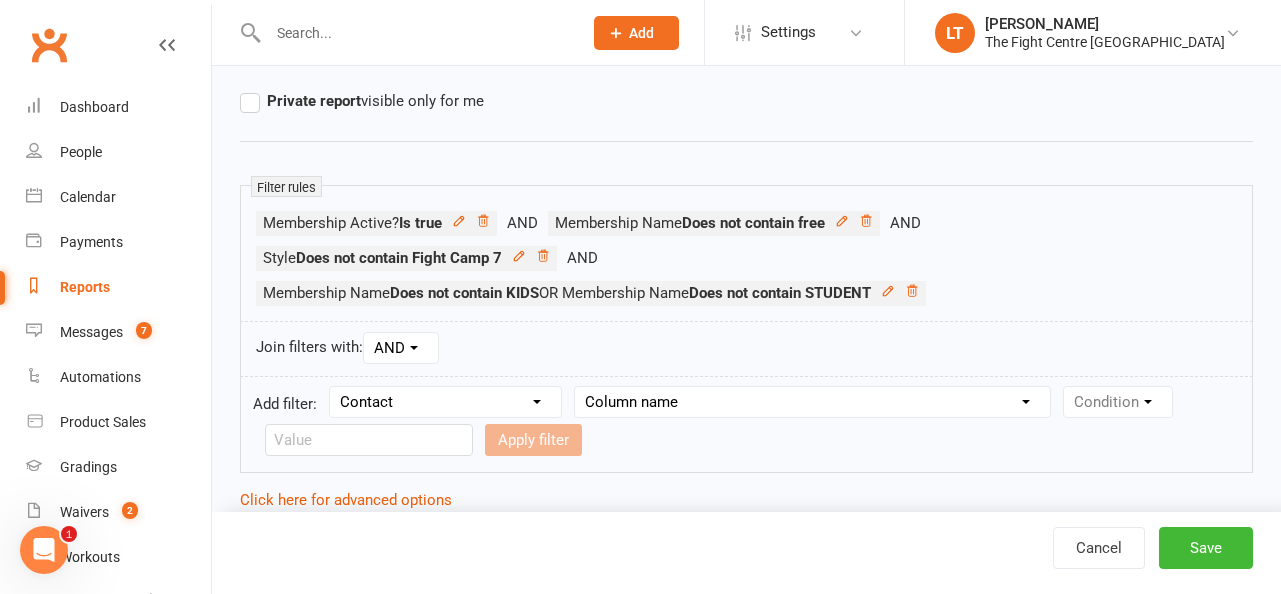 click on "Column name Contact Type First Name Last Name Full Name Email Phone Number Address (Full) Created First Activated Days since added to Clubworx Days since First Activated Days since Last Activated Status Previous Status (Prospects only) Prospect Status Last Changed Trial Status Member Number Date of Birth Age Next Birthday Birth Month Unsubscribed from Email Unsubscribed from SMS Owner Location Converted to Member Converted to NAC Wallet Details Credit Card Expires Source Related contacts exist? Related members exist? Related active members exist? Related prospects exist? Related non-attending contacts exist? Related non-attending contacts (with active memberships) exist? Parent(s) exist in Clubworx? Children exist in Clubworx? Profile picture attached? Credit balance Flagged? Flag Titles Call notes Has signed in to Member Portal? Last Member Portal sign-in Ezidebit Payer Reference" at bounding box center [812, 402] 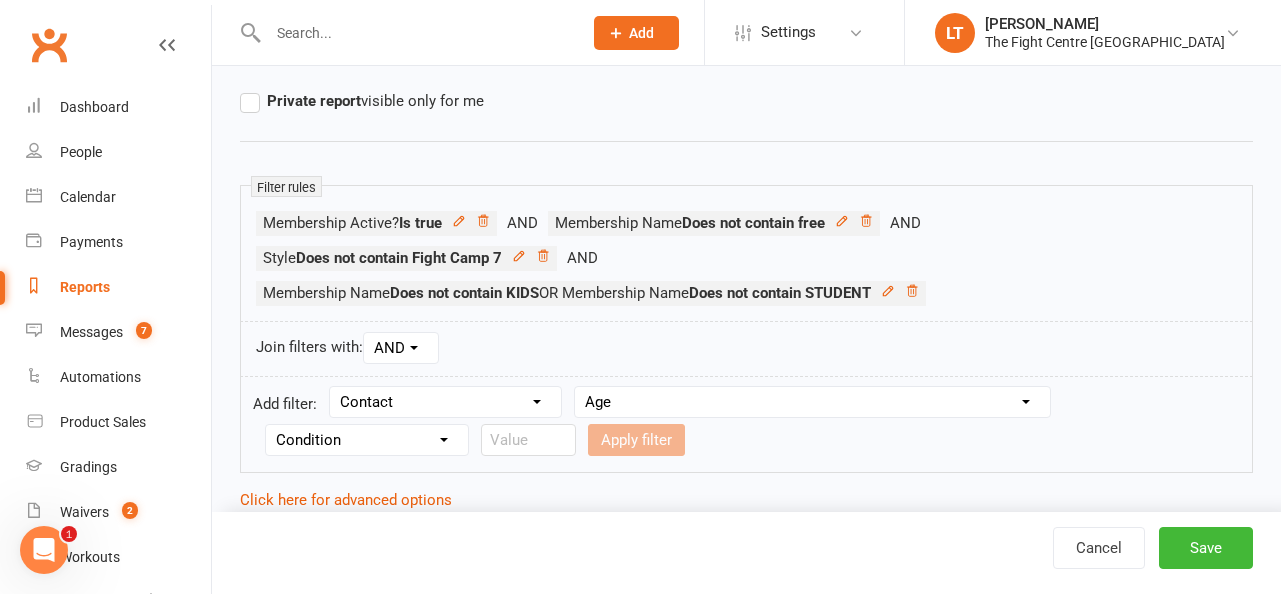 click on "Condition Is Is not Less than Greater than Less than or equal to Greater than or equal to Is blank Is not blank" at bounding box center (367, 440) 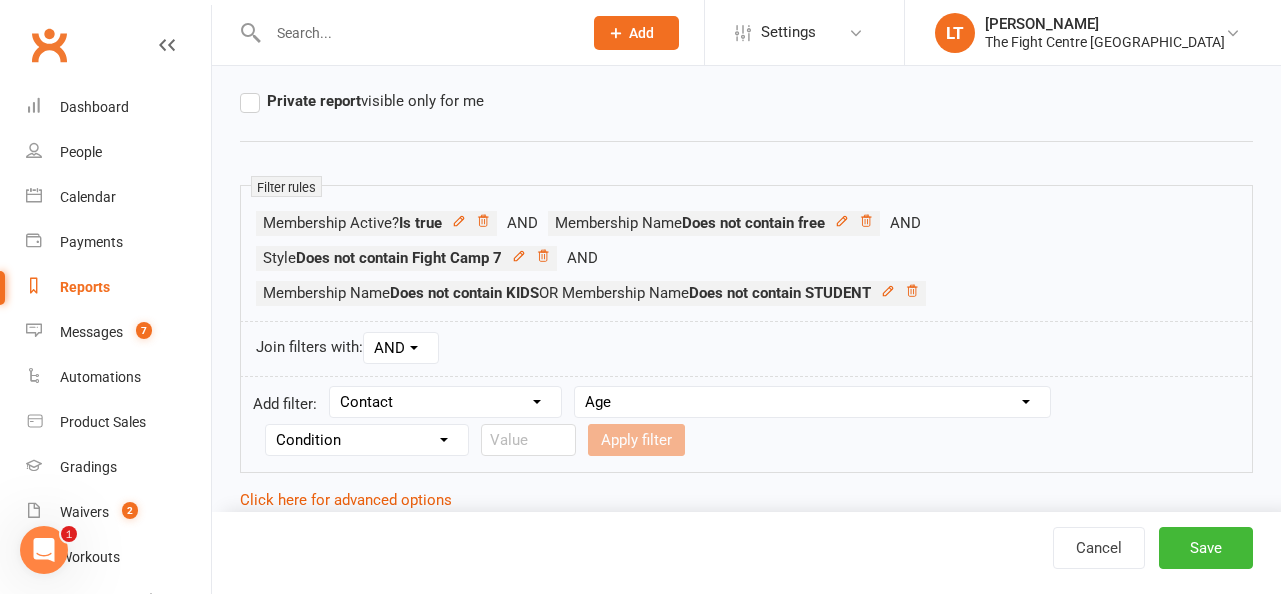 select on "3" 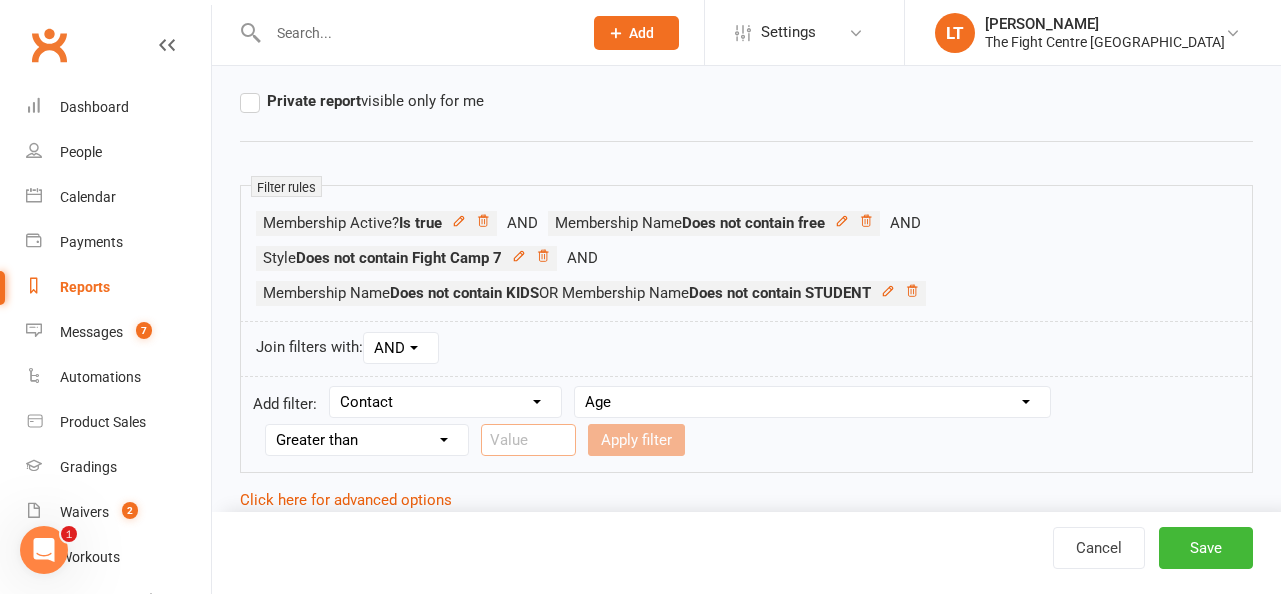 click at bounding box center [528, 440] 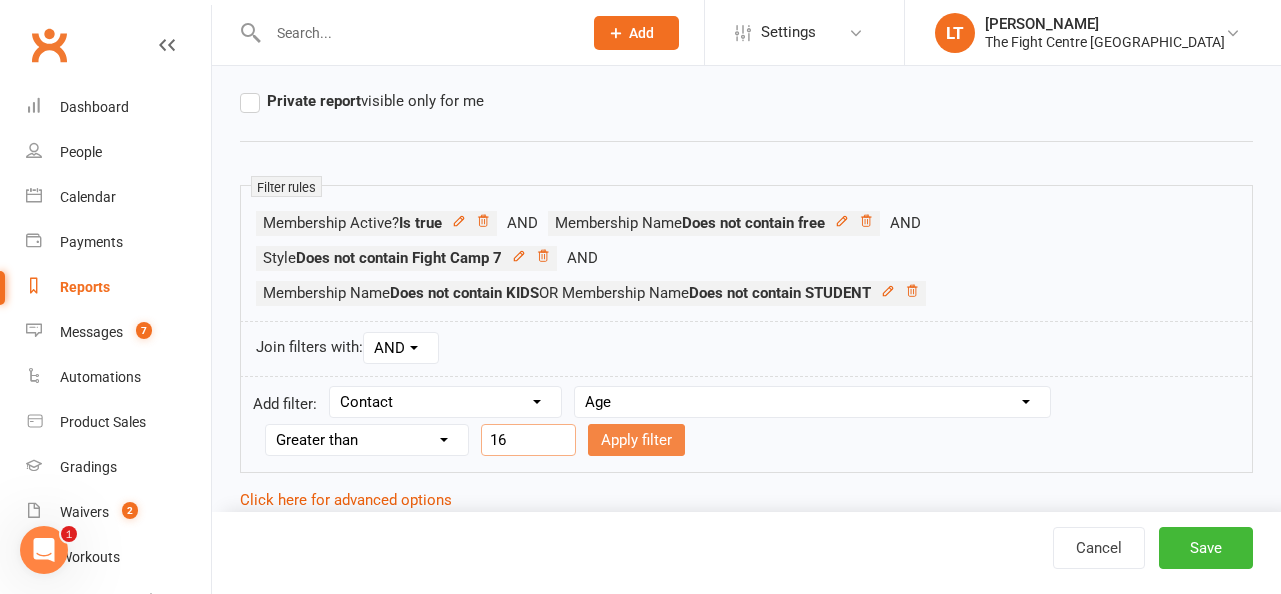 type on "16" 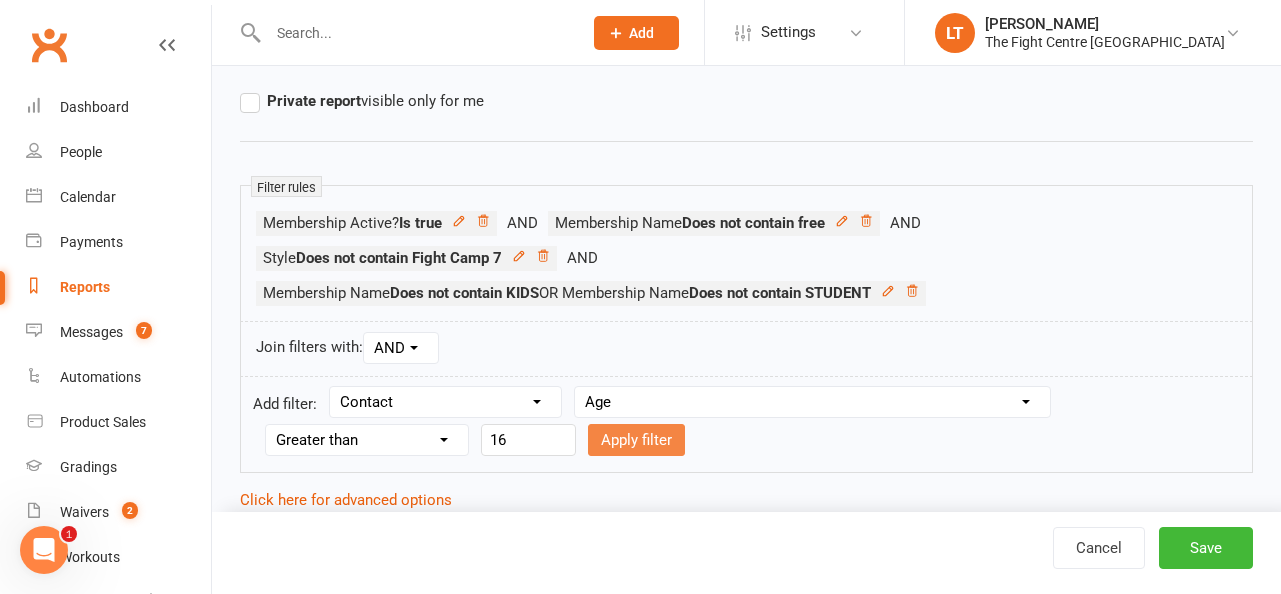 click on "Apply filter" at bounding box center [636, 440] 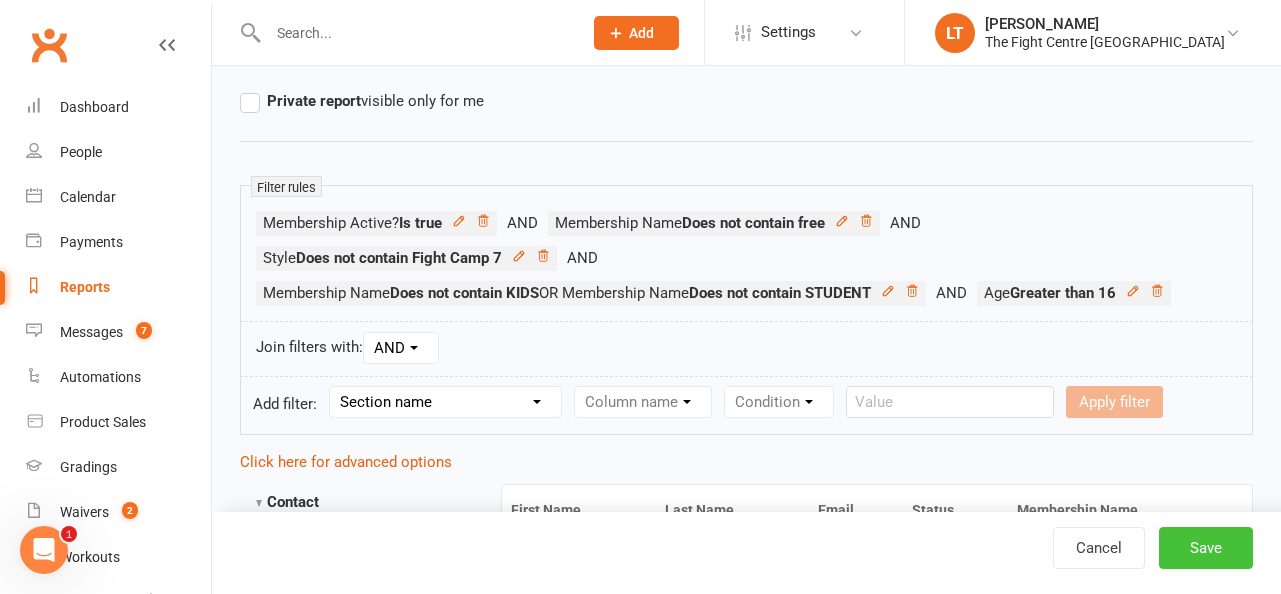 click on "Save" at bounding box center (1206, 548) 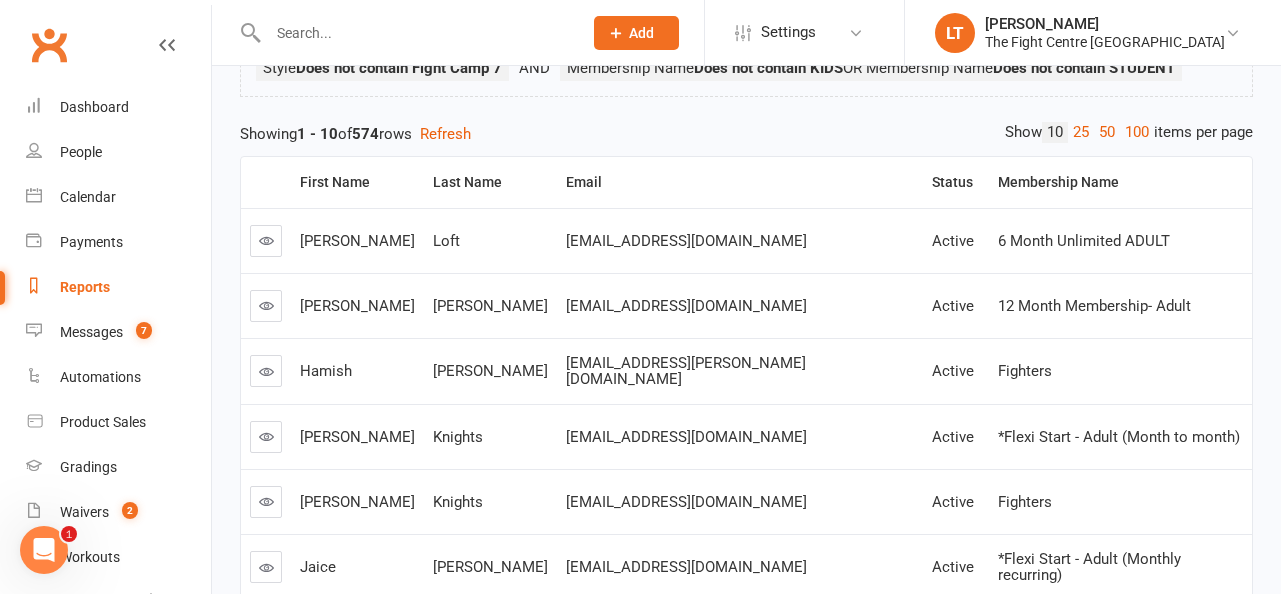 scroll, scrollTop: 0, scrollLeft: 0, axis: both 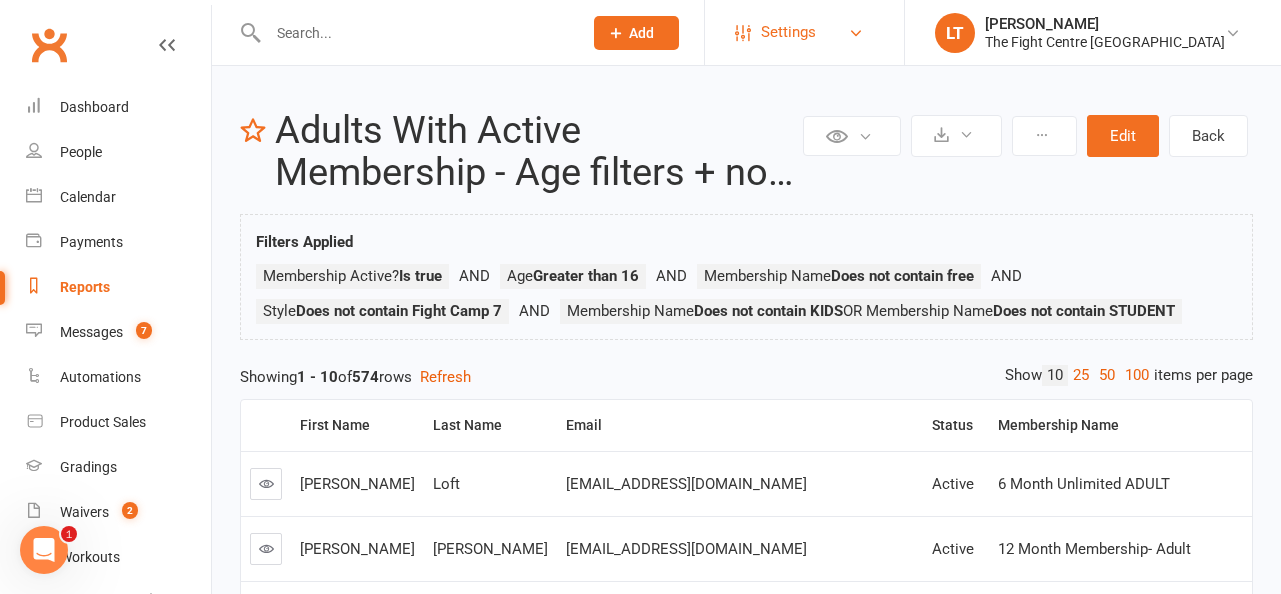 click on "Settings" at bounding box center (804, 32) 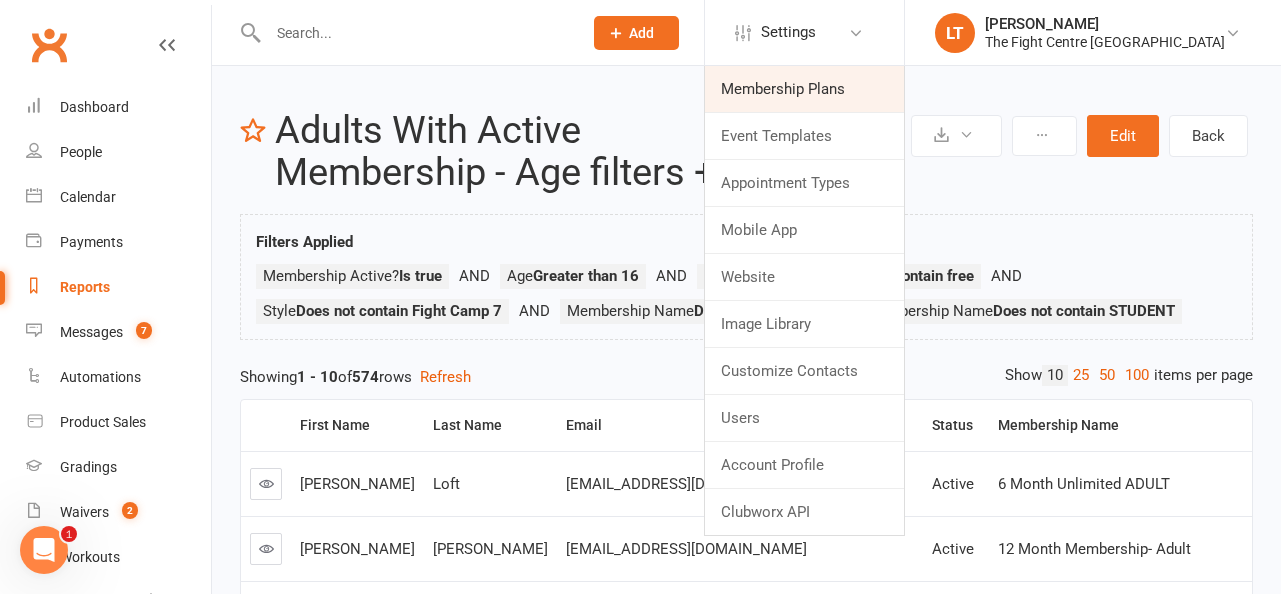 click on "Membership Plans" at bounding box center [804, 89] 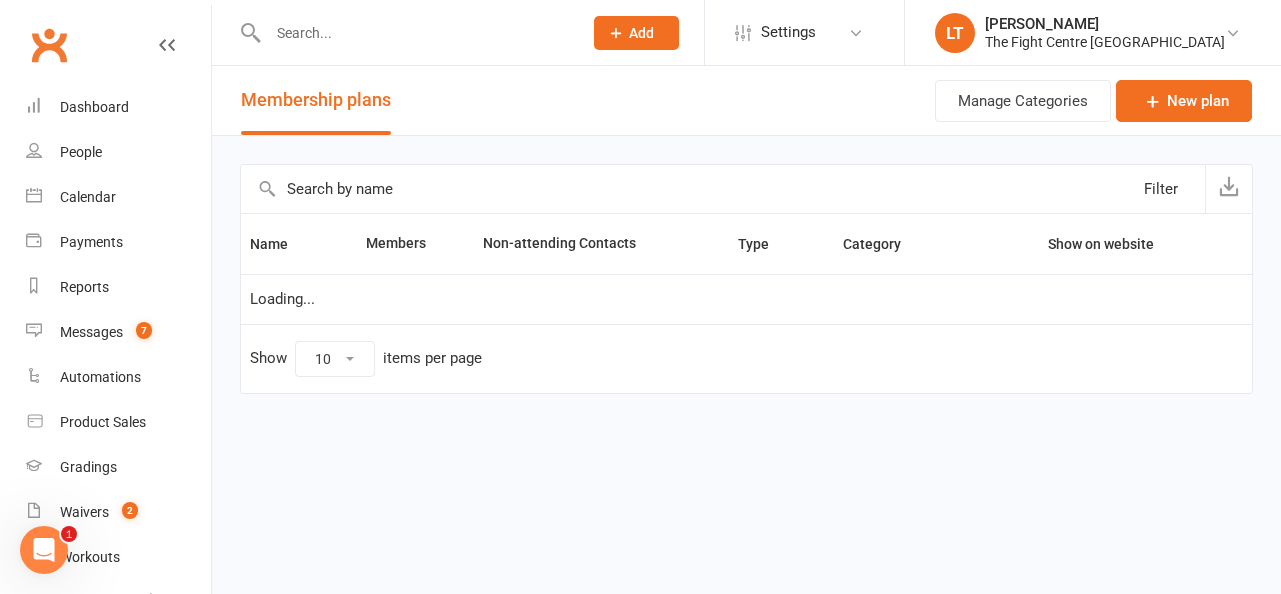 select on "100" 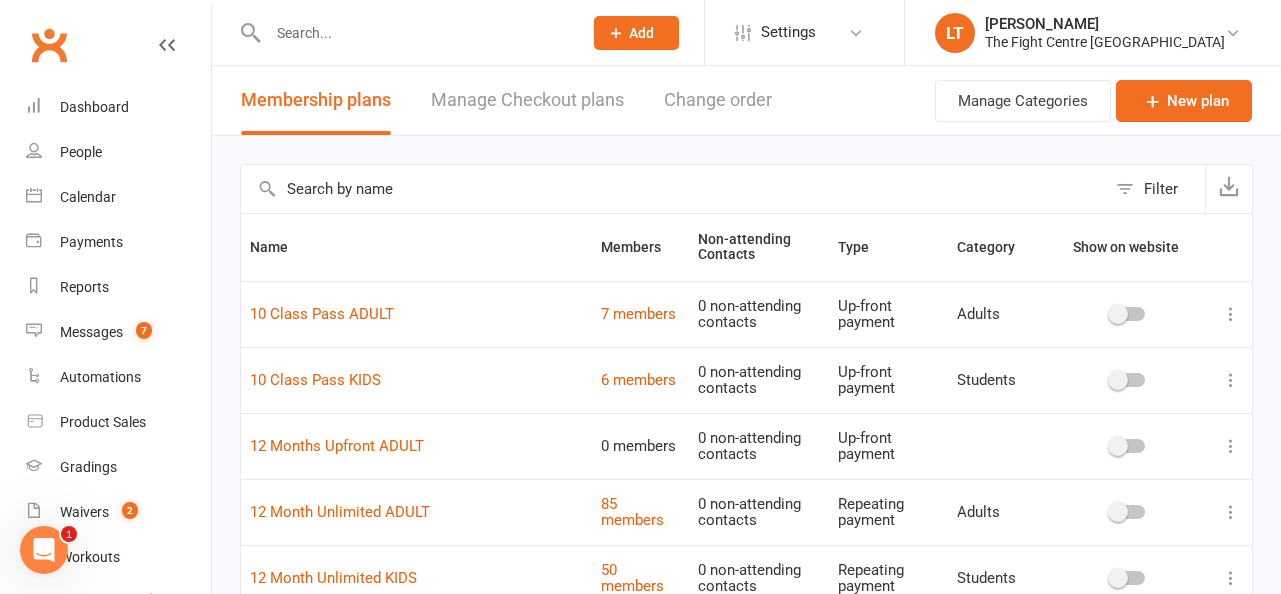 click at bounding box center [673, 189] 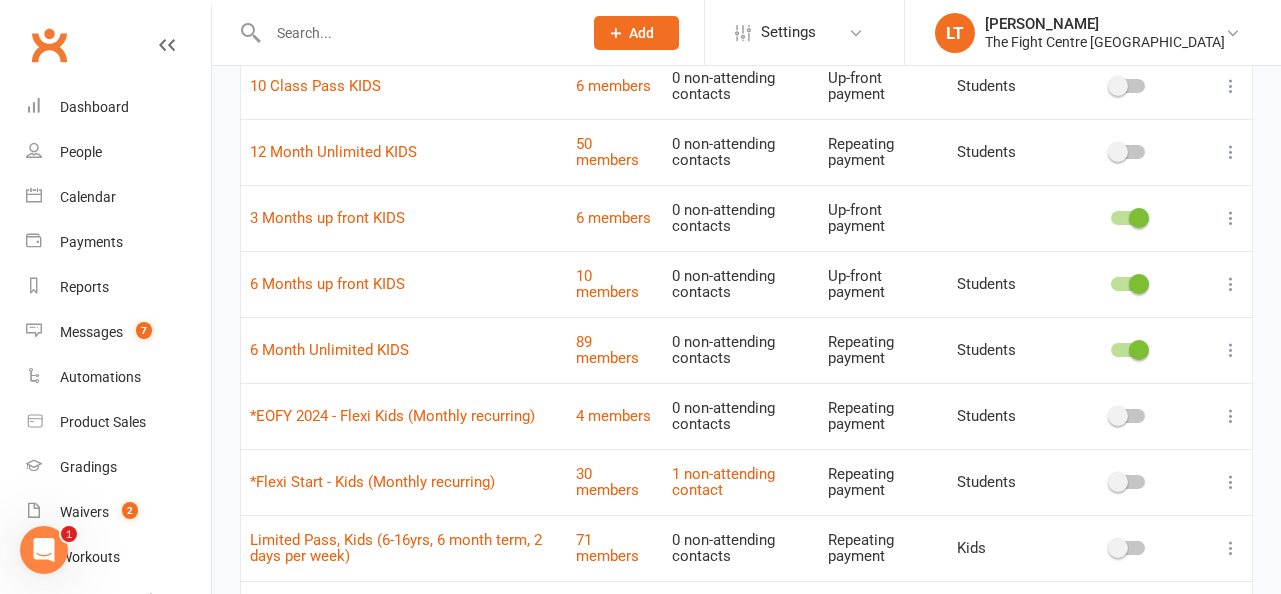 scroll, scrollTop: 0, scrollLeft: 0, axis: both 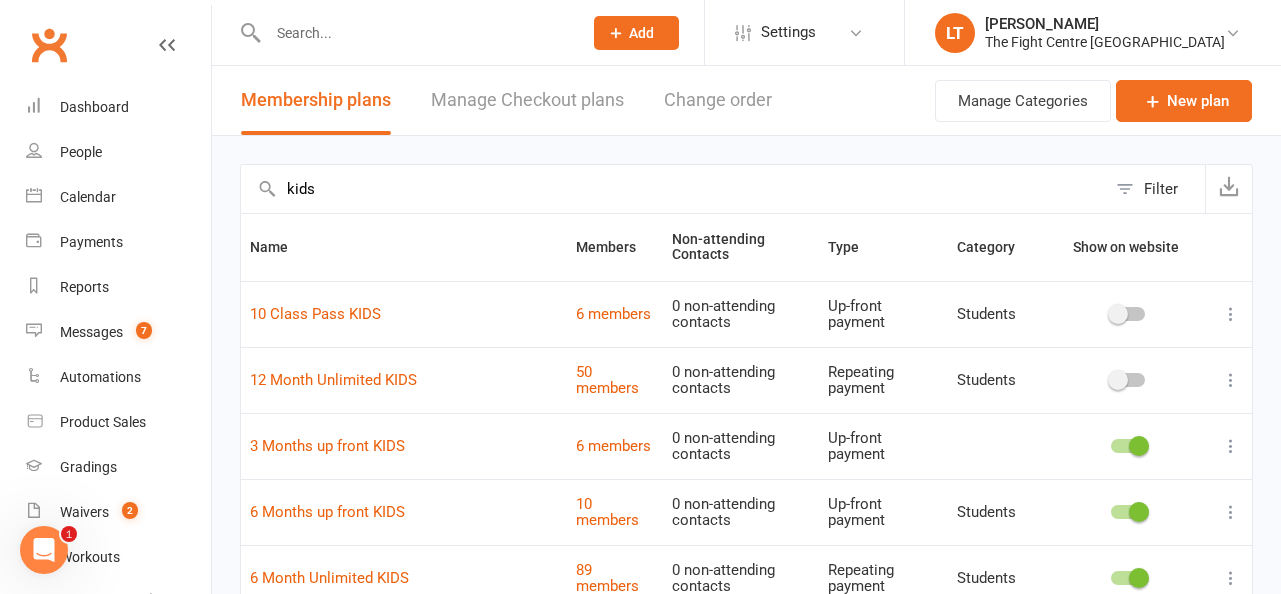 drag, startPoint x: 347, startPoint y: 193, endPoint x: 308, endPoint y: 186, distance: 39.623226 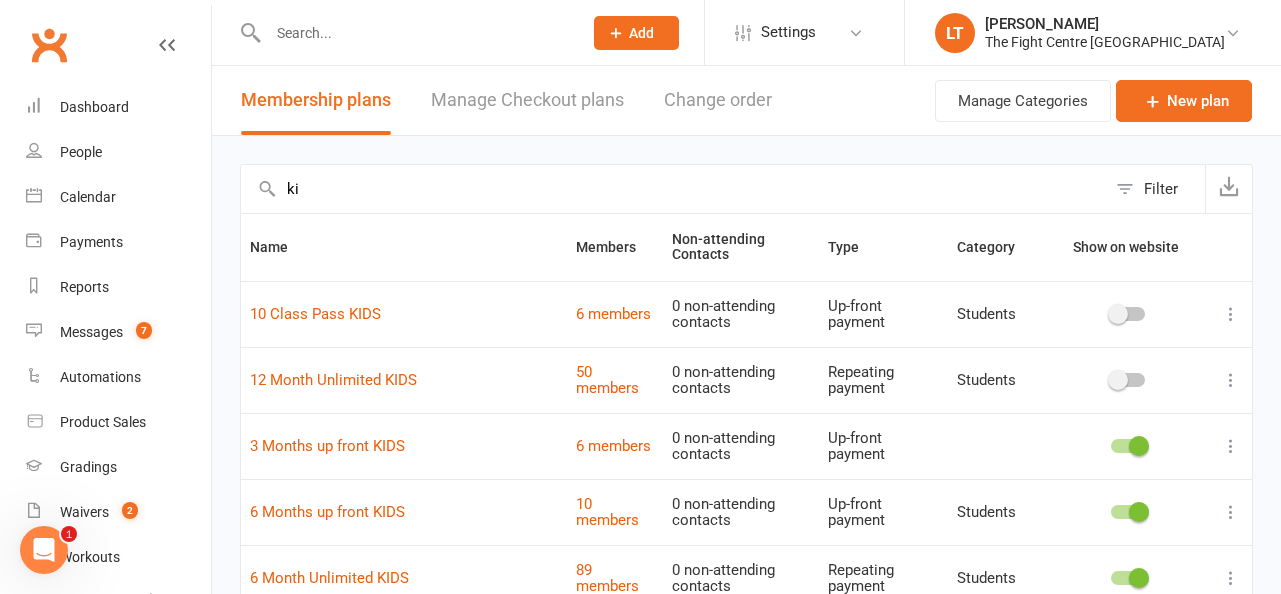 type on "k" 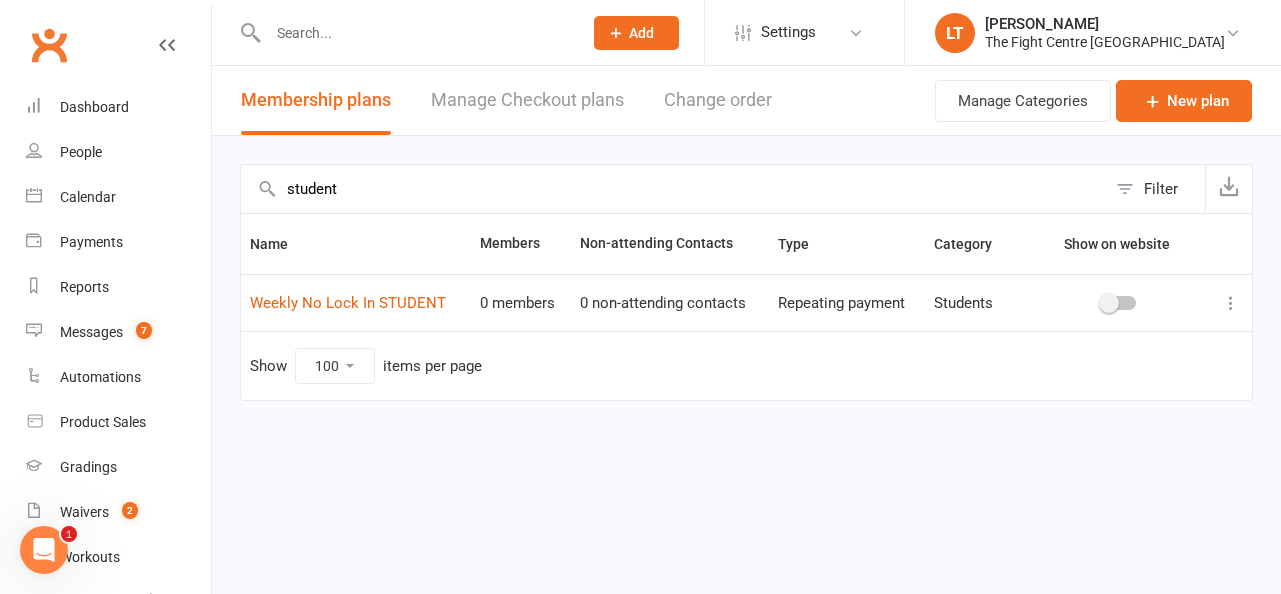 drag, startPoint x: 364, startPoint y: 194, endPoint x: 296, endPoint y: 186, distance: 68.46897 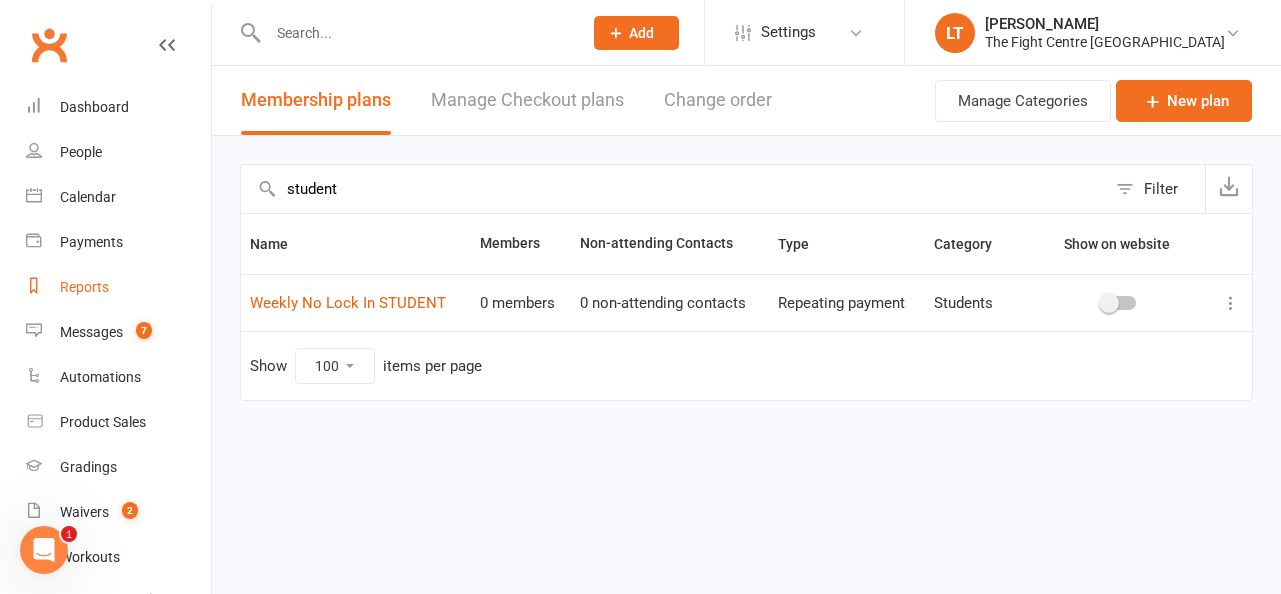 click on "Reports" at bounding box center (84, 287) 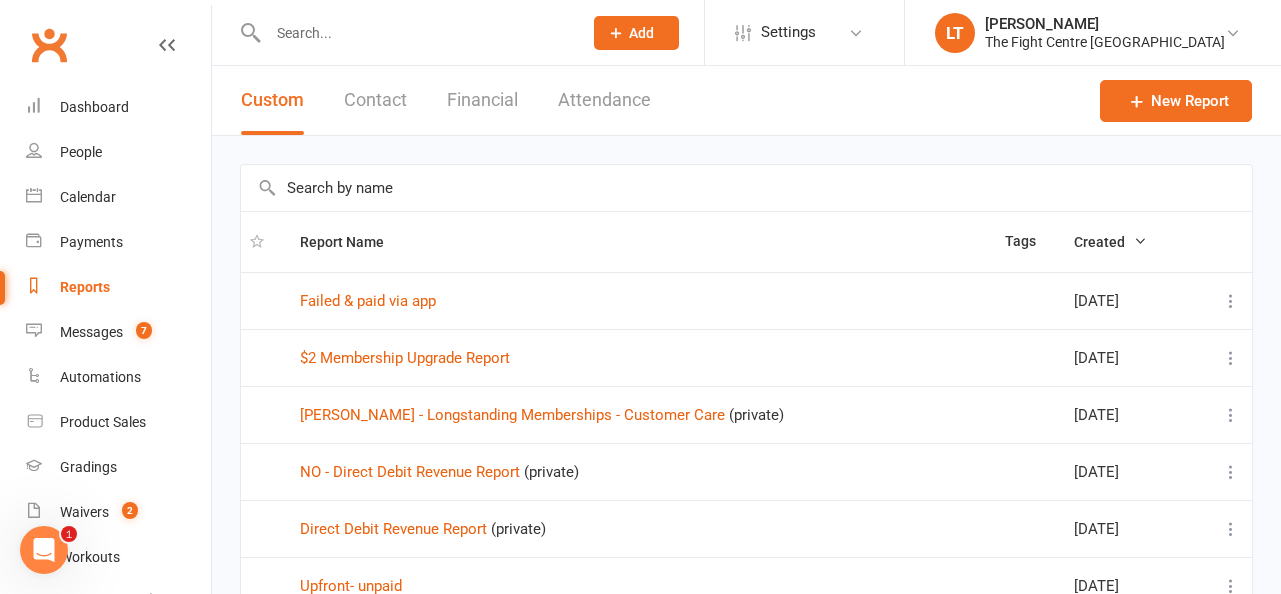 click at bounding box center (746, 188) 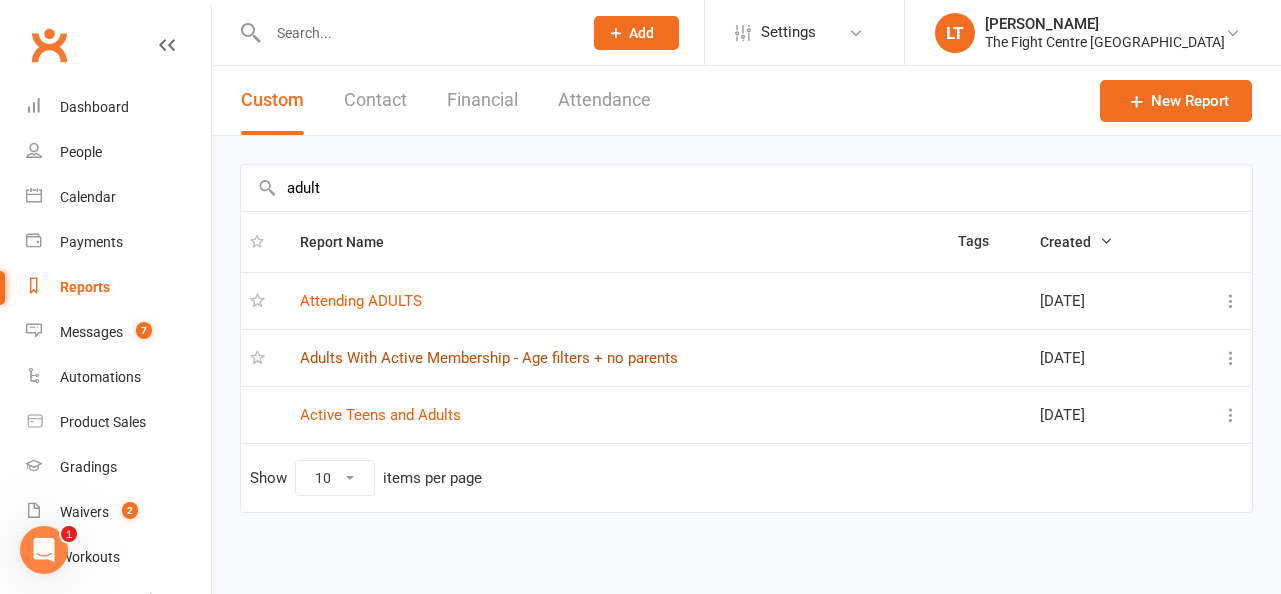 type on "adult" 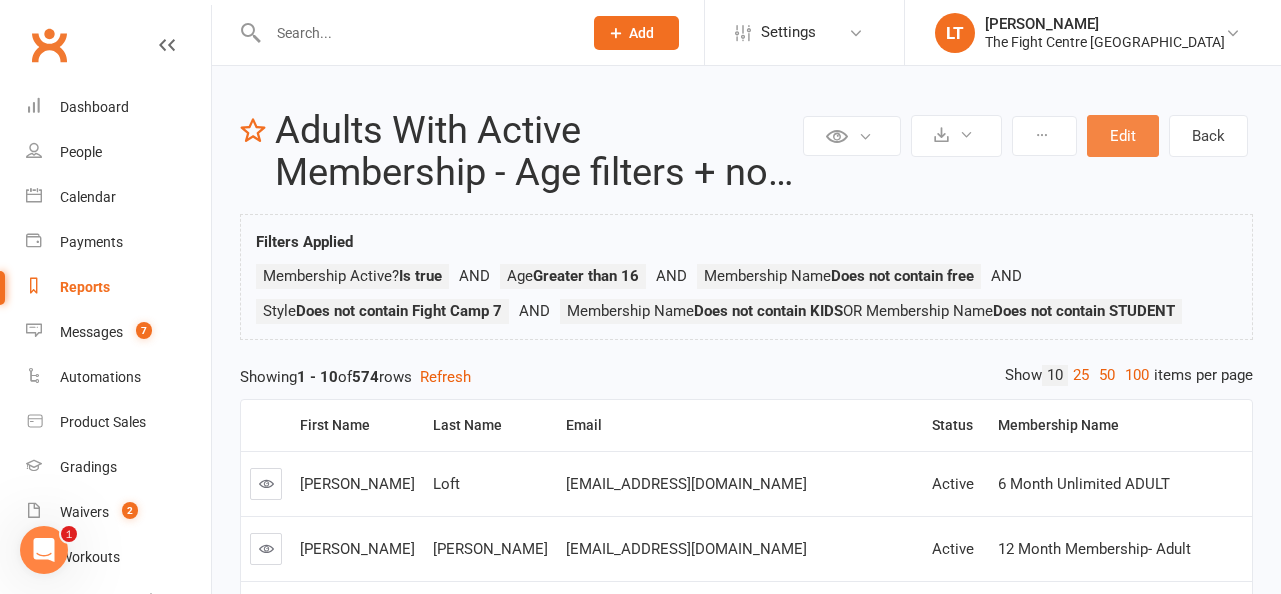 click on "Edit" at bounding box center (1123, 136) 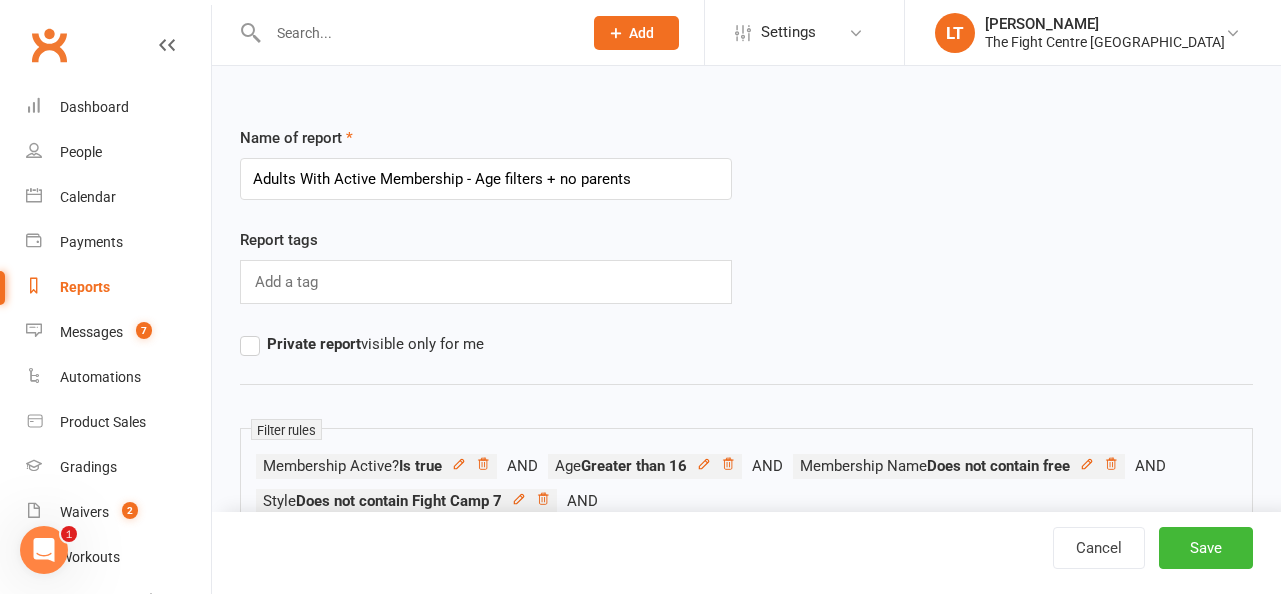 scroll, scrollTop: 172, scrollLeft: 0, axis: vertical 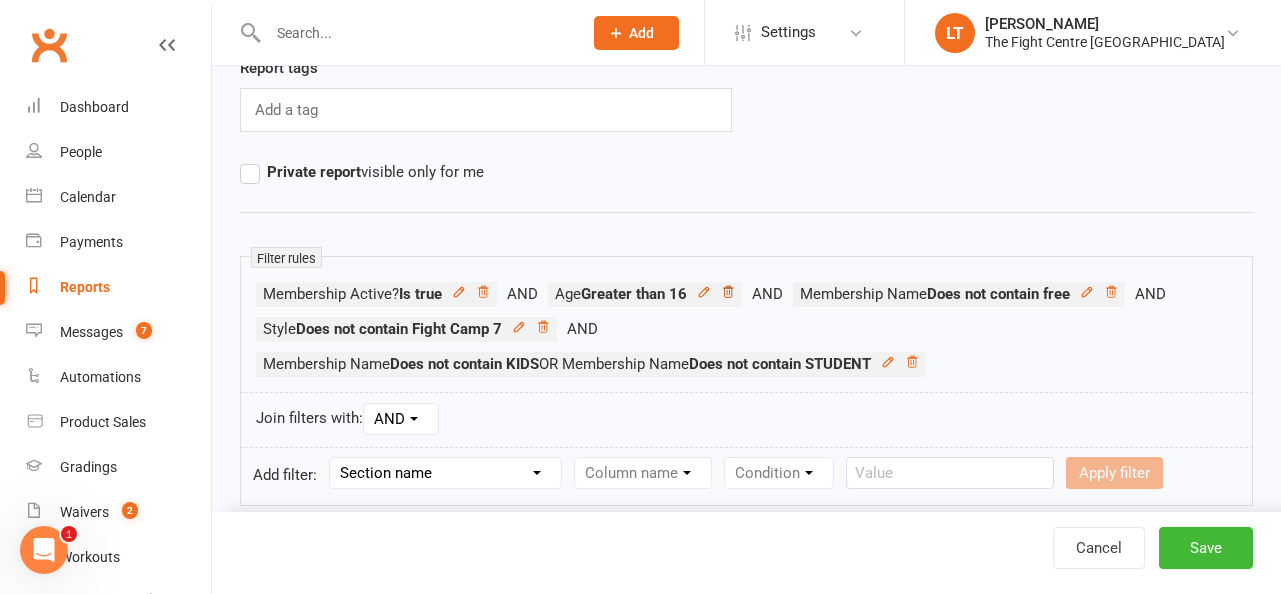 click 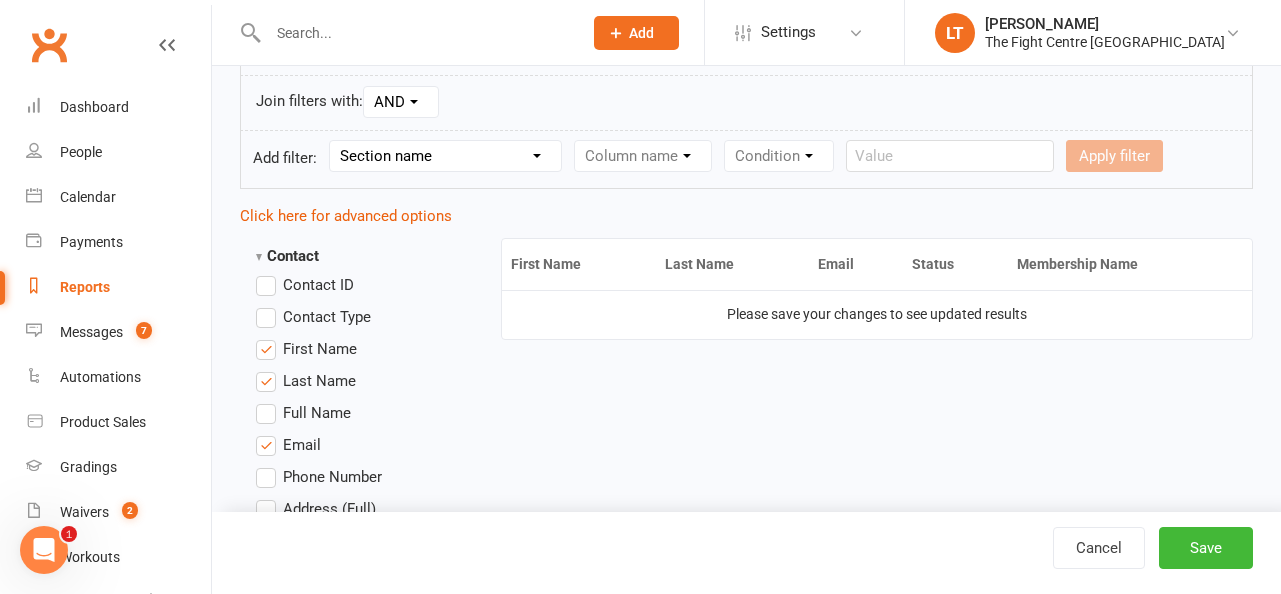 scroll, scrollTop: 491, scrollLeft: 0, axis: vertical 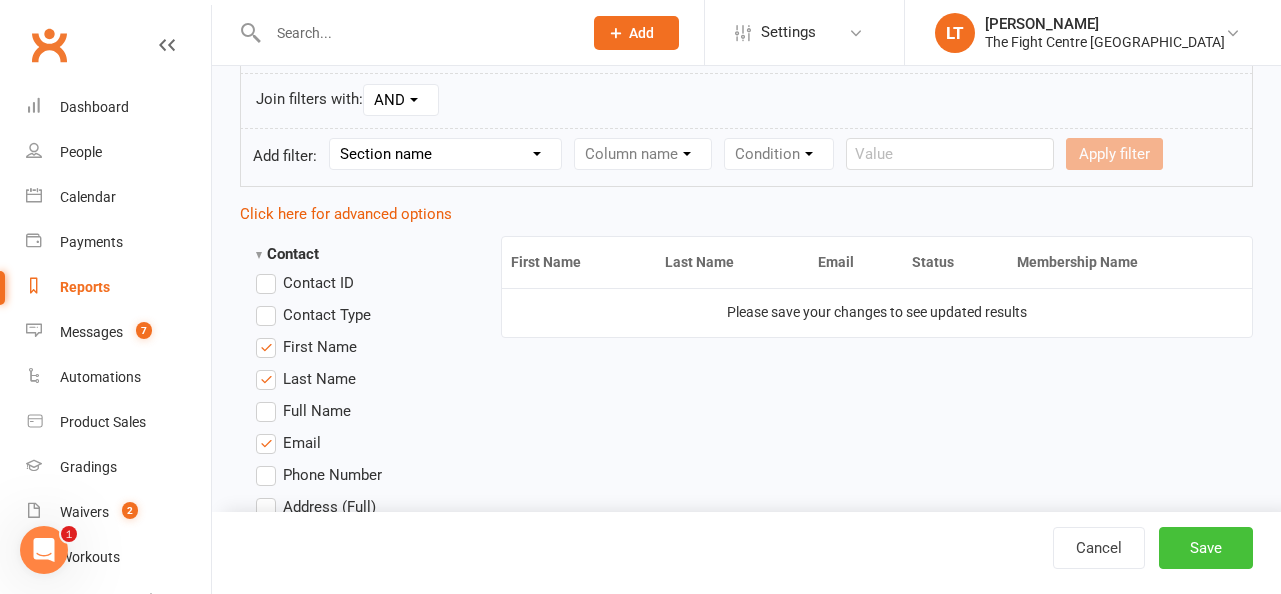 click on "Save" at bounding box center (1206, 548) 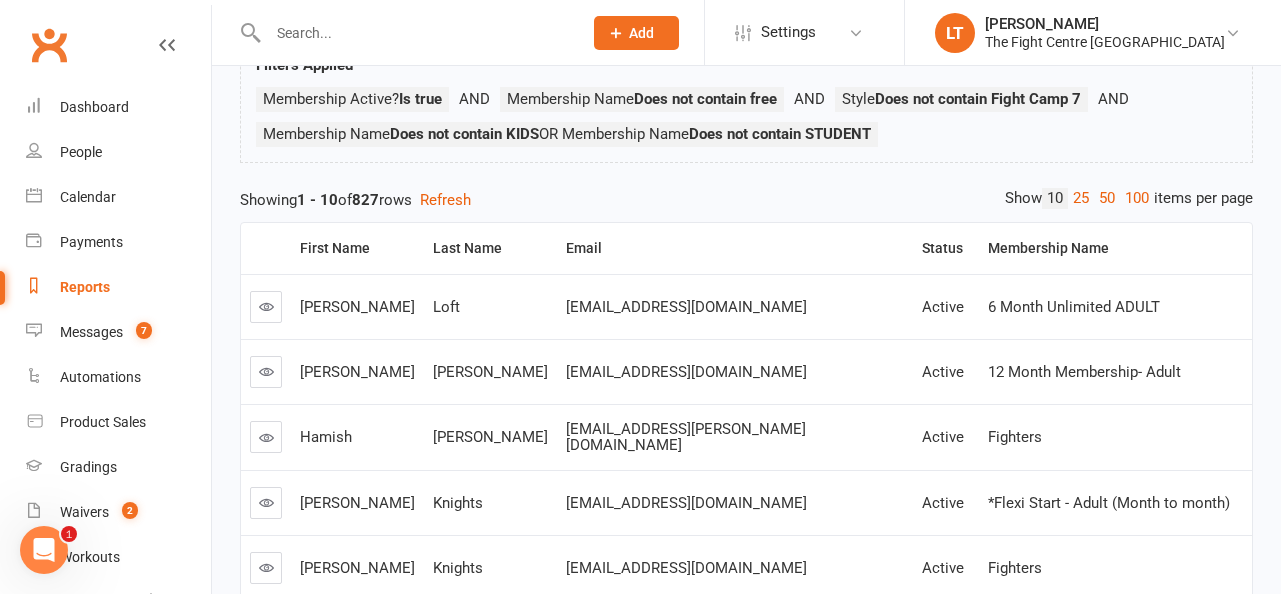 scroll, scrollTop: 0, scrollLeft: 0, axis: both 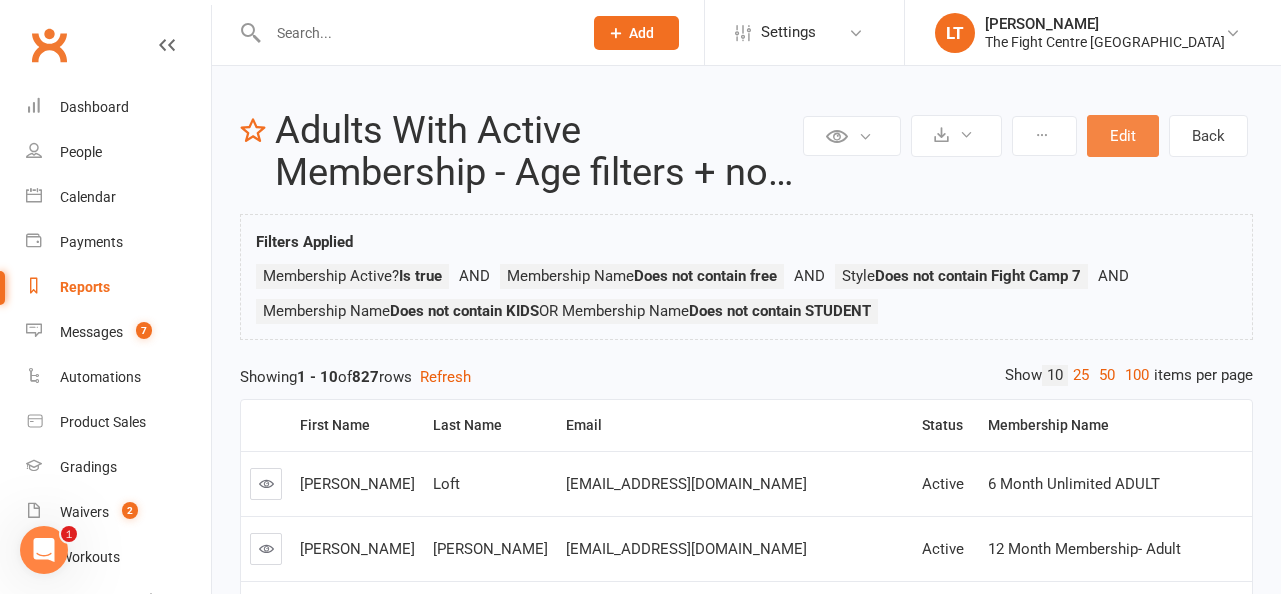 click on "Edit" at bounding box center [1123, 136] 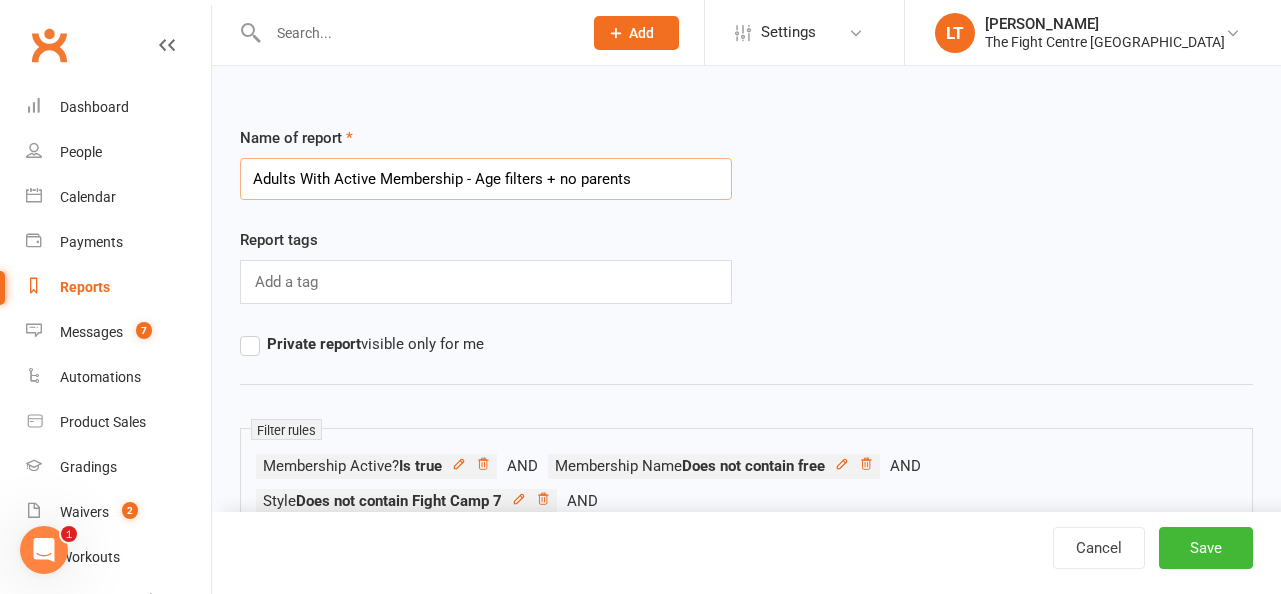scroll, scrollTop: 335, scrollLeft: 0, axis: vertical 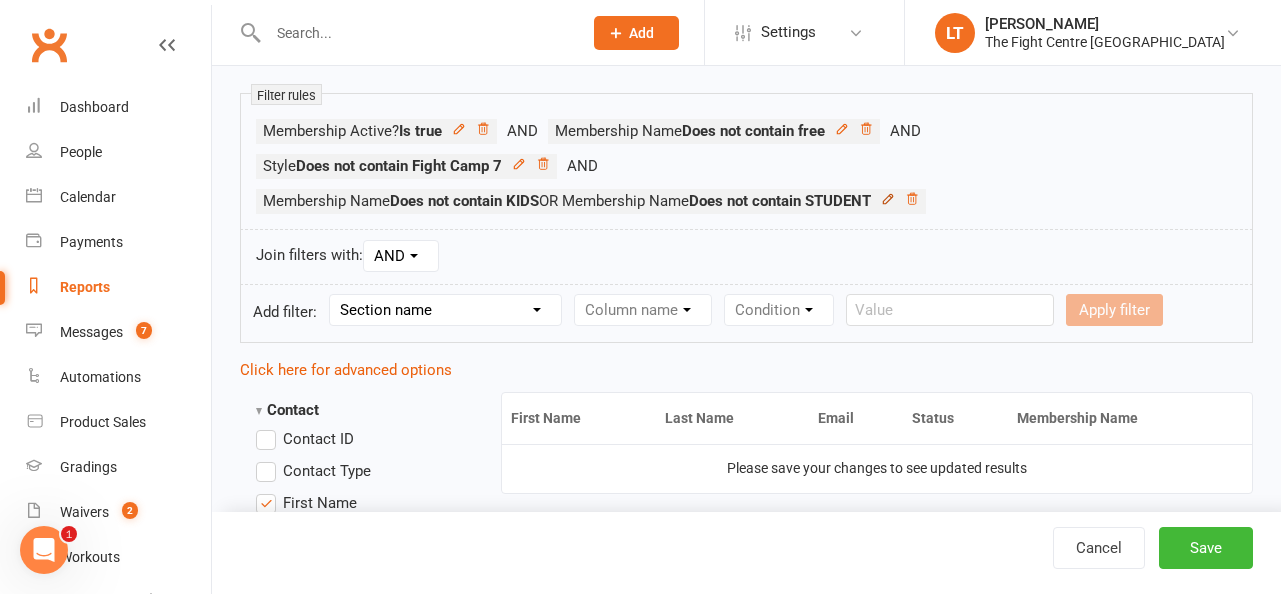 click 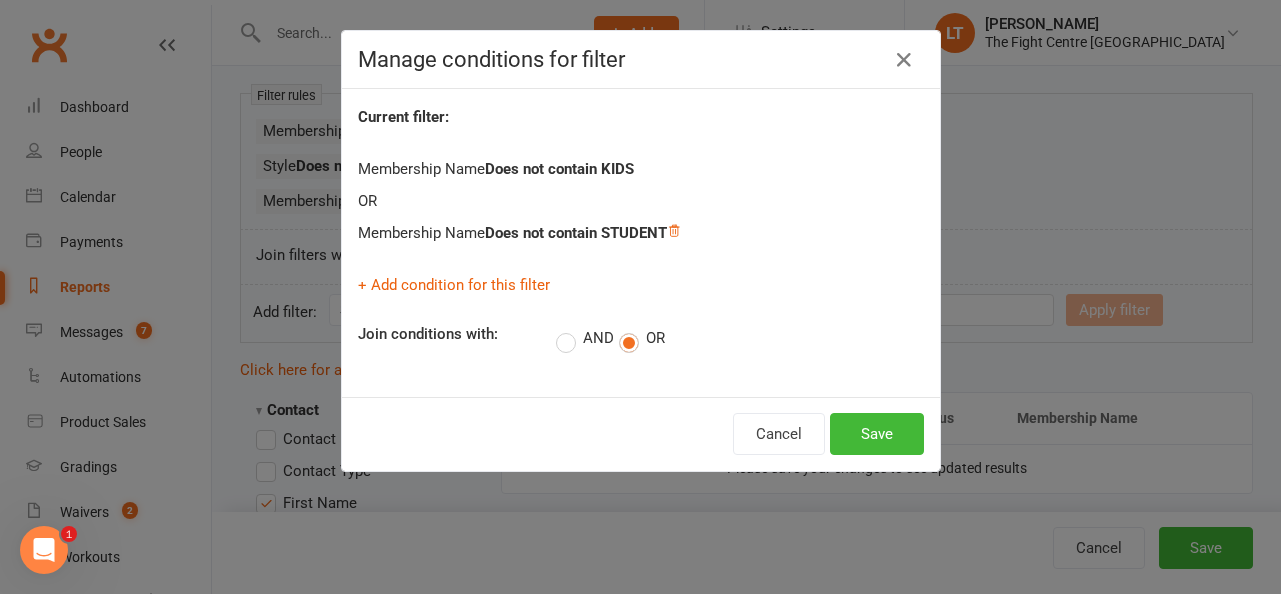 click on "AND" at bounding box center [585, 339] 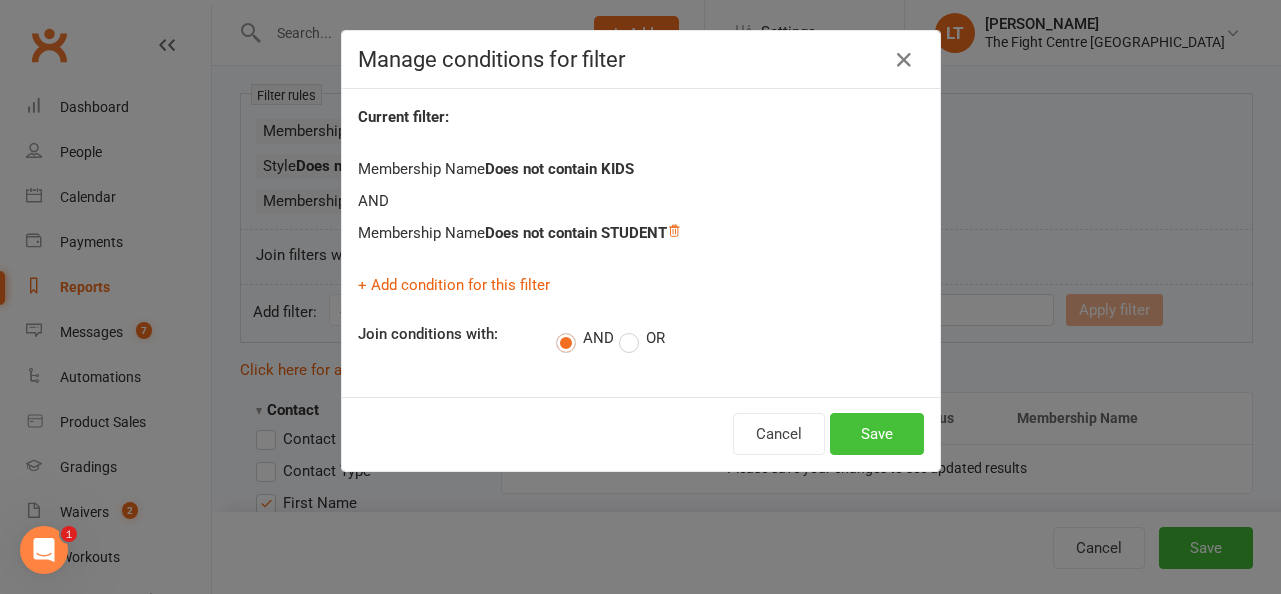 click on "Save" at bounding box center [877, 434] 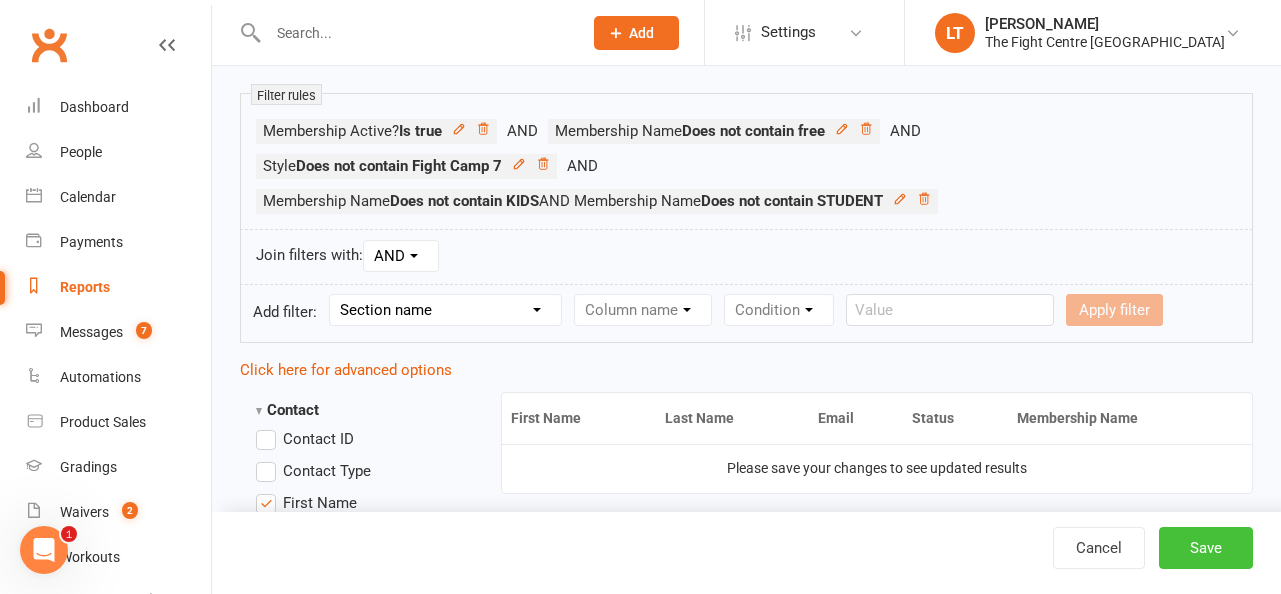 click on "Save" at bounding box center (1206, 548) 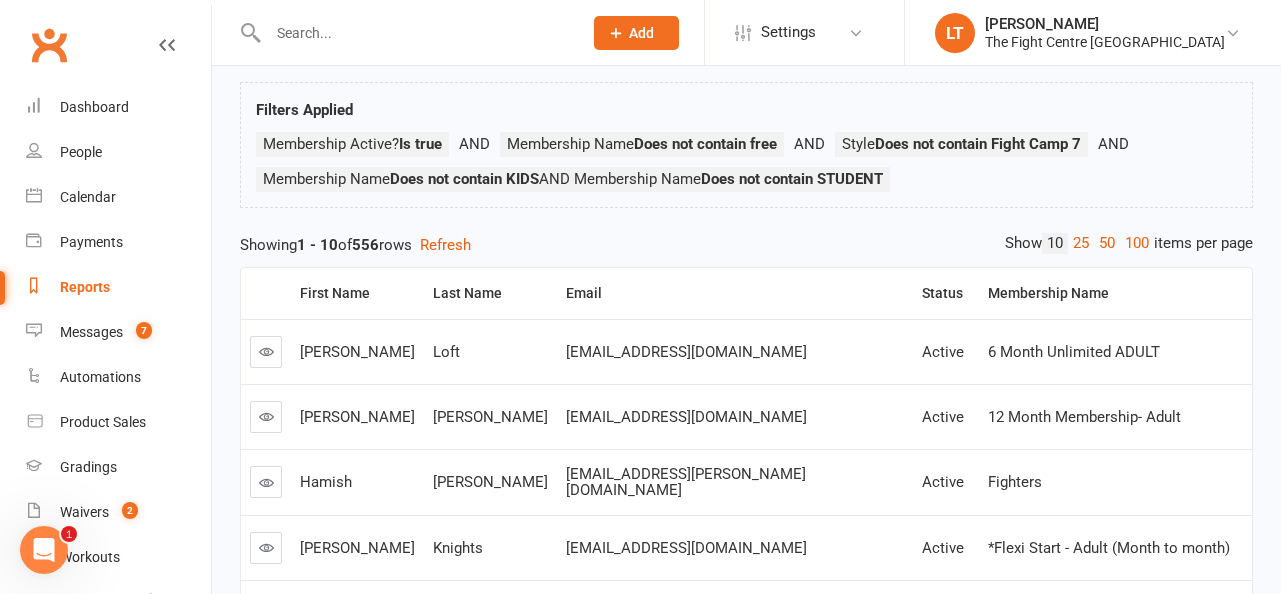 scroll, scrollTop: 666, scrollLeft: 0, axis: vertical 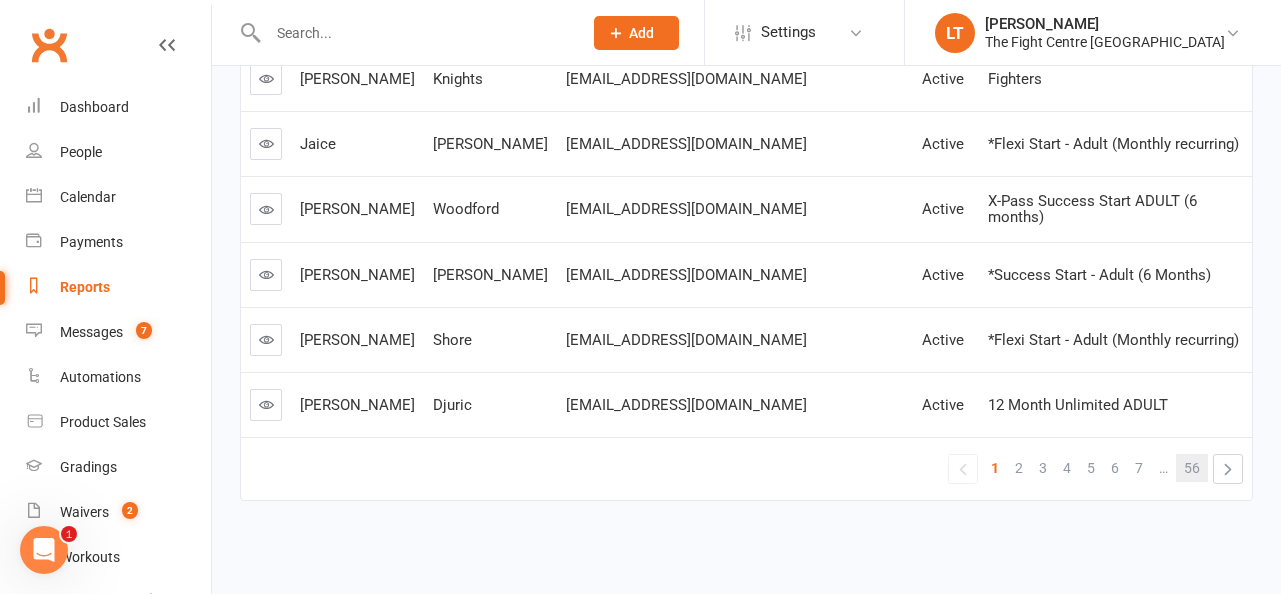 click on "56" at bounding box center [1192, 468] 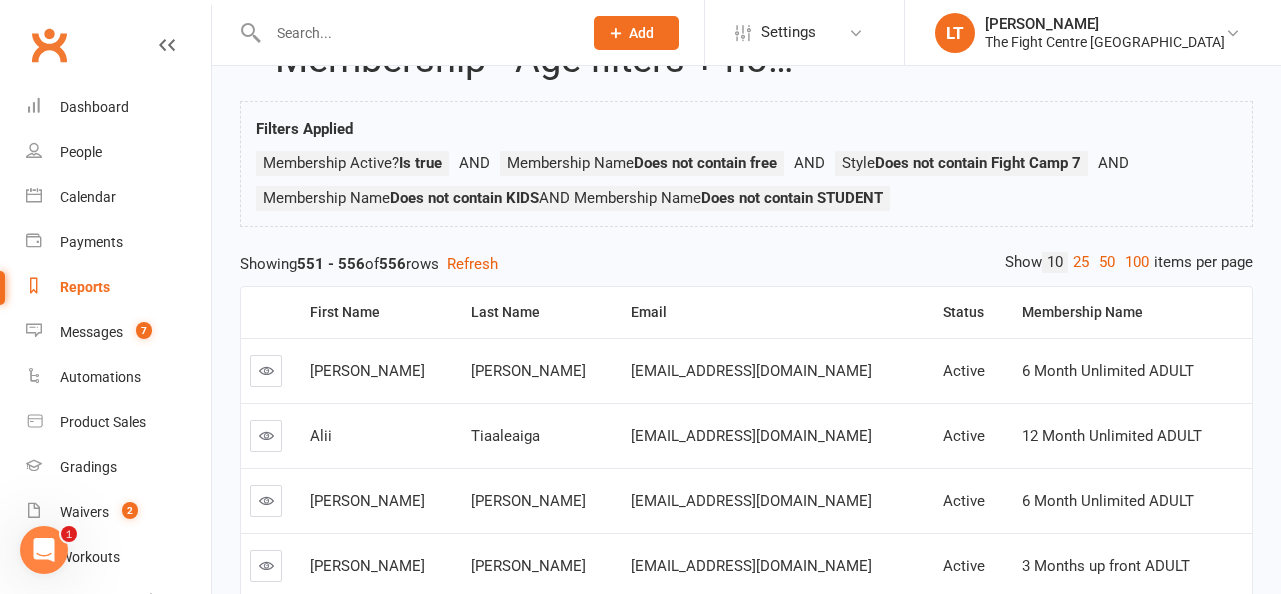 scroll, scrollTop: 0, scrollLeft: 0, axis: both 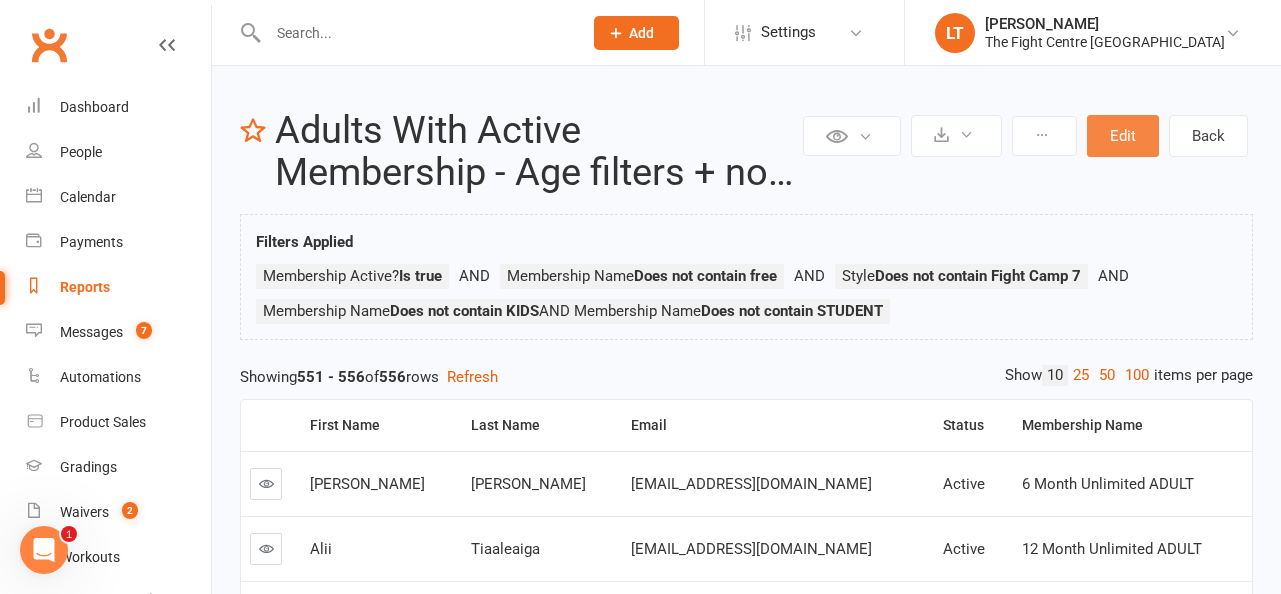 click on "Edit" at bounding box center (1123, 136) 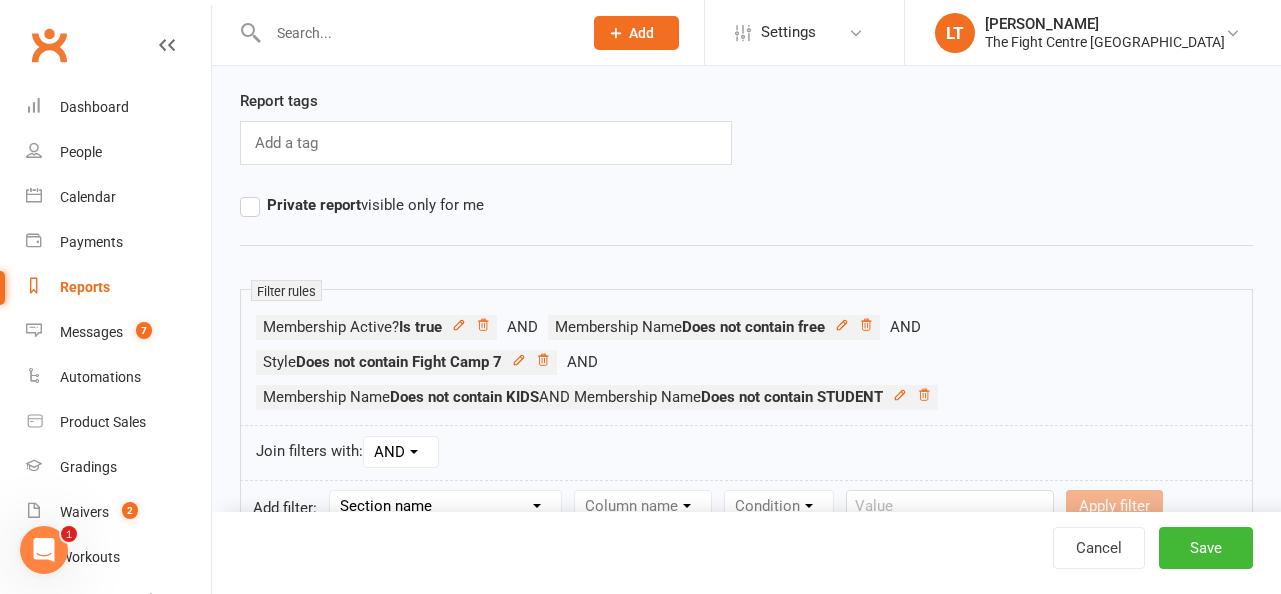 scroll, scrollTop: 417, scrollLeft: 0, axis: vertical 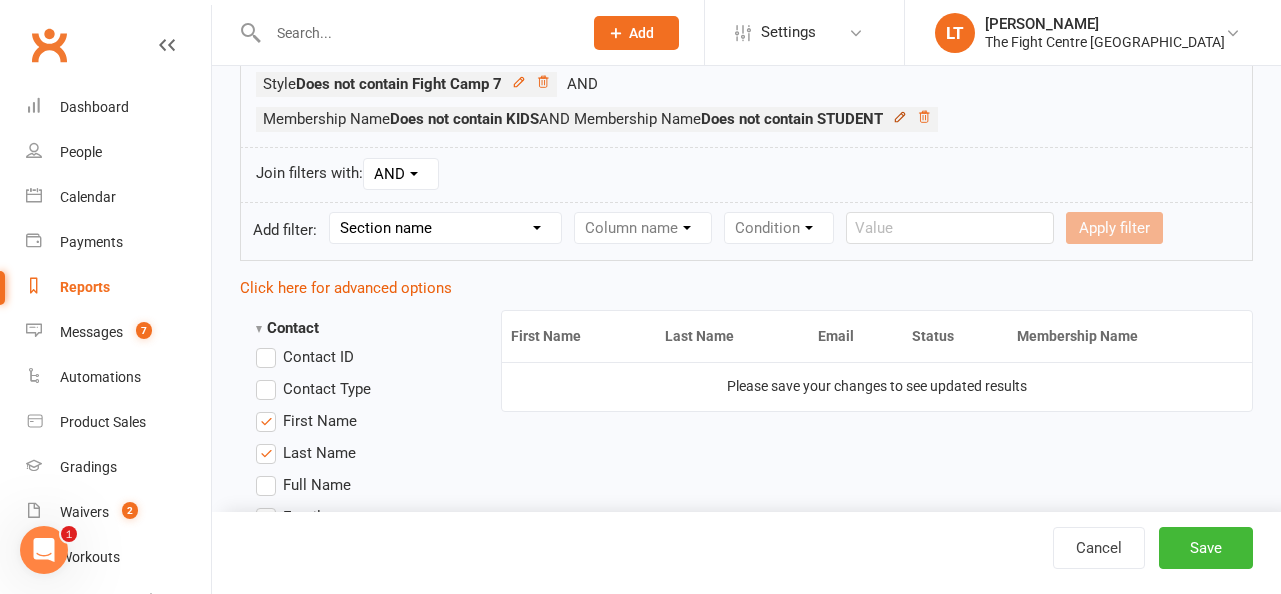 click 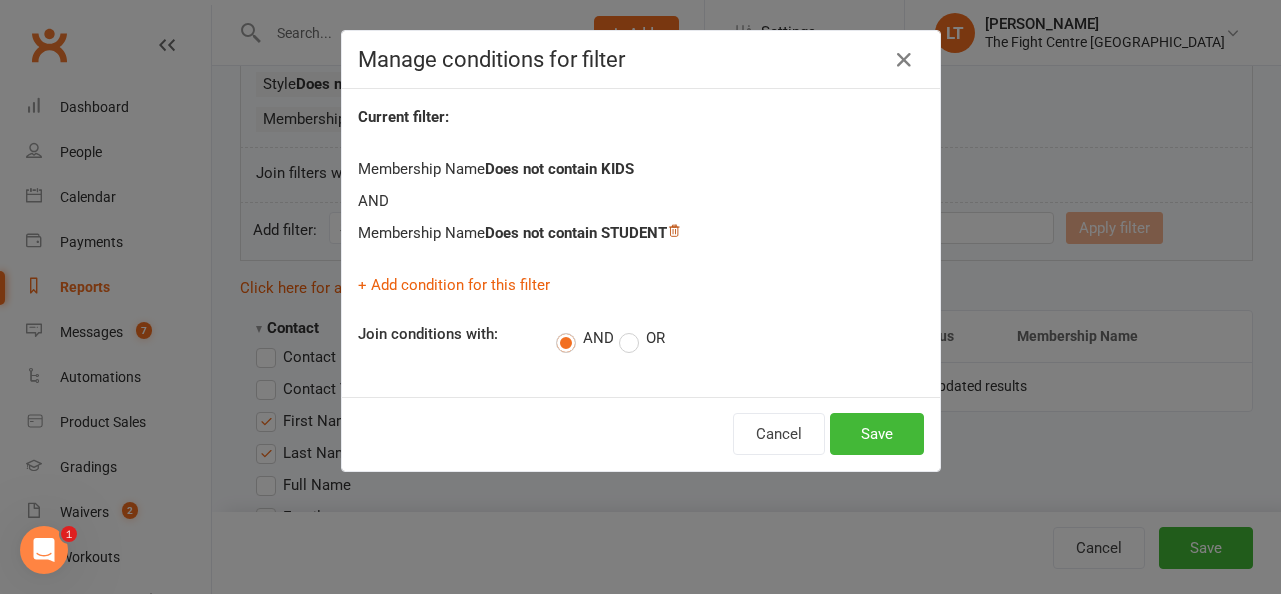 click 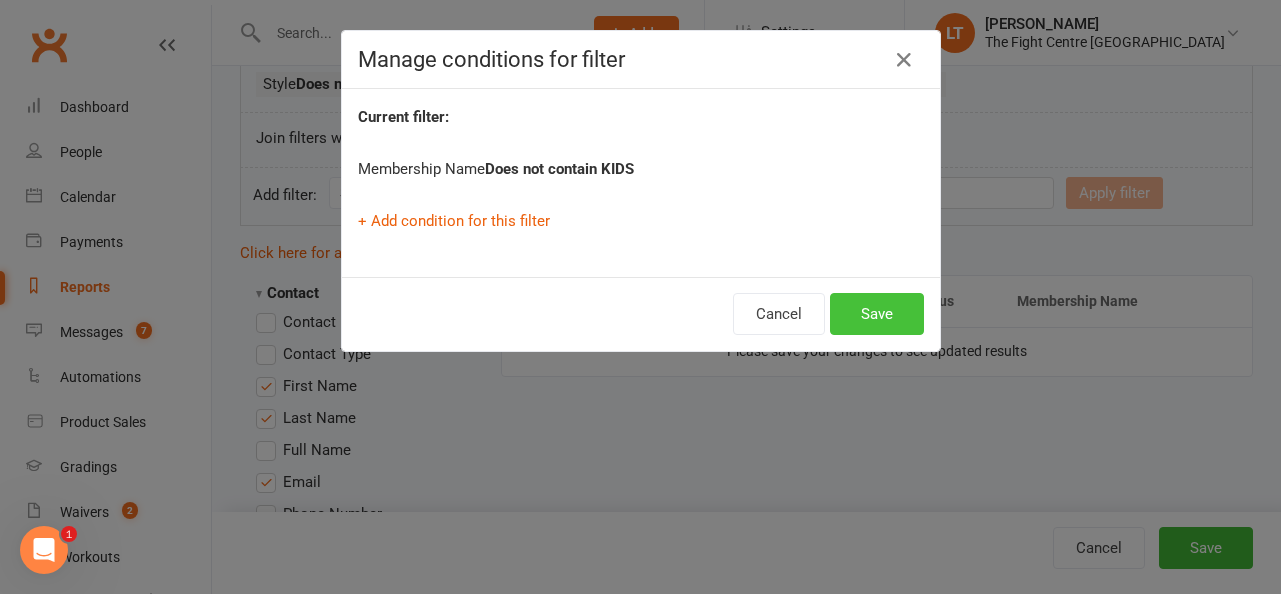 click on "Save" at bounding box center (877, 314) 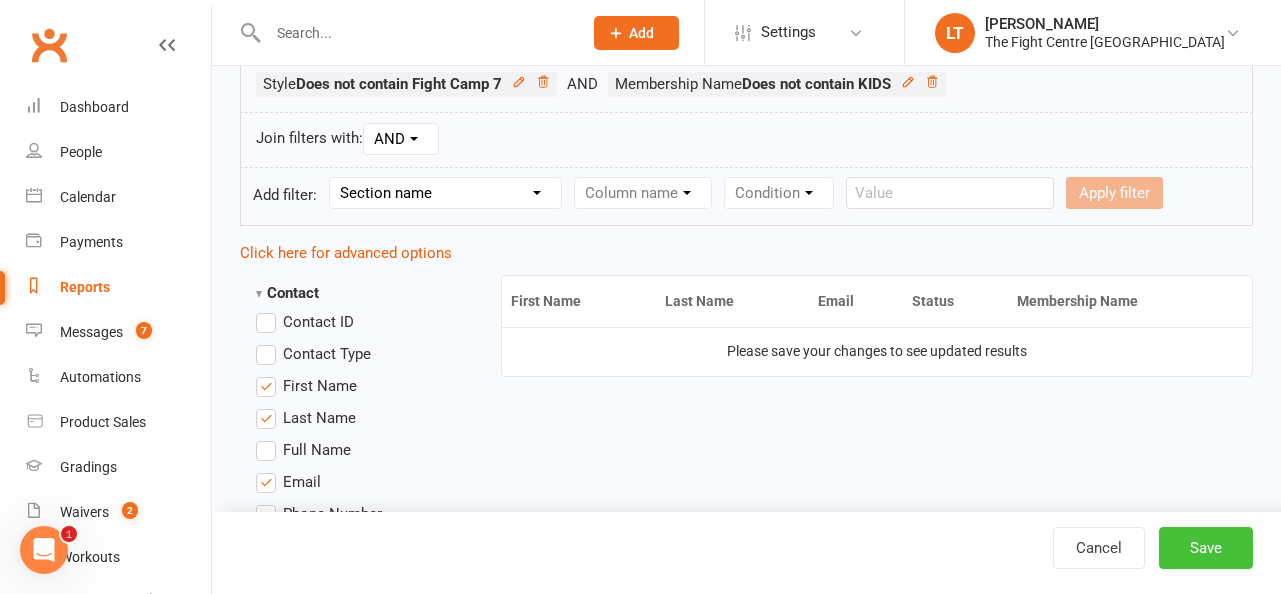 click on "Save" at bounding box center (1206, 548) 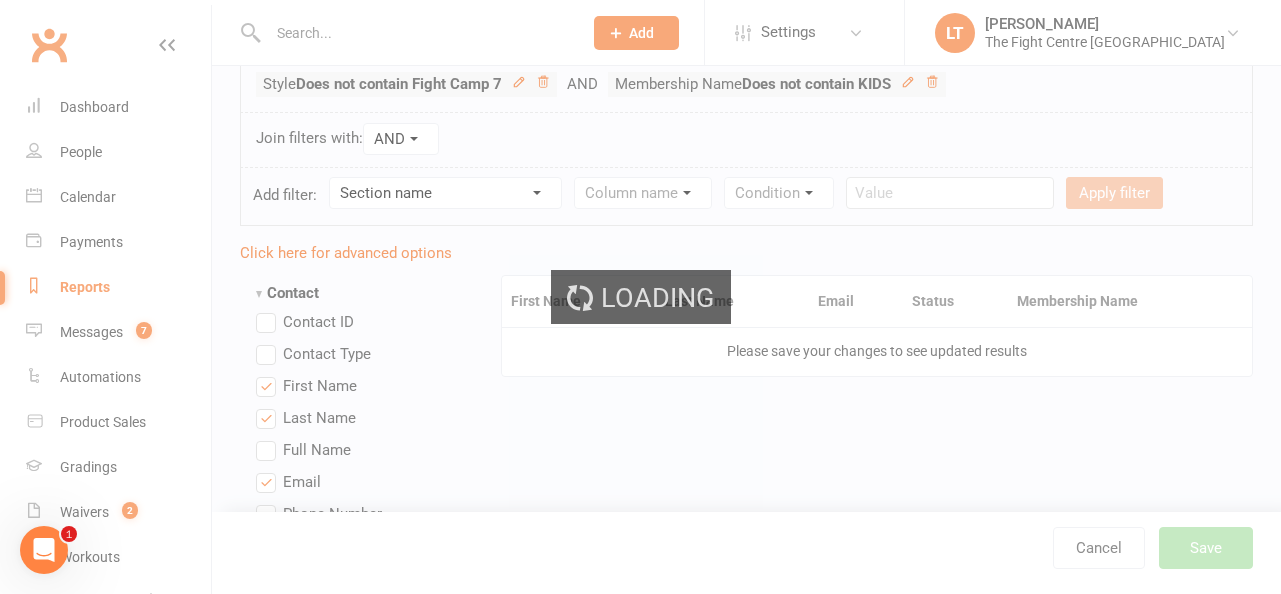 scroll, scrollTop: 0, scrollLeft: 0, axis: both 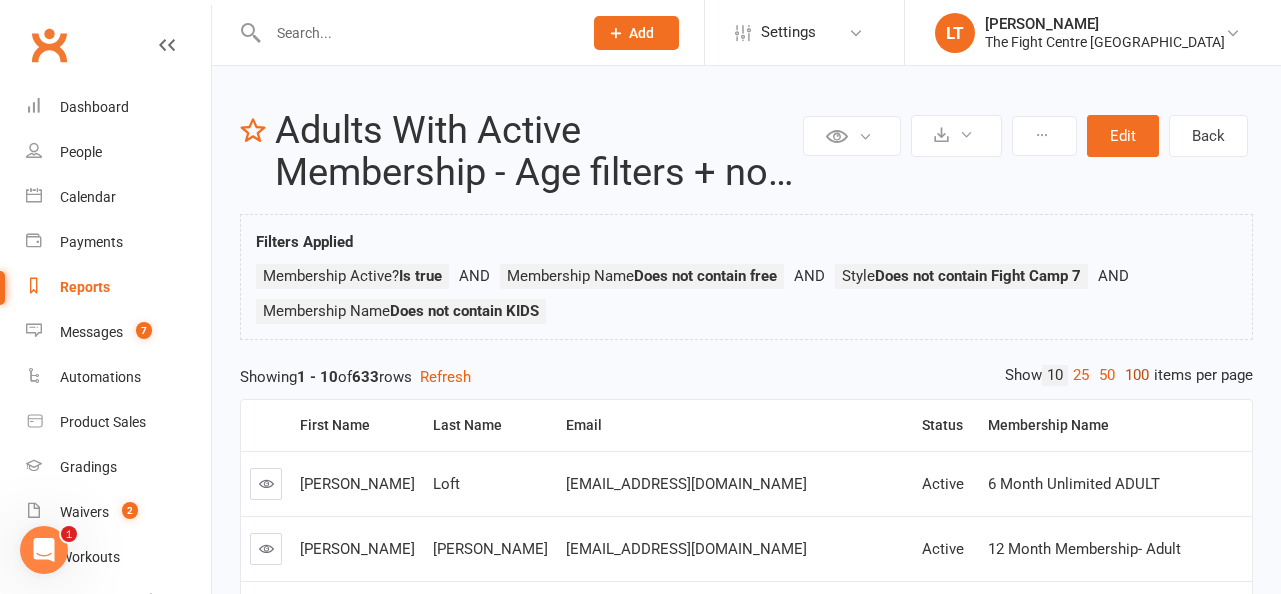 click on "100" at bounding box center (1137, 375) 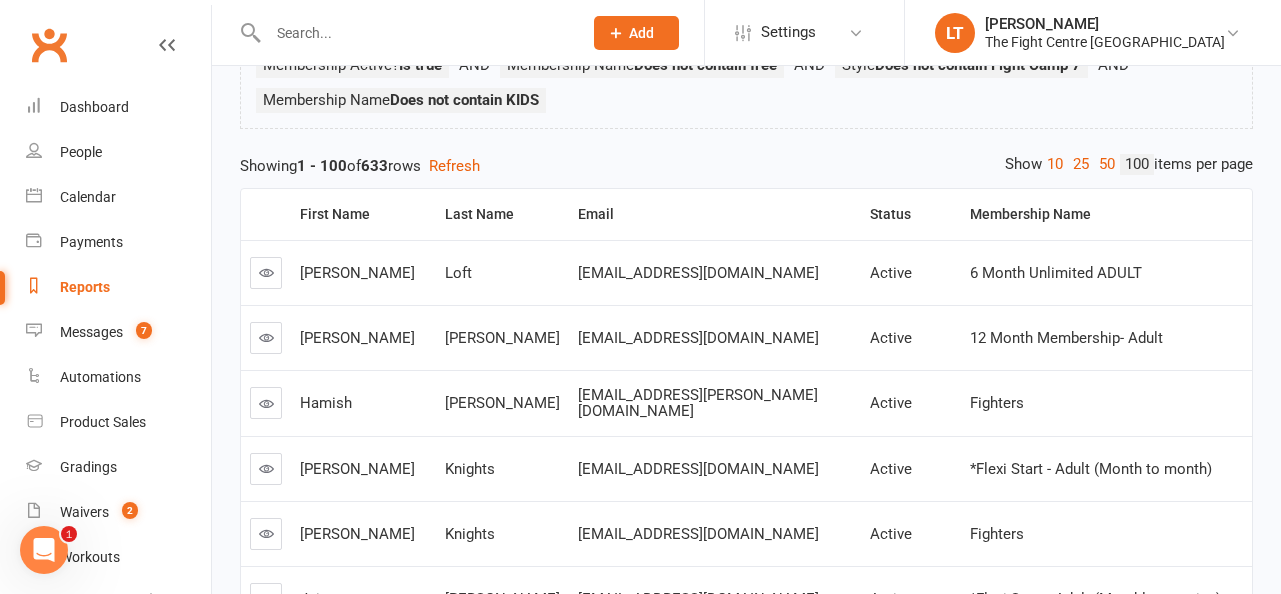 scroll, scrollTop: 0, scrollLeft: 0, axis: both 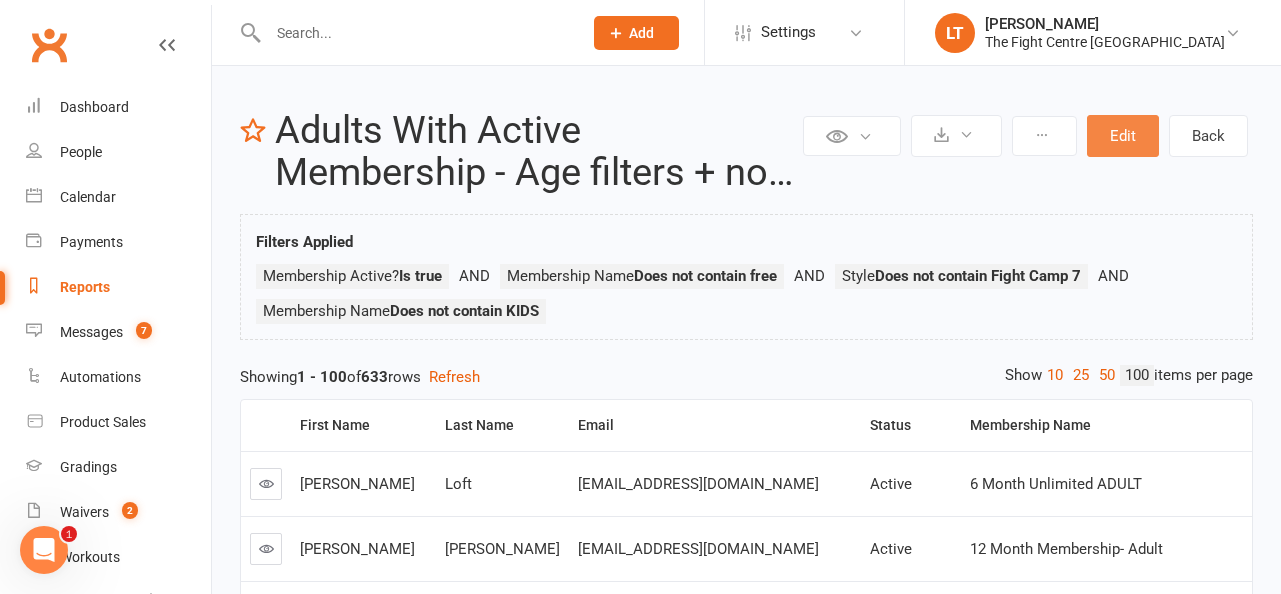 click on "Edit" at bounding box center (1123, 136) 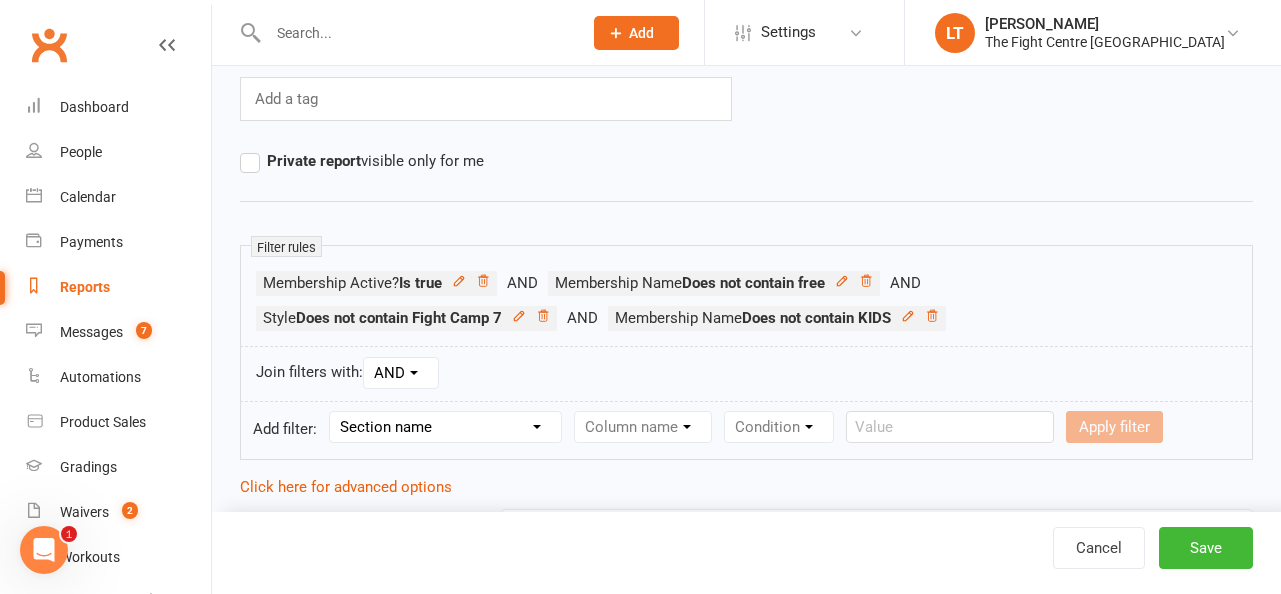 scroll, scrollTop: 221, scrollLeft: 0, axis: vertical 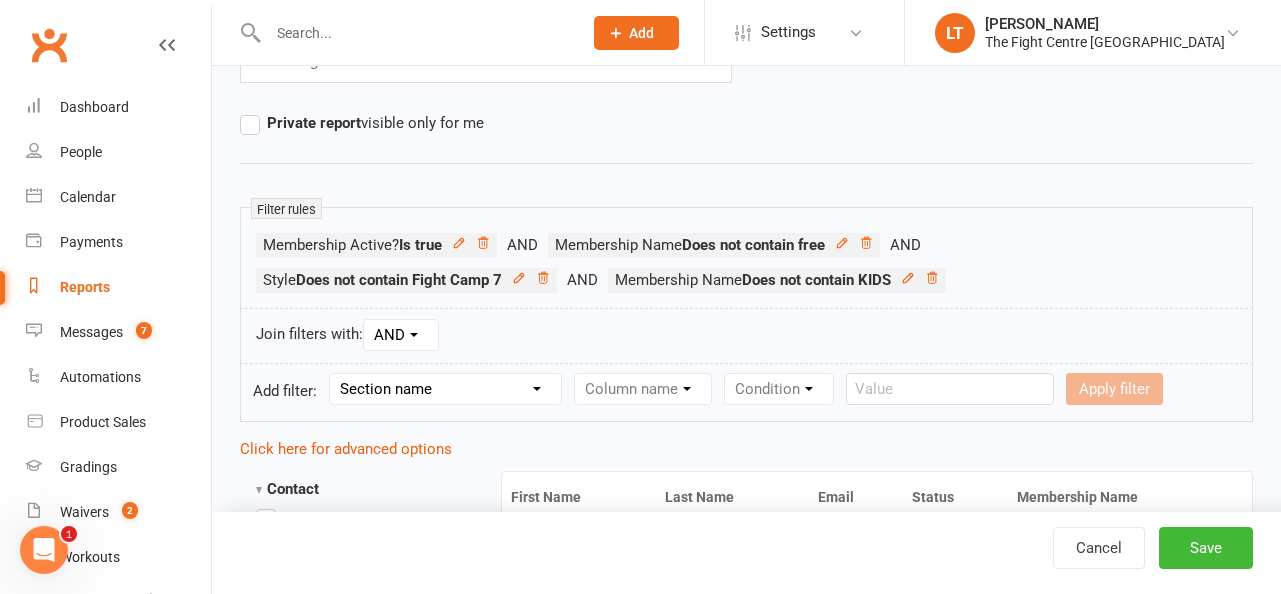 click on "Section name Contact Attendance Aggregate Payment Booking Waitlist Attendees Cancelled Bookings Late-cancelled Bookings Aggregate Booking Communication Comms Recipients Membership Payment Mobile App Styles And Ranks Aggregate Styles And Ranks Grading Events Promotions Suspensions Signed Waivers Family Members Credit Vouchers Enrolled Automations Enrolled Workouts Public Tasks Waiver Answers Marketing Information Body Composition Key Demographics Fitness Goals Emergency Contact Details Trainer/Instructor" at bounding box center [445, 389] 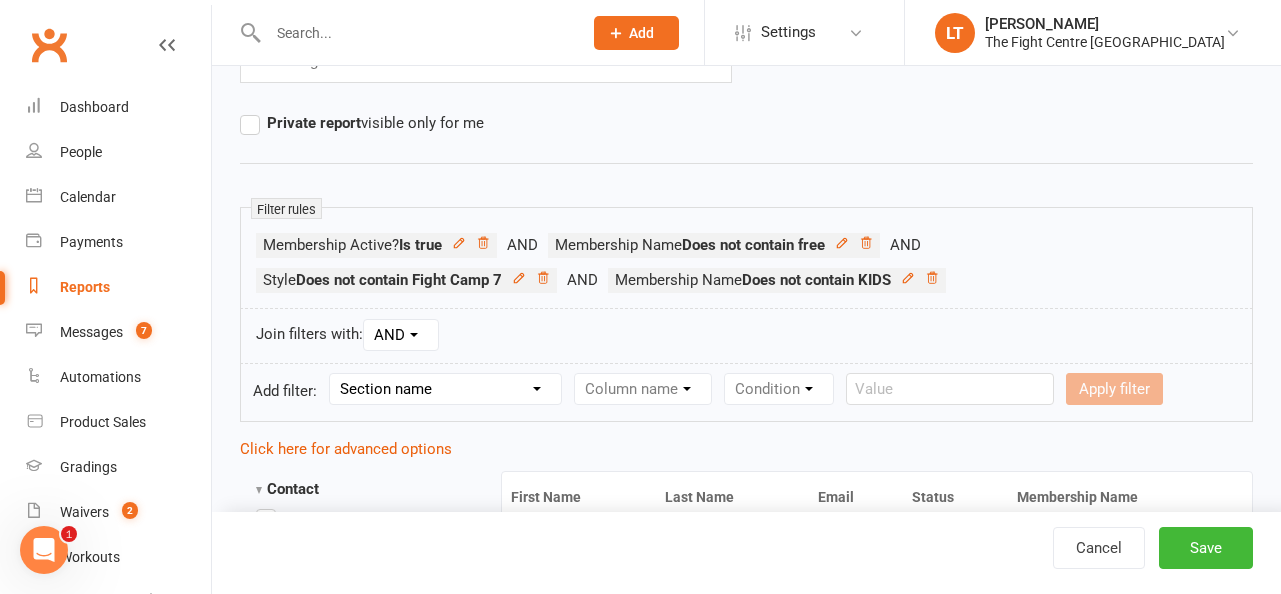 select on "0" 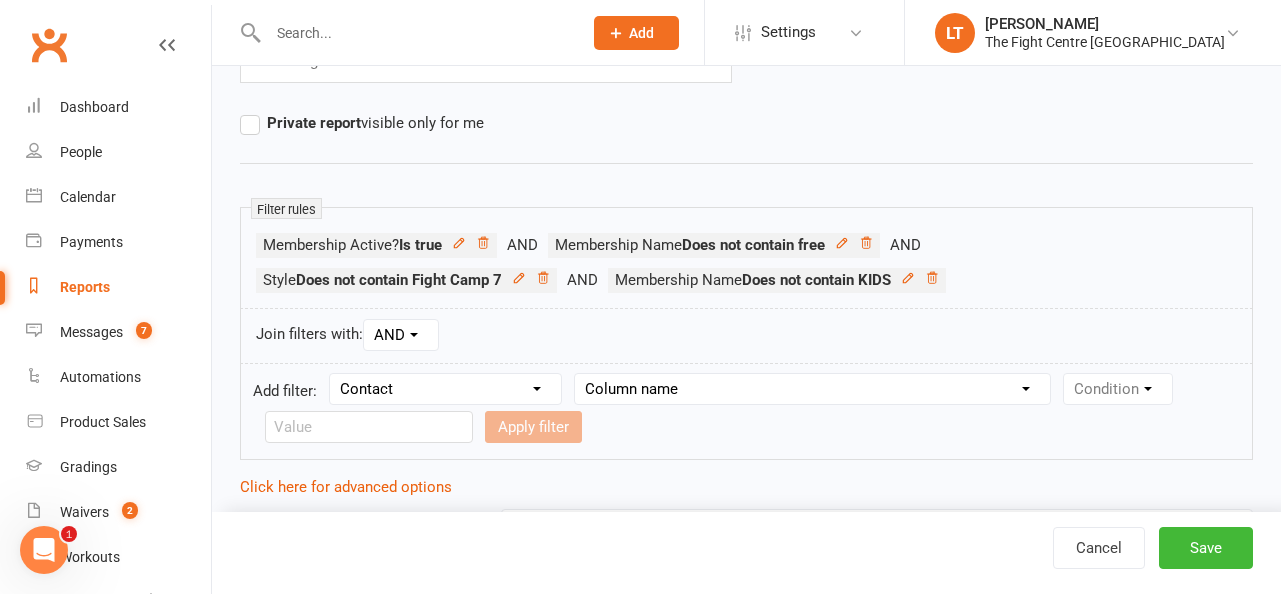 click on "Column name Contact Type First Name Last Name Full Name Email Phone Number Address (Full) Created First Activated Days since added to Clubworx Days since First Activated Days since Last Activated Status Previous Status (Prospects only) Prospect Status Last Changed Trial Status Member Number Date of Birth Age Next Birthday Birth Month Unsubscribed from Email Unsubscribed from SMS Owner Location Converted to Member Converted to NAC Wallet Details Credit Card Expires Source Related contacts exist? Related members exist? Related active members exist? Related prospects exist? Related non-attending contacts exist? Related non-attending contacts (with active memberships) exist? Parent(s) exist in Clubworx? Children exist in Clubworx? Profile picture attached? Credit balance Flagged? Flag Titles Call notes Has signed in to Member Portal? Last Member Portal sign-in Ezidebit Payer Reference" at bounding box center (812, 389) 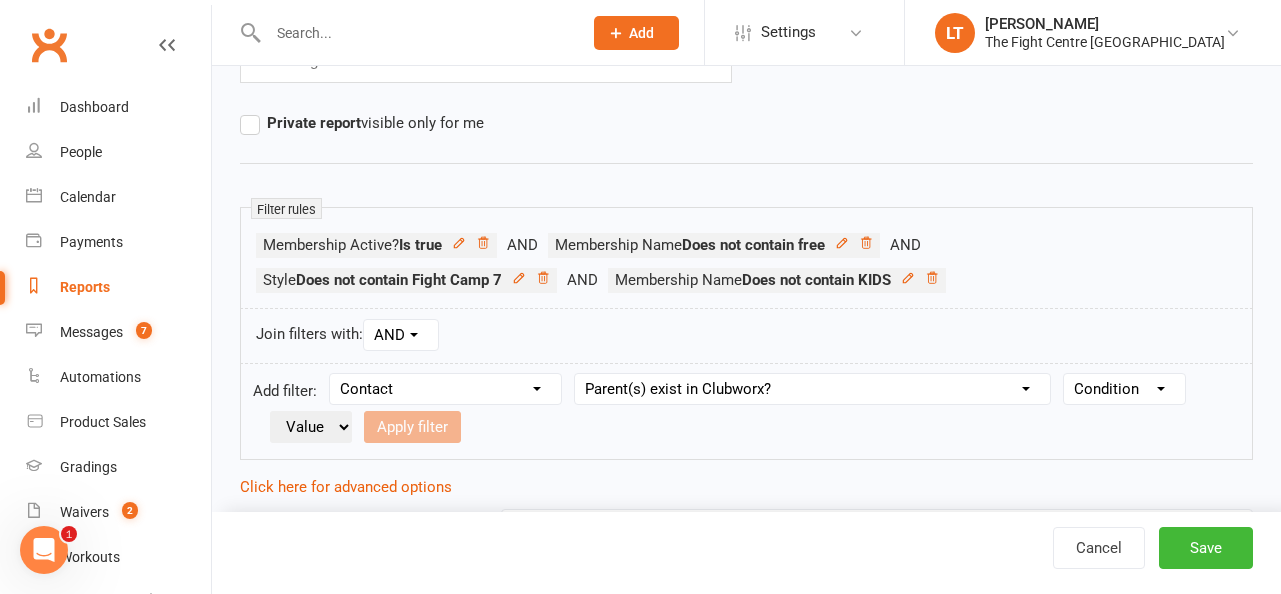 click on "Condition Is Is not Is blank Is not blank" at bounding box center (1124, 389) 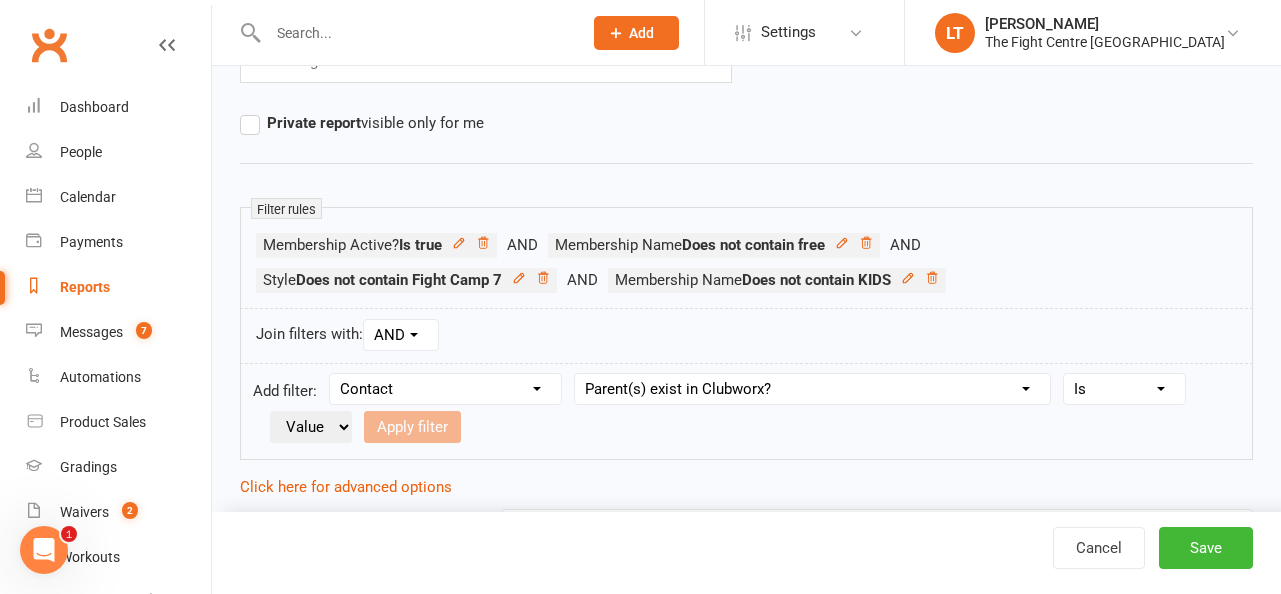 click on "Value Yes No" at bounding box center (311, 427) 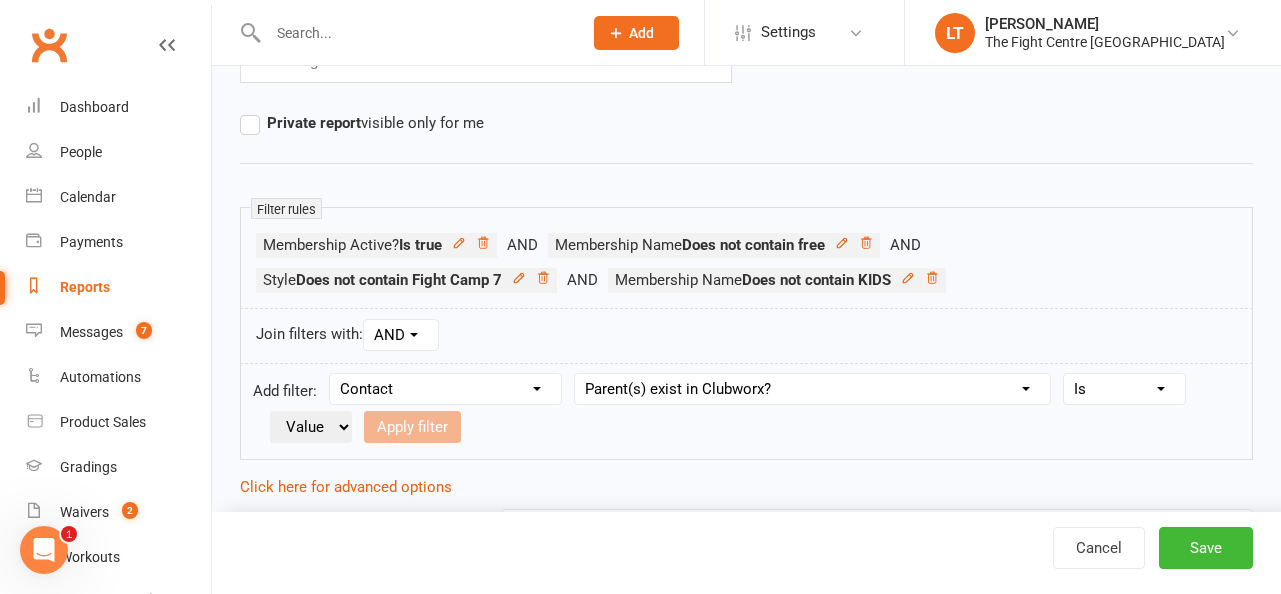 select on "false" 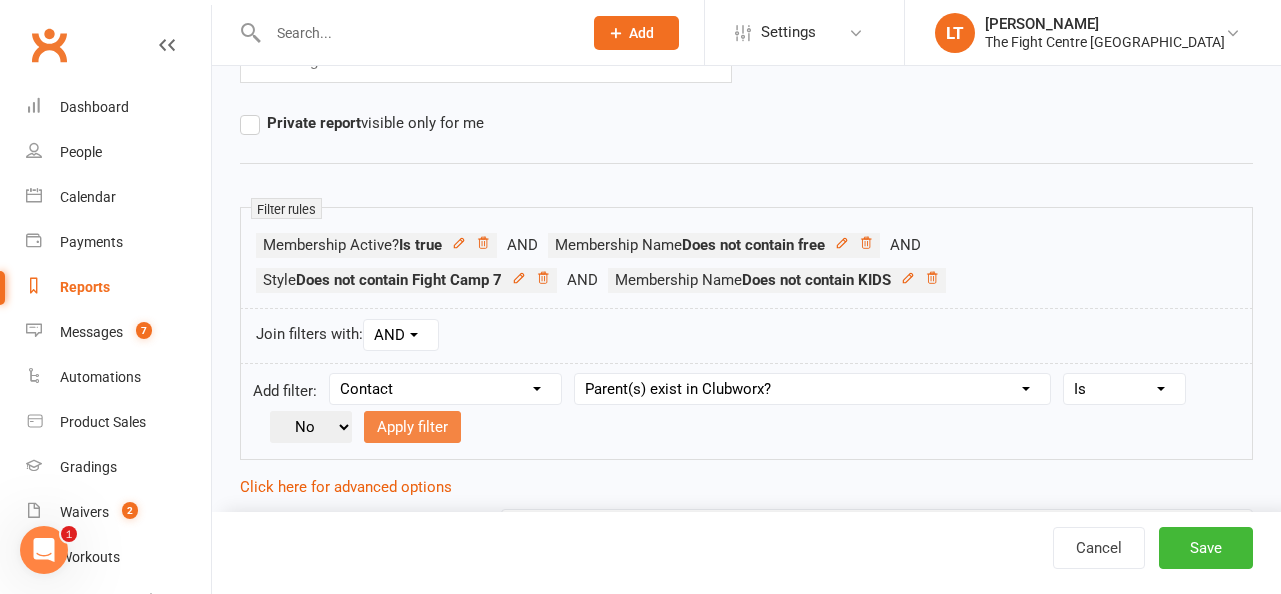 click on "Apply filter" at bounding box center [412, 427] 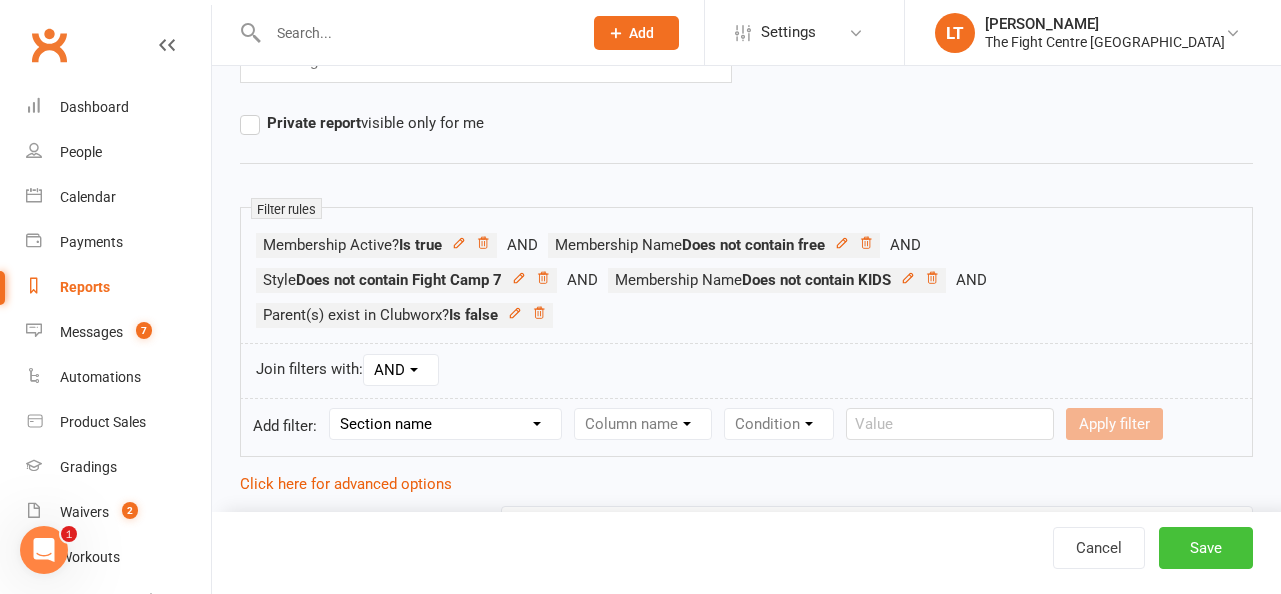 click on "Save" at bounding box center [1206, 548] 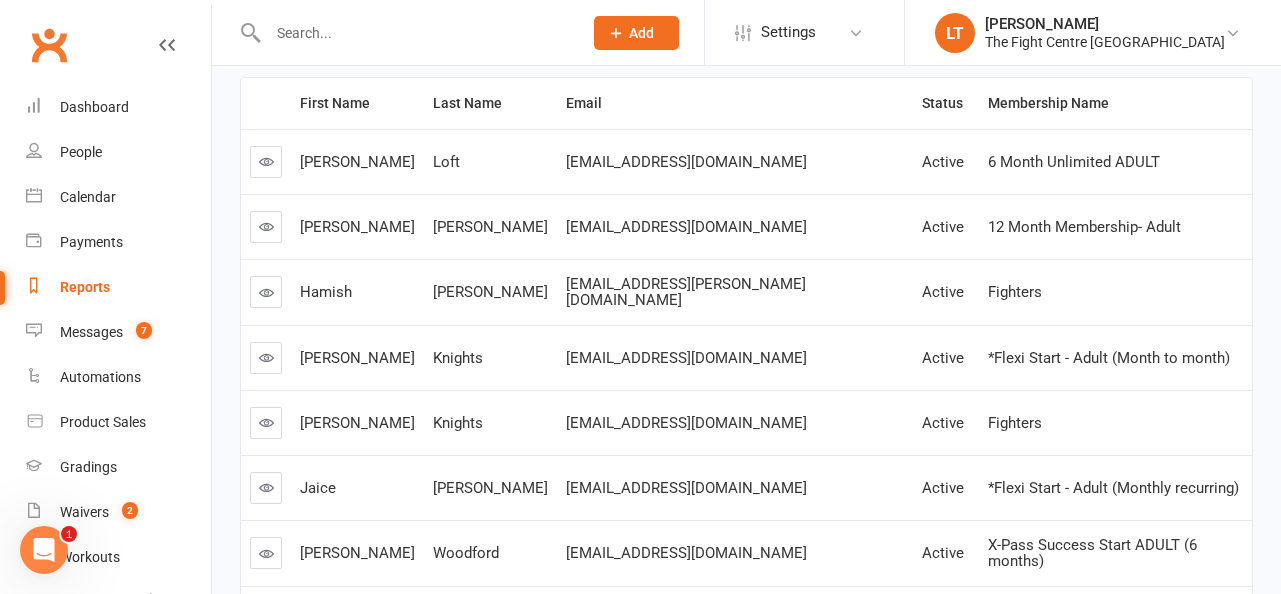 scroll, scrollTop: 0, scrollLeft: 0, axis: both 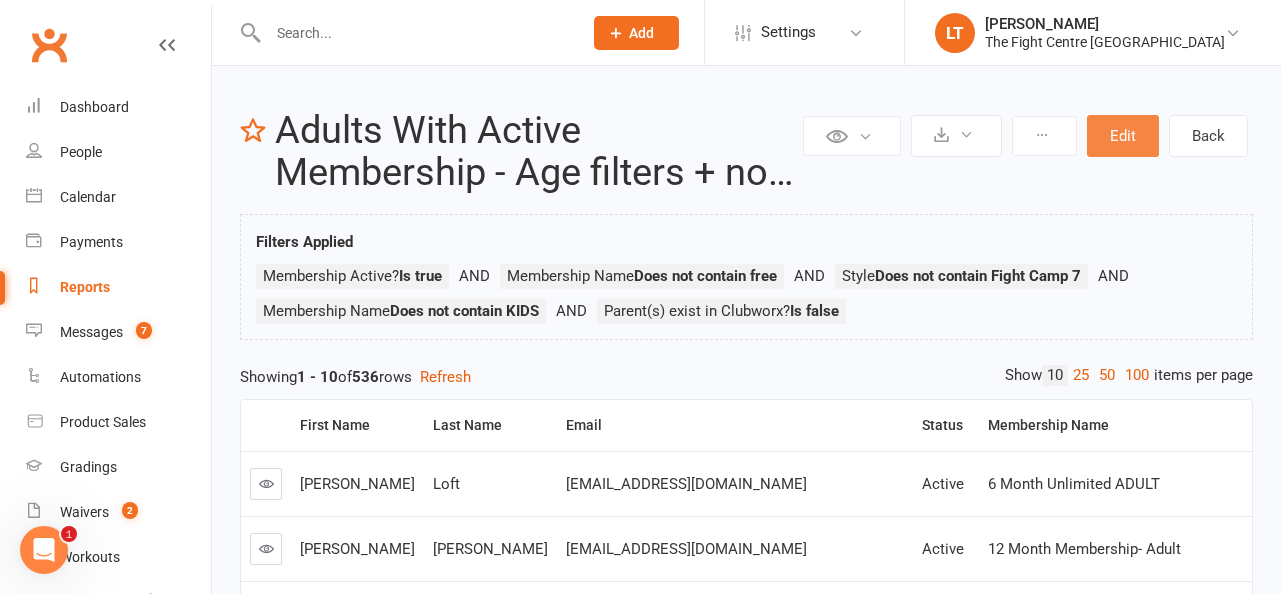 click on "Edit" at bounding box center [1123, 136] 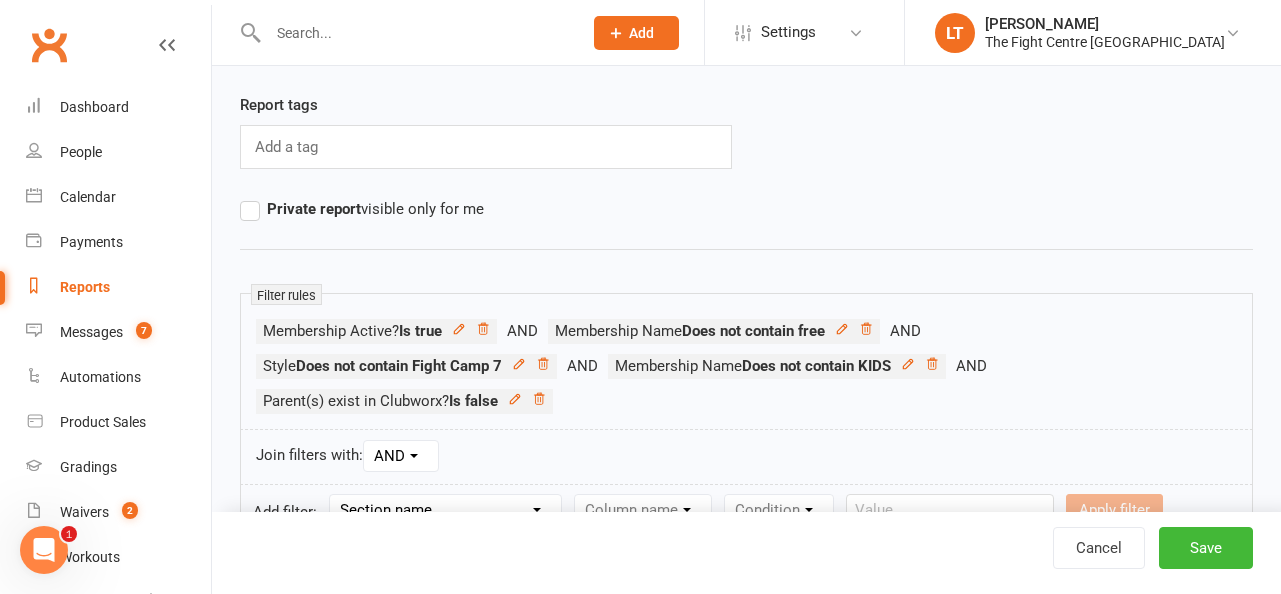 scroll, scrollTop: 272, scrollLeft: 0, axis: vertical 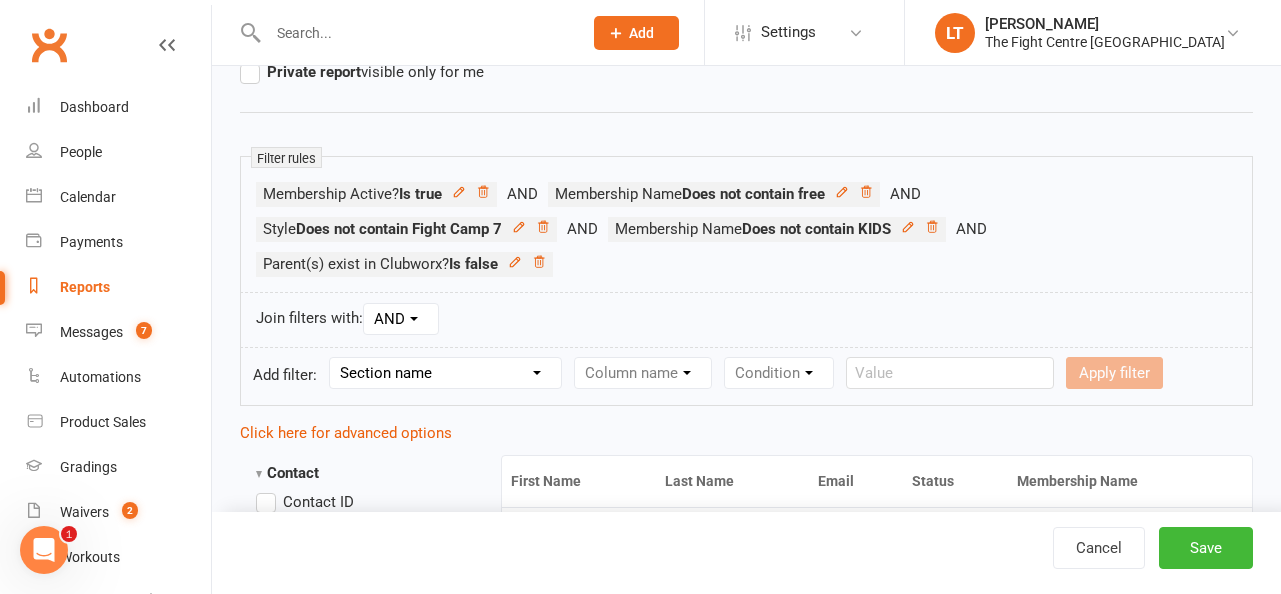 click on "Section name Contact Attendance Aggregate Payment Booking Waitlist Attendees Cancelled Bookings Late-cancelled Bookings Aggregate Booking Communication Comms Recipients Membership Payment Mobile App Styles And Ranks Aggregate Styles And Ranks Grading Events Promotions Suspensions Signed Waivers Family Members Credit Vouchers Enrolled Automations Enrolled Workouts Public Tasks Waiver Answers Marketing Information Body Composition Key Demographics Fitness Goals Emergency Contact Details Trainer/Instructor" at bounding box center (445, 373) 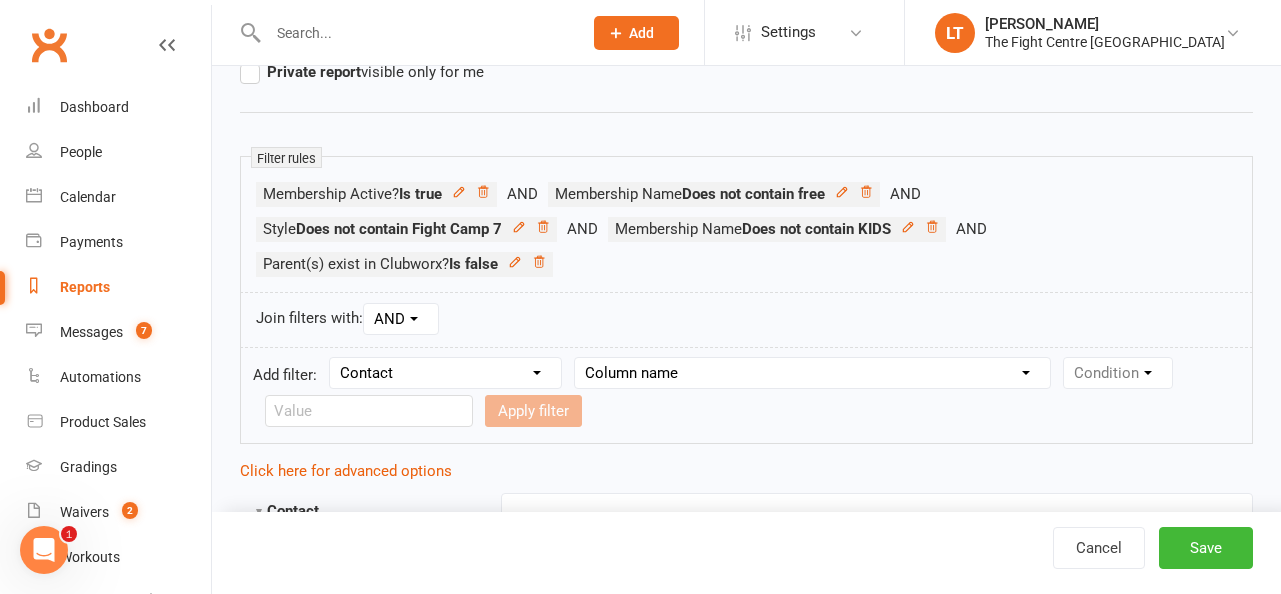 click on "Column name Contact Type First Name Last Name Full Name Email Phone Number Address (Full) Created First Activated Days since added to Clubworx Days since First Activated Days since Last Activated Status Previous Status (Prospects only) Prospect Status Last Changed Trial Status Member Number Date of Birth Age Next Birthday Birth Month Unsubscribed from Email Unsubscribed from SMS Owner Location Converted to Member Converted to NAC Wallet Details Credit Card Expires Source Related contacts exist? Related members exist? Related active members exist? Related prospects exist? Related non-attending contacts exist? Related non-attending contacts (with active memberships) exist? Parent(s) exist in Clubworx? Children exist in Clubworx? Profile picture attached? Credit balance Flagged? Flag Titles Call notes Has signed in to Member Portal? Last Member Portal sign-in Ezidebit Payer Reference" at bounding box center [812, 373] 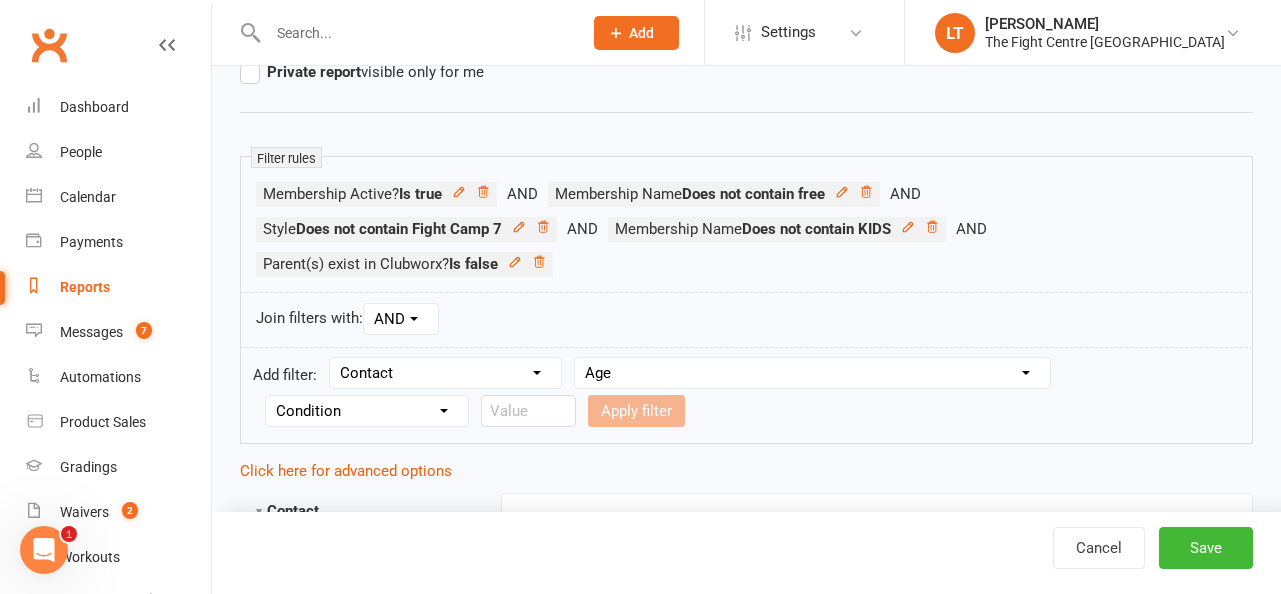 click on "Add filter:  Section name Contact Attendance Aggregate Payment Booking Waitlist Attendees Cancelled Bookings Late-cancelled Bookings Aggregate Booking Communication Comms Recipients Membership Payment Mobile App Styles And Ranks Aggregate Styles And Ranks Grading Events Promotions Suspensions Signed Waivers Family Members Credit Vouchers Enrolled Automations Enrolled Workouts Public Tasks Waiver Answers Marketing Information Body Composition Key Demographics Fitness Goals Emergency Contact Details Trainer/Instructor Column name Contact Type First Name Last Name Full Name Email Phone Number Address (Full) Created First Activated Days since added to Clubworx Days since First Activated Days since Last Activated Status Previous Status (Prospects only) Prospect Status Last Changed Trial Status Member Number Date of Birth Age Next Birthday Birth Month Unsubscribed from Email Unsubscribed from SMS Owner Location Converted to Member Converted to NAC Wallet Details Credit Card Expires Source Related contacts exist? Is" at bounding box center [746, 395] 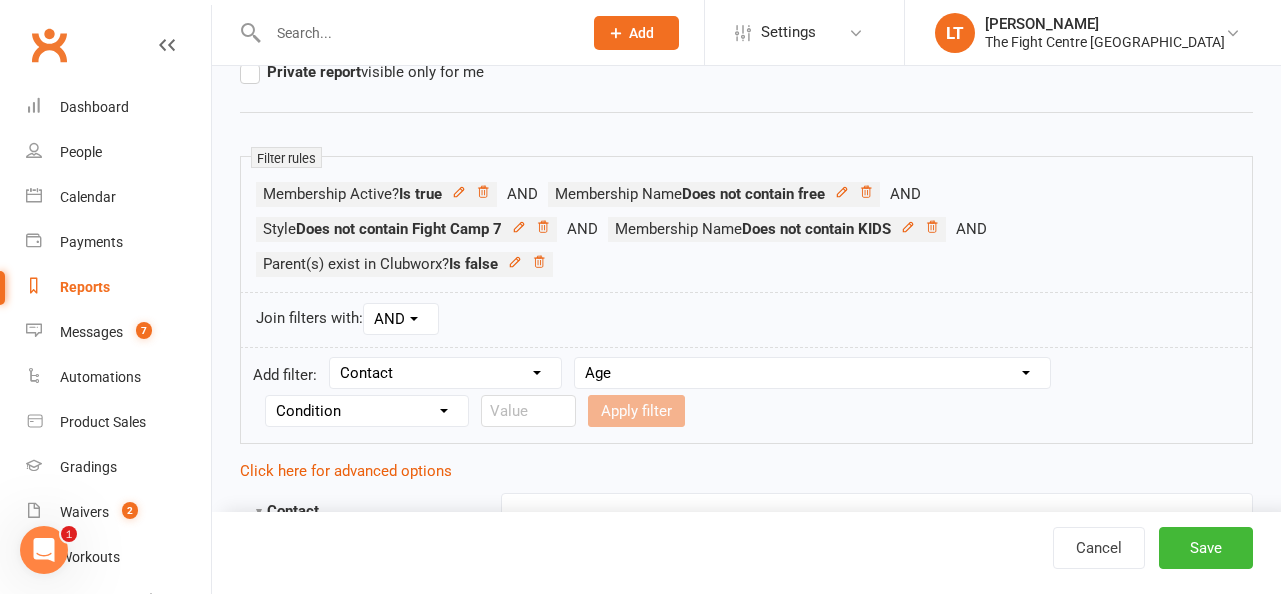 select on "6" 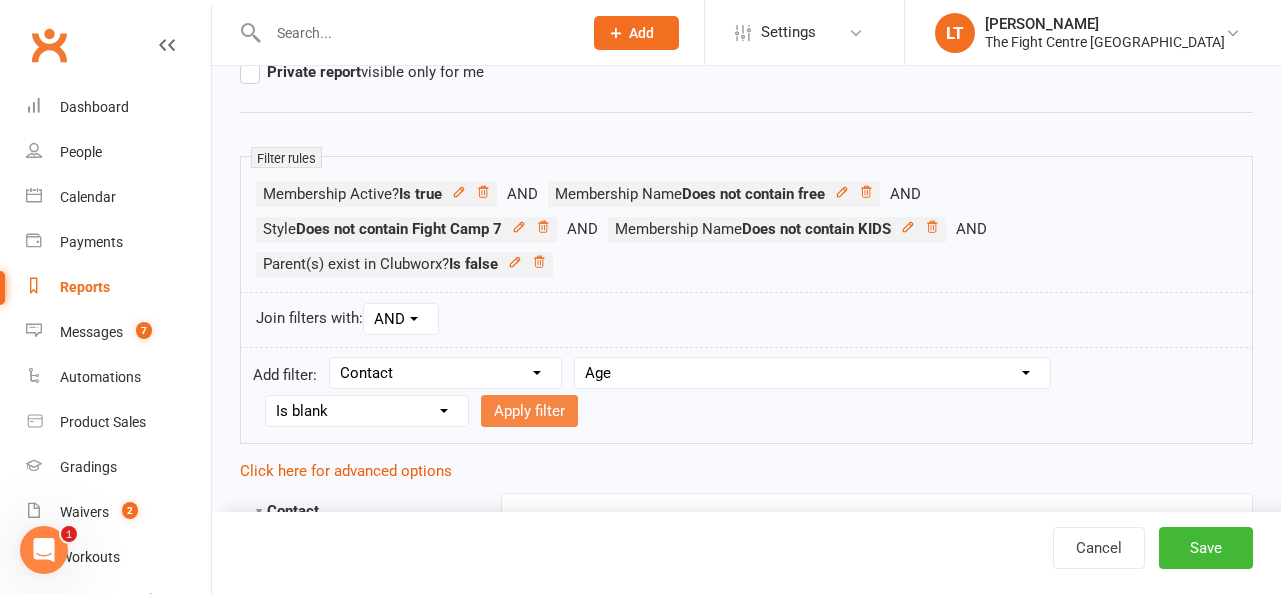 click on "Apply filter" at bounding box center (529, 411) 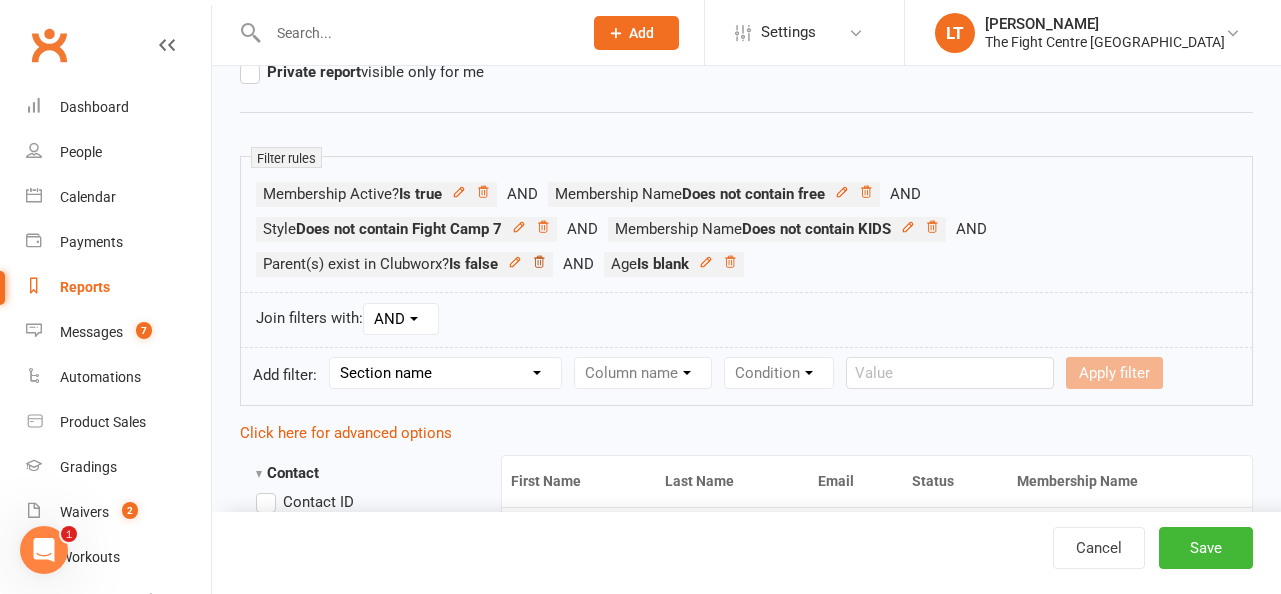 click 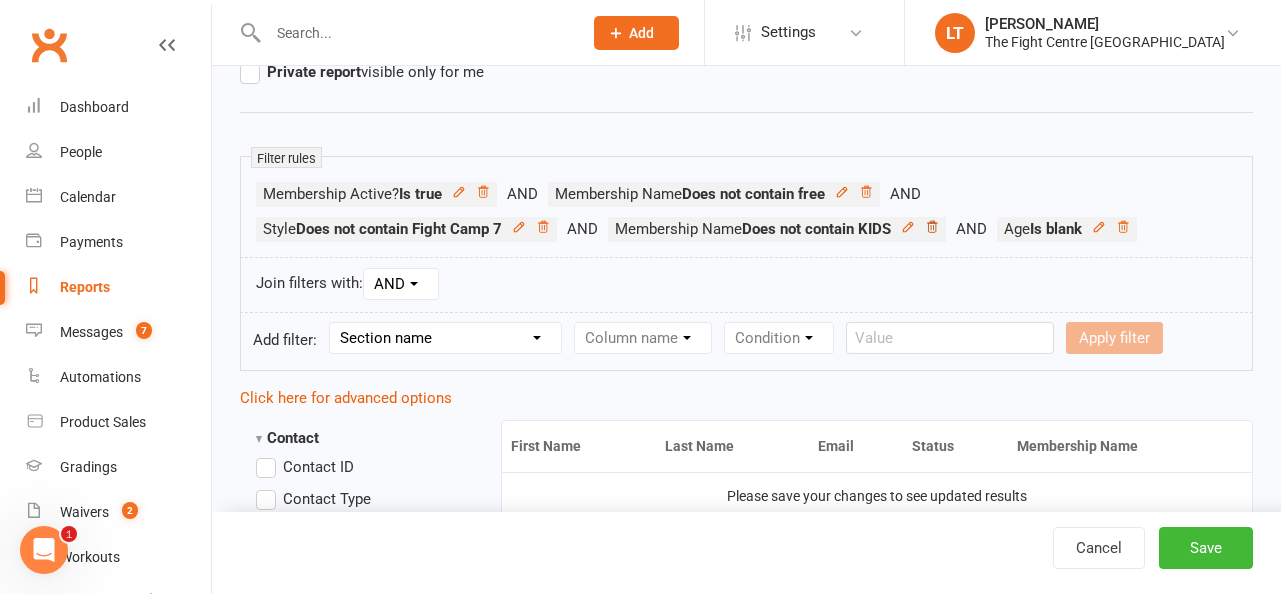 click 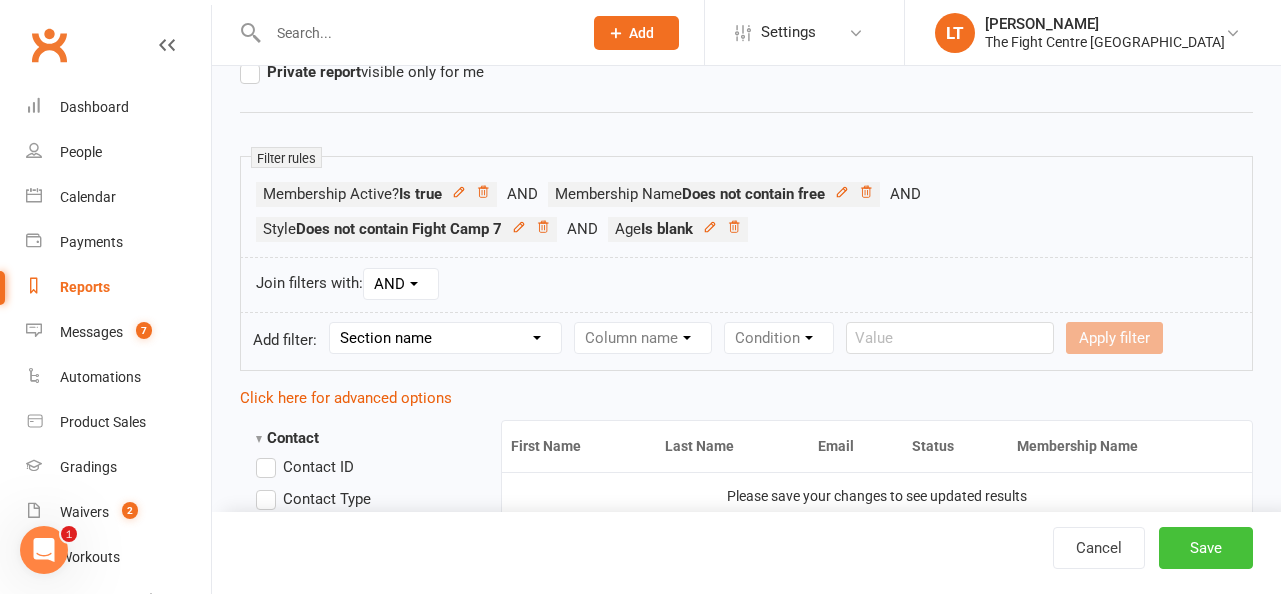 click on "Save" at bounding box center (1206, 548) 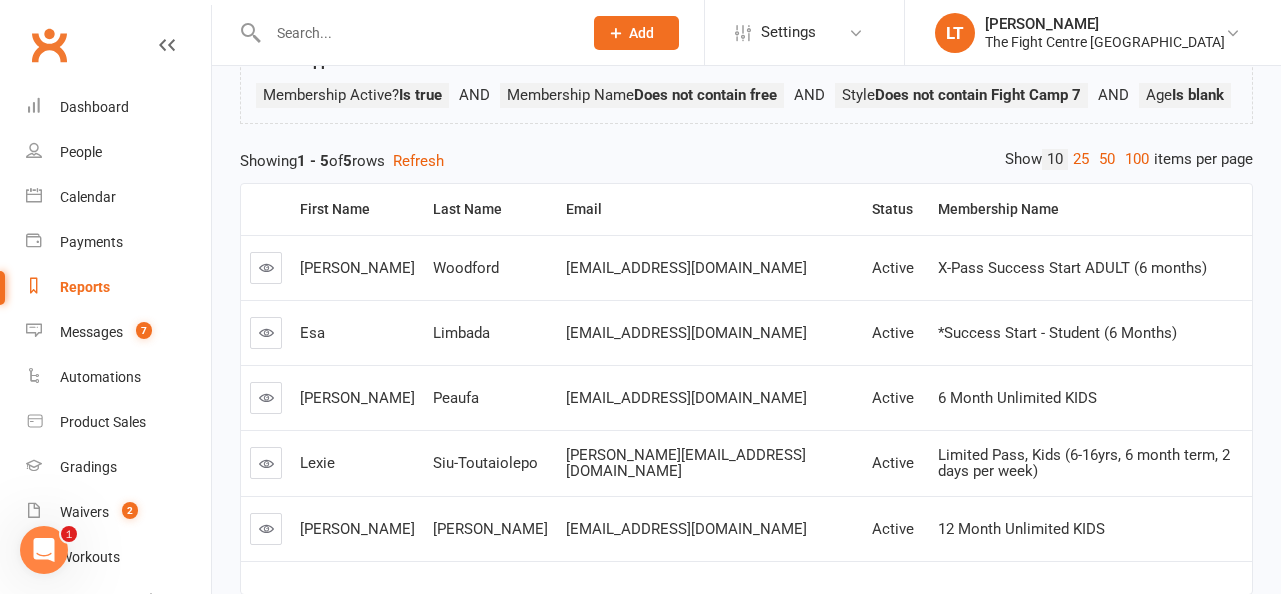 scroll, scrollTop: 0, scrollLeft: 0, axis: both 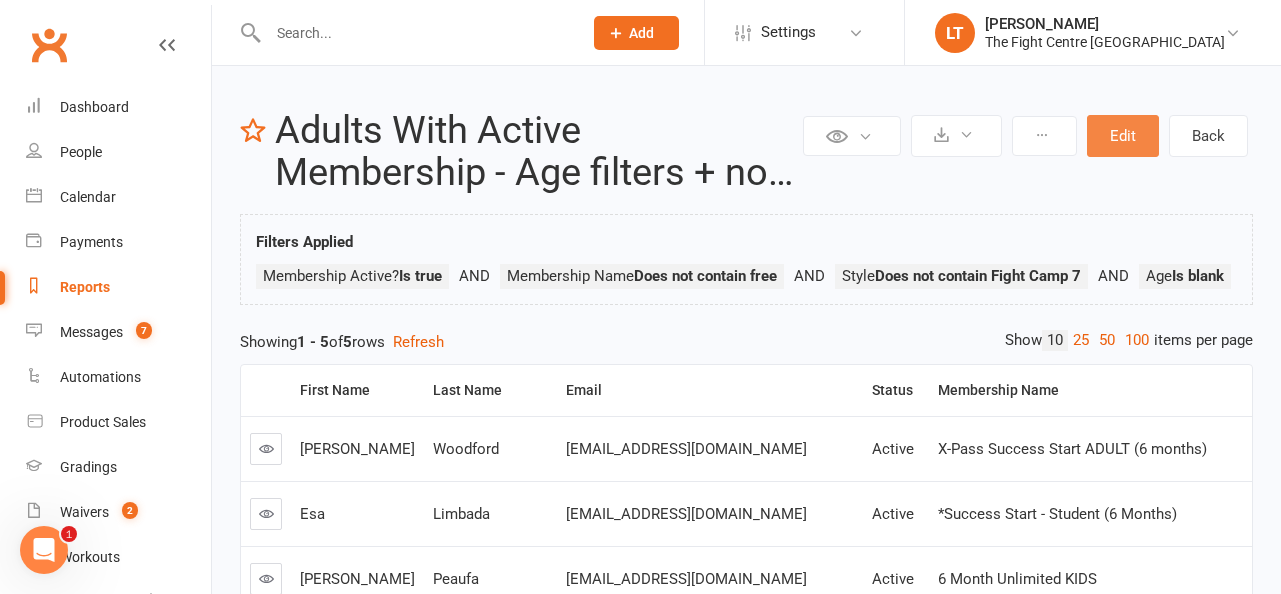 click on "Edit" at bounding box center [1123, 136] 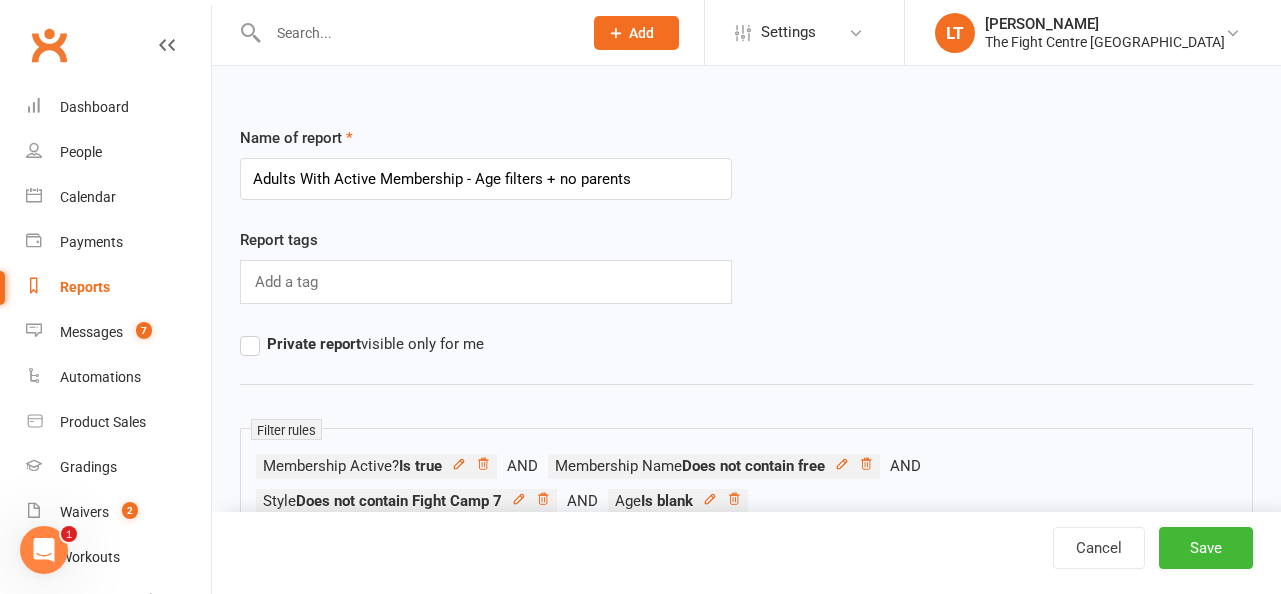 scroll, scrollTop: 160, scrollLeft: 0, axis: vertical 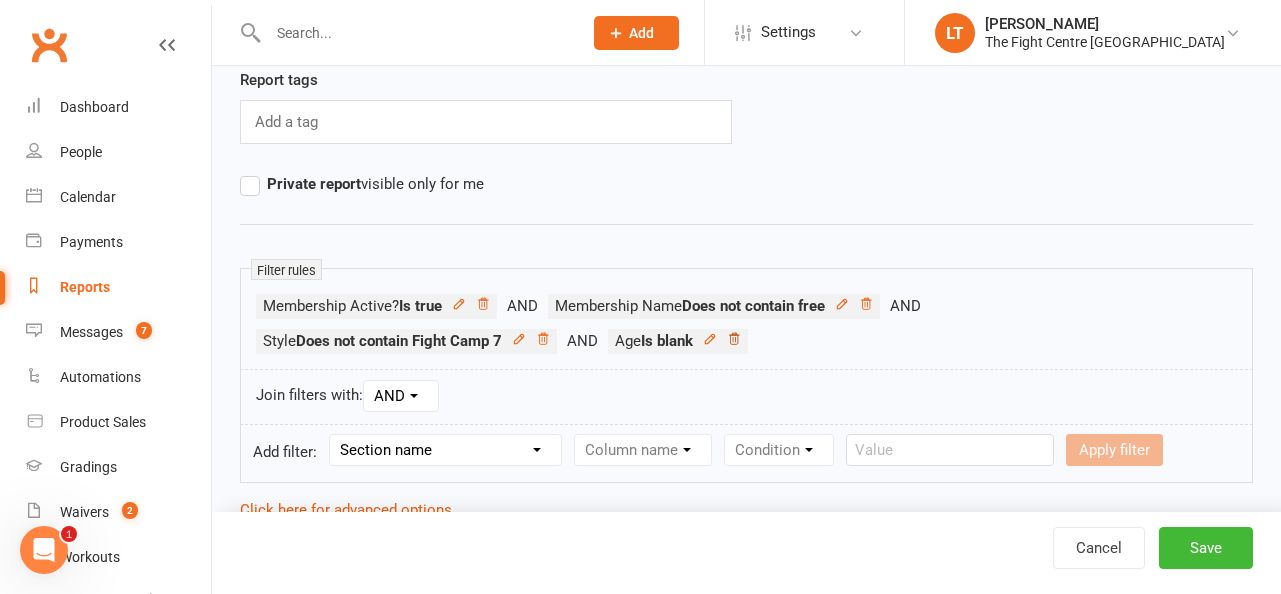 click 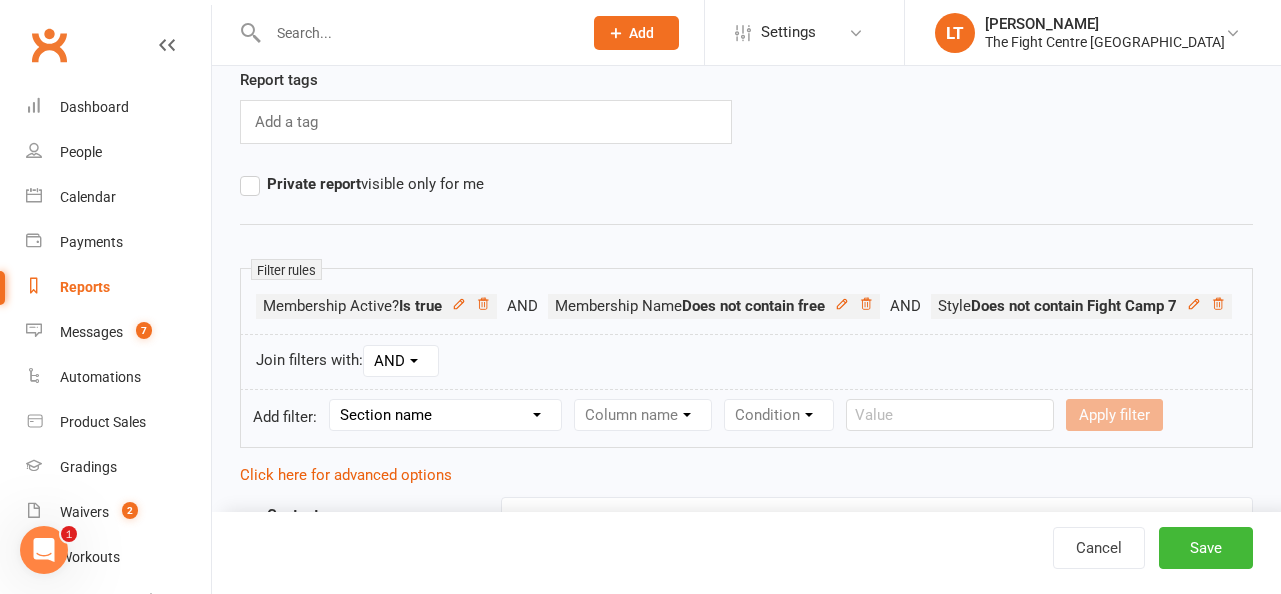 click on "Section name Contact Attendance Aggregate Payment Booking Waitlist Attendees Cancelled Bookings Late-cancelled Bookings Aggregate Booking Communication Comms Recipients Membership Payment Mobile App Styles And Ranks Aggregate Styles And Ranks Grading Events Promotions Suspensions Signed Waivers Family Members Credit Vouchers Enrolled Automations Enrolled Workouts Public Tasks Waiver Answers Marketing Information Body Composition Key Demographics Fitness Goals Emergency Contact Details Trainer/Instructor" at bounding box center [445, 415] 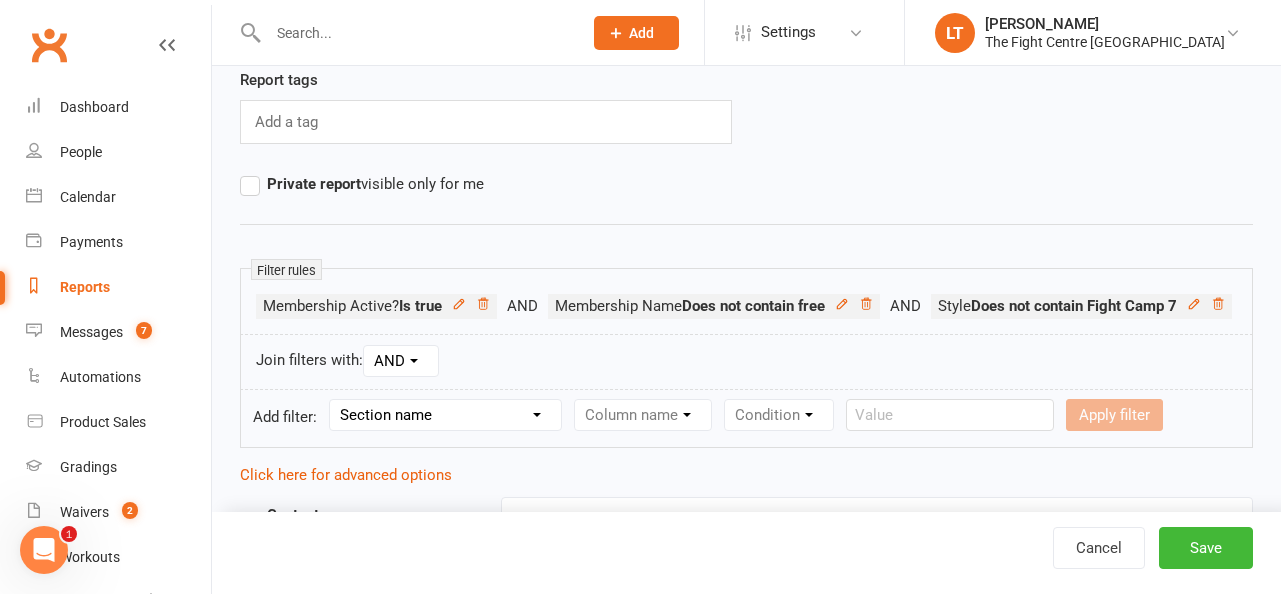 select on "0" 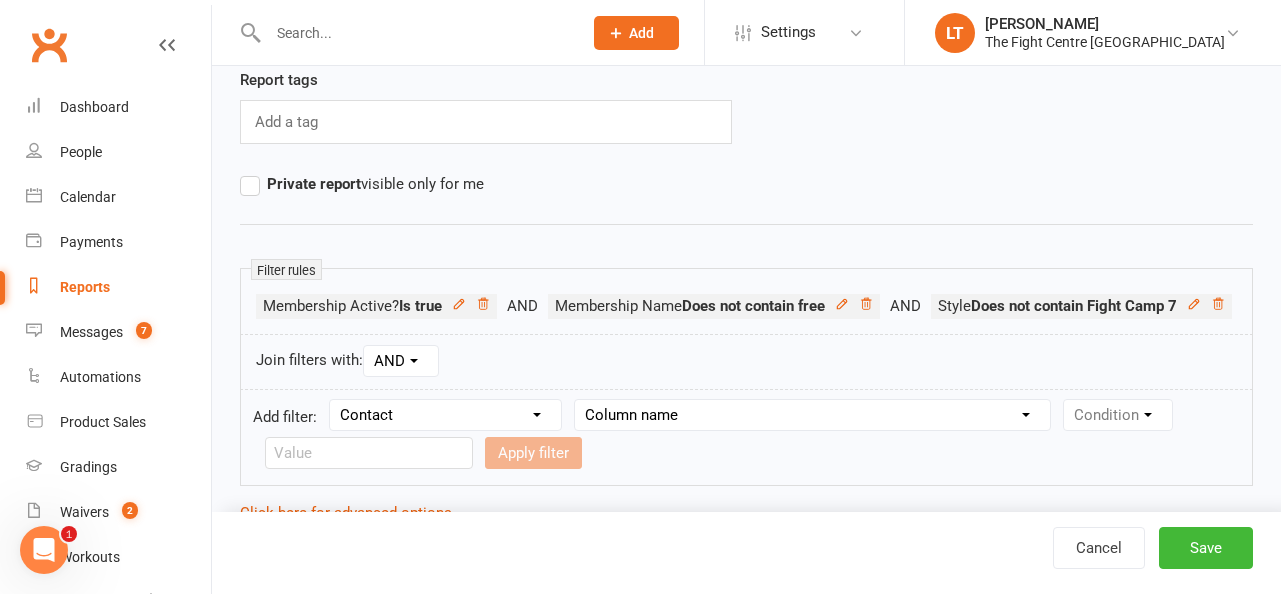 click on "Column name Contact Type First Name Last Name Full Name Email Phone Number Address (Full) Created First Activated Days since added to Clubworx Days since First Activated Days since Last Activated Status Previous Status (Prospects only) Prospect Status Last Changed Trial Status Member Number Date of Birth Age Next Birthday Birth Month Unsubscribed from Email Unsubscribed from SMS Owner Location Converted to Member Converted to NAC Wallet Details Credit Card Expires Source Related contacts exist? Related members exist? Related active members exist? Related prospects exist? Related non-attending contacts exist? Related non-attending contacts (with active memberships) exist? Parent(s) exist in Clubworx? Children exist in Clubworx? Profile picture attached? Credit balance Flagged? Flag Titles Call notes Has signed in to Member Portal? Last Member Portal sign-in Ezidebit Payer Reference" at bounding box center (812, 415) 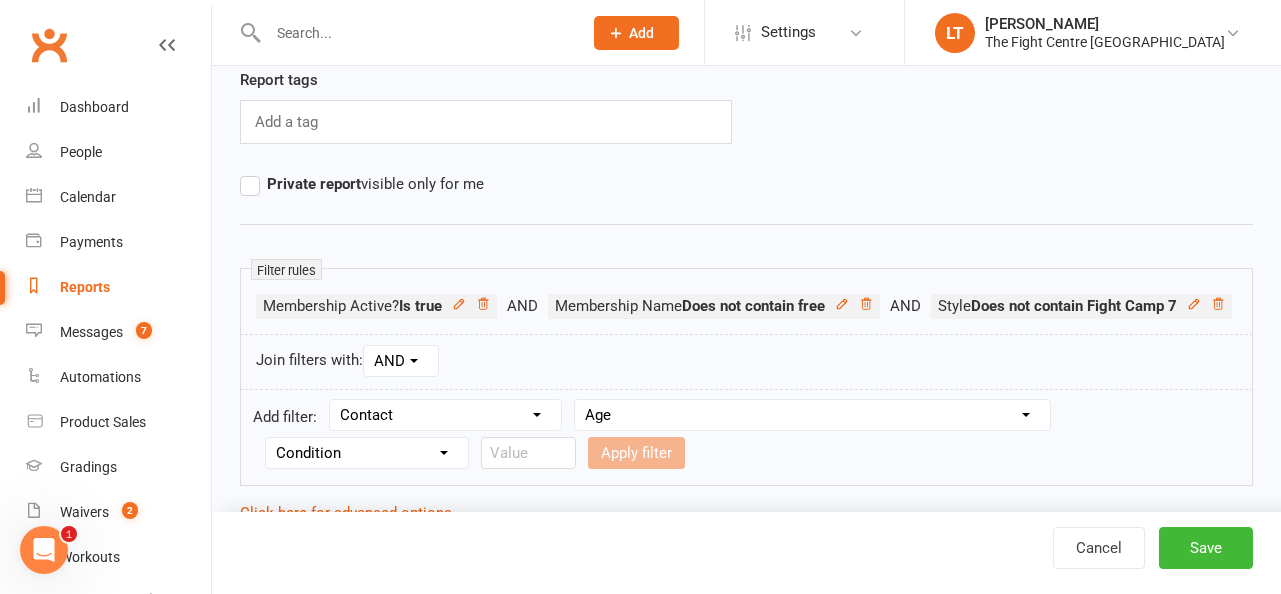 click on "Condition Is Is not Less than Greater than Less than or equal to Greater than or equal to Is blank Is not blank" at bounding box center (367, 453) 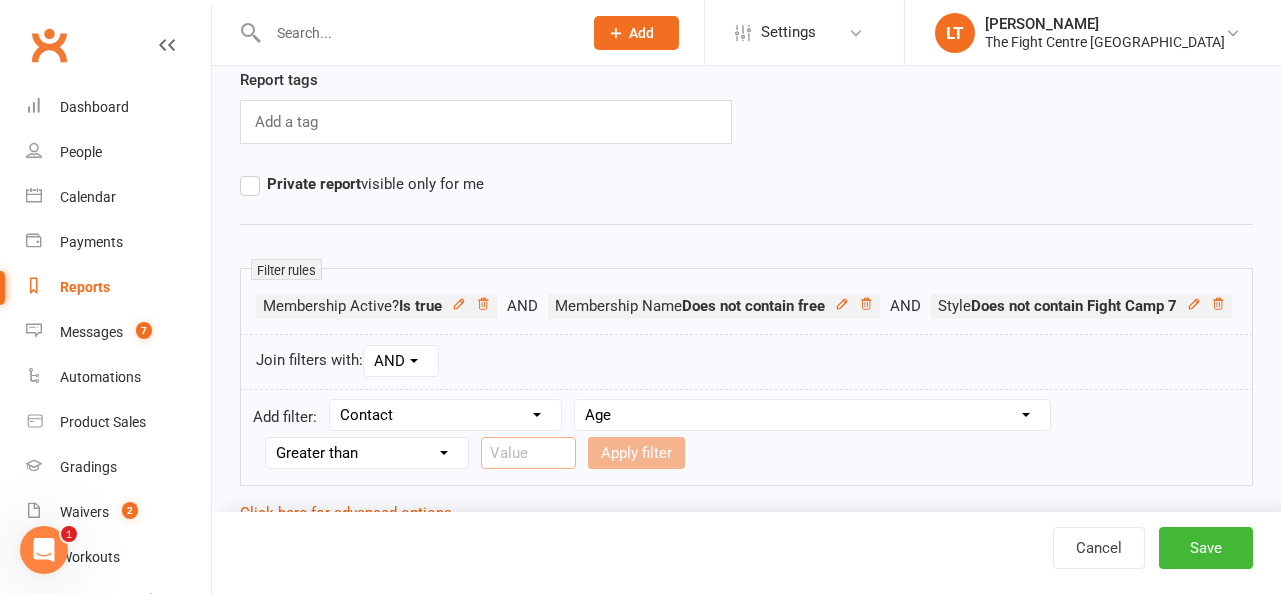 click at bounding box center [528, 453] 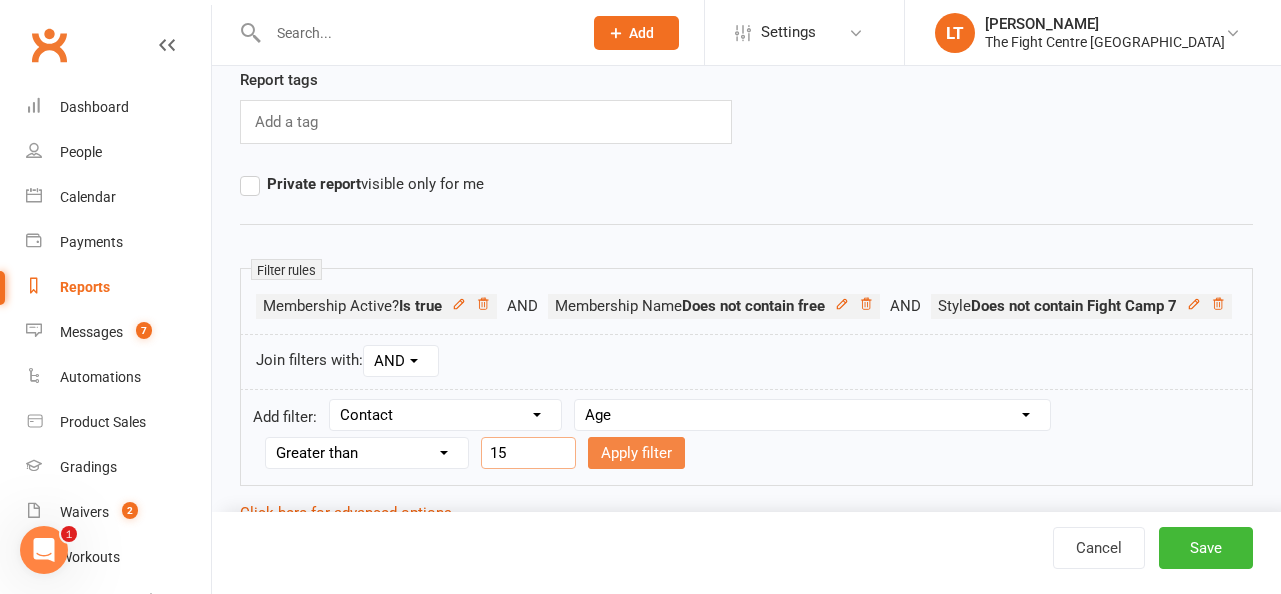 type on "15" 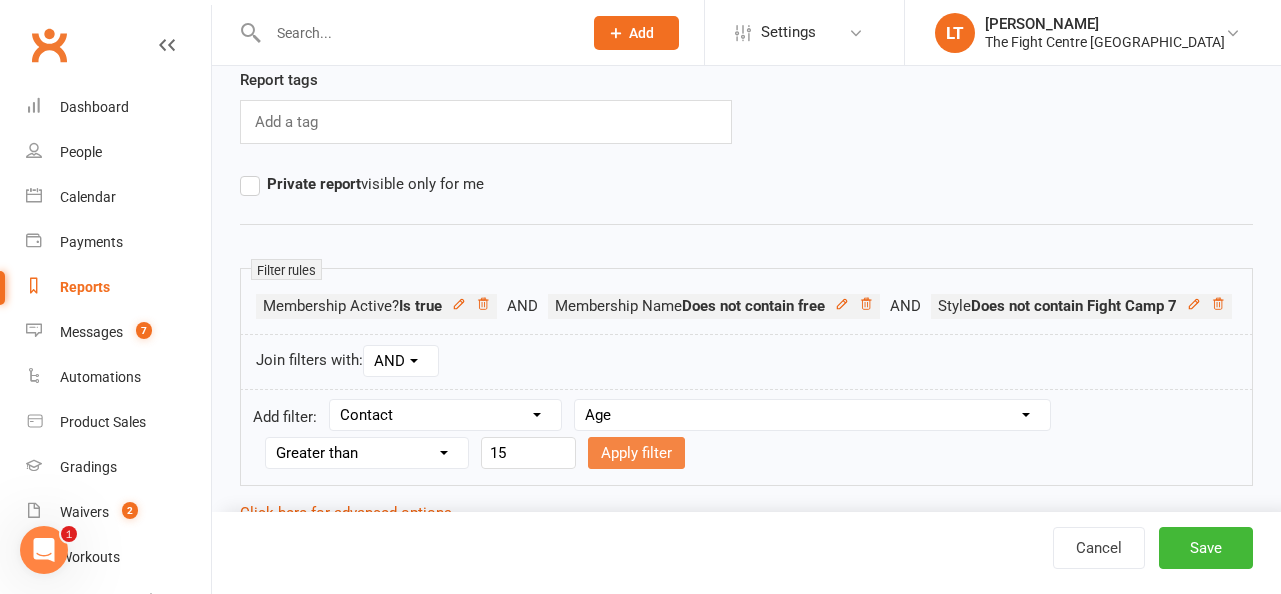 click on "Apply filter" at bounding box center (636, 453) 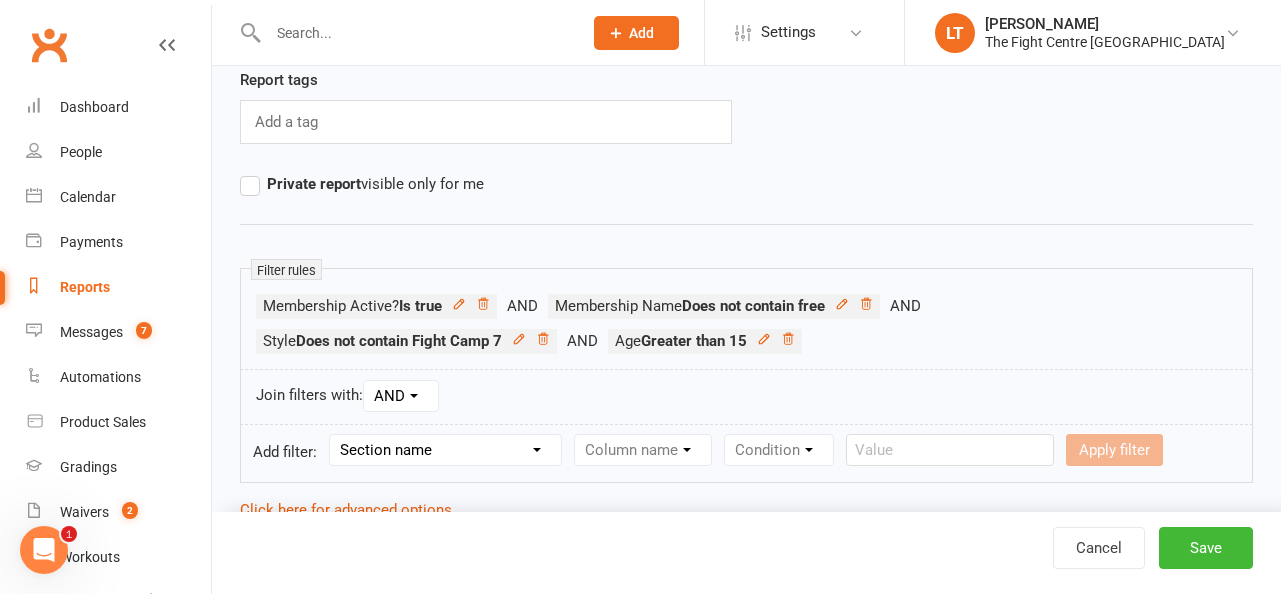 click on "Section name Contact Attendance Aggregate Payment Booking Waitlist Attendees Cancelled Bookings Late-cancelled Bookings Aggregate Booking Communication Comms Recipients Membership Payment Mobile App Styles And Ranks Aggregate Styles And Ranks Grading Events Promotions Suspensions Signed Waivers Family Members Credit Vouchers Enrolled Automations Enrolled Workouts Public Tasks Waiver Answers Marketing Information Body Composition Key Demographics Fitness Goals Emergency Contact Details Trainer/Instructor" at bounding box center [445, 450] 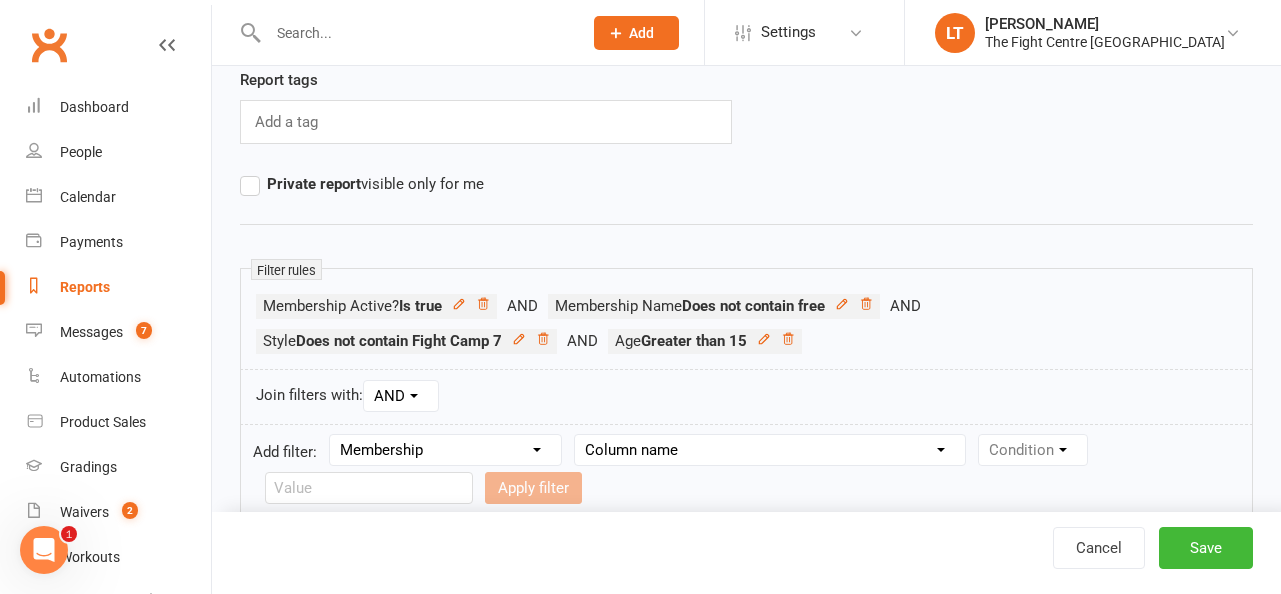 click on "Column name Membership ID Membership Name Membership Category Membership Start Date Membership Up-front Payment Date Membership Recurring Payments Start Date Membership Expiry Date Membership Added On Membership Term (in words) Membership Duration (in days) Current Membership Age (in days) Active Days Remaining (after [DATE]) Membership Fee (Up-front) Membership Fee (Recurring) Membership Recurring Fee Frequency Membership Attendance Limit (Description) Membership Attendance Limit Recurrence (Period) Membership Attendance Limit Recurrence (Number) Membership Source Class Pack? Trial Membership? Send email receipt on successful payment? Bookings Made Bookings Attended Bookings Absent Bookings w/ Unmarked Attendance Bookings Remaining Attendances in Current Calendar Month Make-up Classes Available Membership Active? Cancellation Present? Cancellation Date Cancellation Added On Cancellation Reason Most Recent Attendance Payments Attempted Paid Payments Failed Payments (Current) Payments Remaining" at bounding box center [770, 450] 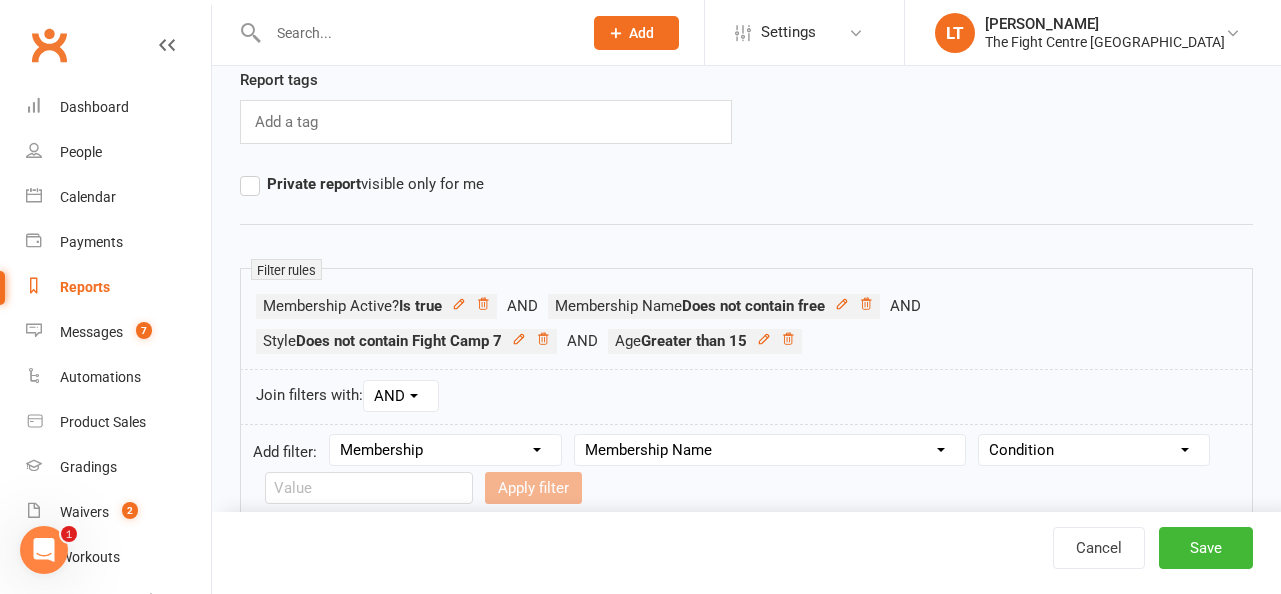 click on "Condition Equals Does not equal Contains Does not contain Is blank or does not contain Is blank Is not blank Before After" at bounding box center [1094, 450] 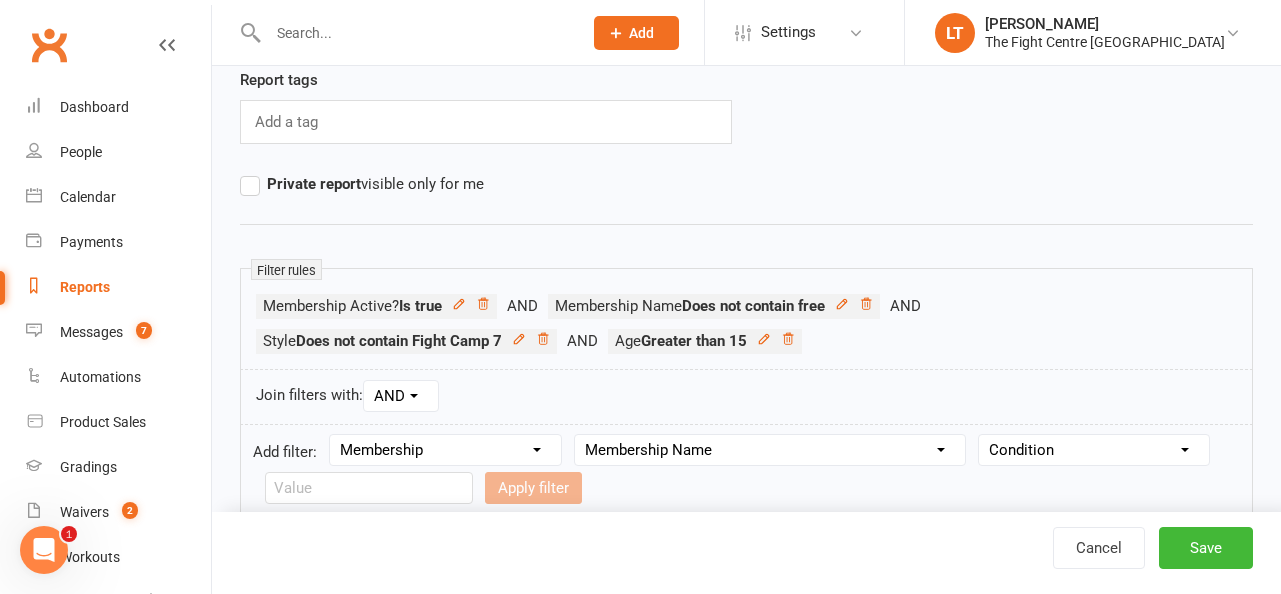select on "3" 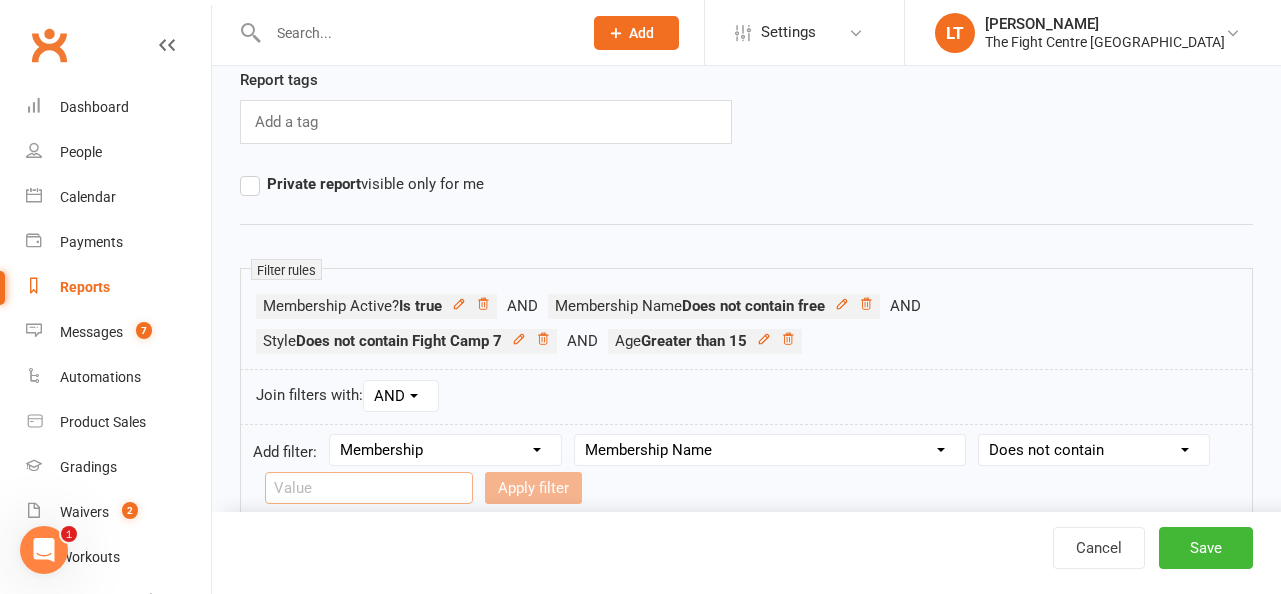 click at bounding box center [369, 488] 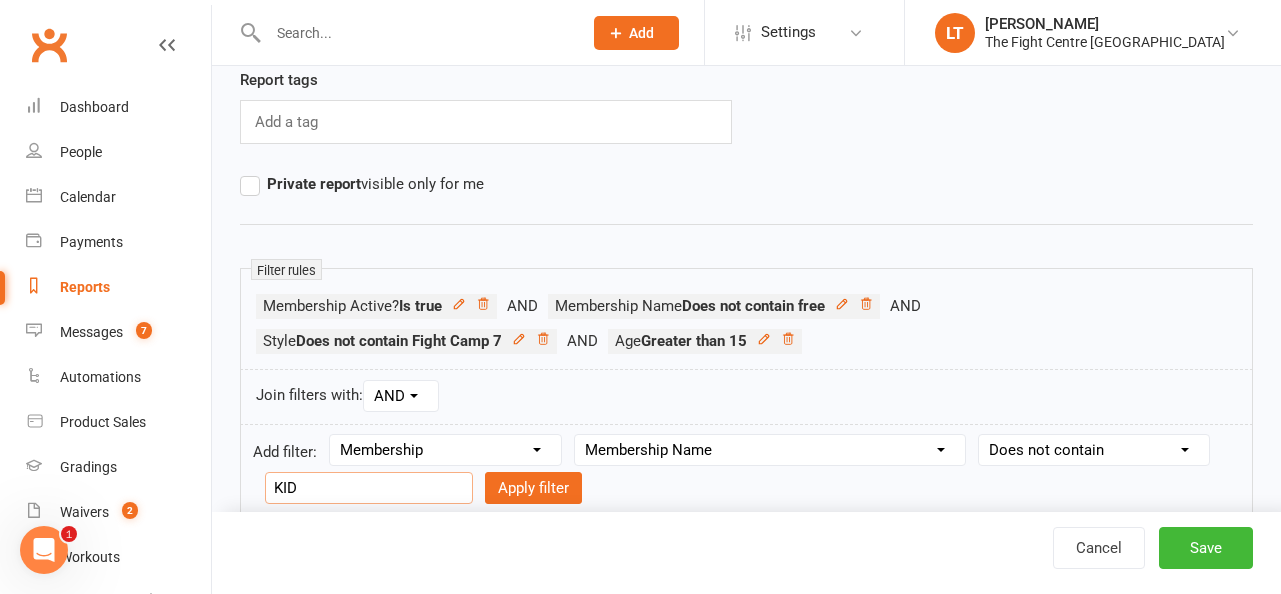 type on "KIDS" 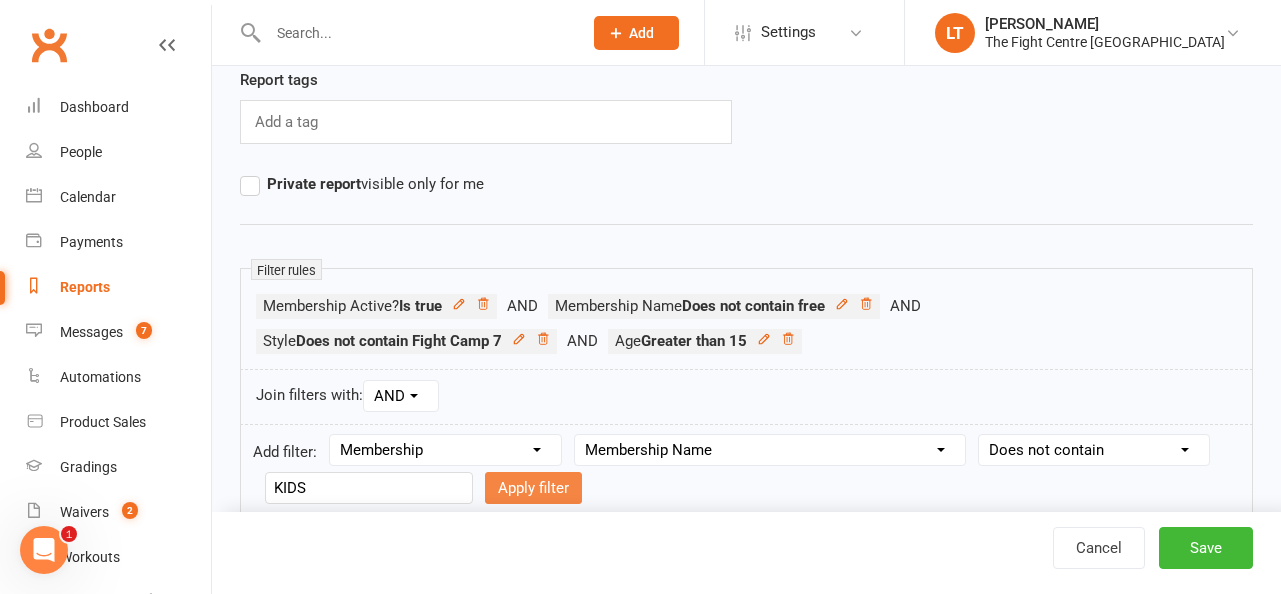 click on "Apply filter" at bounding box center [533, 488] 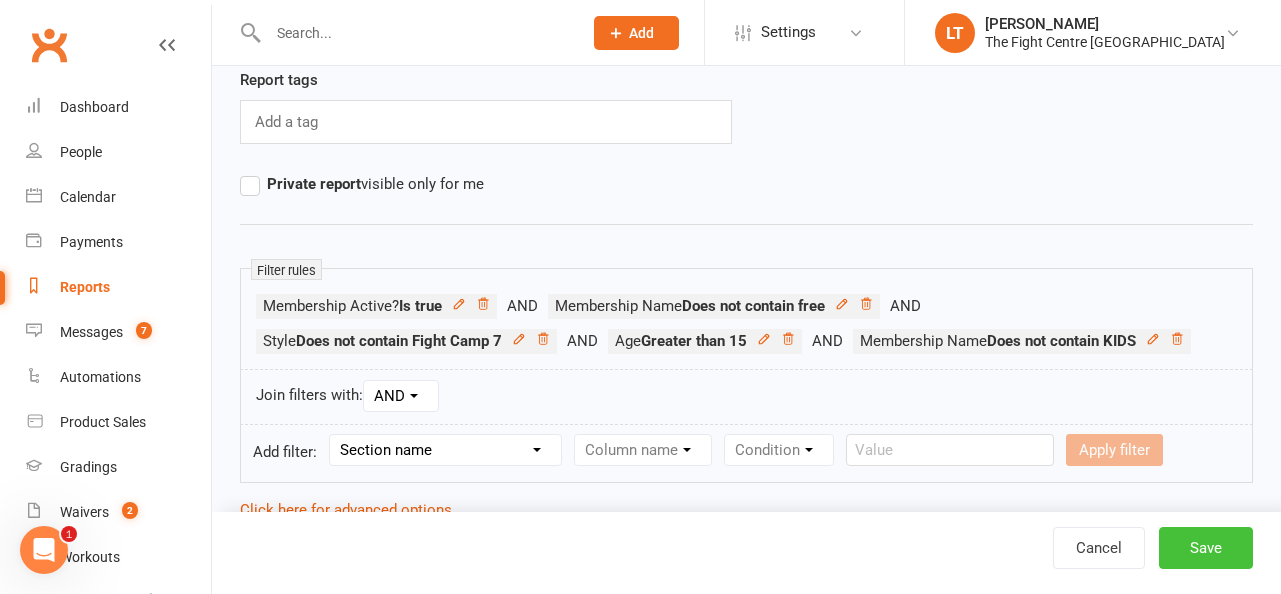 click on "Save" at bounding box center [1206, 548] 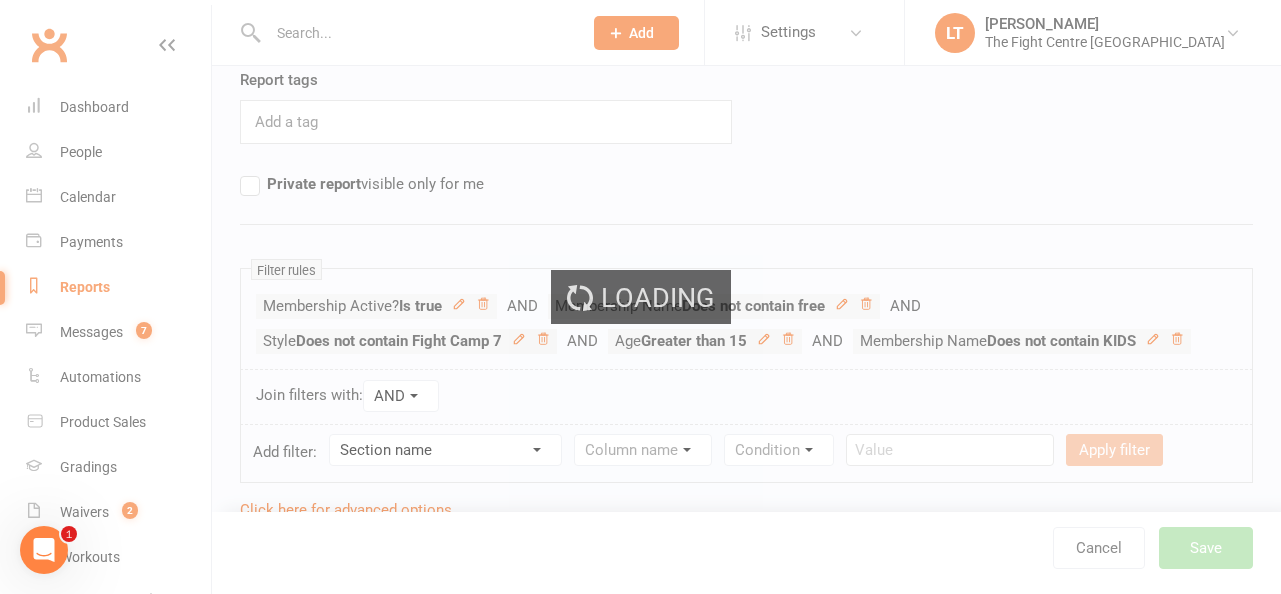scroll, scrollTop: 0, scrollLeft: 0, axis: both 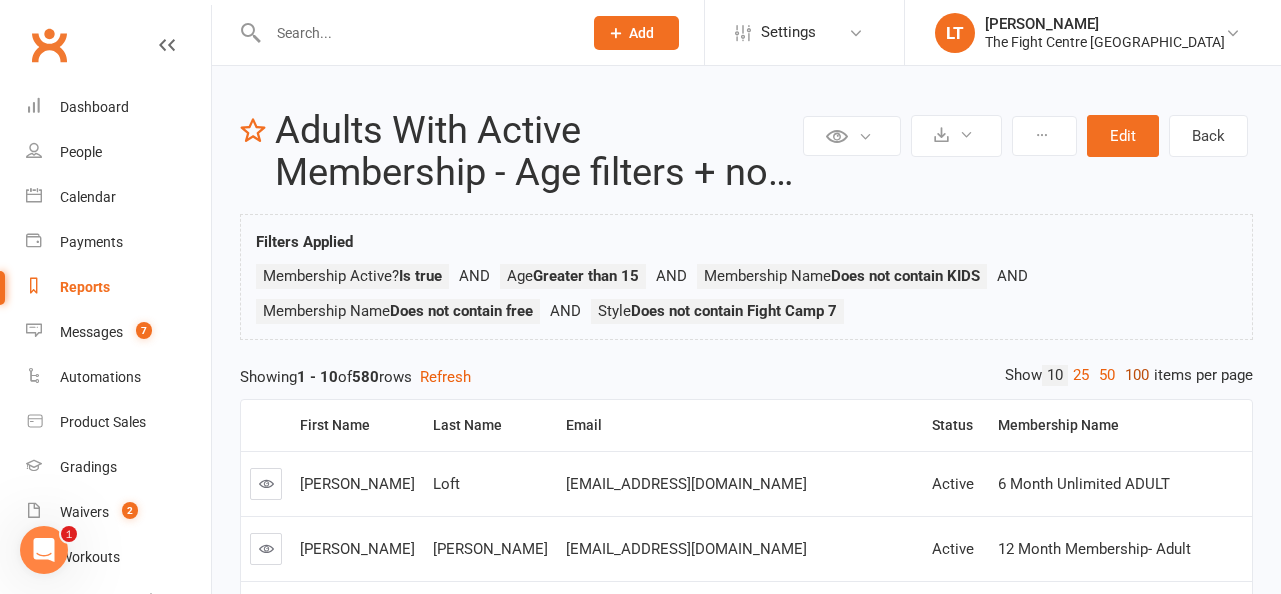 click on "100" at bounding box center [1137, 375] 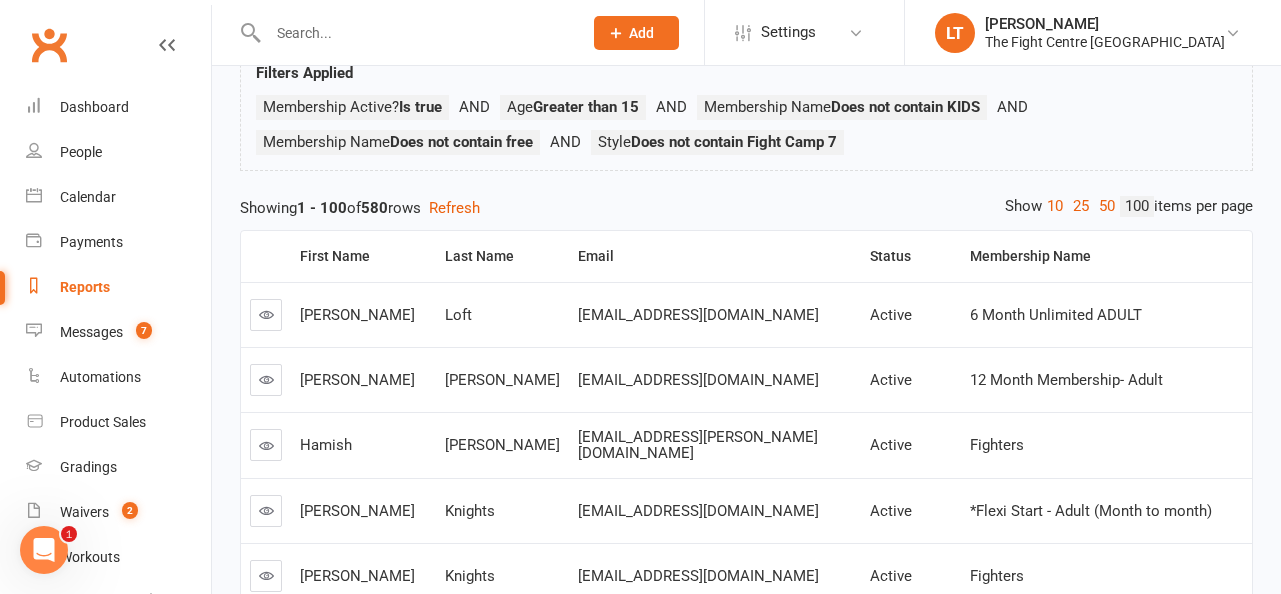 scroll, scrollTop: 0, scrollLeft: 0, axis: both 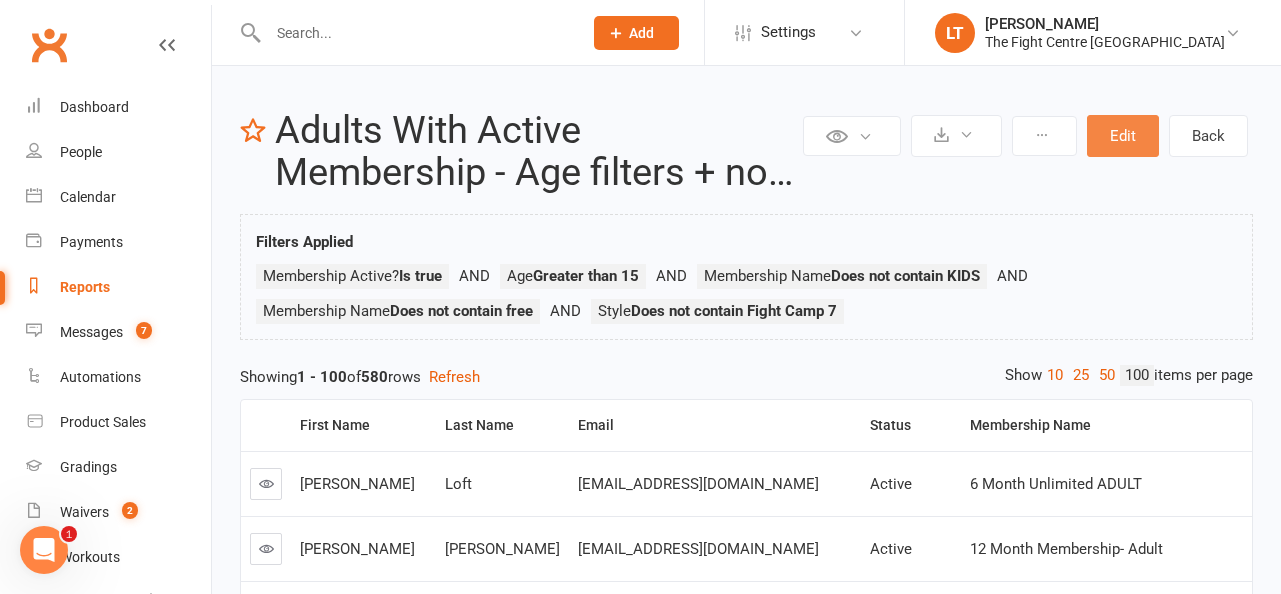 click on "Edit" at bounding box center [1123, 136] 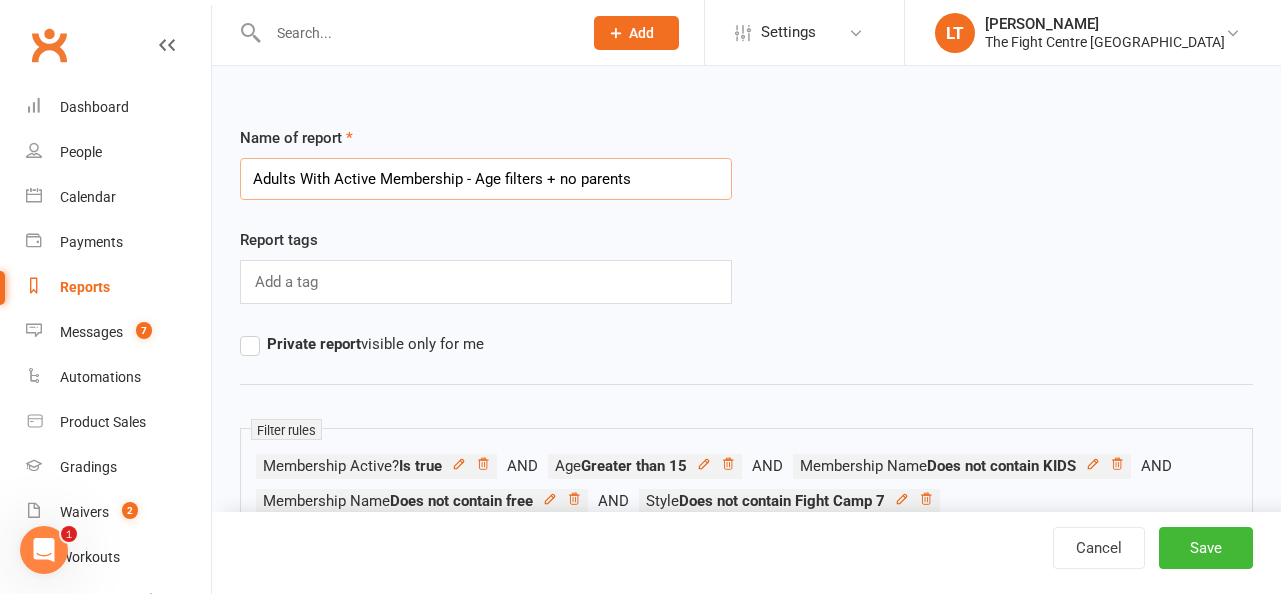 scroll, scrollTop: 254, scrollLeft: 0, axis: vertical 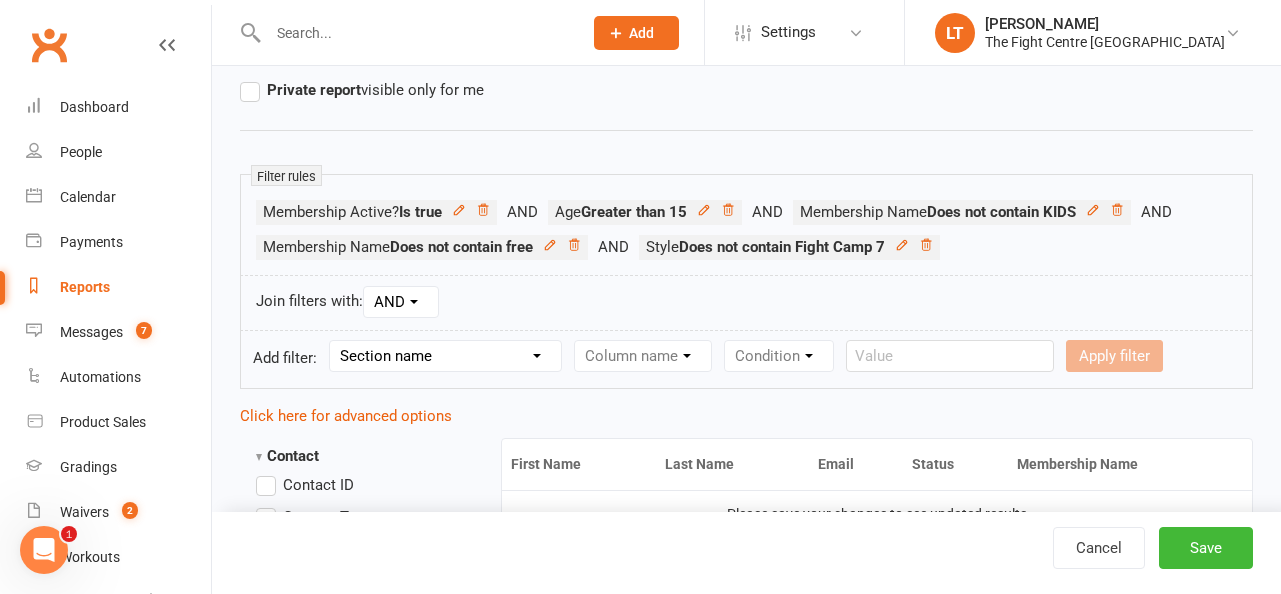click on "Section name Contact Attendance Aggregate Payment Booking Waitlist Attendees Cancelled Bookings Late-cancelled Bookings Aggregate Booking Communication Comms Recipients Membership Payment Mobile App Styles And Ranks Aggregate Styles And Ranks Grading Events Promotions Suspensions Signed Waivers Family Members Credit Vouchers Enrolled Automations Enrolled Workouts Public Tasks Waiver Answers Marketing Information Body Composition Key Demographics Fitness Goals Emergency Contact Details Trainer/Instructor" at bounding box center [445, 356] 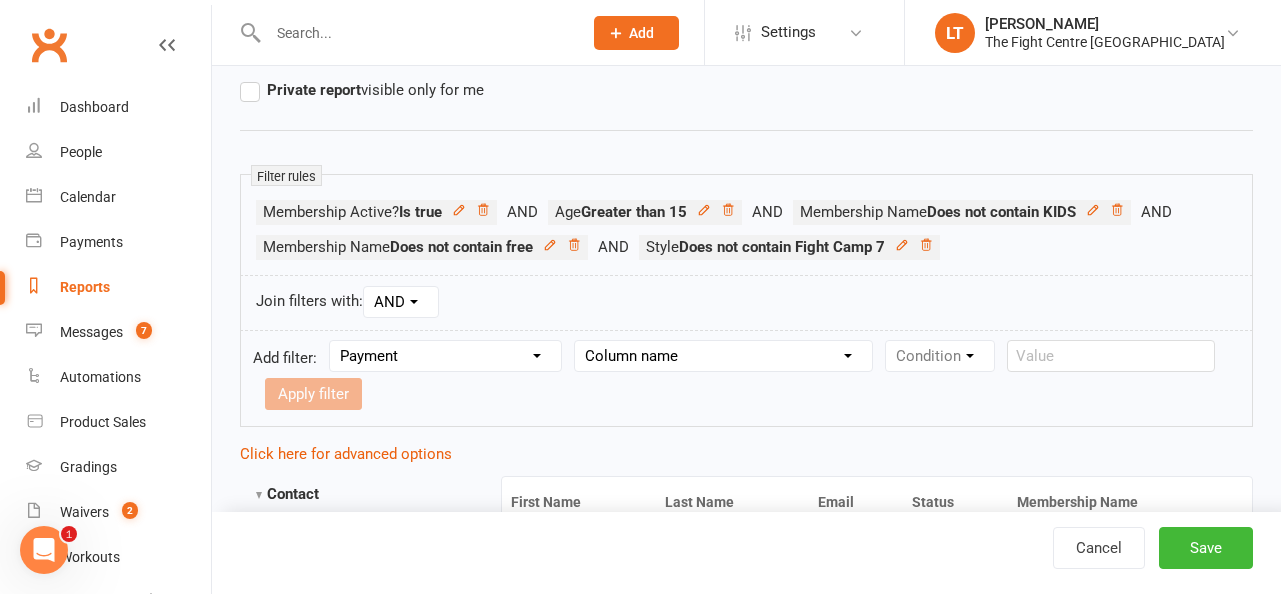 click on "Column name Payment Status Payment Due Date Payment Amount Payment Amount (after credit applied) Credit Applied Attempts Autopay? Paid Via Approval Date Failure Date Date Processed (Autopay) Chargeback Failure? Failed by System? Realtime Payment? Grading Fee? Non-Debit Adjustment? Ezidebit fee (charged to customer) Ezidebit fee (charged to business) Refund?" at bounding box center (723, 356) 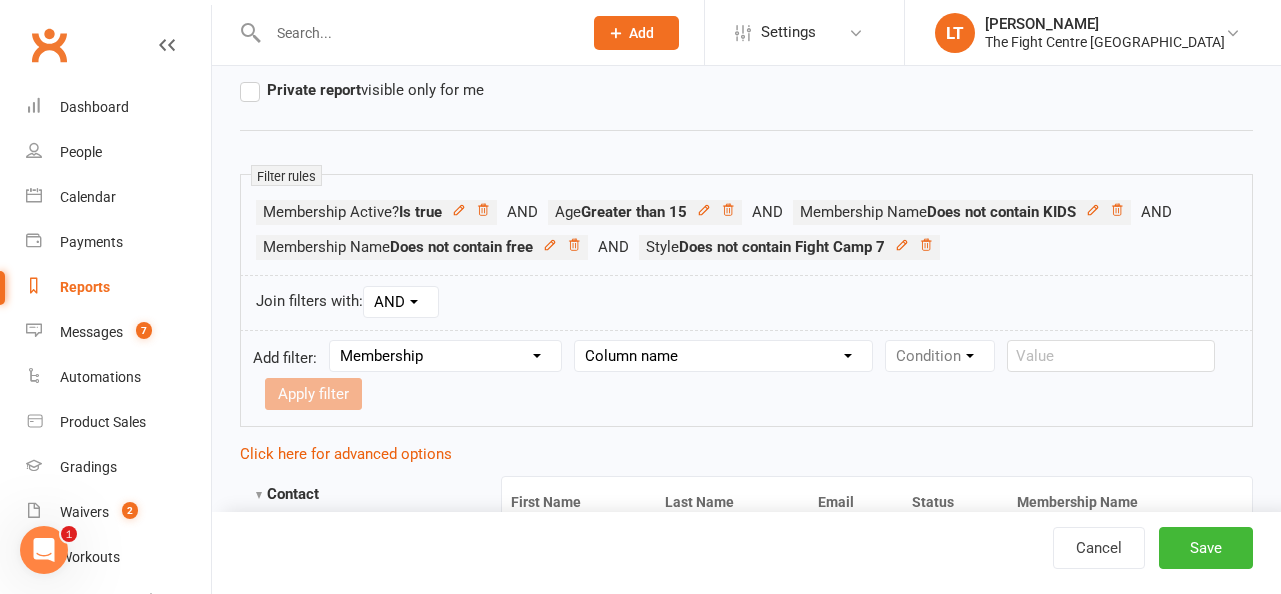click on "Column name Payment Status Payment Due Date Payment Amount Payment Amount (after credit applied) Credit Applied Attempts Autopay? Paid Via Approval Date Failure Date Date Processed (Autopay) Chargeback Failure? Failed by System? Realtime Payment? Grading Fee? Non-Debit Adjustment? Ezidebit fee (charged to customer) Ezidebit fee (charged to business) Refund?" at bounding box center [723, 356] 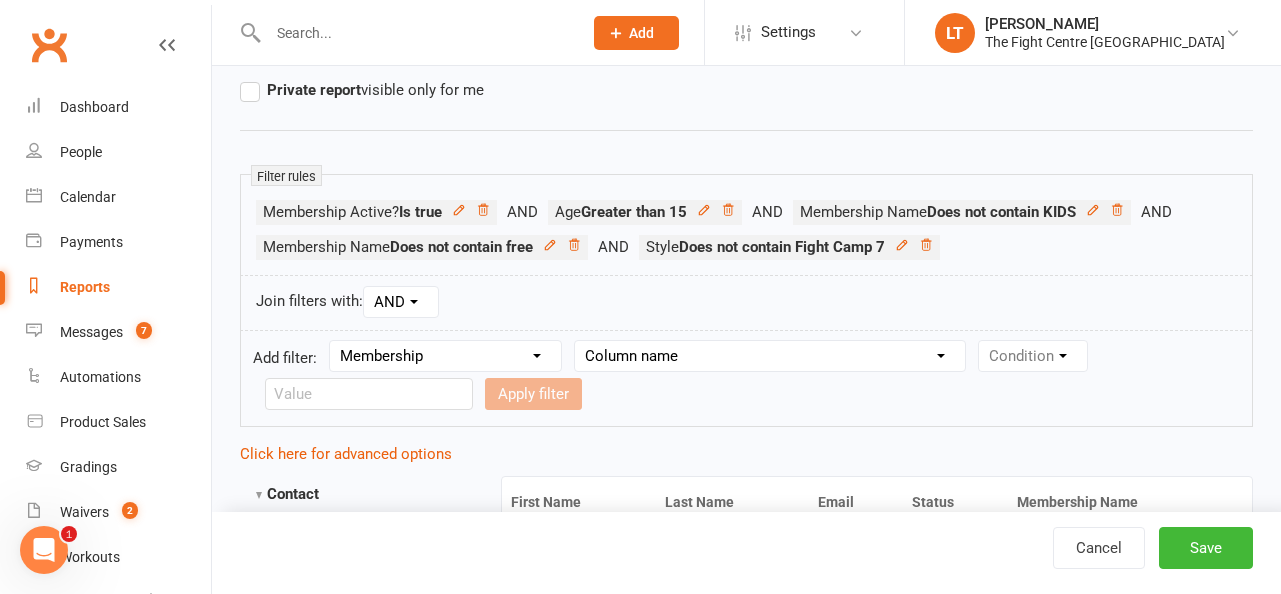 select on "12" 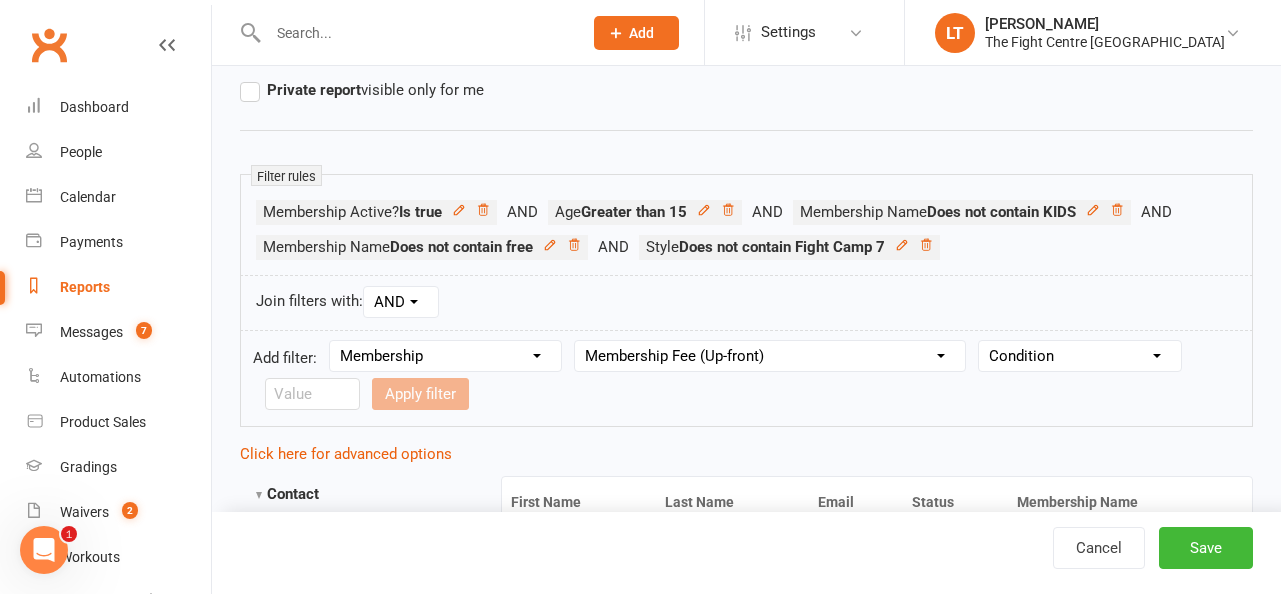 click on "Condition Is Is not Less than Greater than Less than or equal to Greater than or equal to Is blank Is not blank" at bounding box center (1080, 356) 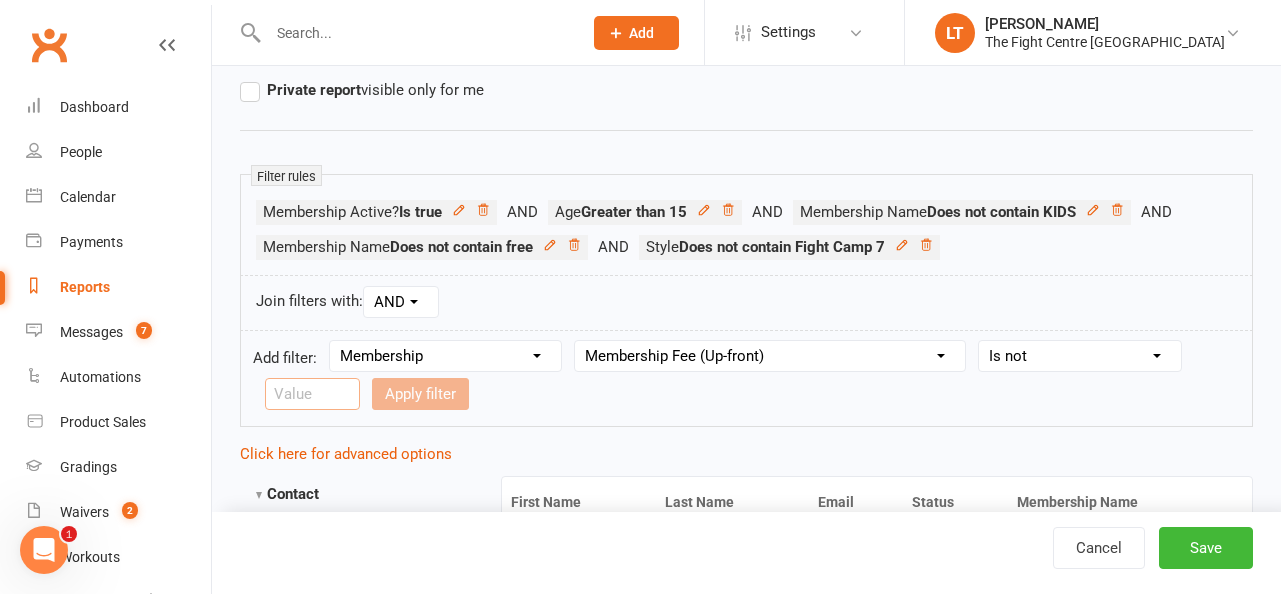 click at bounding box center (312, 394) 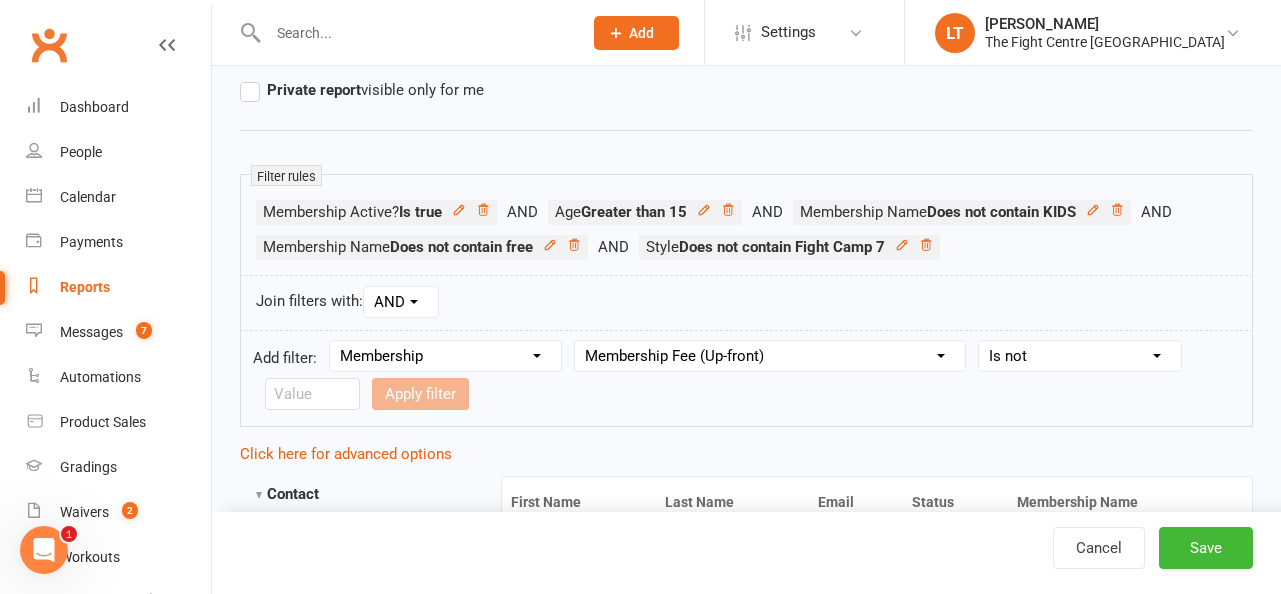 click on "Condition Is Is not Less than Greater than Less than or equal to Greater than or equal to Is blank Is not blank" at bounding box center [1080, 356] 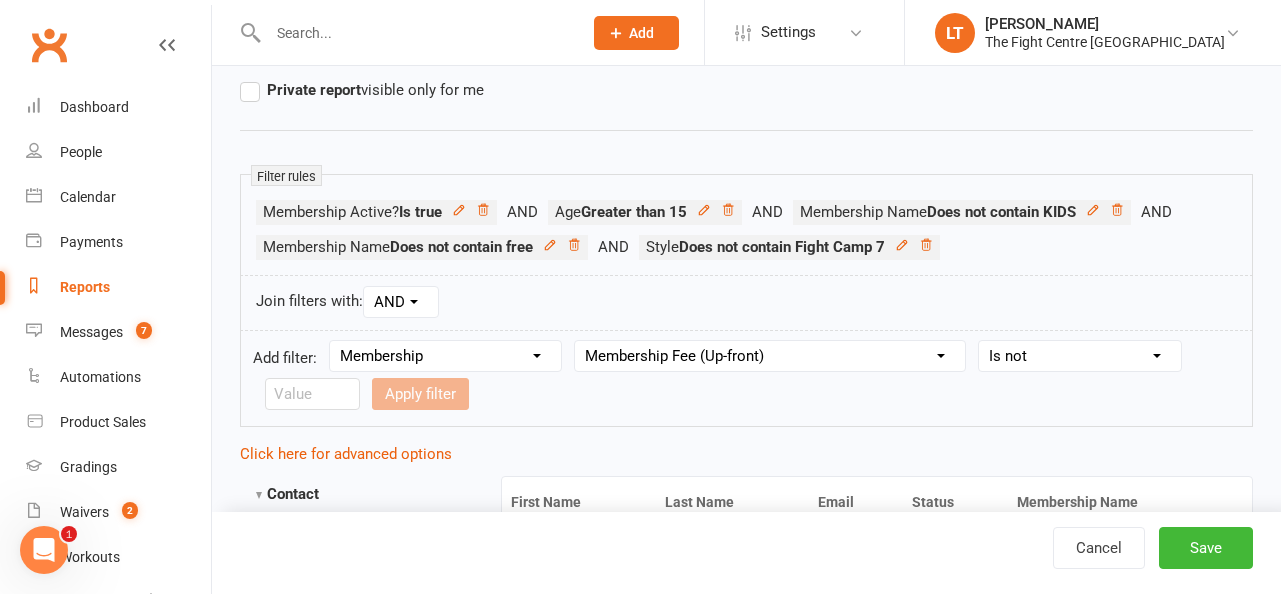 select on "7" 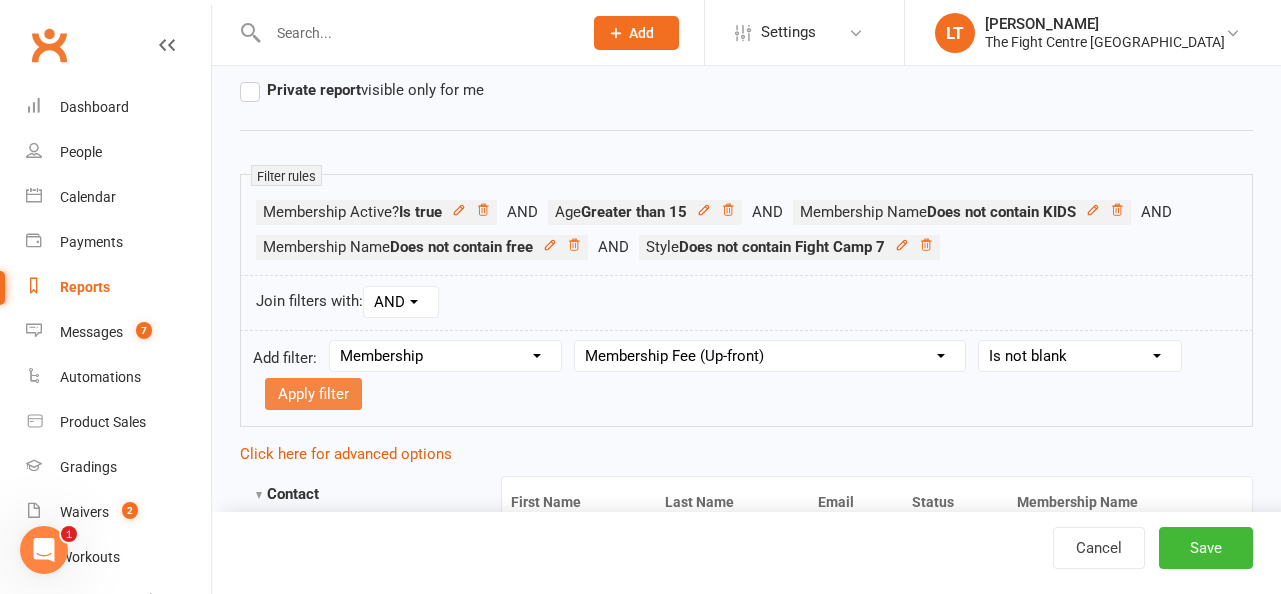 click on "Apply filter" at bounding box center (313, 394) 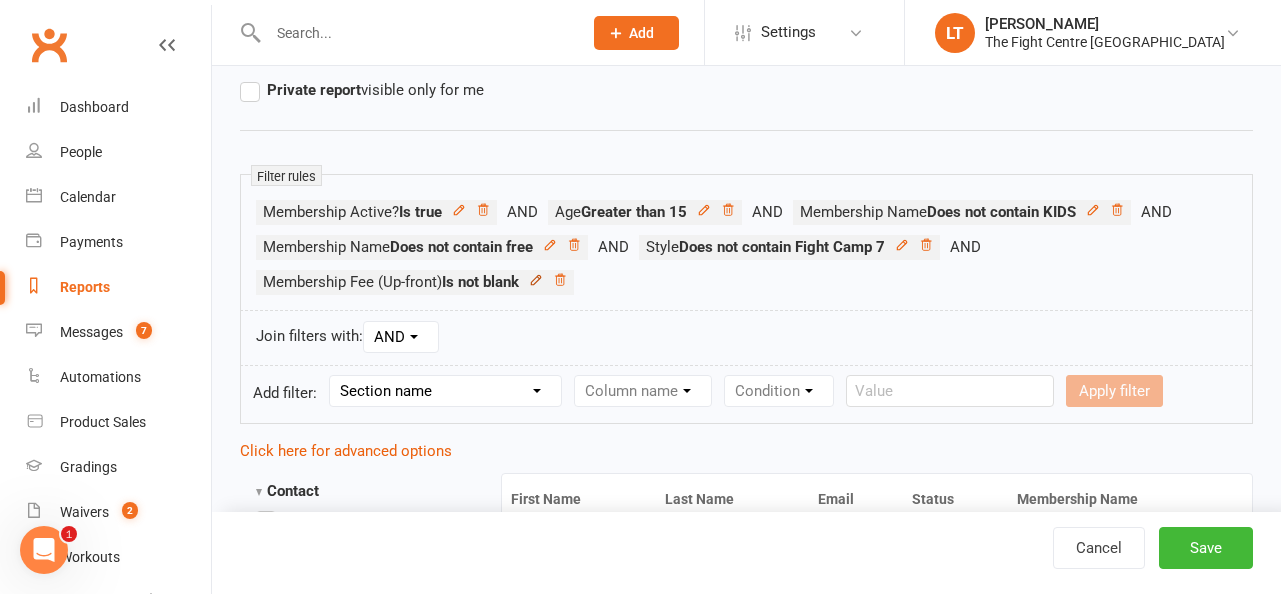 click 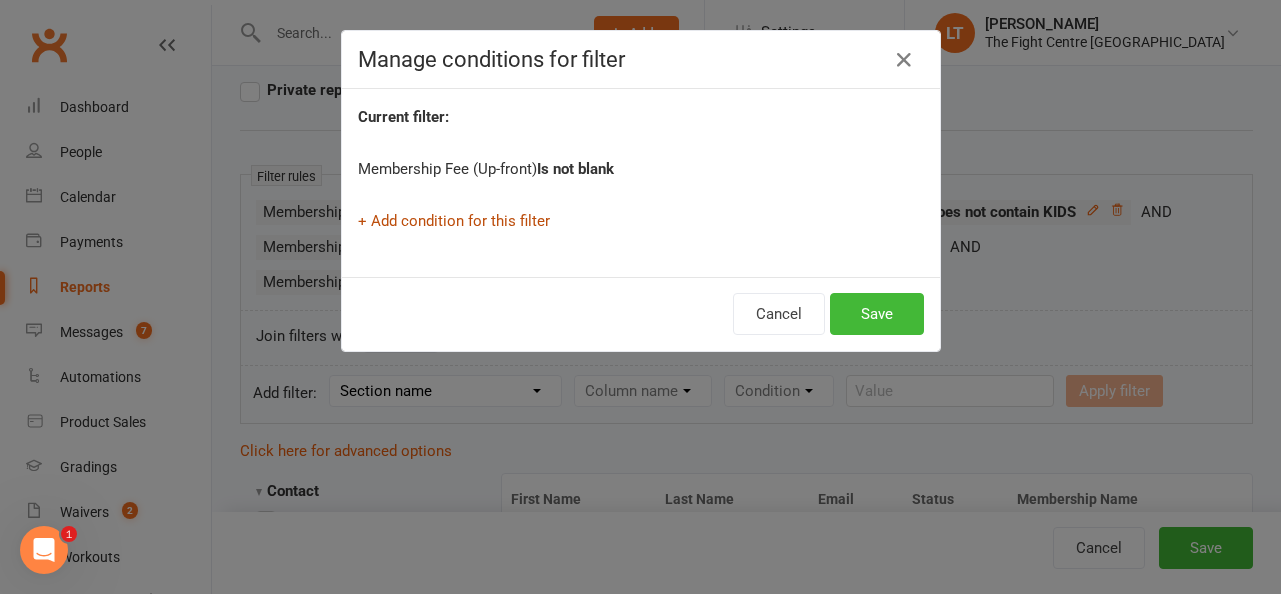 click on "+ Add condition for this filter" at bounding box center [454, 221] 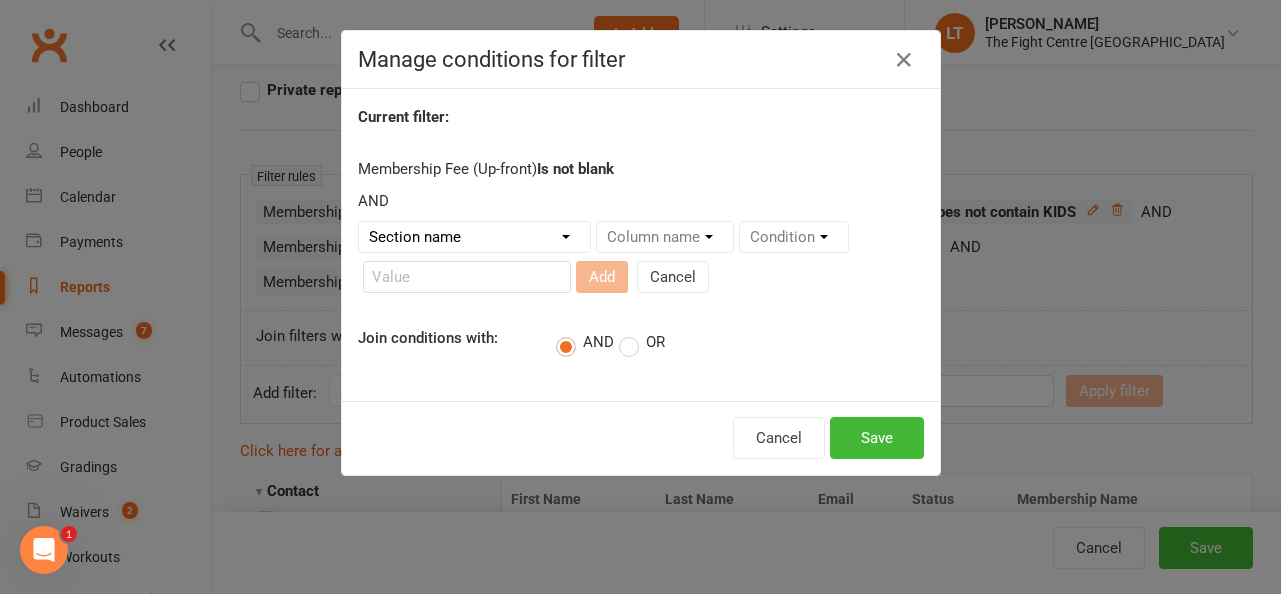 click on "OR" at bounding box center (642, 343) 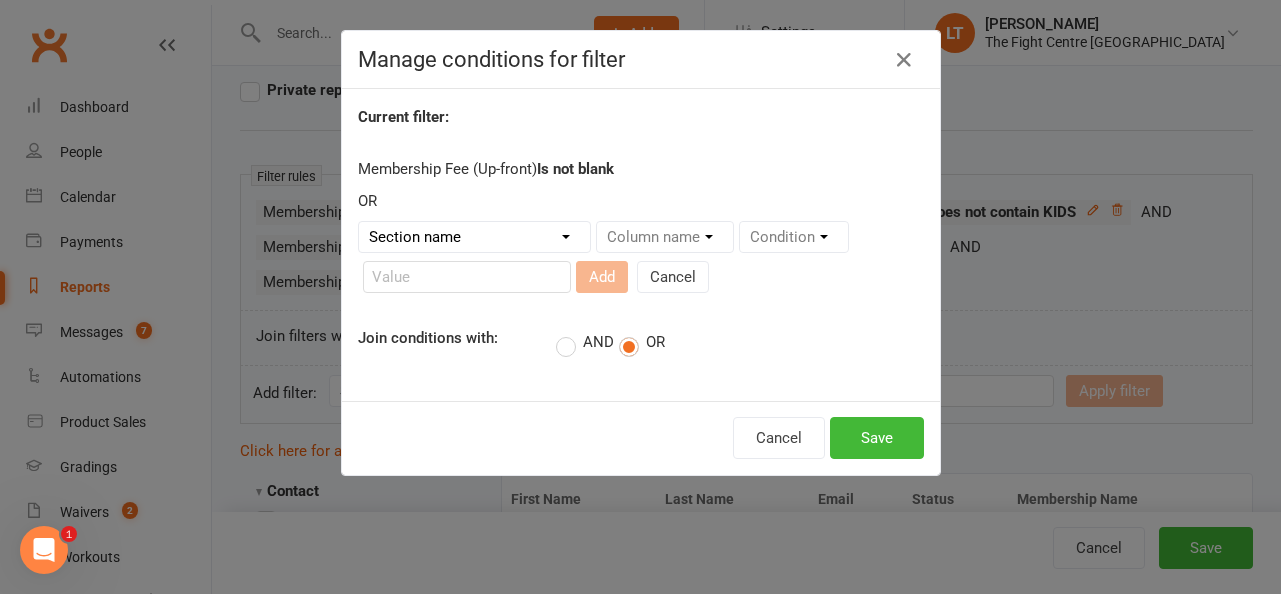 click on "Section name Contact Attendance Aggregate Payment Booking Waitlist Attendees Cancelled Bookings Late-cancelled Bookings Aggregate Booking Communication Comms Recipients Membership Payment Mobile App Styles And Ranks Aggregate Styles And Ranks Grading Events Promotions Suspensions Signed Waivers Family Members Credit Vouchers Enrolled Automations Enrolled Workouts Public Tasks Waiver Answers Marketing Information Body Composition Key Demographics Fitness Goals Emergency Contact Details Trainer/Instructor" at bounding box center (474, 237) 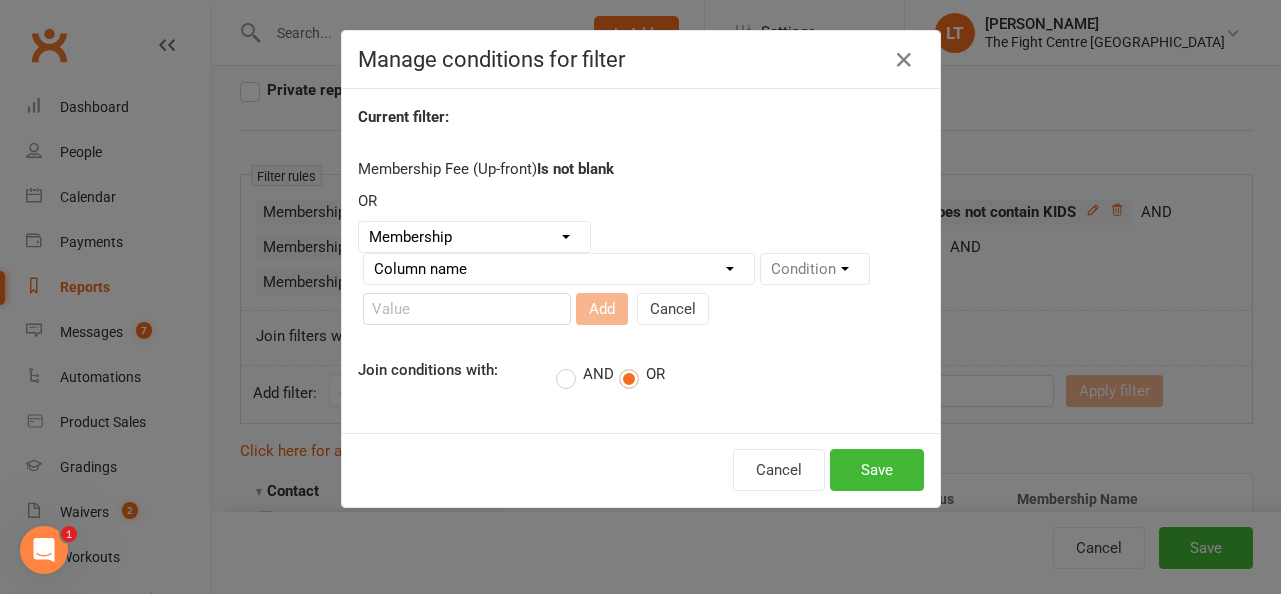 click on "Column name Membership ID Membership Name Membership Category Membership Start Date Membership Up-front Payment Date Membership Recurring Payments Start Date Membership Expiry Date Membership Added On Membership Term (in words) Membership Duration (in days) Current Membership Age (in days) Active Days Remaining (after [DATE]) Membership Fee (Up-front) Membership Fee (Recurring) Membership Recurring Fee Frequency Membership Attendance Limit (Description) Membership Attendance Limit Recurrence (Period) Membership Attendance Limit Recurrence (Number) Membership Source Class Pack? Trial Membership? Send email receipt on successful payment? Bookings Made Bookings Attended Bookings Absent Bookings w/ Unmarked Attendance Bookings Remaining Attendances in Current Calendar Month Make-up Classes Available Membership Active? Cancellation Present? Cancellation Date Cancellation Added On Cancellation Reason Most Recent Attendance Payments Attempted Paid Payments Failed Payments (Current) Payments Remaining" at bounding box center [559, 269] 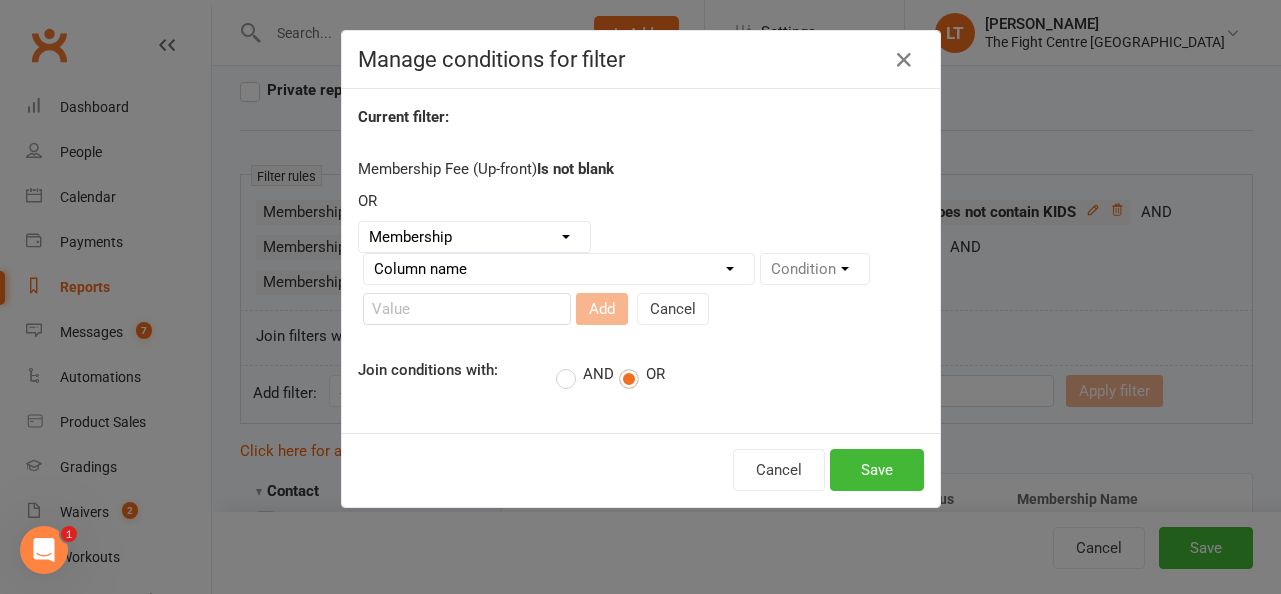 select on "13" 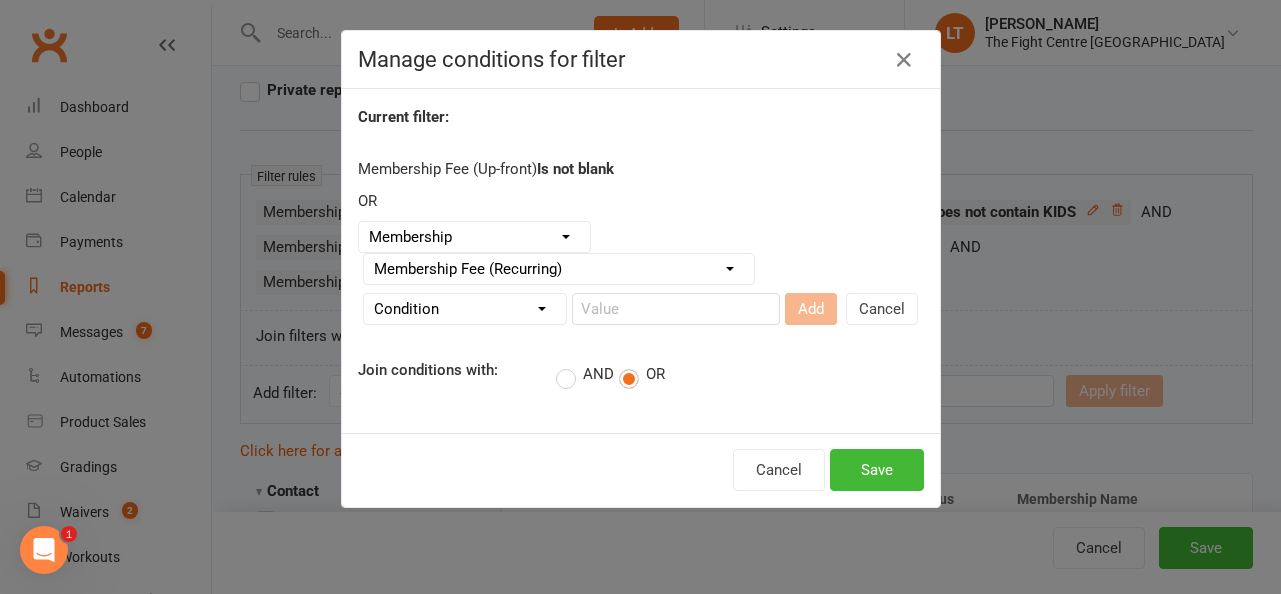 click on "Section name Contact Attendance Aggregate Payment Booking Waitlist Attendees Cancelled Bookings Late-cancelled Bookings Aggregate Booking Communication Comms Recipients Membership Payment Mobile App Styles And Ranks Aggregate Styles And Ranks Grading Events Promotions Suspensions Signed Waivers Family Members Credit Vouchers Enrolled Automations Enrolled Workouts Public Tasks Waiver Answers Marketing Information Body Composition Key Demographics Fitness Goals Emergency Contact Details Trainer/Instructor Column name Membership ID Membership Name Membership Category Membership Start Date Membership Up-front Payment Date Membership Recurring Payments Start Date Membership Expiry Date Membership Added On Membership Term (in words) Membership Duration (in days) Current Membership Age (in days) Active Days Remaining (after [DATE]) Membership Fee (Up-front) Membership Fee (Recurring) Membership Recurring Fee Frequency Membership Attendance Limit (Description) Membership Attendance Limit Recurrence (Period) Condition" at bounding box center (641, 277) 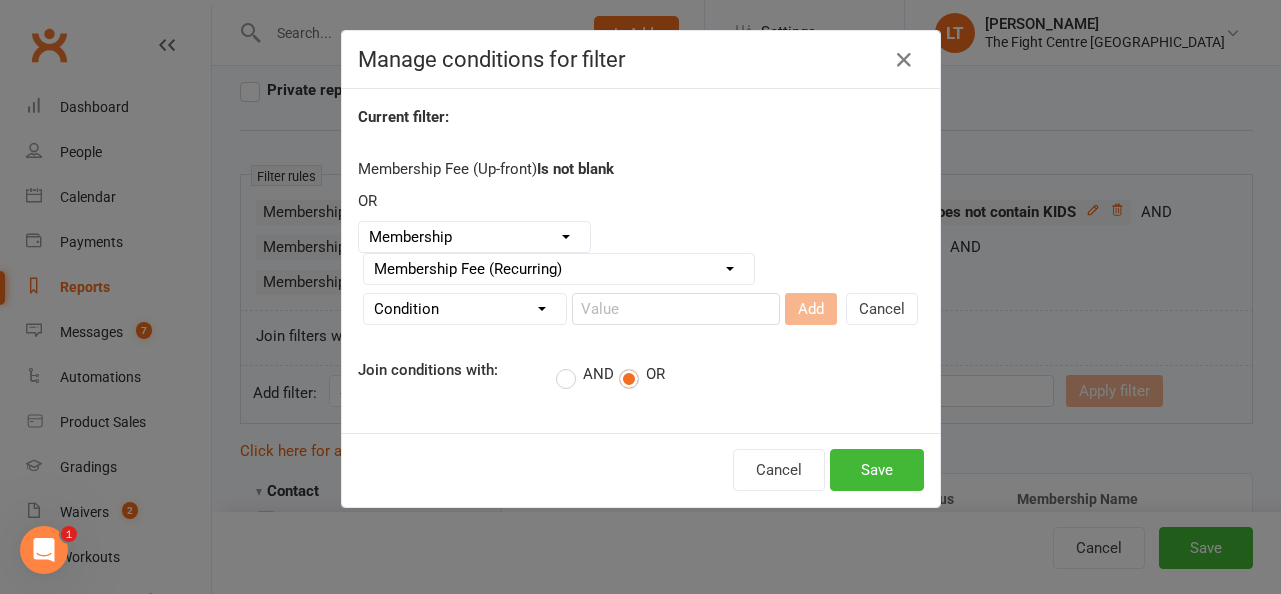 select on "7" 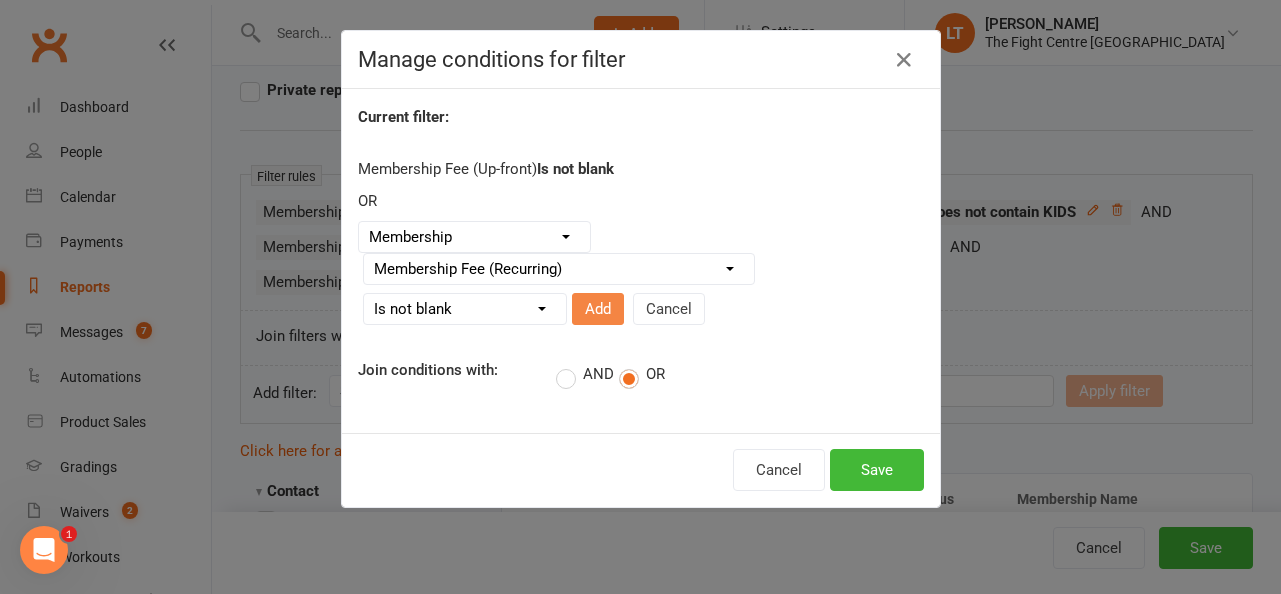 click on "Add" at bounding box center [598, 309] 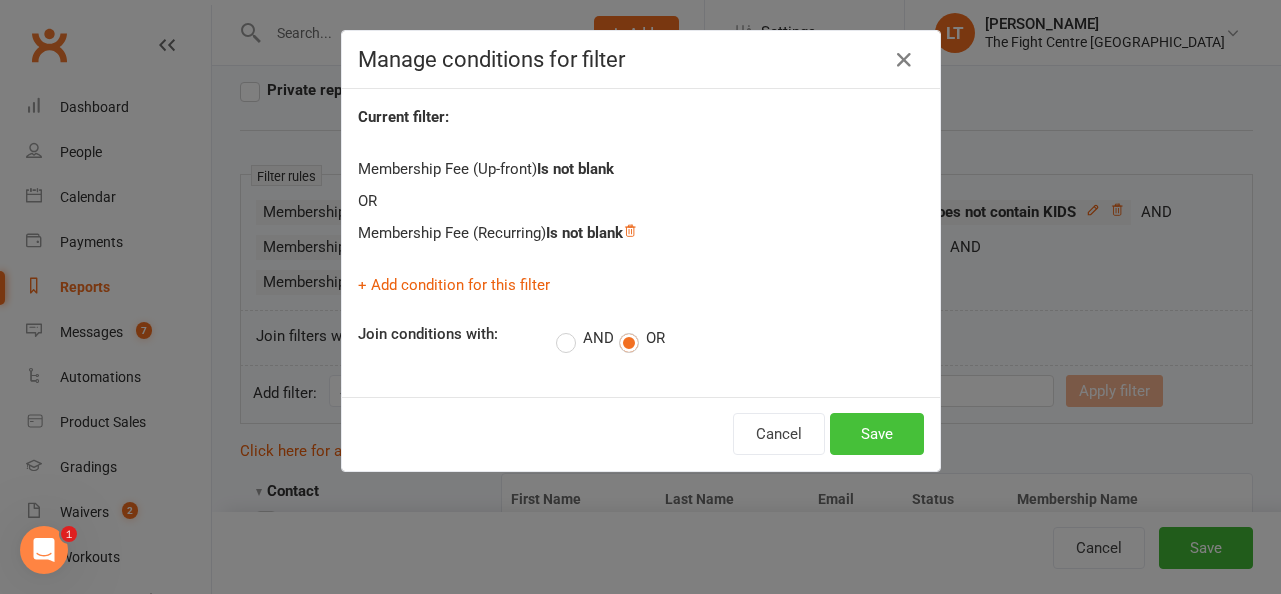 click on "Save" at bounding box center [877, 434] 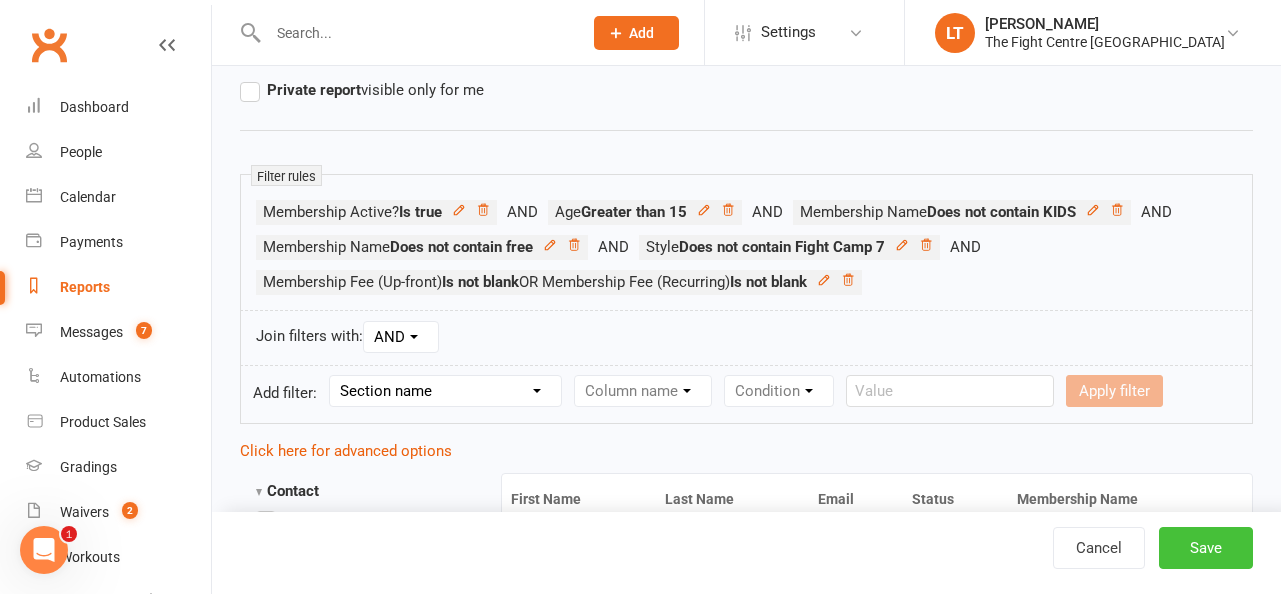 click on "Save" at bounding box center (1206, 548) 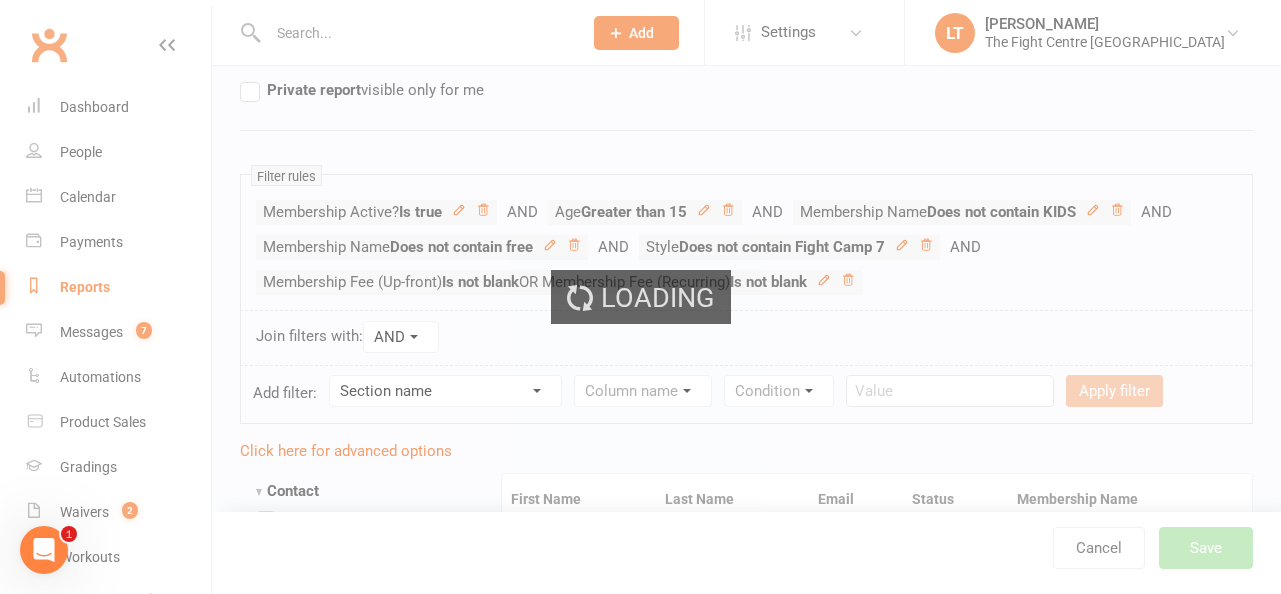 scroll, scrollTop: 0, scrollLeft: 0, axis: both 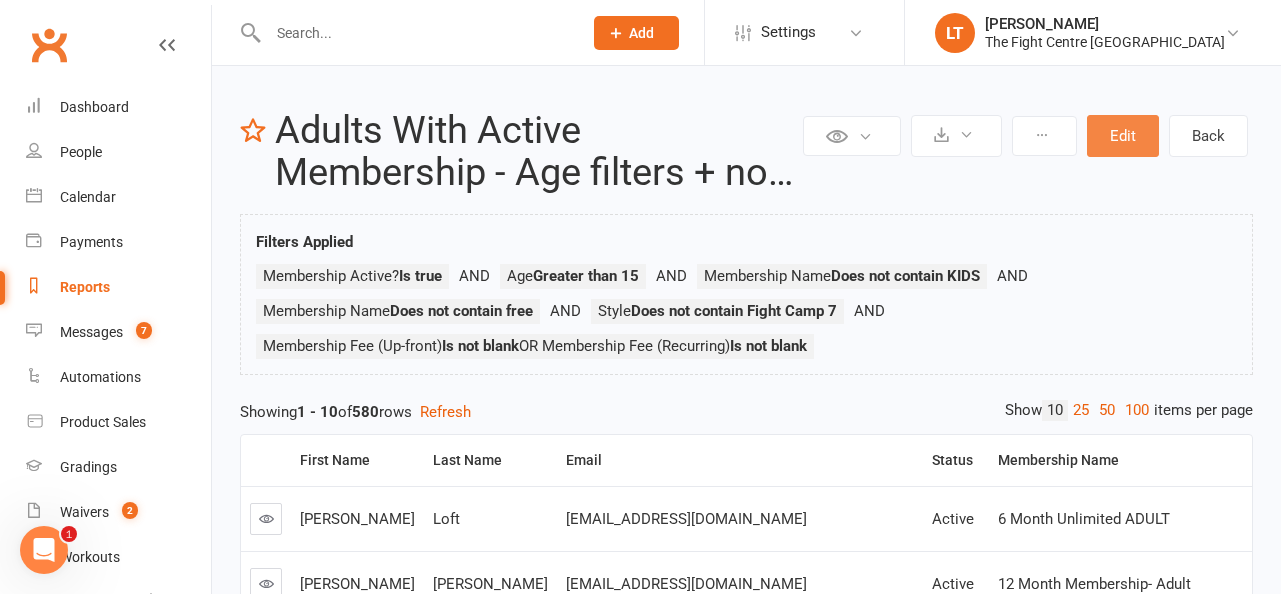 click on "Edit" at bounding box center (1123, 136) 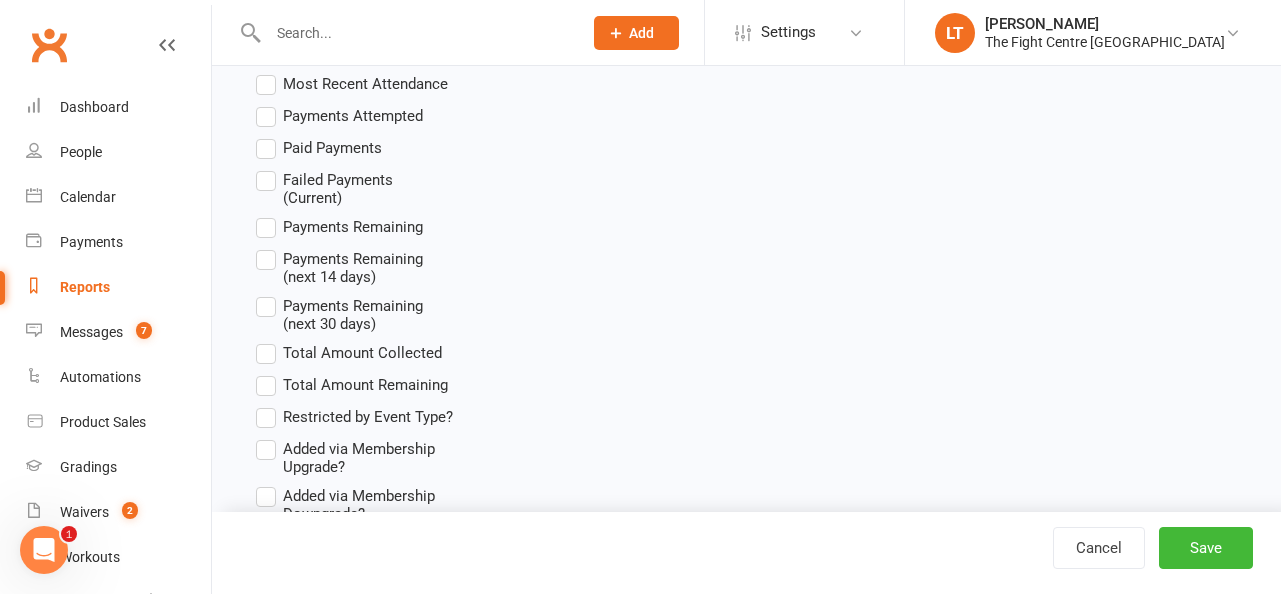 scroll, scrollTop: 4332, scrollLeft: 0, axis: vertical 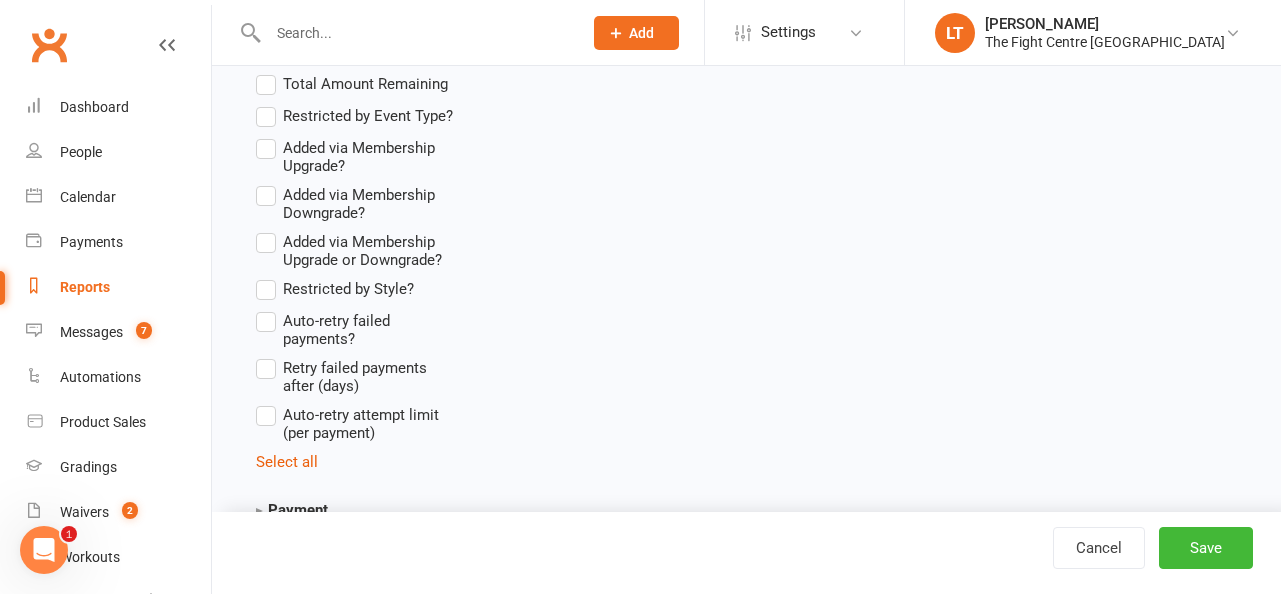 click on "Payment" at bounding box center [292, 510] 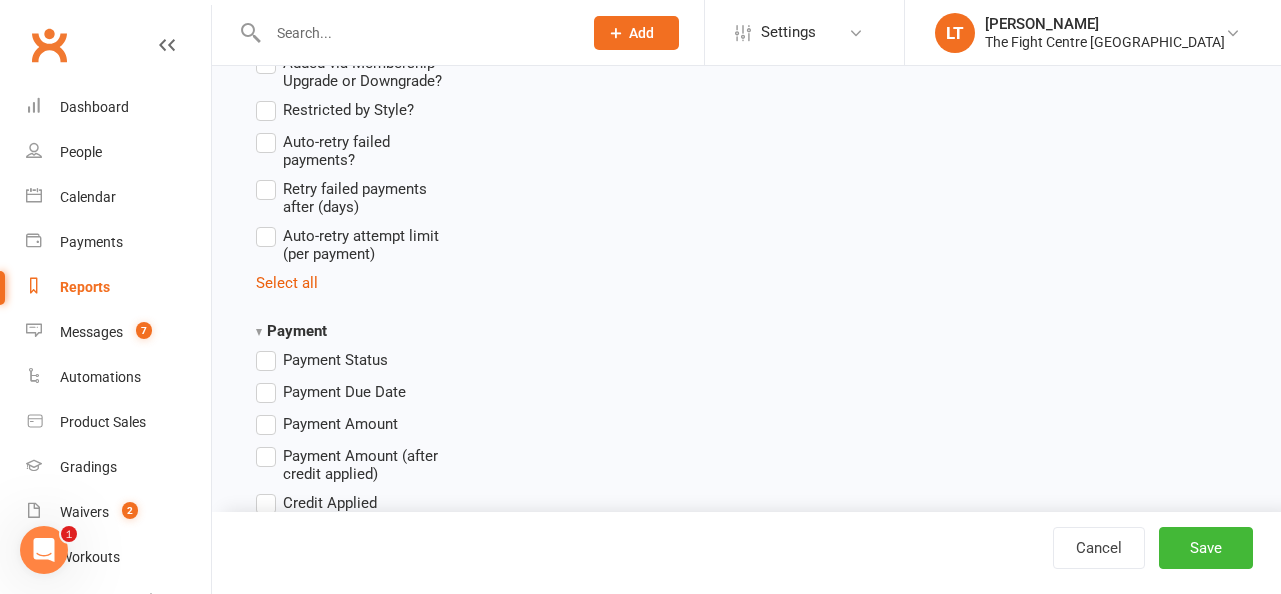 scroll, scrollTop: 4514, scrollLeft: 0, axis: vertical 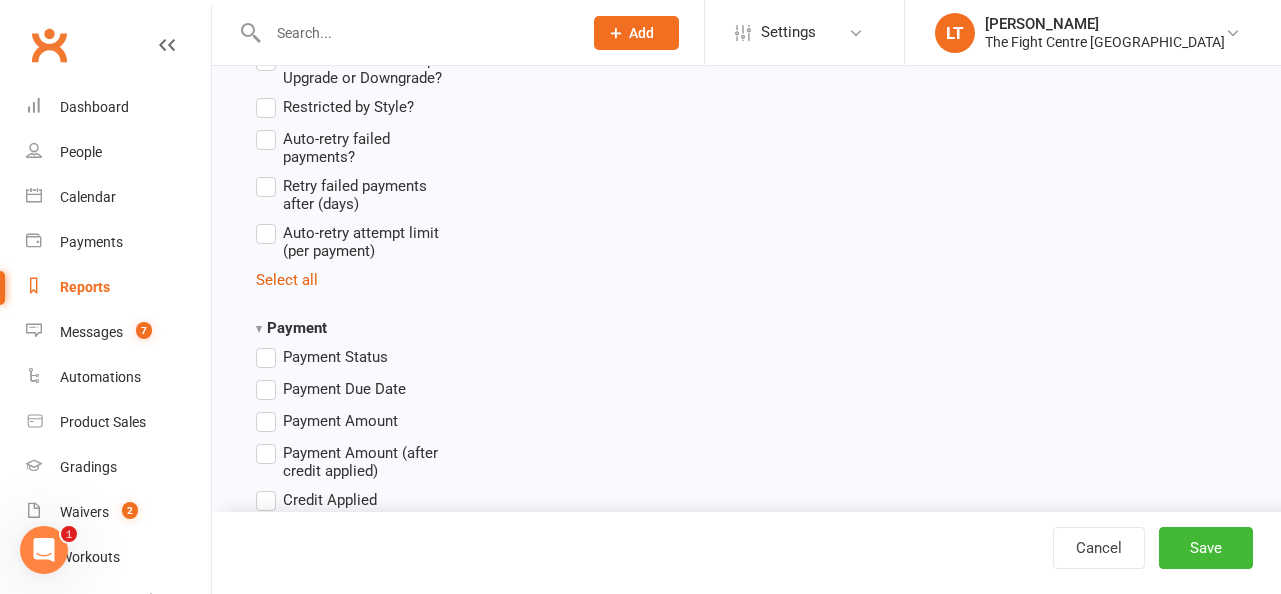 click on "Payment Amount" at bounding box center [327, 421] 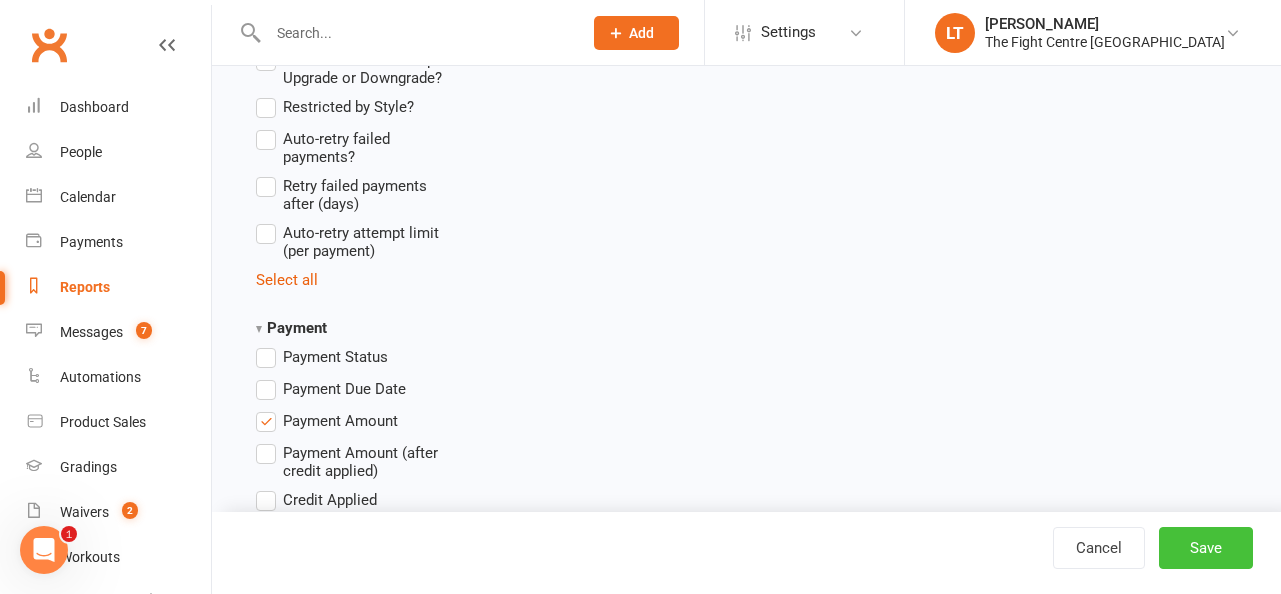 click on "Save" at bounding box center [1206, 548] 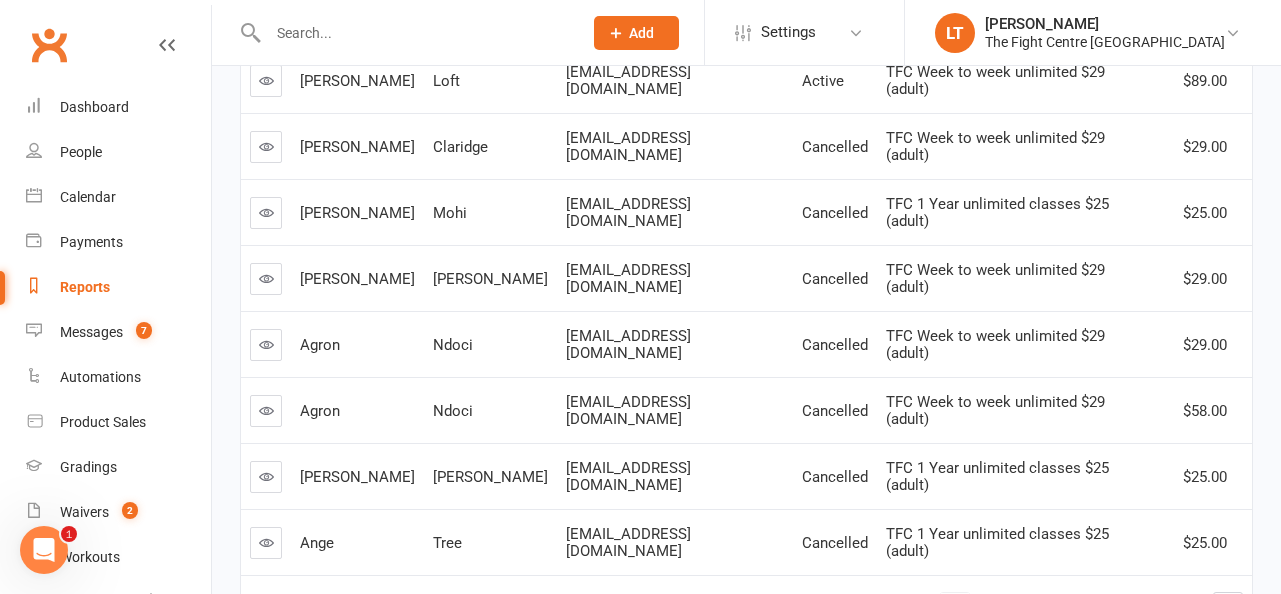 scroll, scrollTop: 0, scrollLeft: 0, axis: both 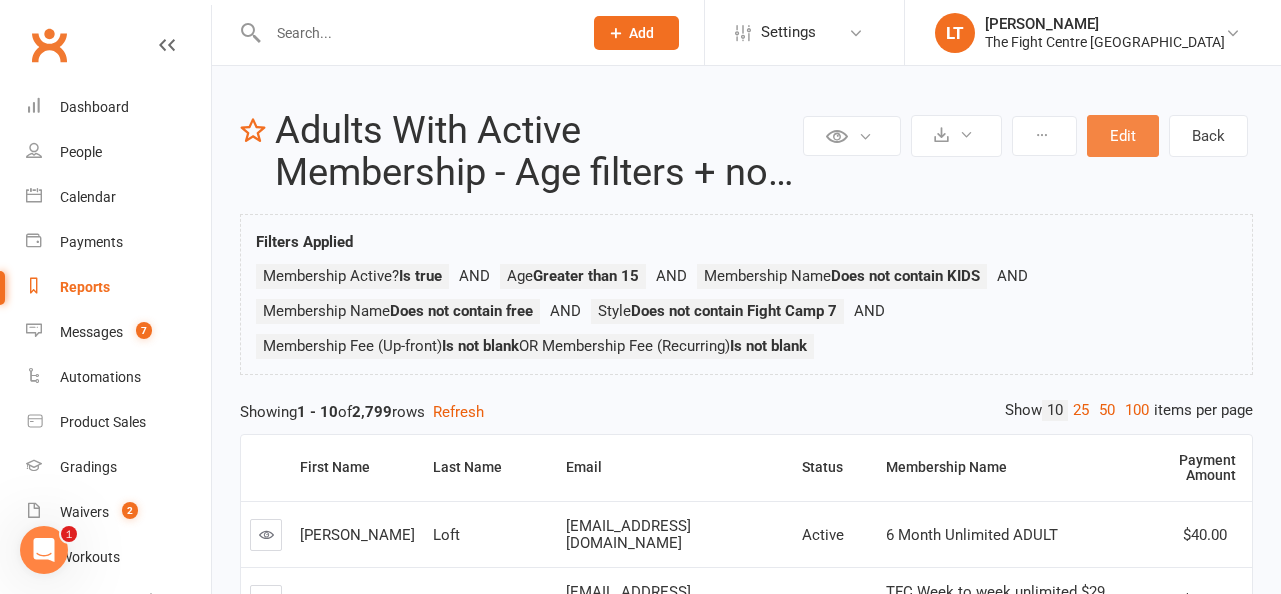 click on "Edit" at bounding box center [1123, 136] 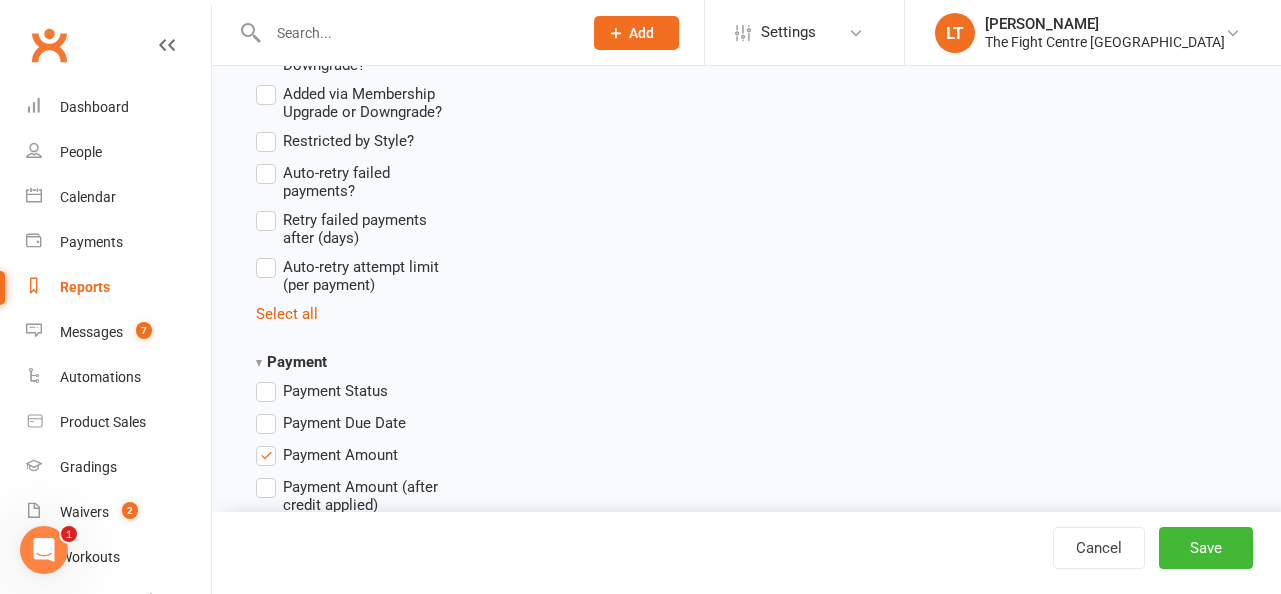 scroll, scrollTop: 4578, scrollLeft: 0, axis: vertical 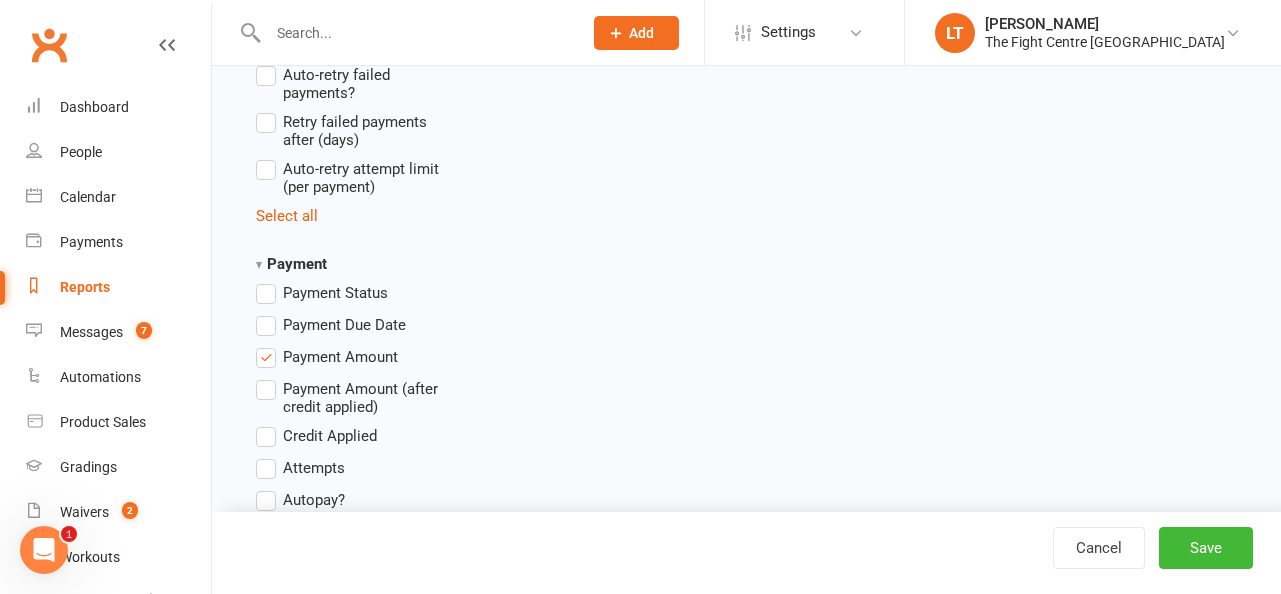 click on "Payment Amount" at bounding box center [327, 357] 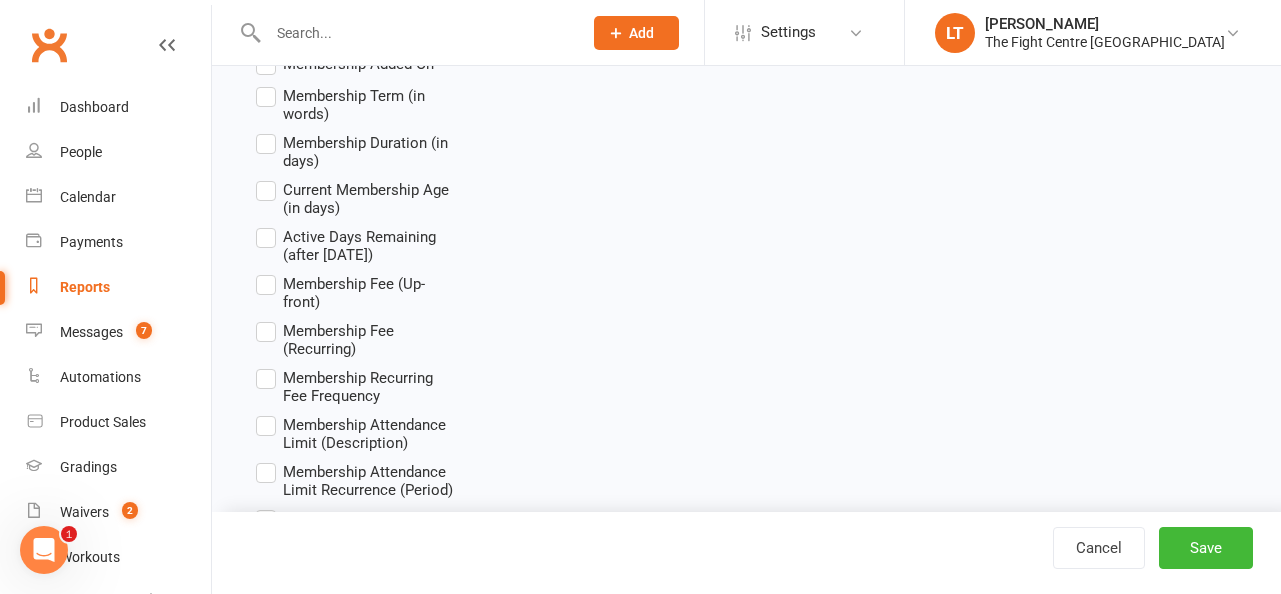 scroll, scrollTop: 2967, scrollLeft: 0, axis: vertical 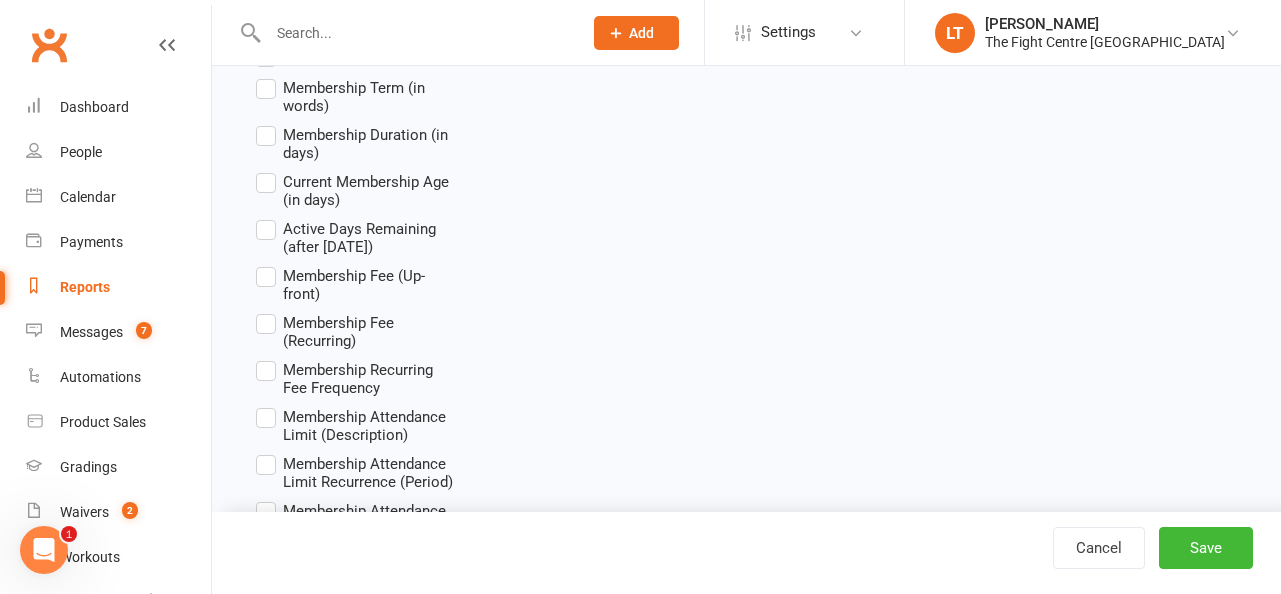 click on "Membership Fee (Recurring)" at bounding box center [355, 330] 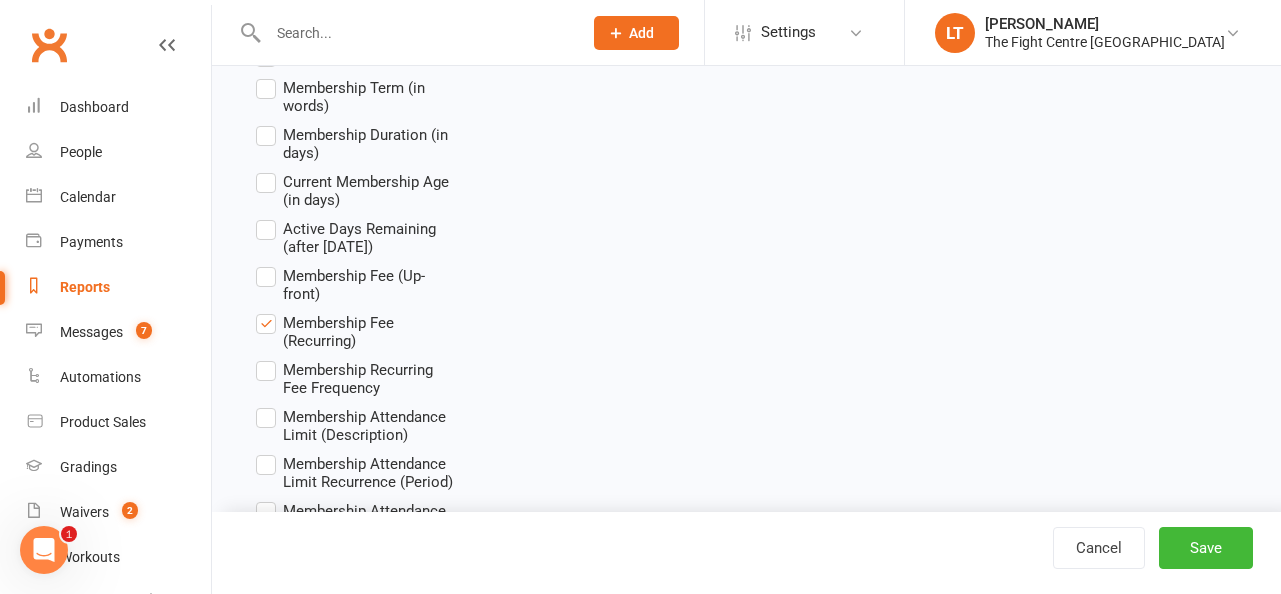 click on "Membership Fee (Up-front)" at bounding box center (355, 283) 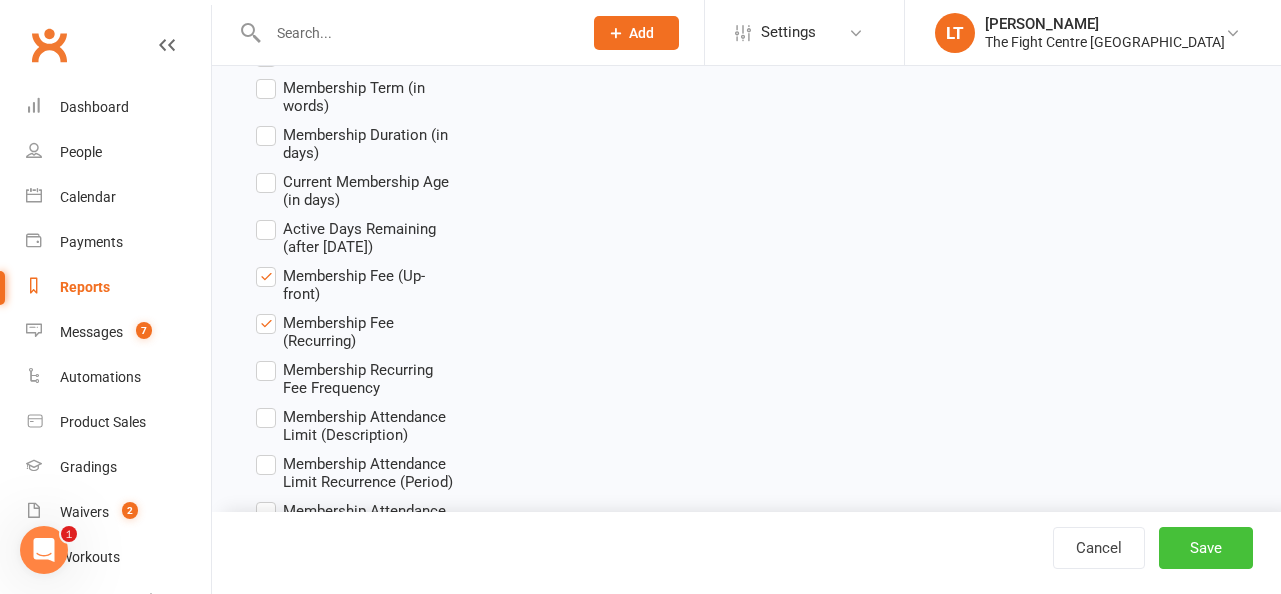 click on "Save" at bounding box center (1206, 548) 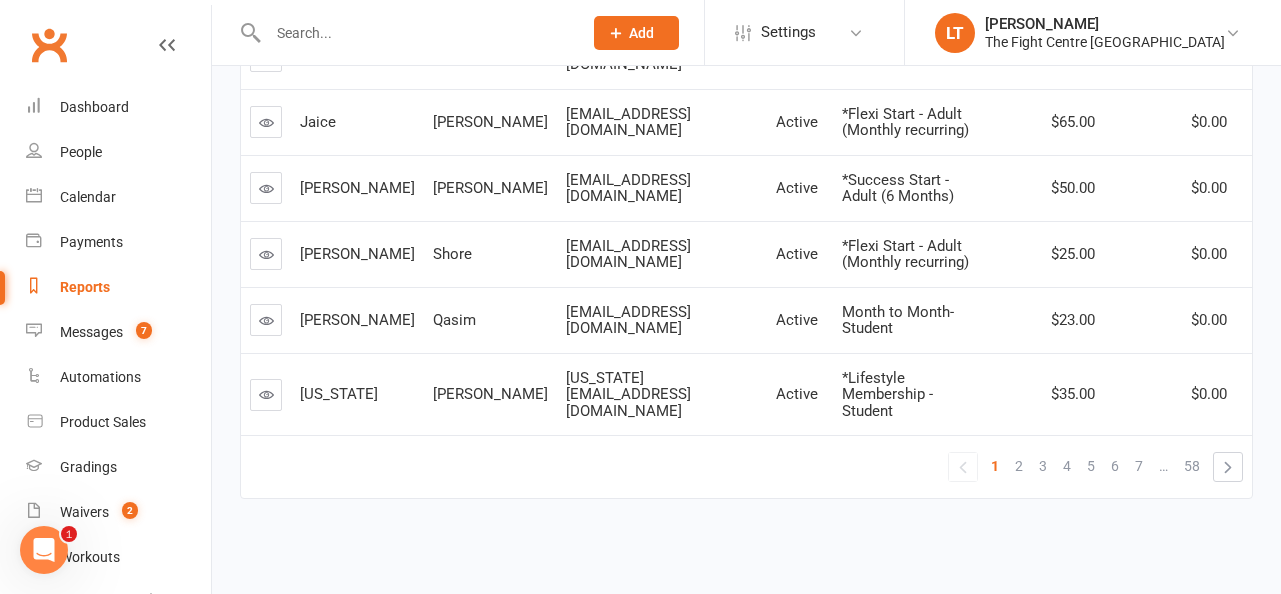 scroll, scrollTop: 0, scrollLeft: 0, axis: both 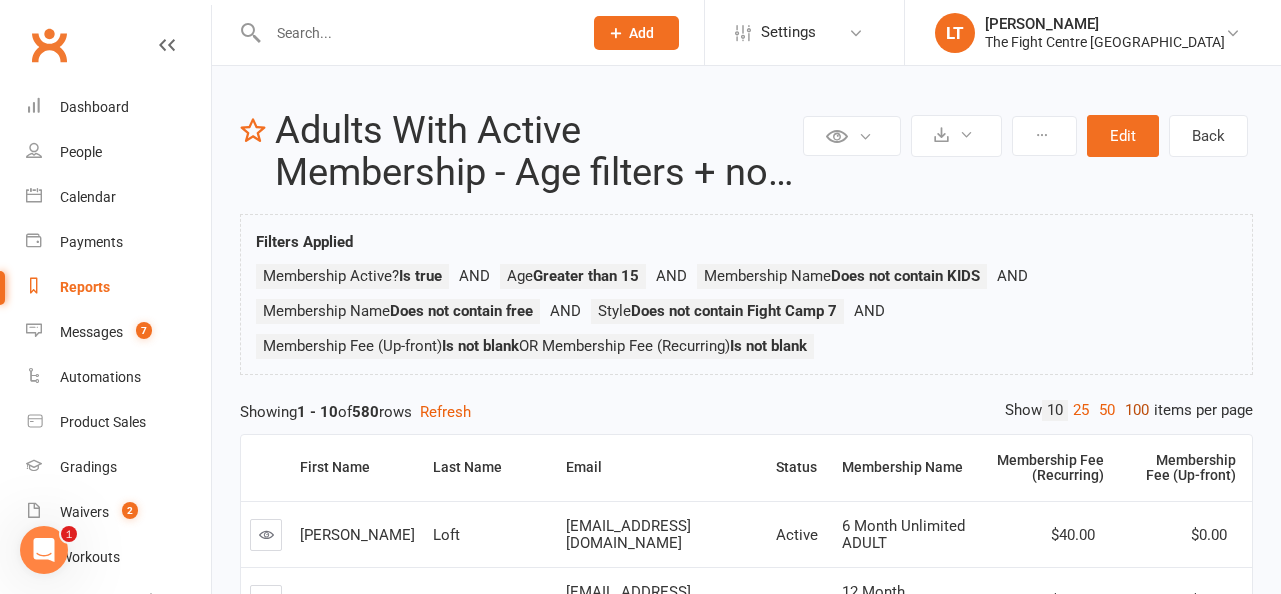 click on "100" at bounding box center (1137, 410) 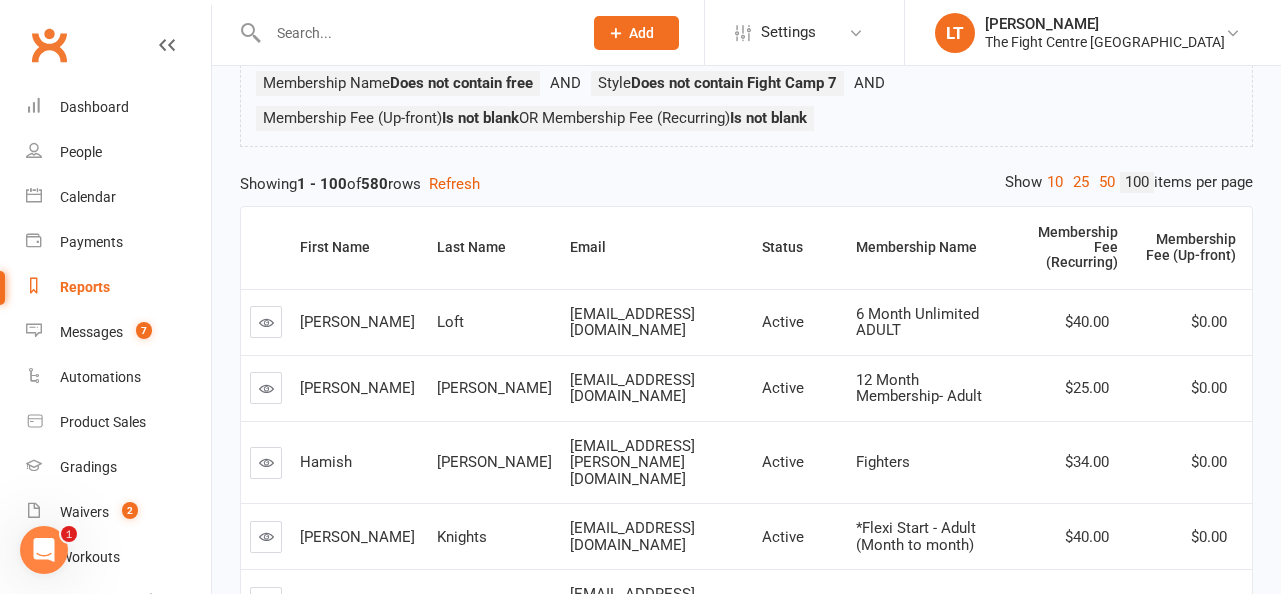 scroll, scrollTop: 252, scrollLeft: 0, axis: vertical 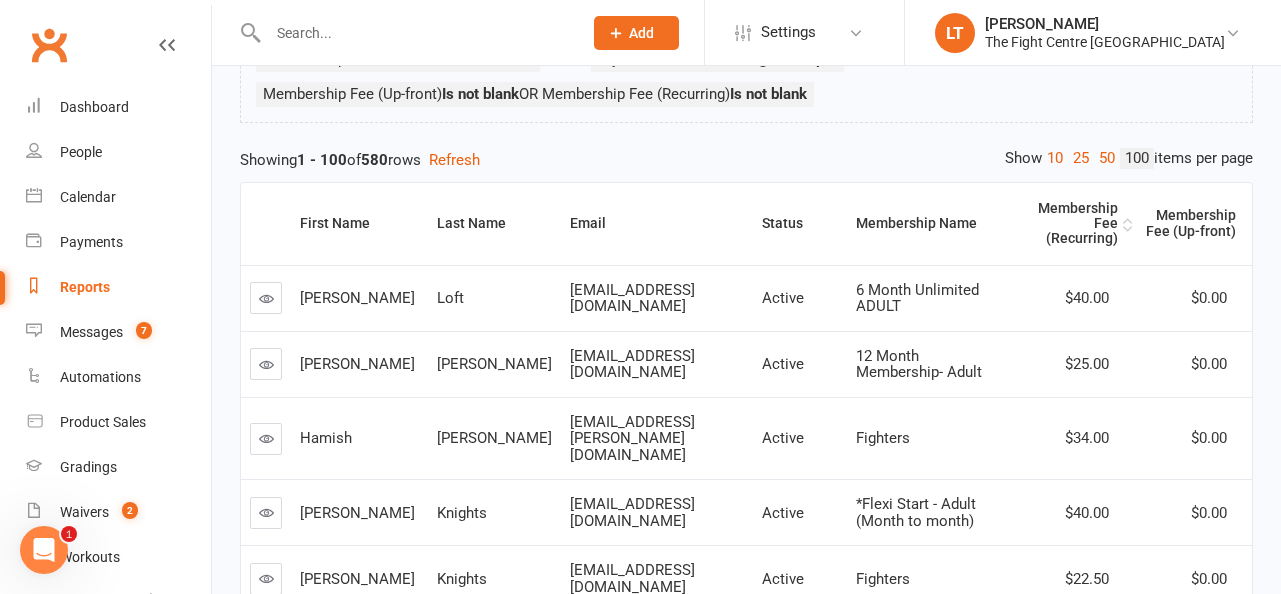 click on "Membership Fee (Recurring)" at bounding box center [1070, 224] 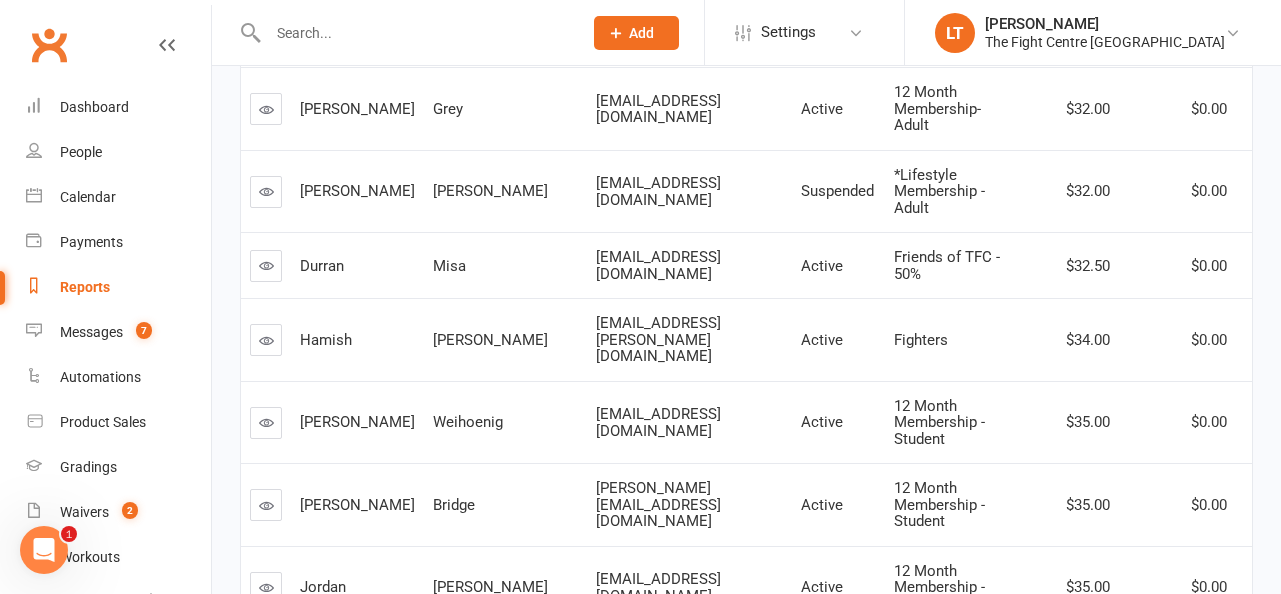 scroll, scrollTop: 7074, scrollLeft: 0, axis: vertical 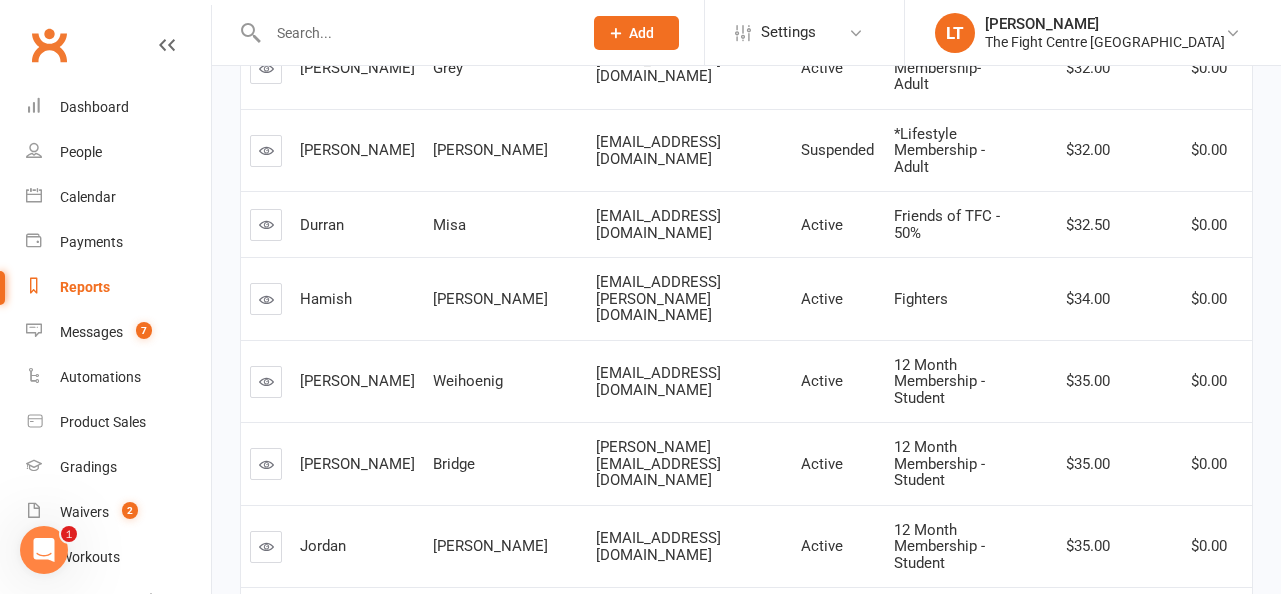click on "2" at bounding box center [1100, 783] 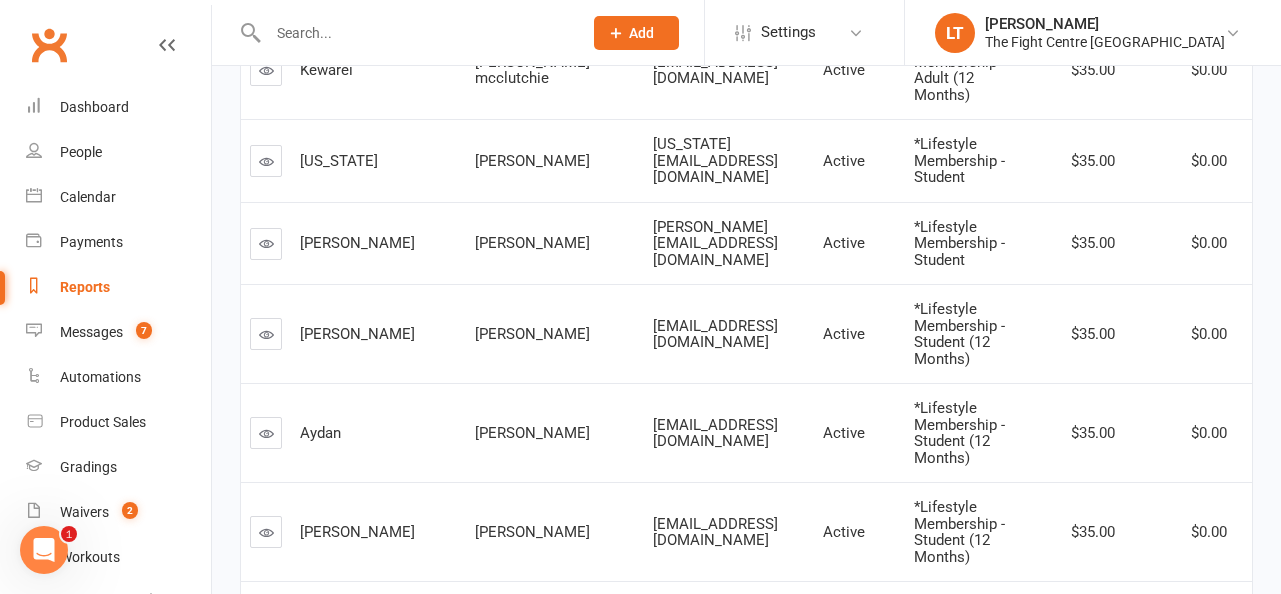 scroll, scrollTop: 0, scrollLeft: 0, axis: both 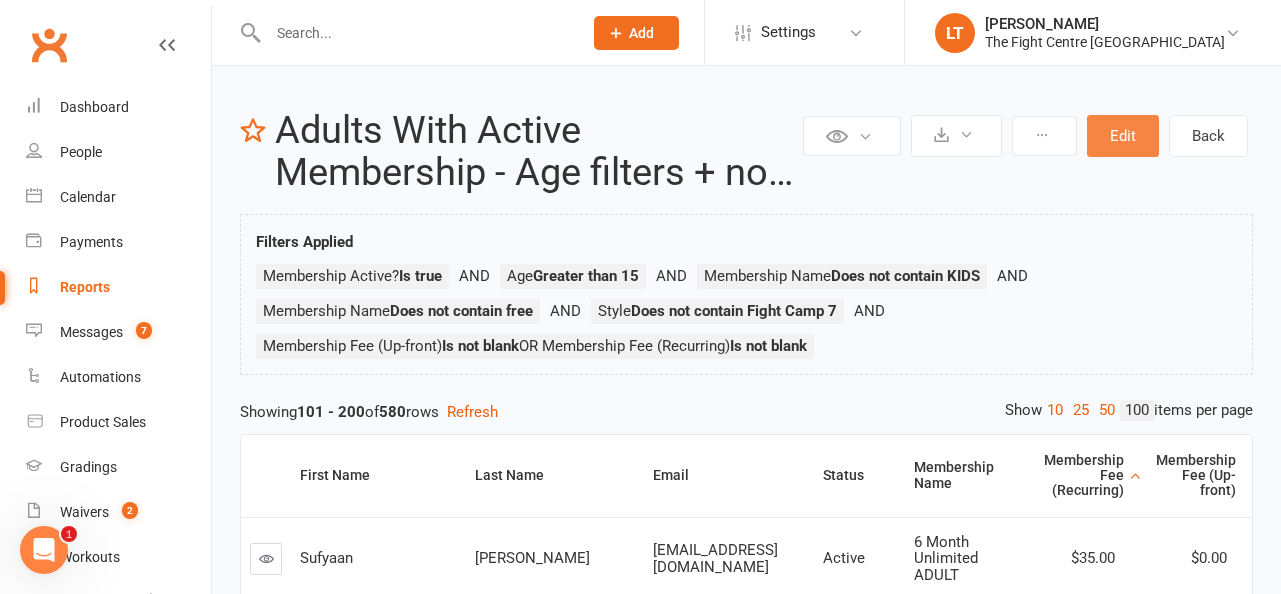 click on "Edit" at bounding box center (1123, 136) 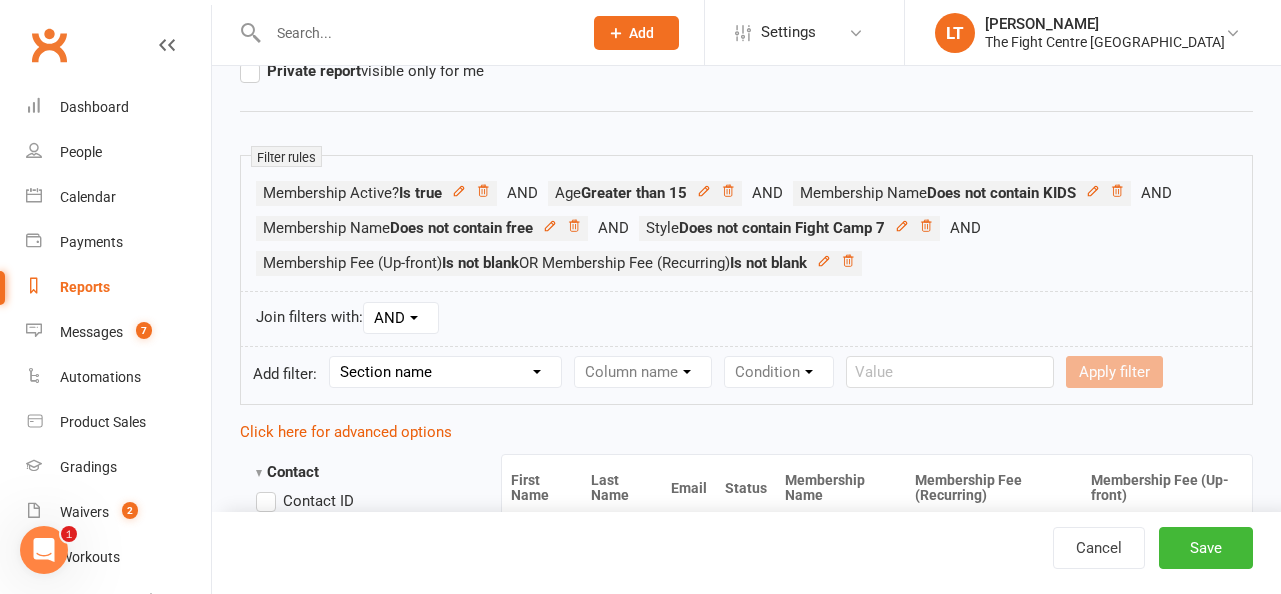 scroll, scrollTop: 277, scrollLeft: 0, axis: vertical 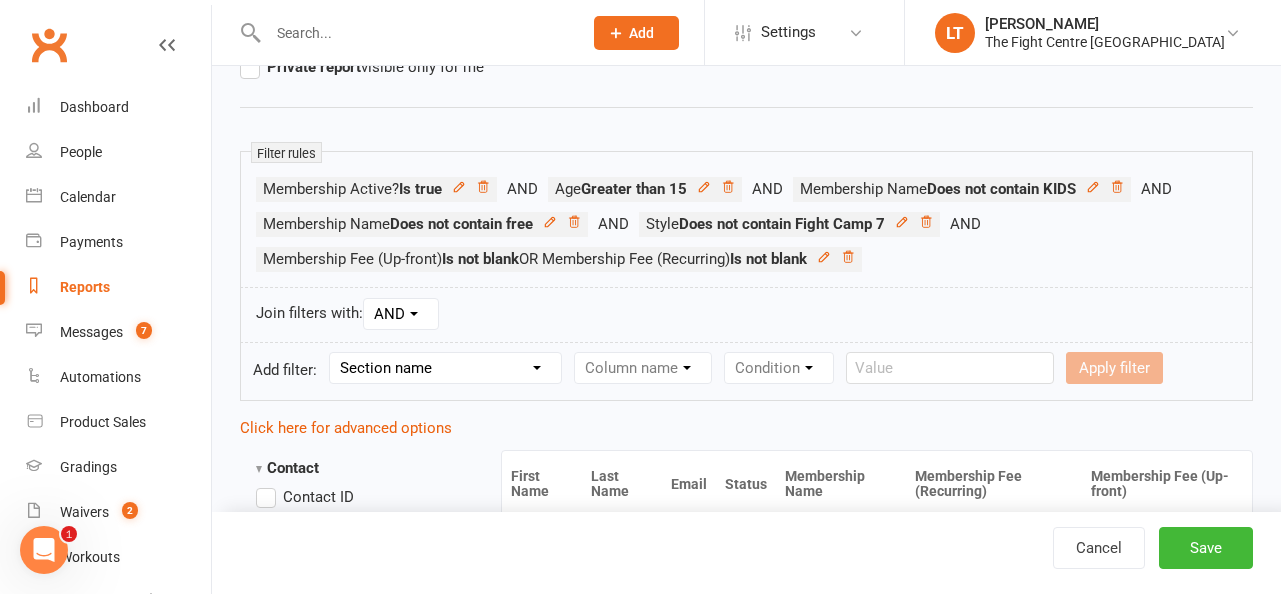click on "Section name Contact Attendance Aggregate Payment Booking Waitlist Attendees Cancelled Bookings Late-cancelled Bookings Aggregate Booking Communication Comms Recipients Membership Payment Mobile App Styles And Ranks Aggregate Styles And Ranks Grading Events Promotions Suspensions Signed Waivers Family Members Credit Vouchers Enrolled Automations Enrolled Workouts Public Tasks Waiver Answers Marketing Information Body Composition Key Demographics Fitness Goals Emergency Contact Details Trainer/Instructor" at bounding box center (445, 368) 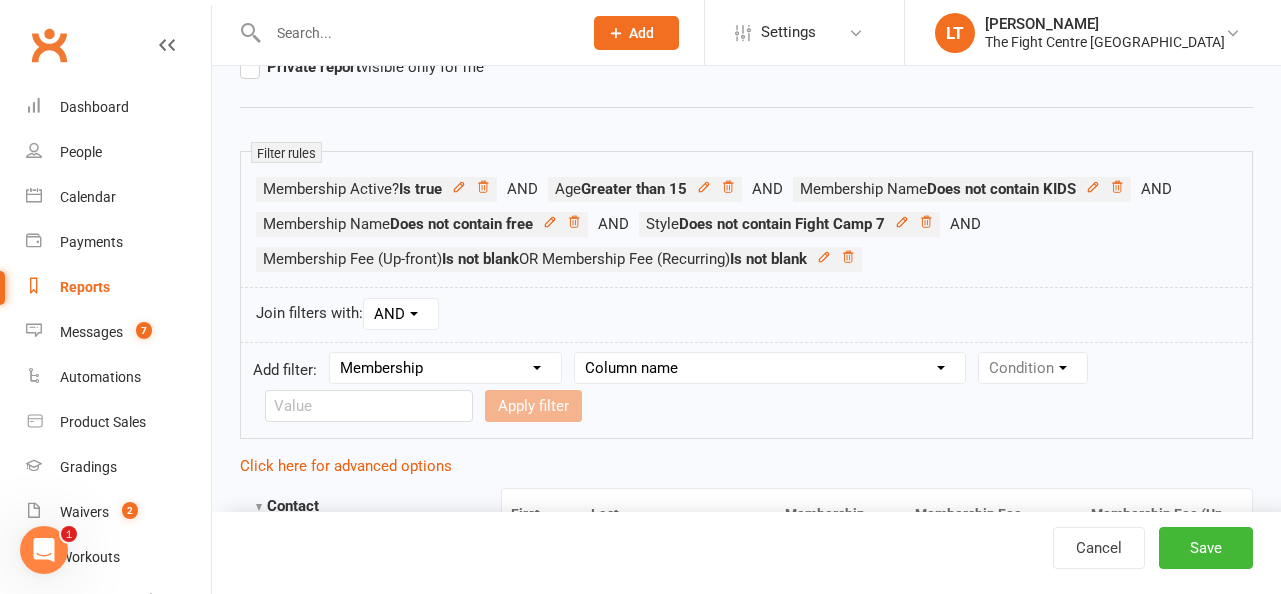 click on "Column name Membership ID Membership Name Membership Category Membership Start Date Membership Up-front Payment Date Membership Recurring Payments Start Date Membership Expiry Date Membership Added On Membership Term (in words) Membership Duration (in days) Current Membership Age (in days) Active Days Remaining (after [DATE]) Membership Fee (Up-front) Membership Fee (Recurring) Membership Recurring Fee Frequency Membership Attendance Limit (Description) Membership Attendance Limit Recurrence (Period) Membership Attendance Limit Recurrence (Number) Membership Source Class Pack? Trial Membership? Send email receipt on successful payment? Bookings Made Bookings Attended Bookings Absent Bookings w/ Unmarked Attendance Bookings Remaining Attendances in Current Calendar Month Make-up Classes Available Membership Active? Cancellation Present? Cancellation Date Cancellation Added On Cancellation Reason Most Recent Attendance Payments Attempted Paid Payments Failed Payments (Current) Payments Remaining" at bounding box center [770, 368] 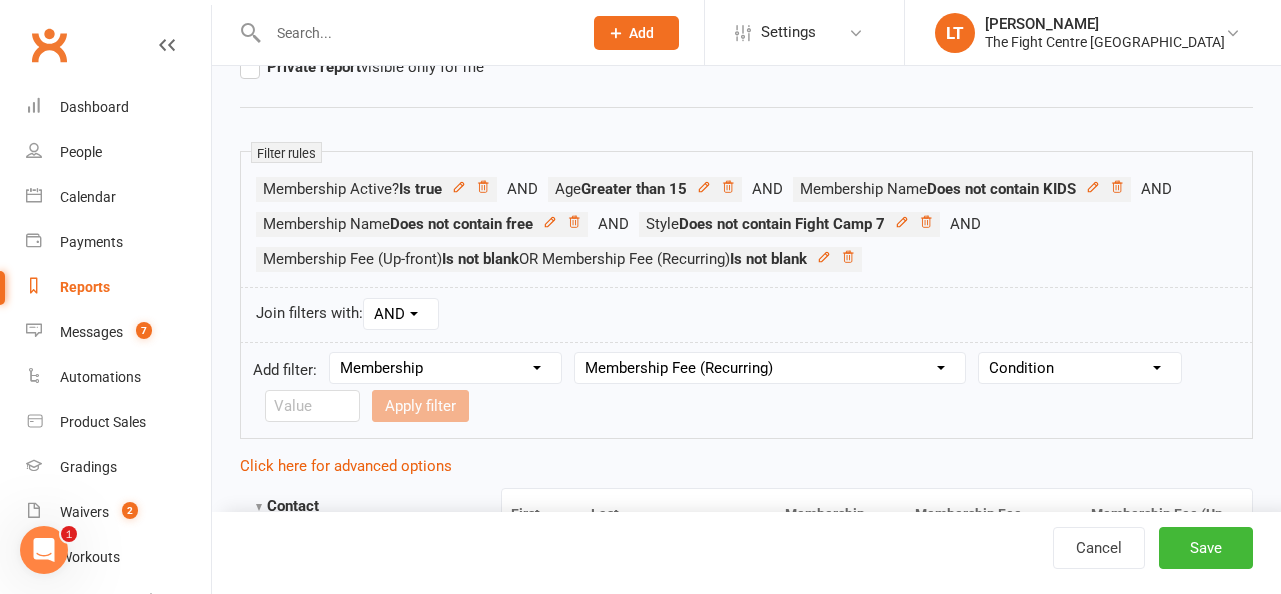 click on "Condition Is Is not Less than Greater than Less than or equal to Greater than or equal to Is blank Is not blank" at bounding box center (1080, 368) 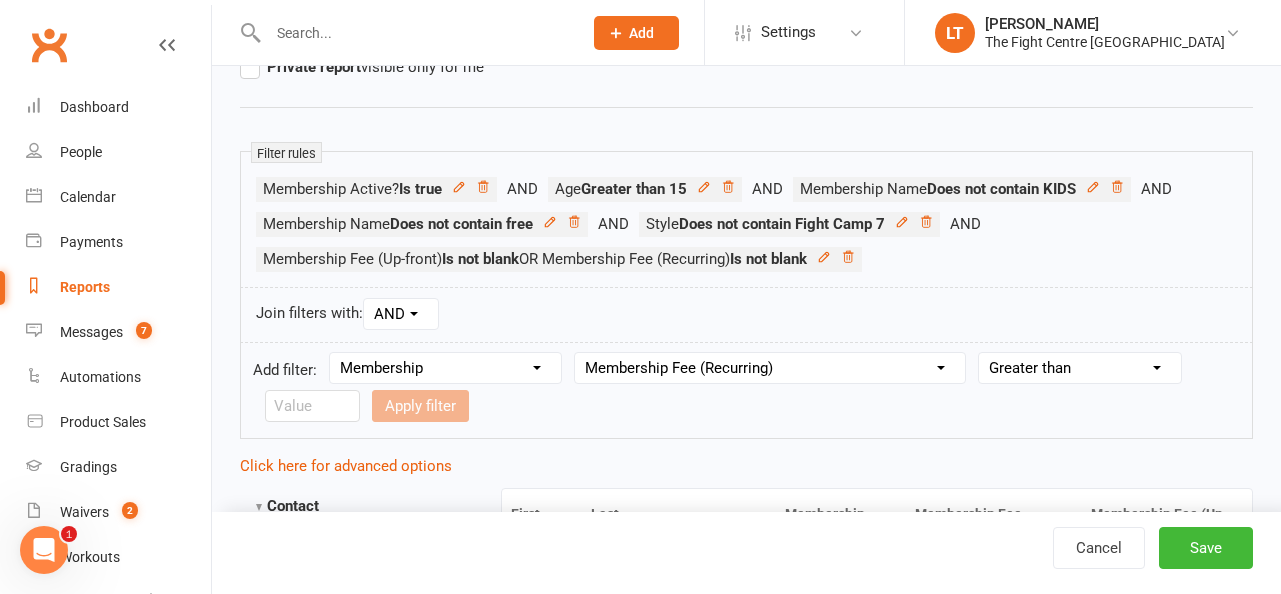 click on "Add filter:  Section name Contact Attendance Aggregate Payment Booking Waitlist Attendees Cancelled Bookings Late-cancelled Bookings Aggregate Booking Communication Comms Recipients Membership Payment Mobile App Styles And Ranks Aggregate Styles And Ranks Grading Events Promotions Suspensions Signed Waivers Family Members Credit Vouchers Enrolled Automations Enrolled Workouts Public Tasks Waiver Answers Marketing Information Body Composition Key Demographics Fitness Goals Emergency Contact Details Trainer/Instructor Column name Membership ID Membership Name Membership Category Membership Start Date Membership Up-front Payment Date Membership Recurring Payments Start Date Membership Expiry Date Membership Added On Membership Term (in words) Membership Duration (in days) Current Membership Age (in days) Active Days Remaining (after [DATE]) Membership Fee (Up-front) Membership Fee (Recurring) Membership Recurring Fee Frequency Membership Attendance Limit (Description) Membership Source Class Pack? Bookings Made" at bounding box center [746, 390] 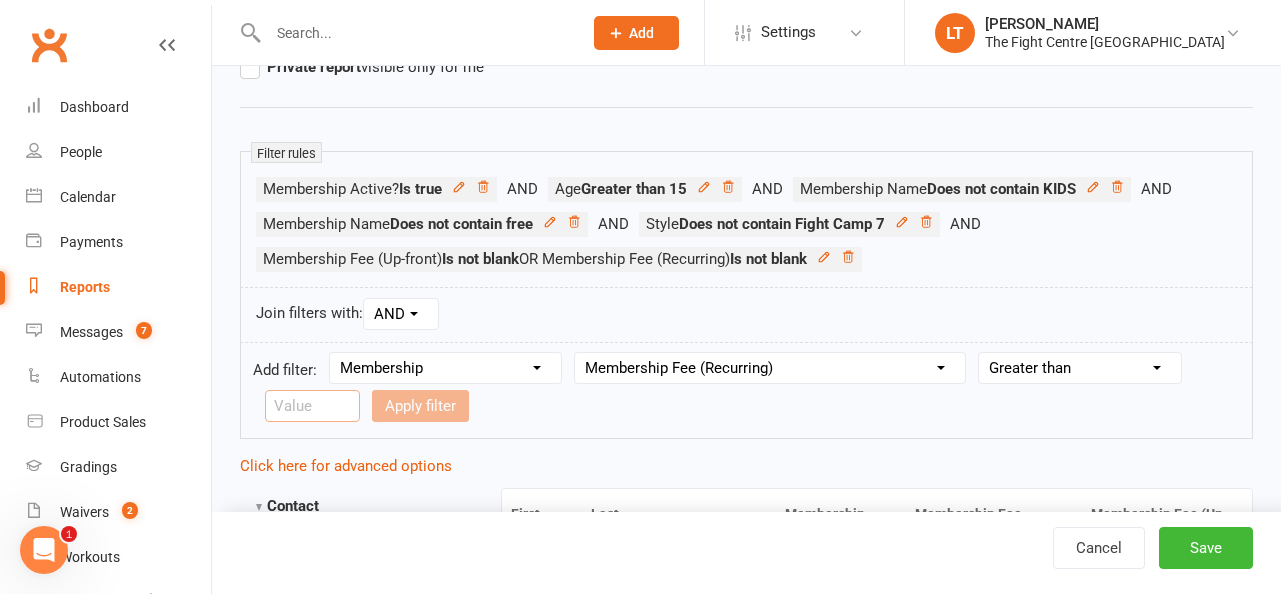 click at bounding box center [312, 406] 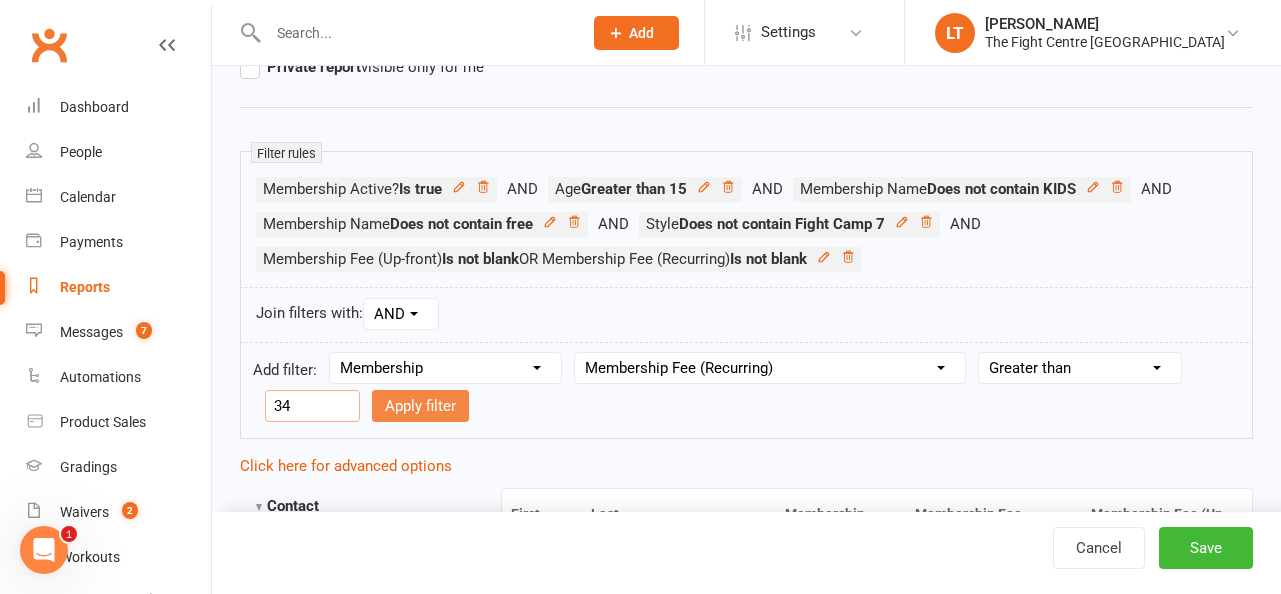 type on "34" 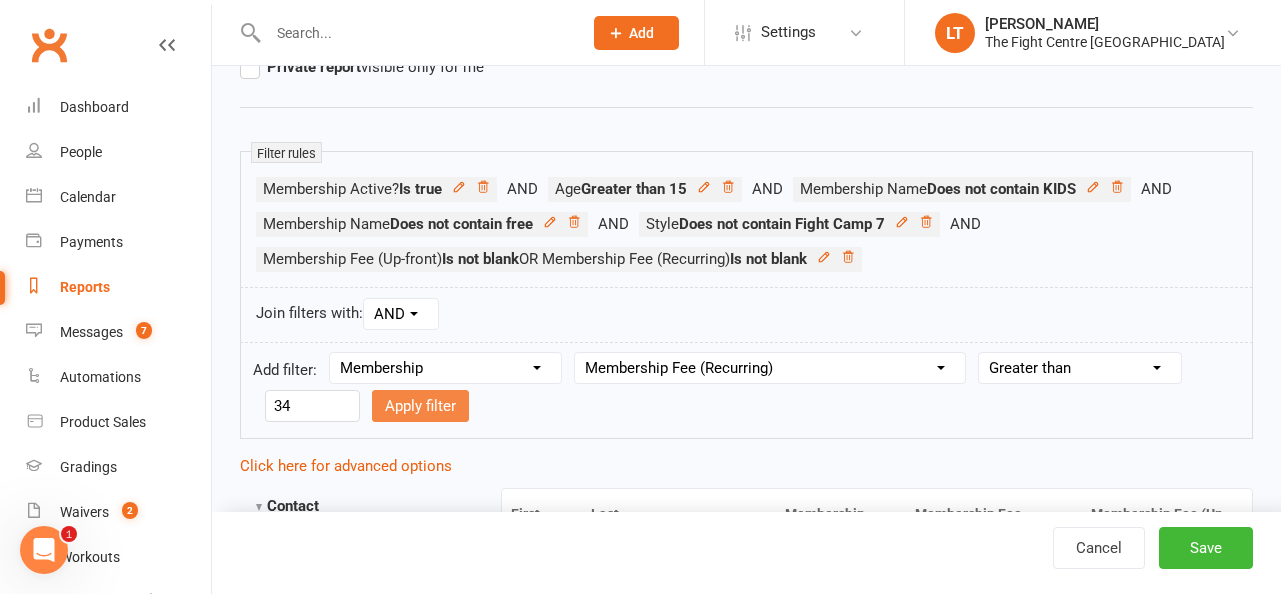 click on "Apply filter" at bounding box center (420, 406) 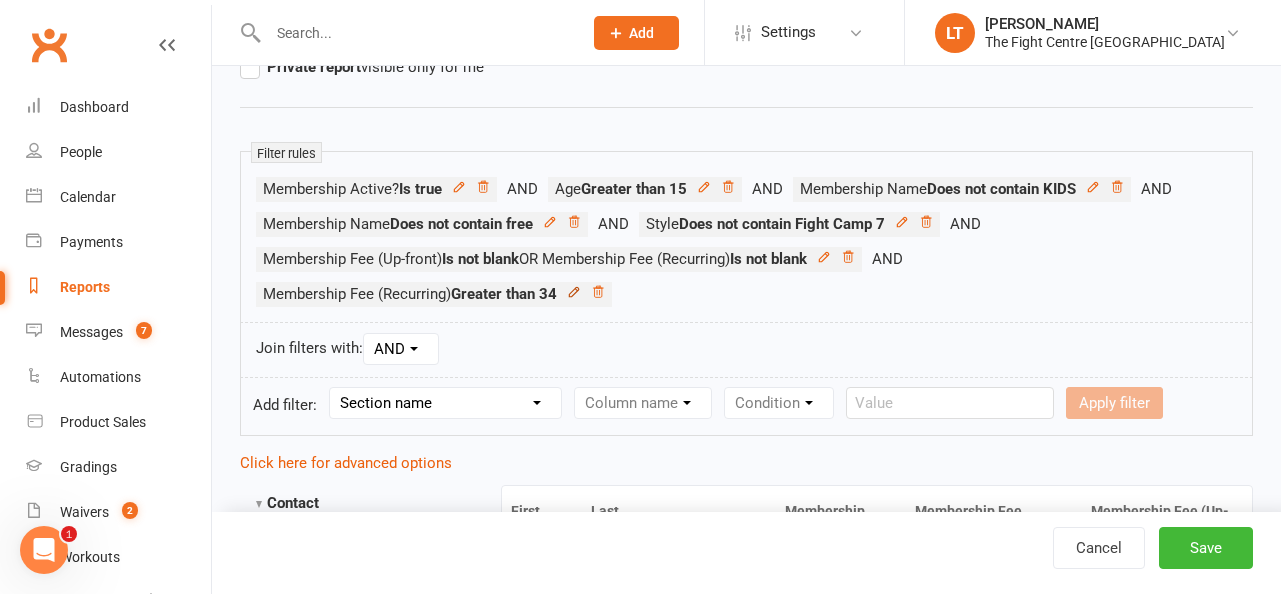 click 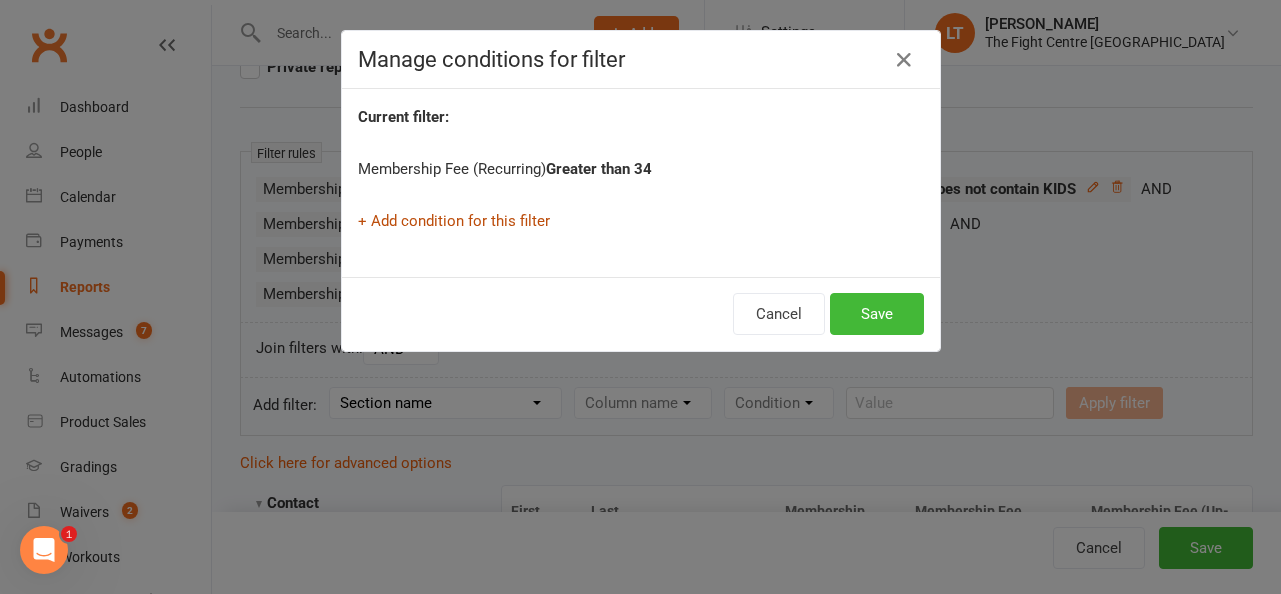 click on "+ Add condition for this filter" at bounding box center (454, 221) 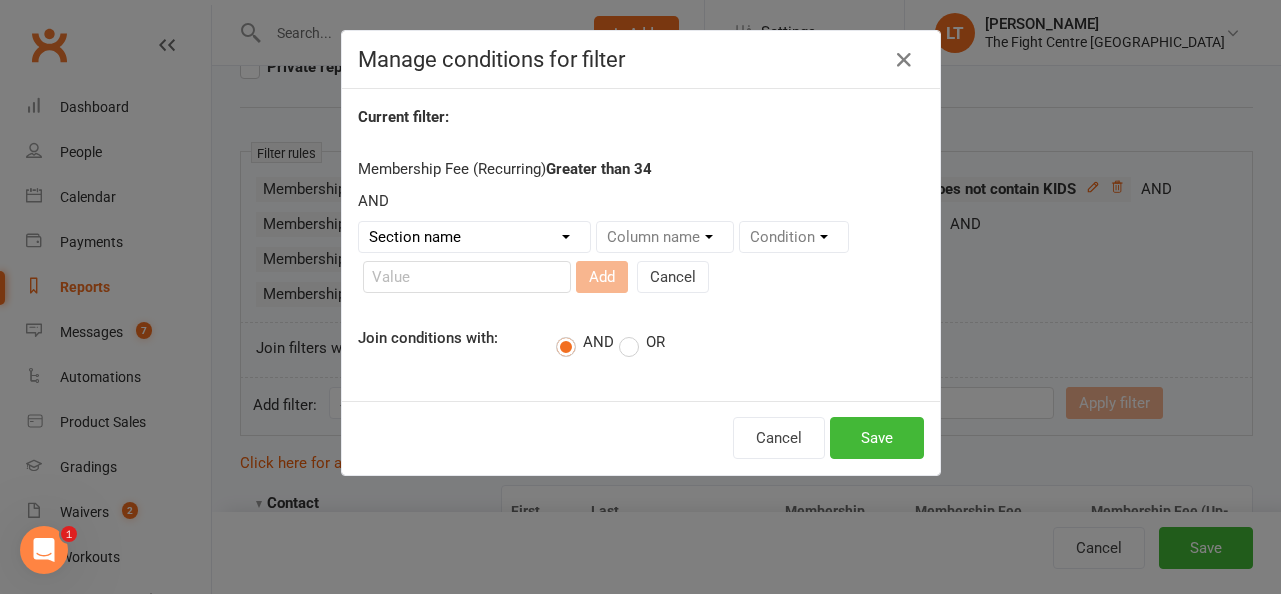 click on "OR" at bounding box center [642, 343] 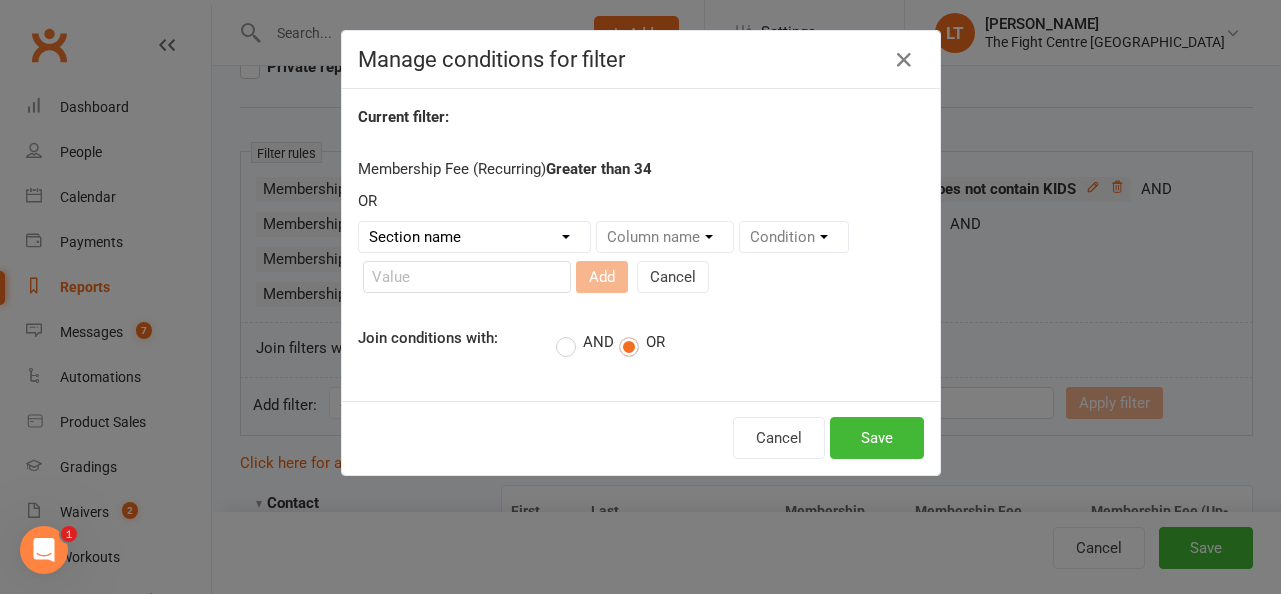 click on "Section name Contact Attendance Aggregate Payment Booking Waitlist Attendees Cancelled Bookings Late-cancelled Bookings Aggregate Booking Communication Comms Recipients Membership Payment Mobile App Styles And Ranks Aggregate Styles And Ranks Grading Events Promotions Suspensions Signed Waivers Family Members Credit Vouchers Enrolled Automations Enrolled Workouts Public Tasks Waiver Answers Marketing Information Body Composition Key Demographics Fitness Goals Emergency Contact Details Trainer/Instructor" at bounding box center [474, 237] 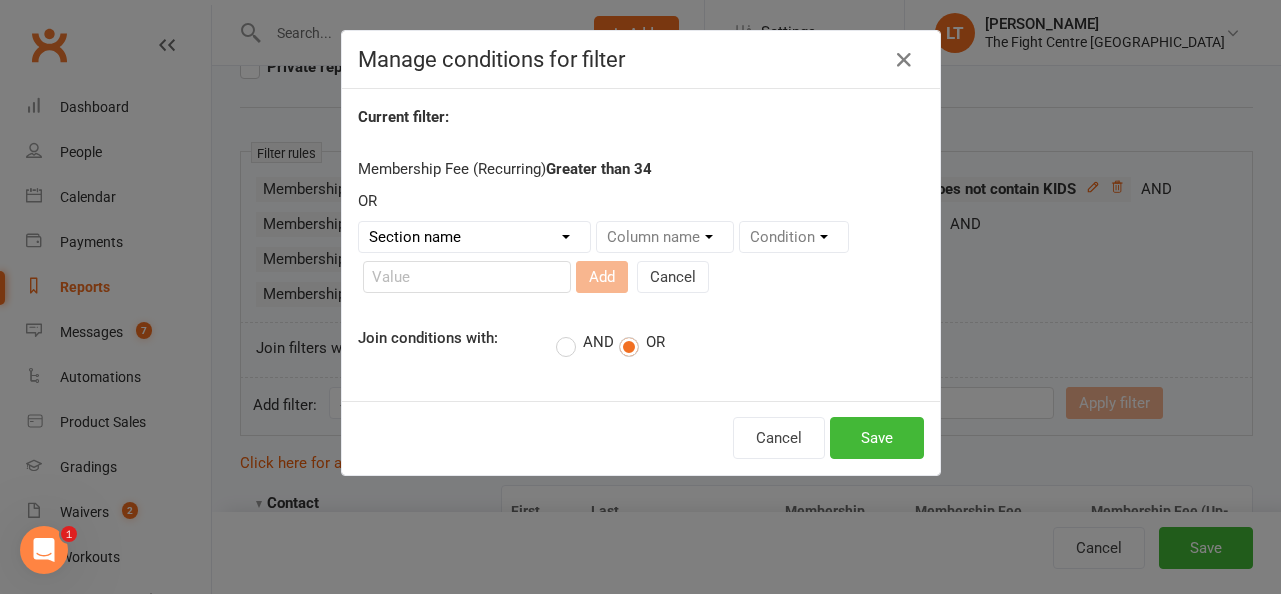 select on "10" 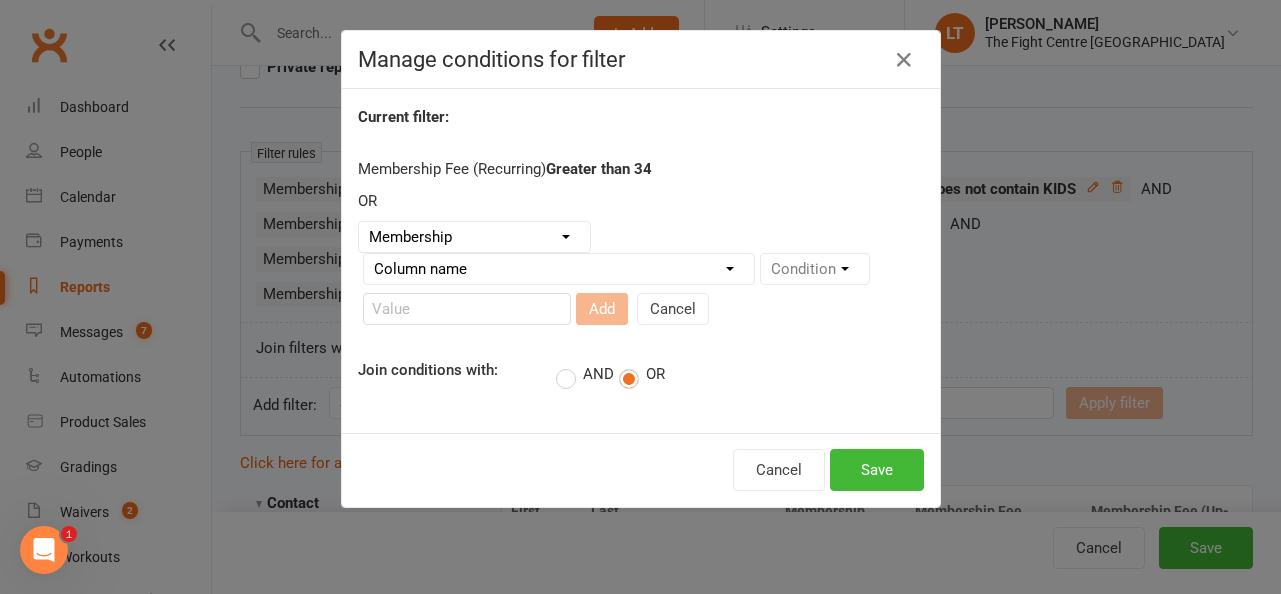 click on "Column name Membership ID Membership Name Membership Category Membership Start Date Membership Up-front Payment Date Membership Recurring Payments Start Date Membership Expiry Date Membership Added On Membership Term (in words) Membership Duration (in days) Current Membership Age (in days) Active Days Remaining (after [DATE]) Membership Fee (Up-front) Membership Fee (Recurring) Membership Recurring Fee Frequency Membership Attendance Limit (Description) Membership Attendance Limit Recurrence (Period) Membership Attendance Limit Recurrence (Number) Membership Source Class Pack? Trial Membership? Send email receipt on successful payment? Bookings Made Bookings Attended Bookings Absent Bookings w/ Unmarked Attendance Bookings Remaining Attendances in Current Calendar Month Make-up Classes Available Membership Active? Cancellation Present? Cancellation Date Cancellation Added On Cancellation Reason Most Recent Attendance Payments Attempted Paid Payments Failed Payments (Current) Payments Remaining" at bounding box center [559, 269] 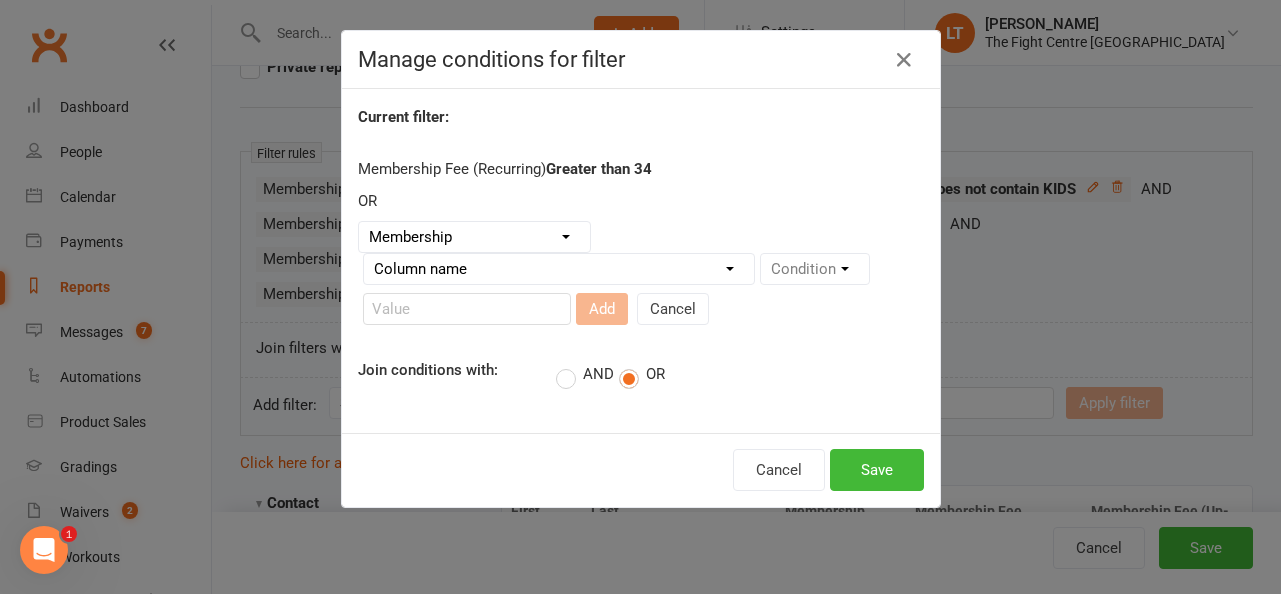 select on "12" 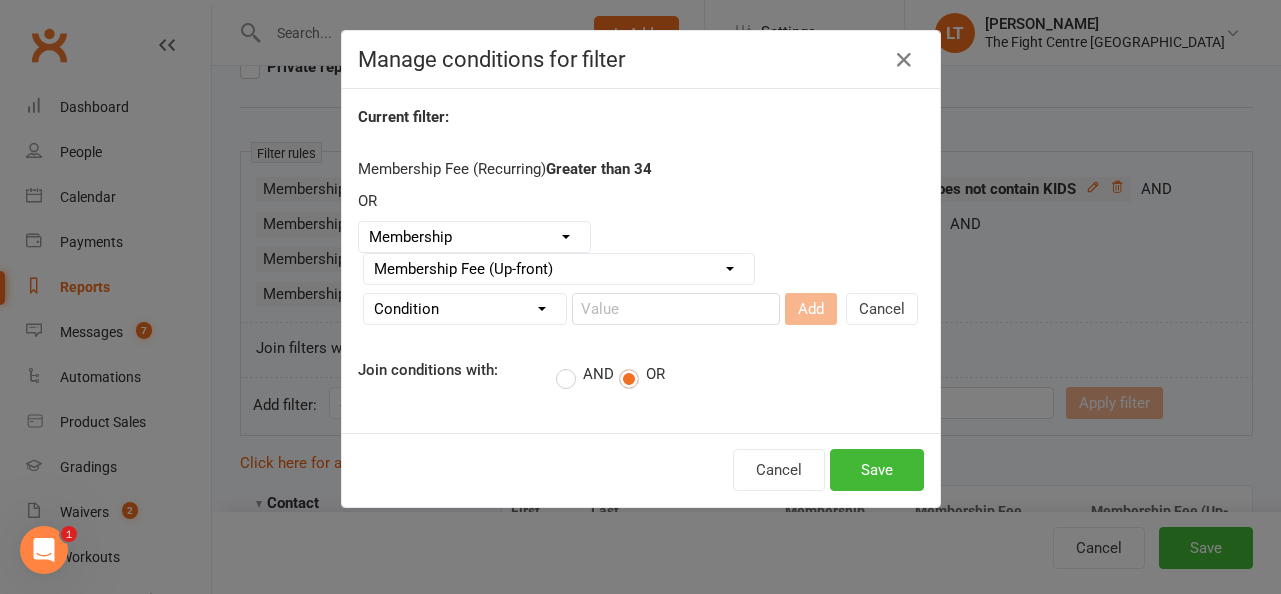 click on "Condition Is Is not Less than Greater than Less than or equal to Greater than or equal to Is blank Is not blank" at bounding box center (465, 309) 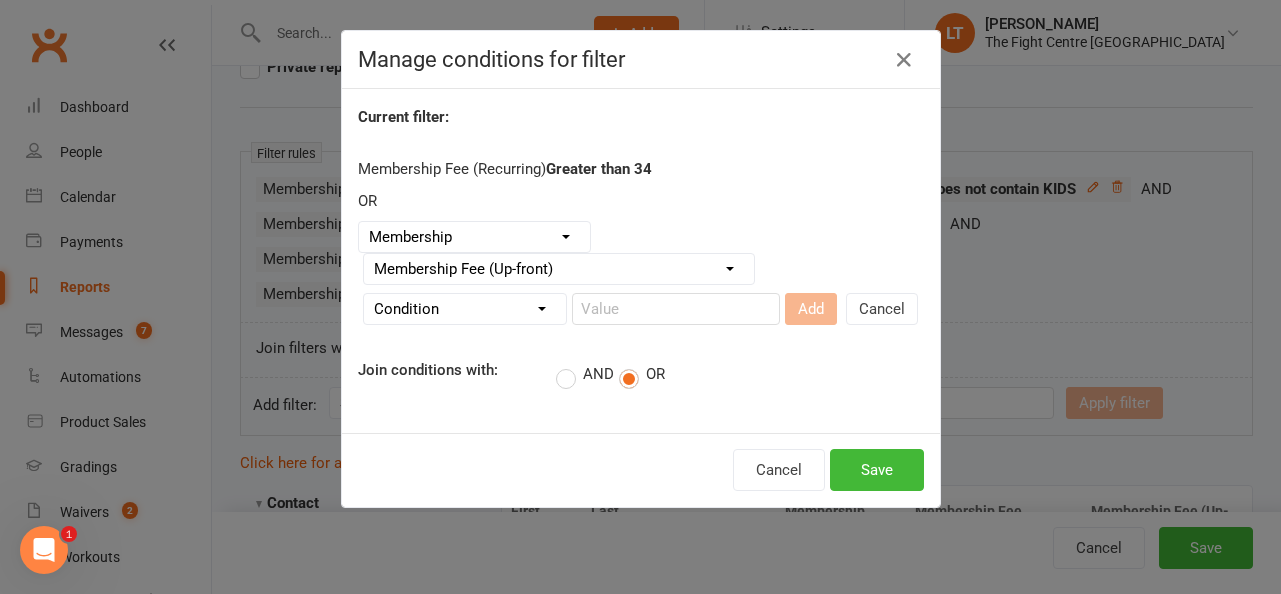 select on "3" 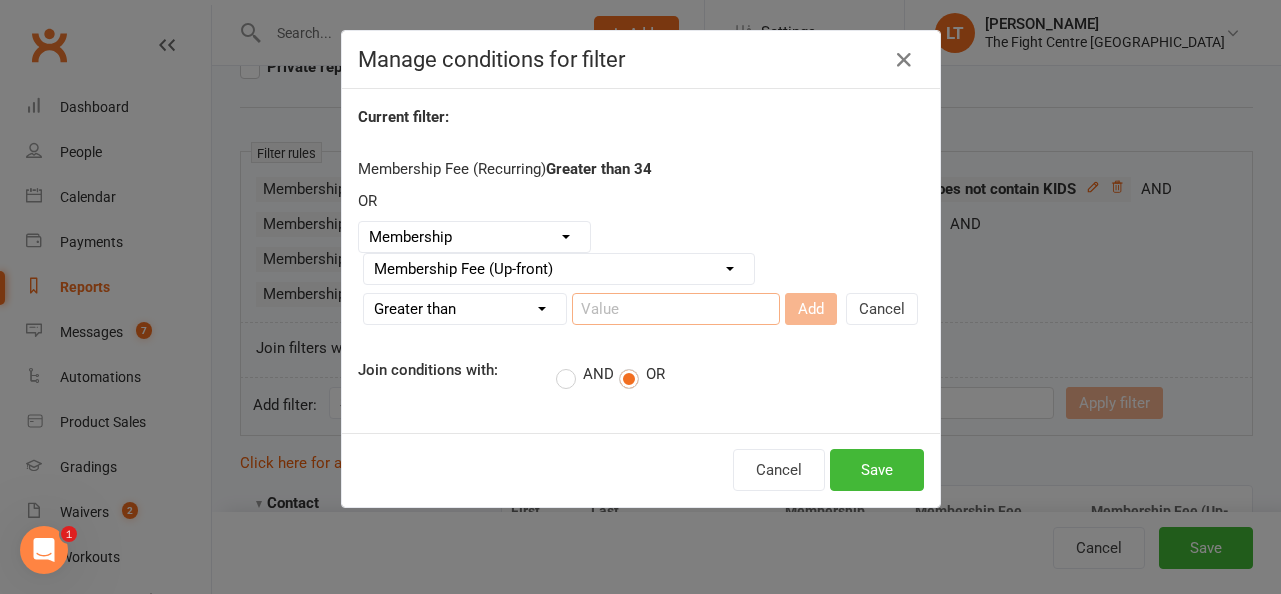 click at bounding box center (676, 309) 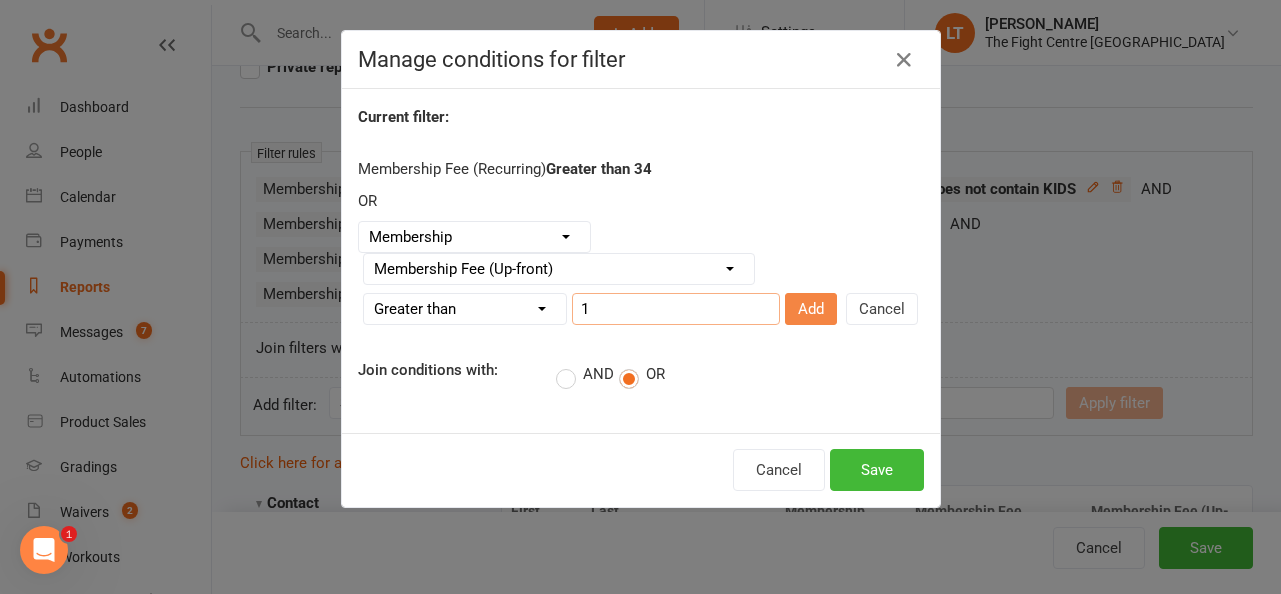 type on "1" 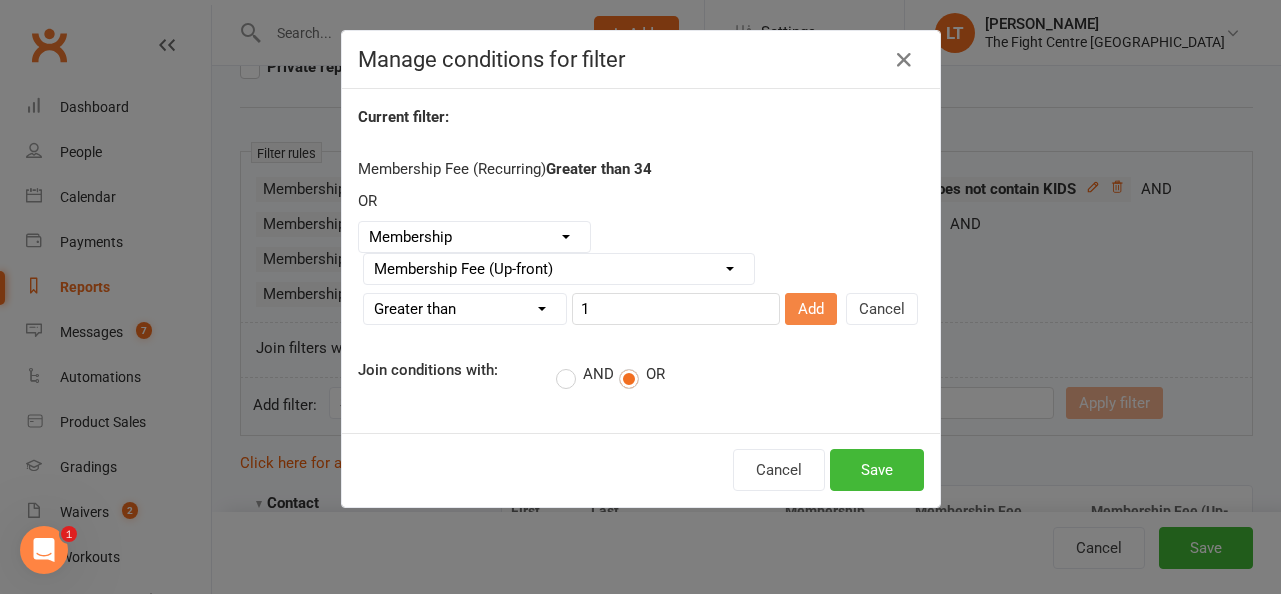 click on "Add" at bounding box center (811, 309) 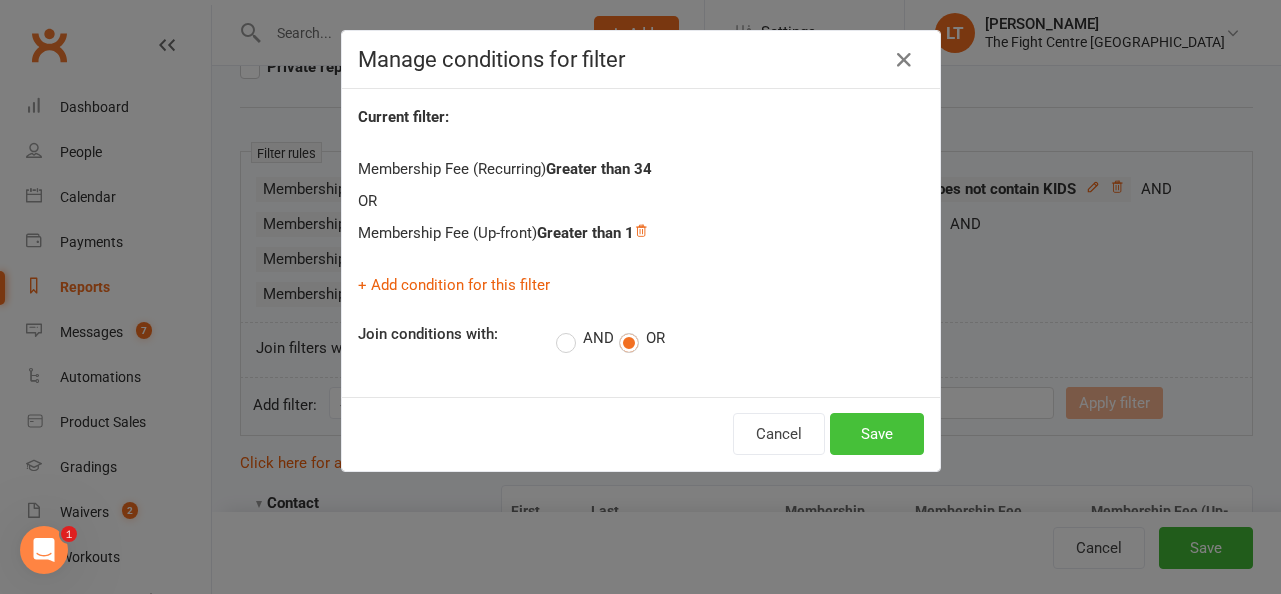 click on "Save" at bounding box center (877, 434) 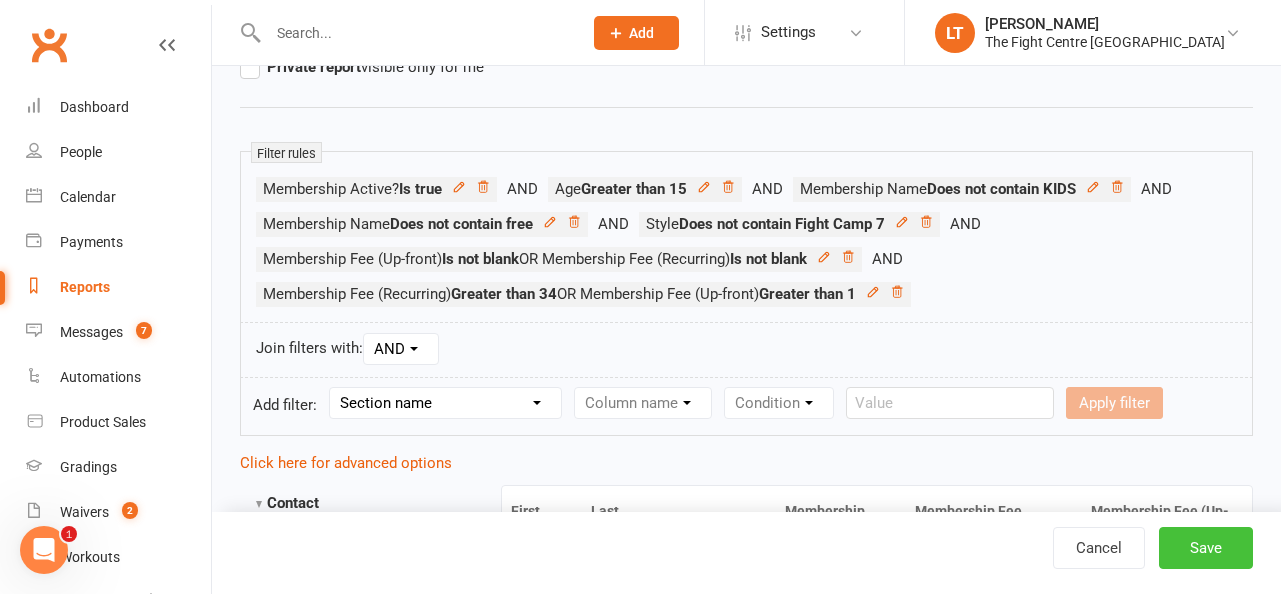 click on "Save" at bounding box center [1206, 548] 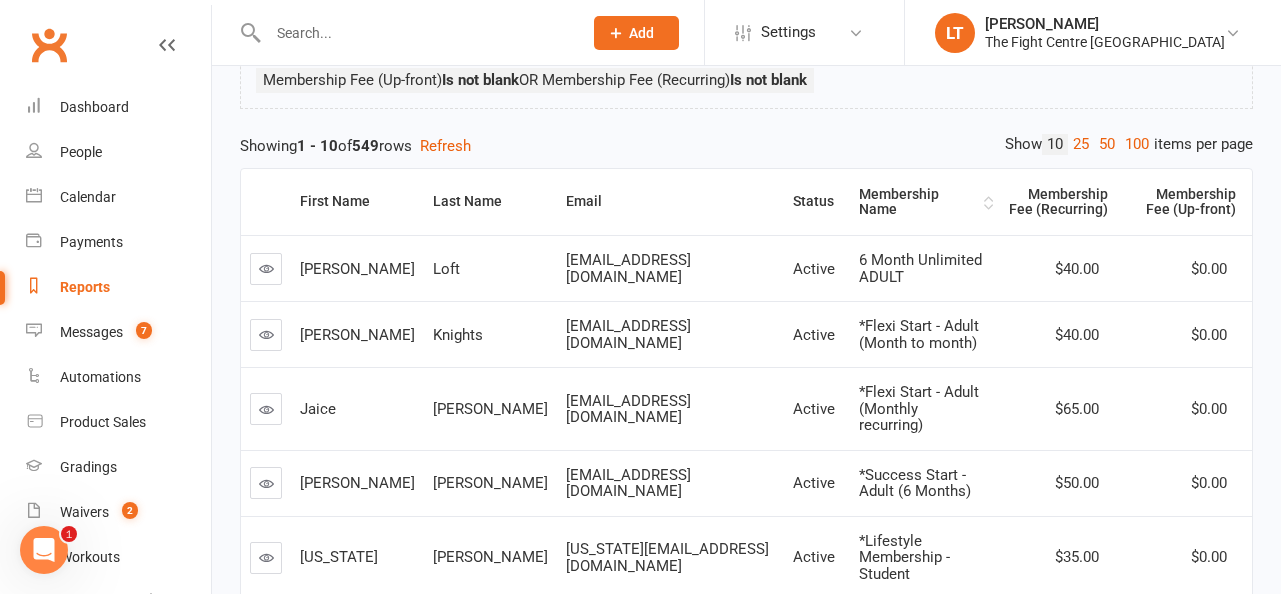 scroll, scrollTop: 311, scrollLeft: 0, axis: vertical 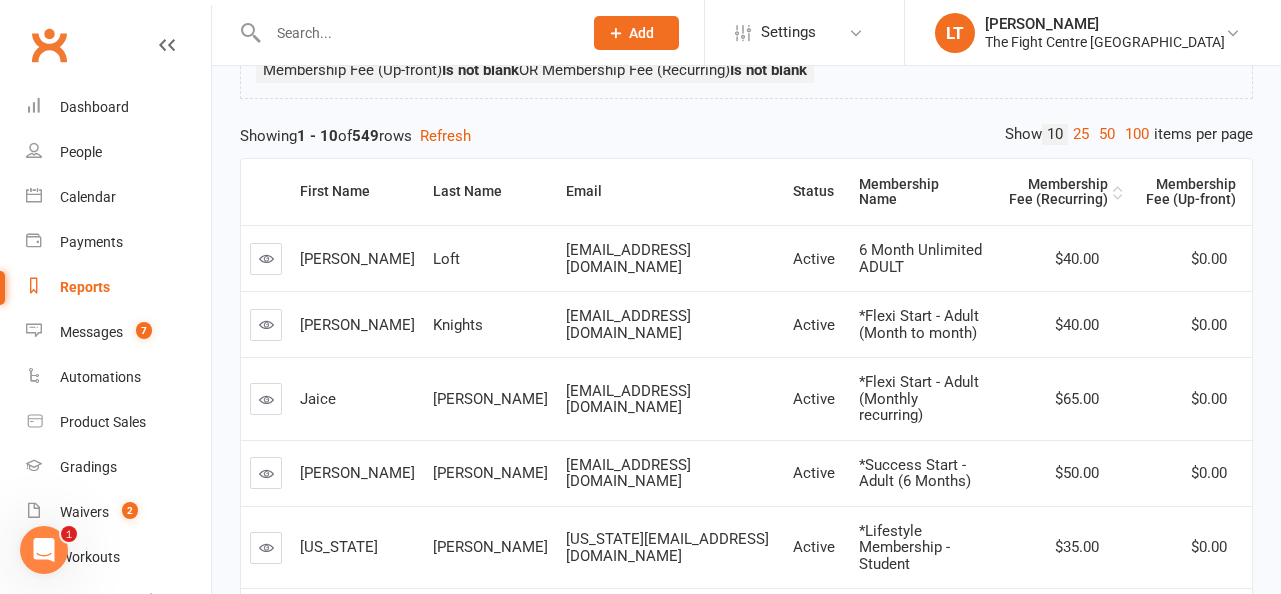 click on "Membership Fee (Recurring)" at bounding box center [1056, 192] 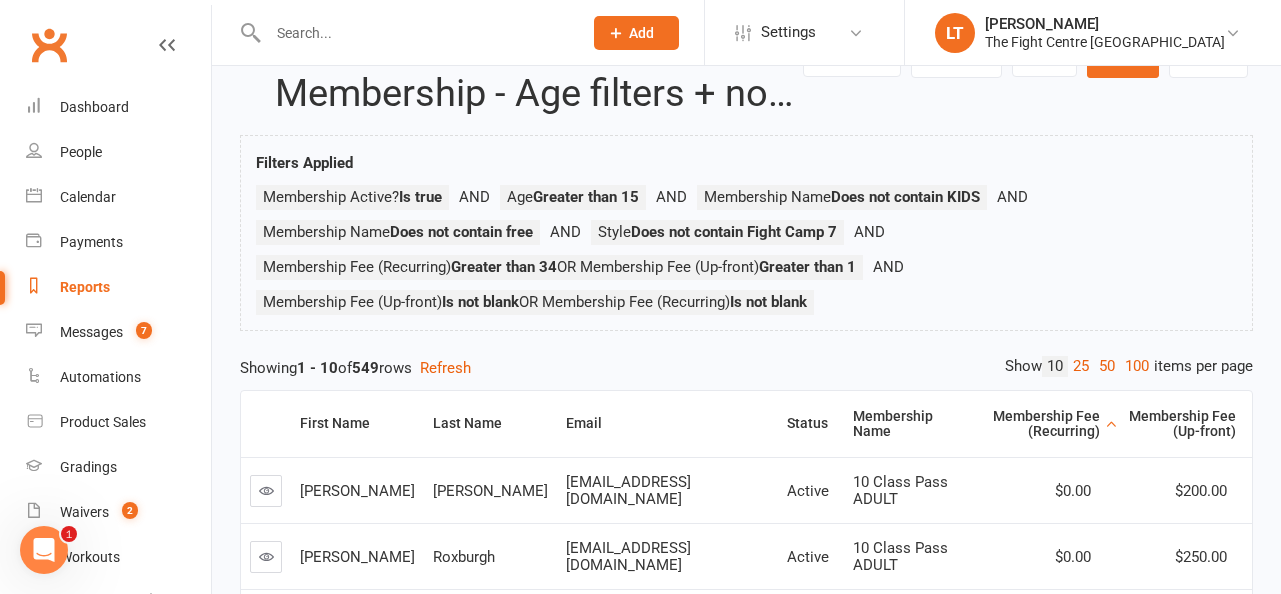 scroll, scrollTop: 0, scrollLeft: 0, axis: both 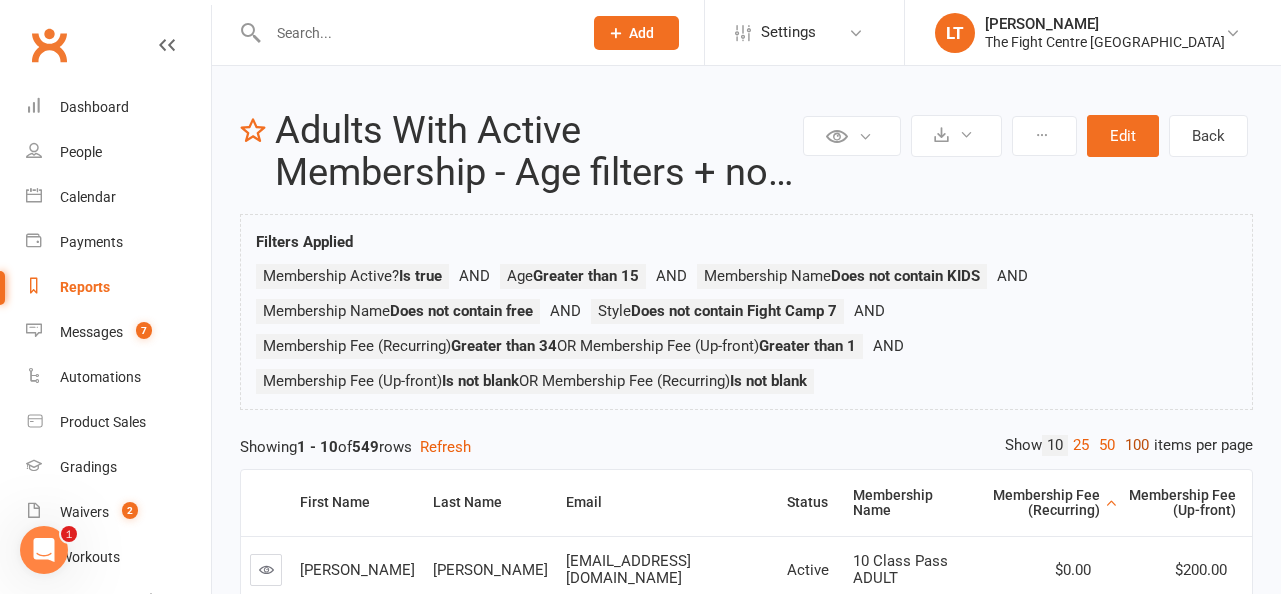 click on "100" at bounding box center (1137, 445) 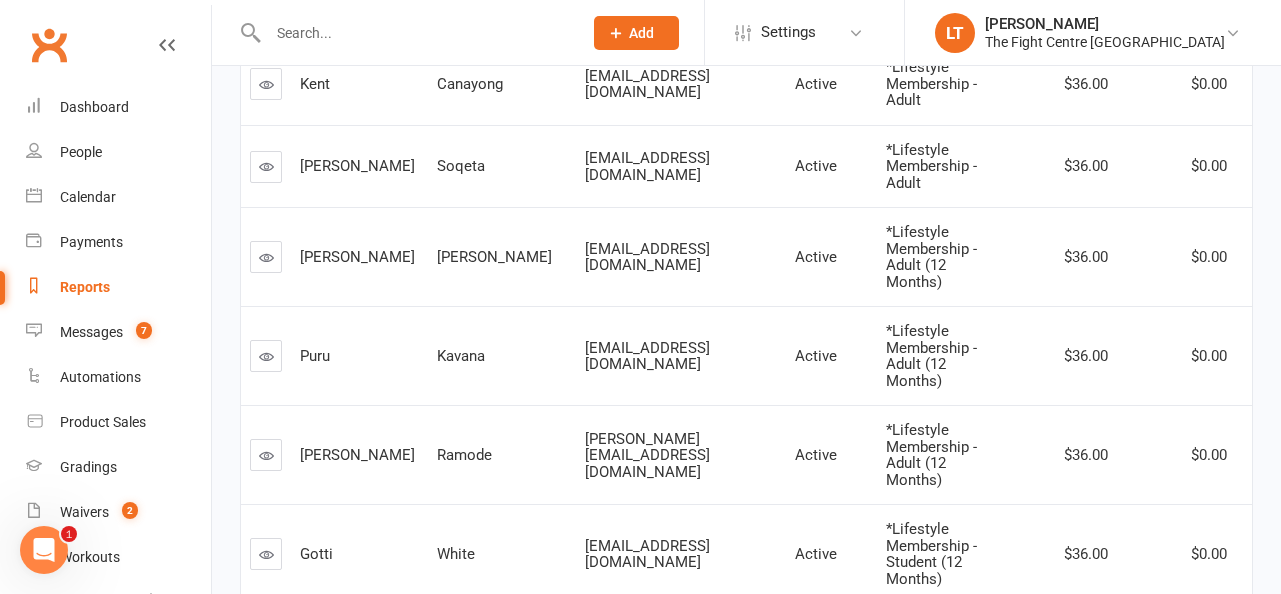 scroll, scrollTop: 7212, scrollLeft: 0, axis: vertical 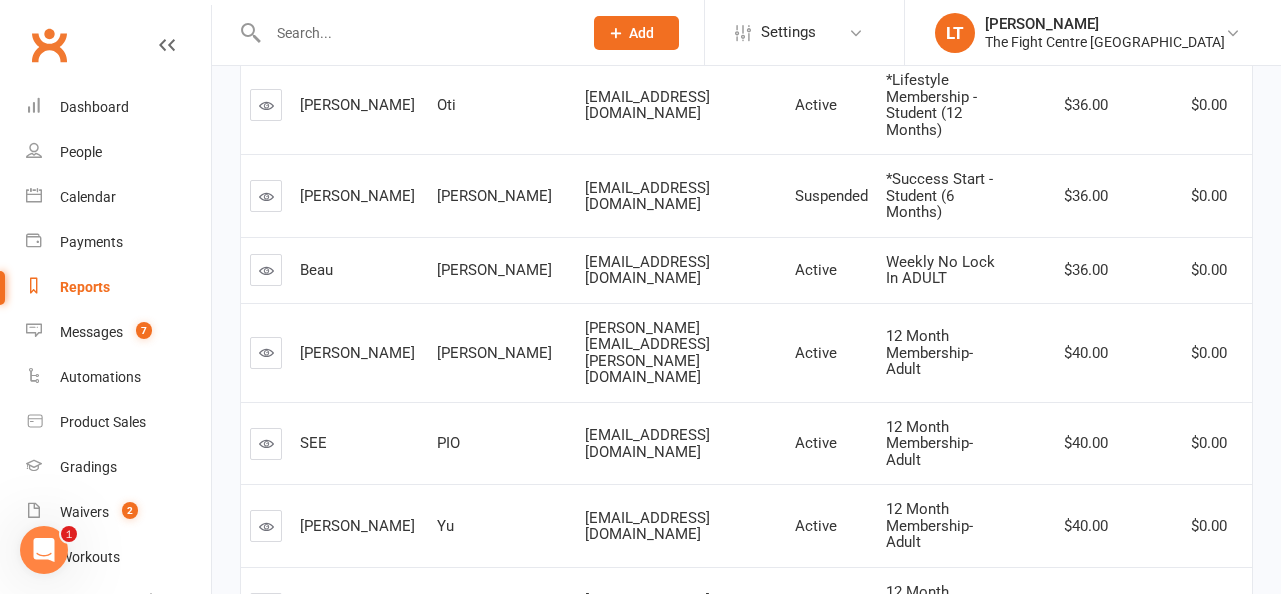 click on "5" at bounding box center (1172, 1010) 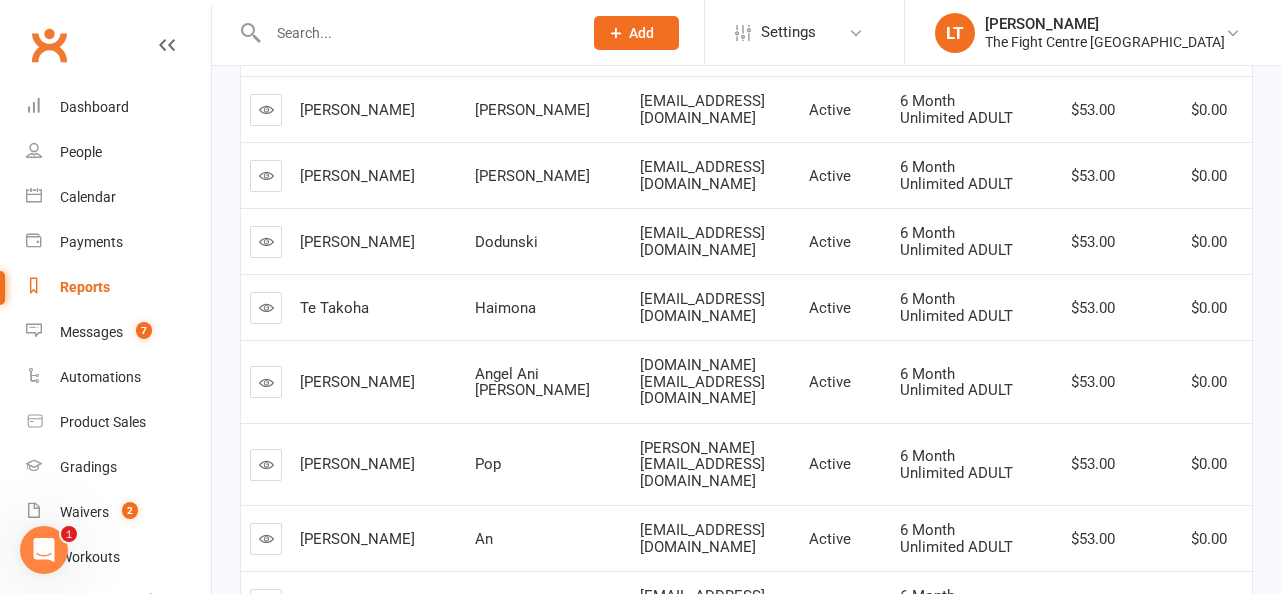 scroll, scrollTop: 0, scrollLeft: 0, axis: both 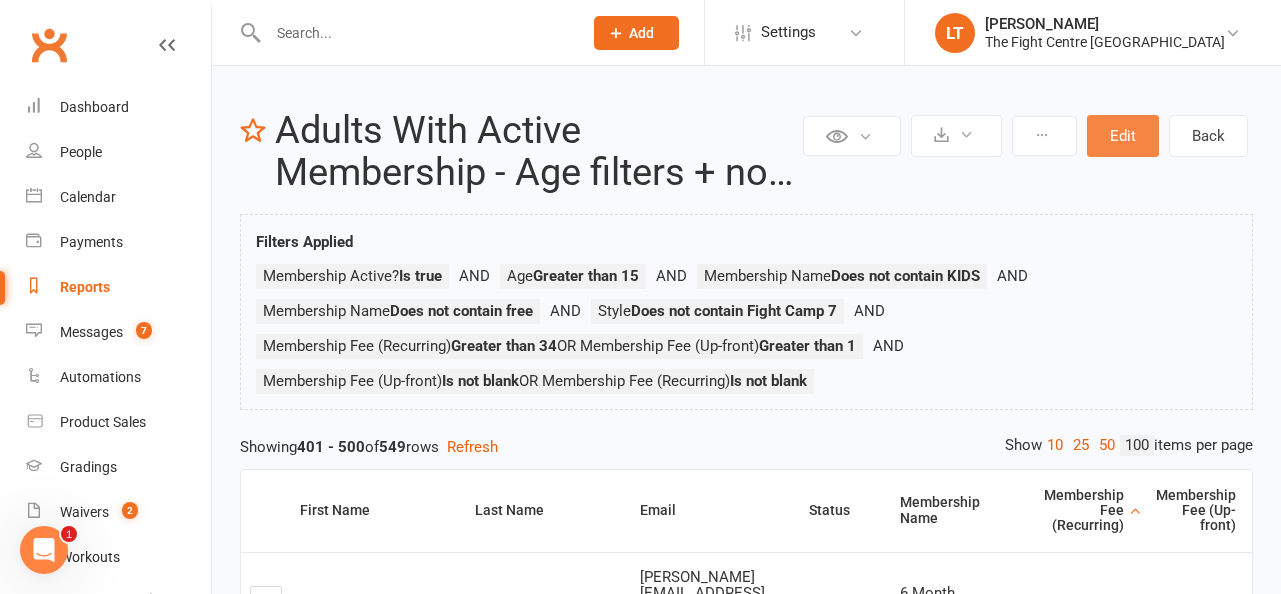 click on "Edit" at bounding box center (1123, 136) 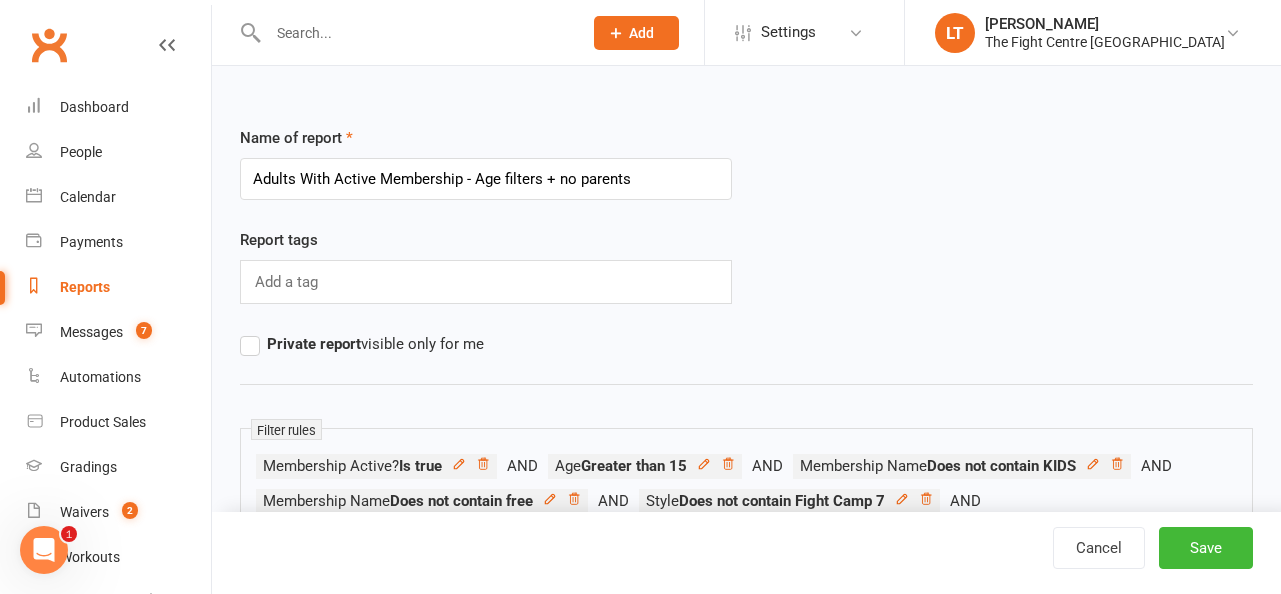 click on "Adults With Active Membership - Age filters + no parents" at bounding box center (486, 179) 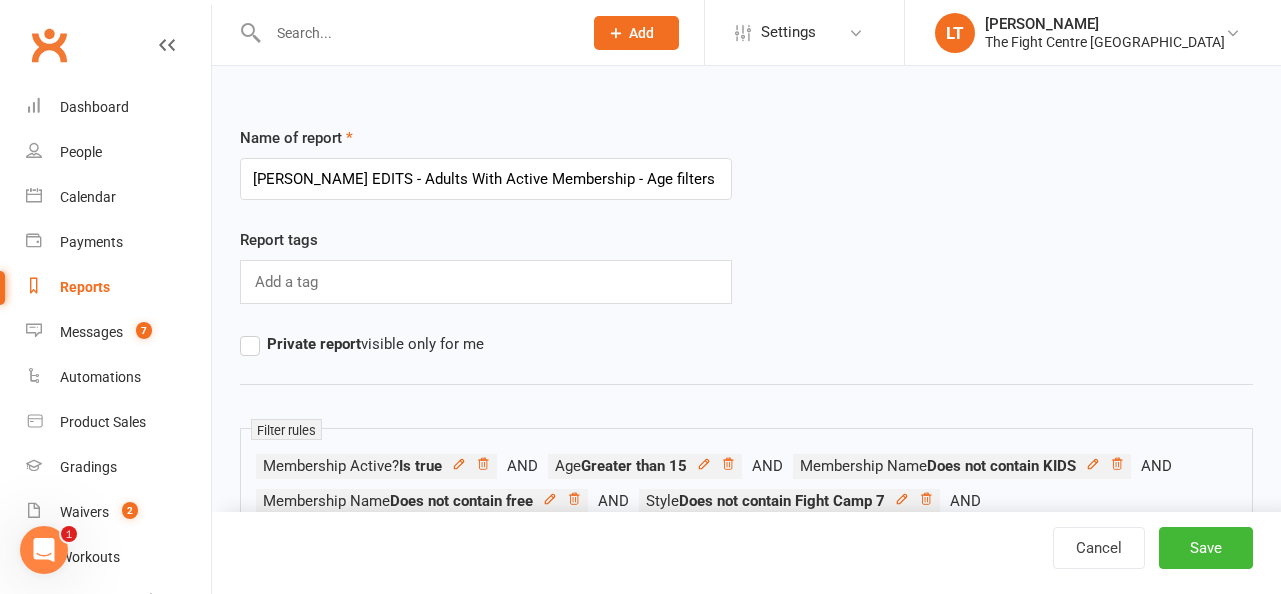 click on "[PERSON_NAME] EDITS - Adults With Active Membership - Age filters + no parents" at bounding box center [486, 179] 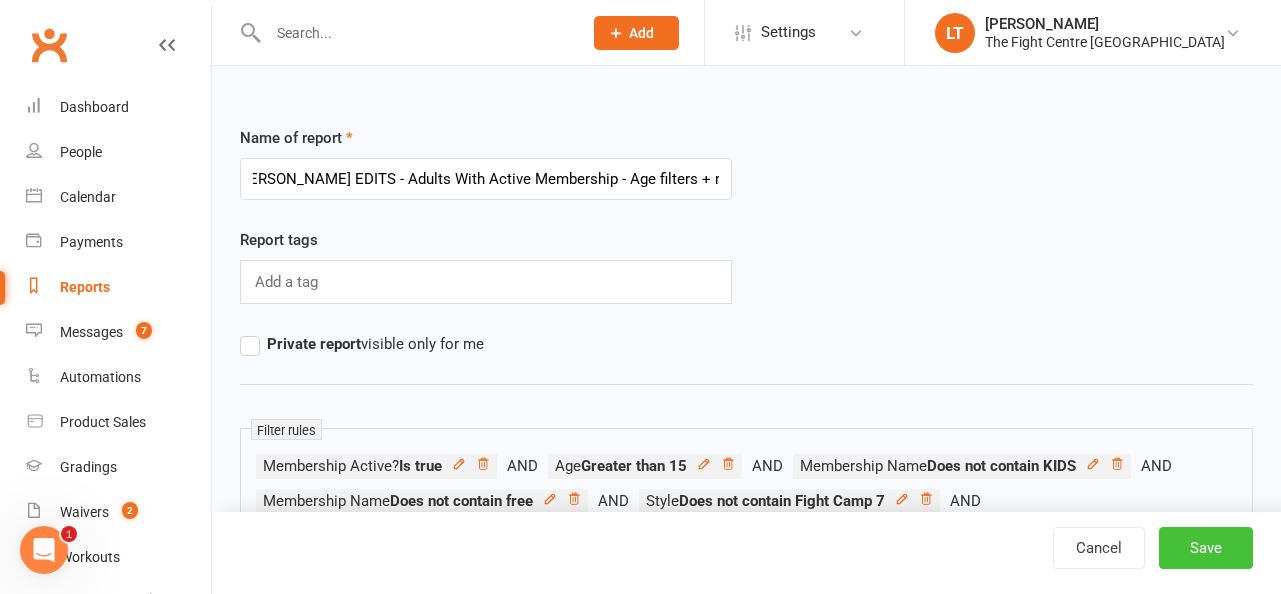 type on "[PERSON_NAME] EDITS - Adults With Active Membership - Age filters + no parents" 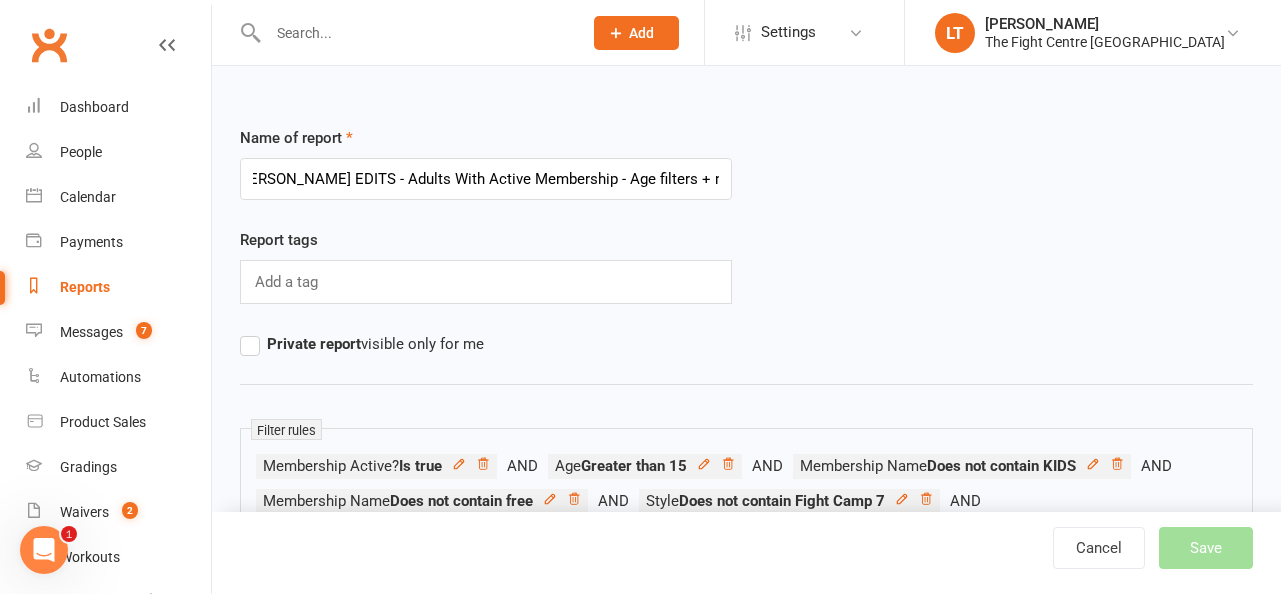 scroll, scrollTop: 0, scrollLeft: 0, axis: both 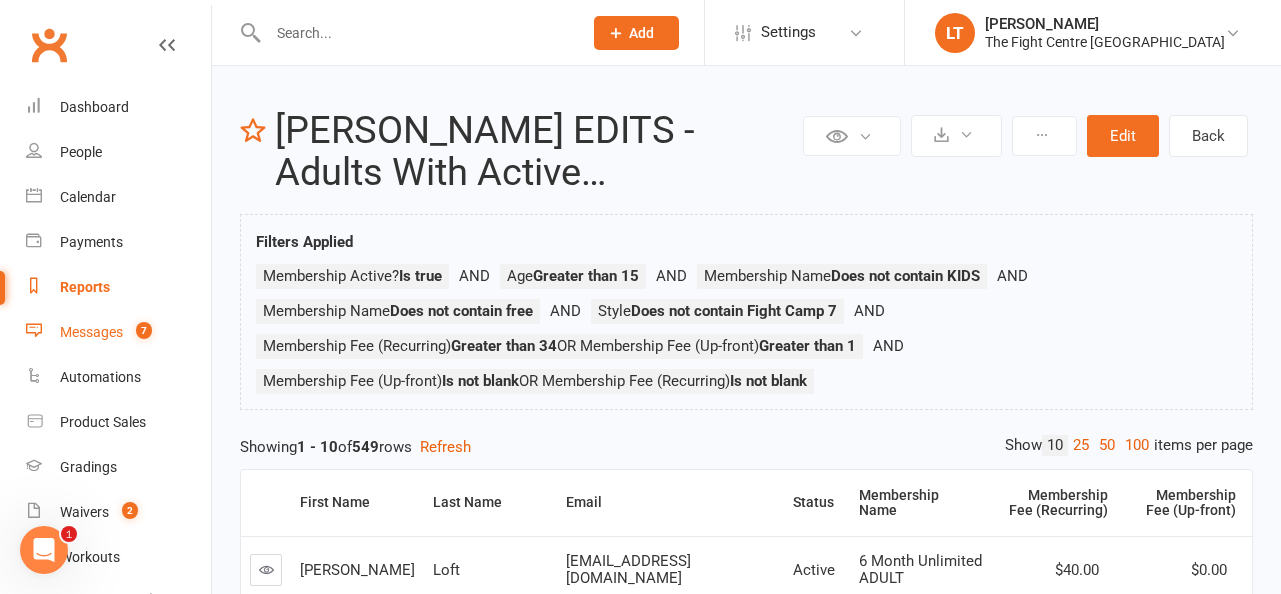 click on "Messages" at bounding box center [91, 332] 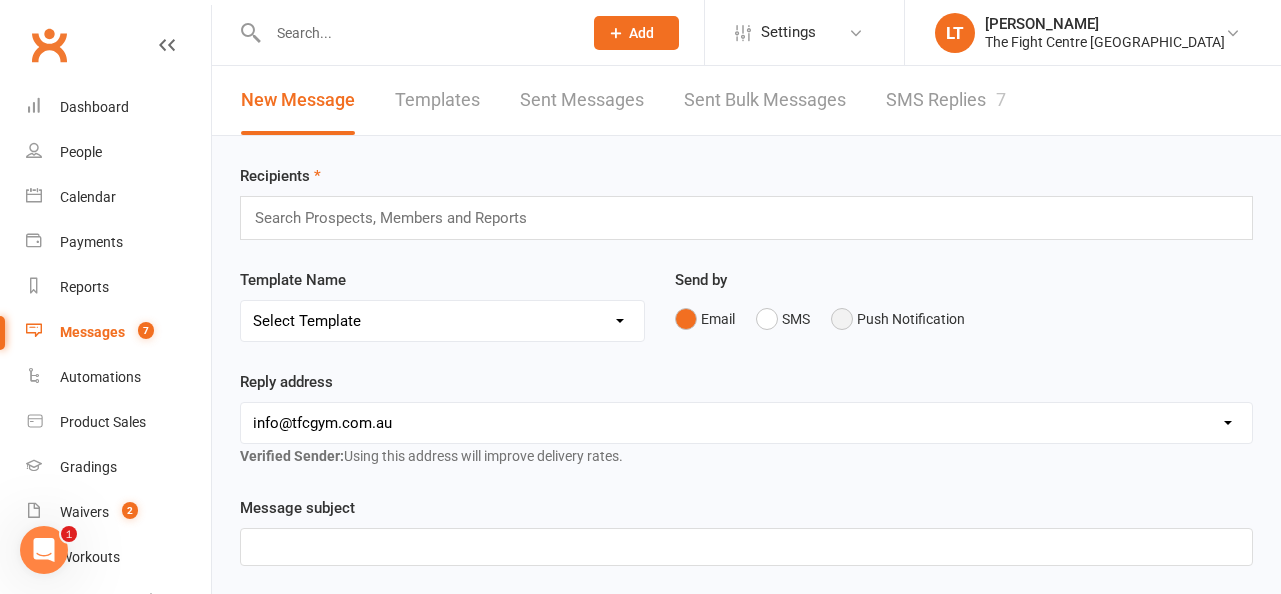 click on "Push Notification" at bounding box center (898, 319) 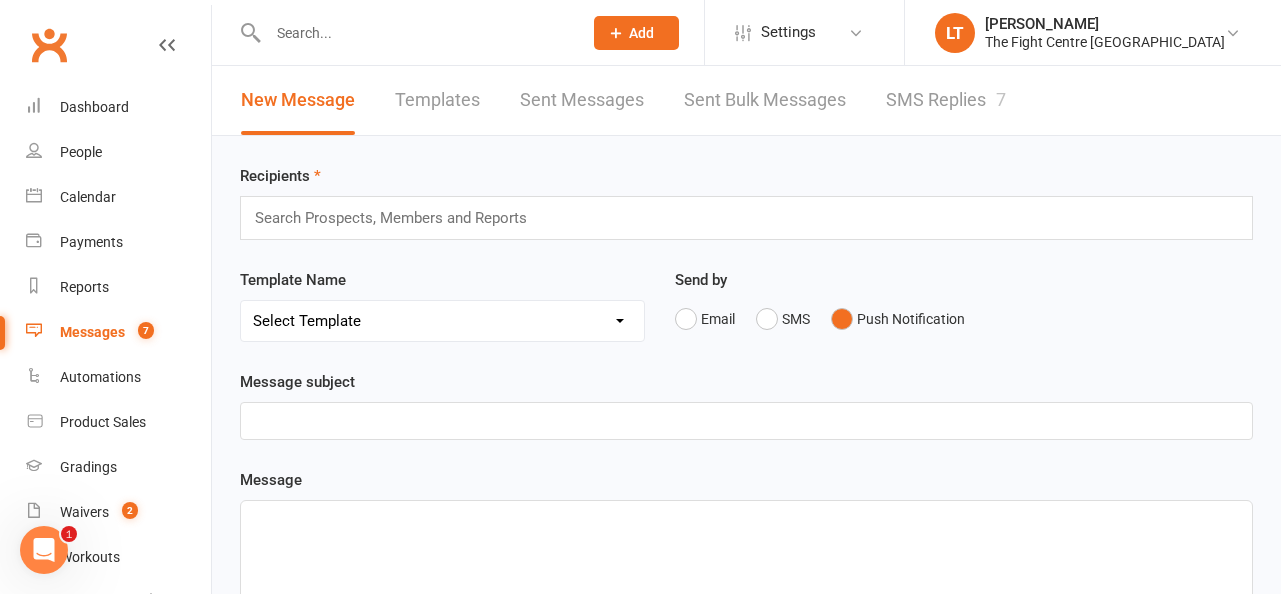 click on "Search Prospects, Members and Reports" at bounding box center (746, 218) 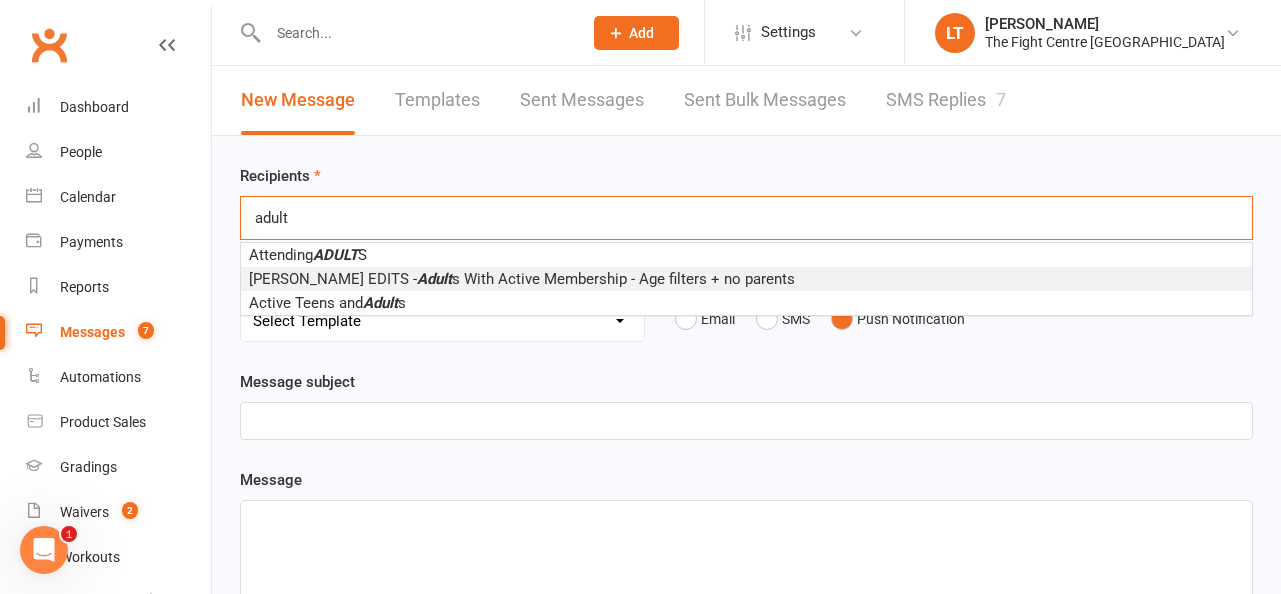 type on "adult" 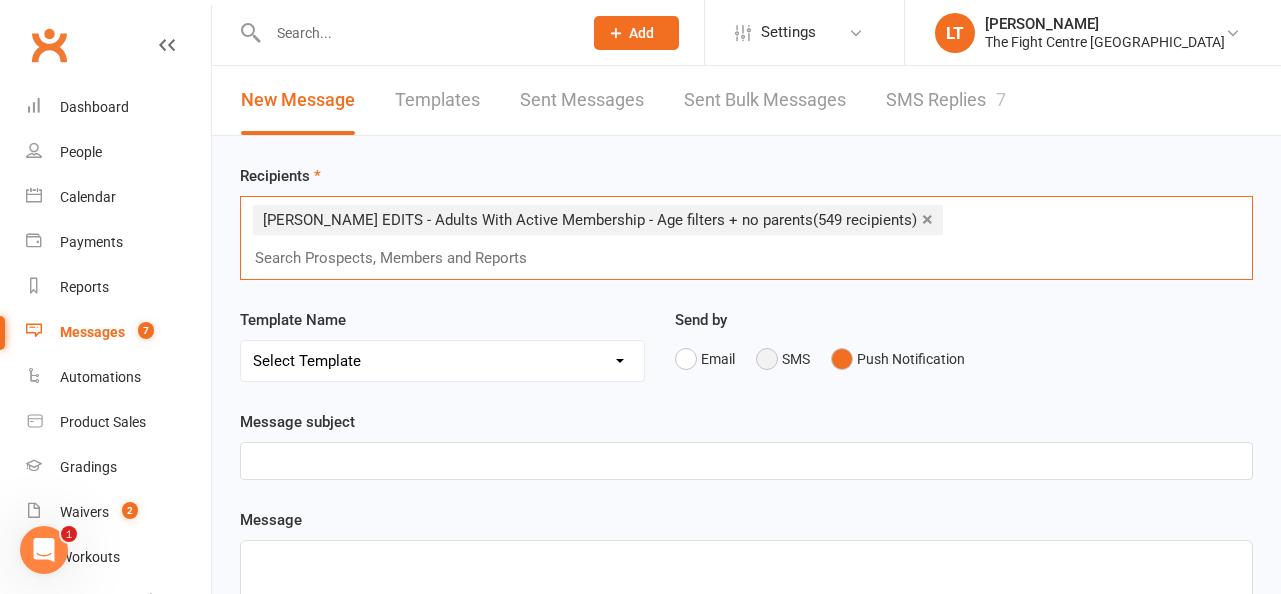 click on "SMS" at bounding box center (783, 359) 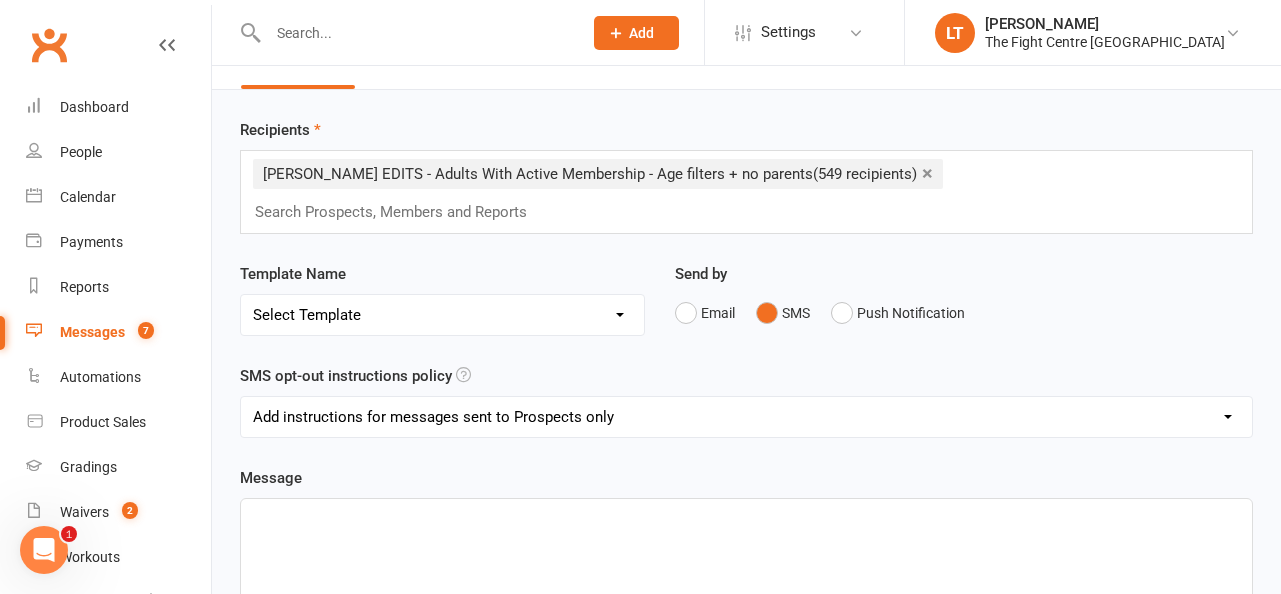 scroll, scrollTop: 115, scrollLeft: 0, axis: vertical 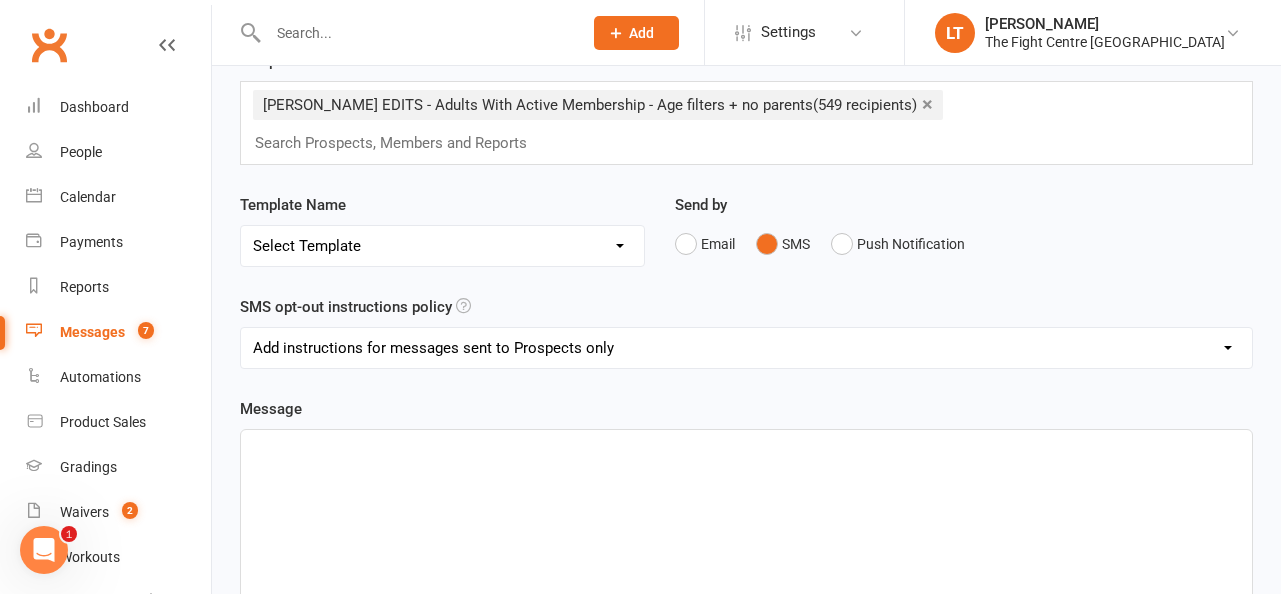 click on "Add instructions to all messages Add instructions for messages sent to Prospects only Add instructions for messages sent to Prospects / cancelled Members only" at bounding box center [746, 348] 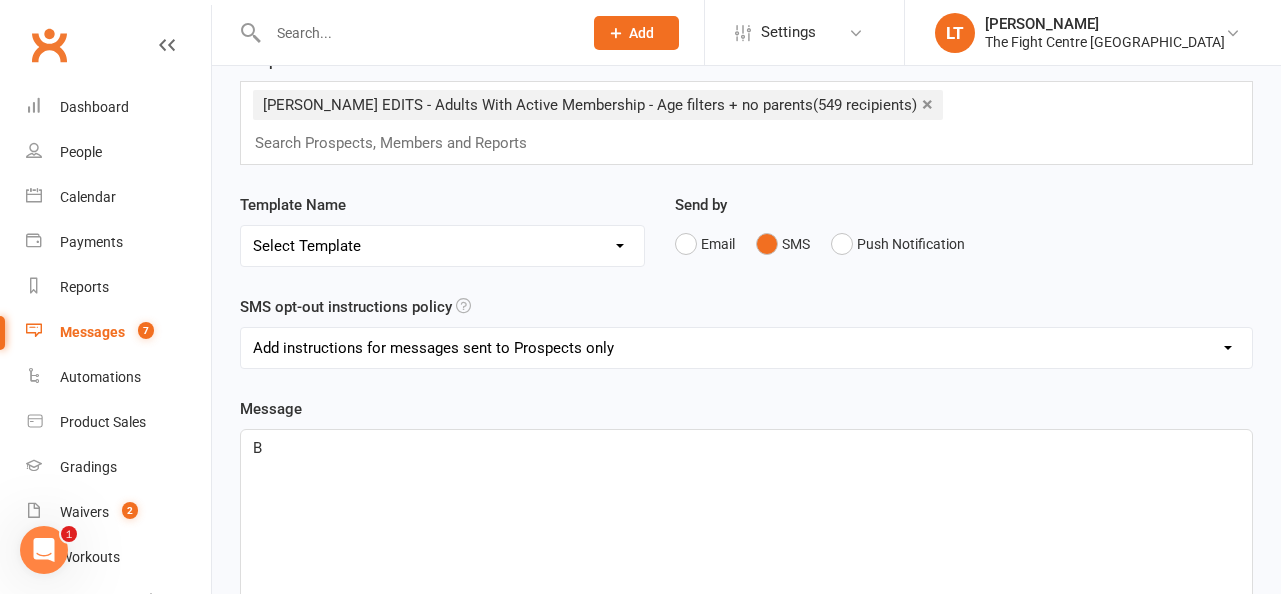 type 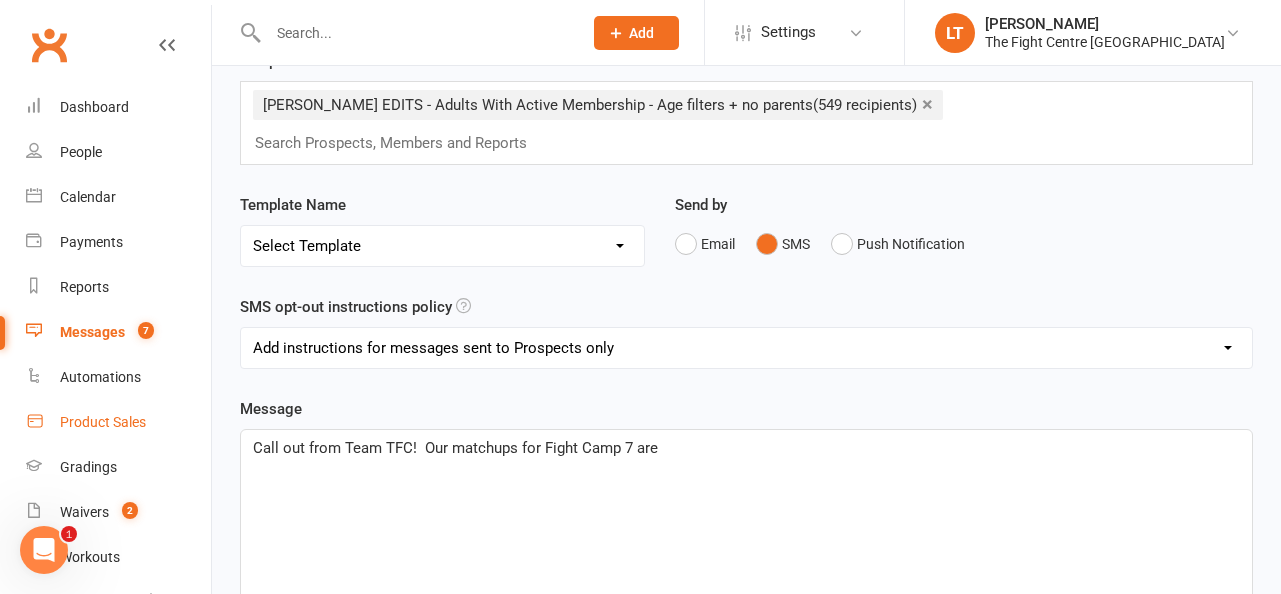drag, startPoint x: 683, startPoint y: 417, endPoint x: 174, endPoint y: 412, distance: 509.02457 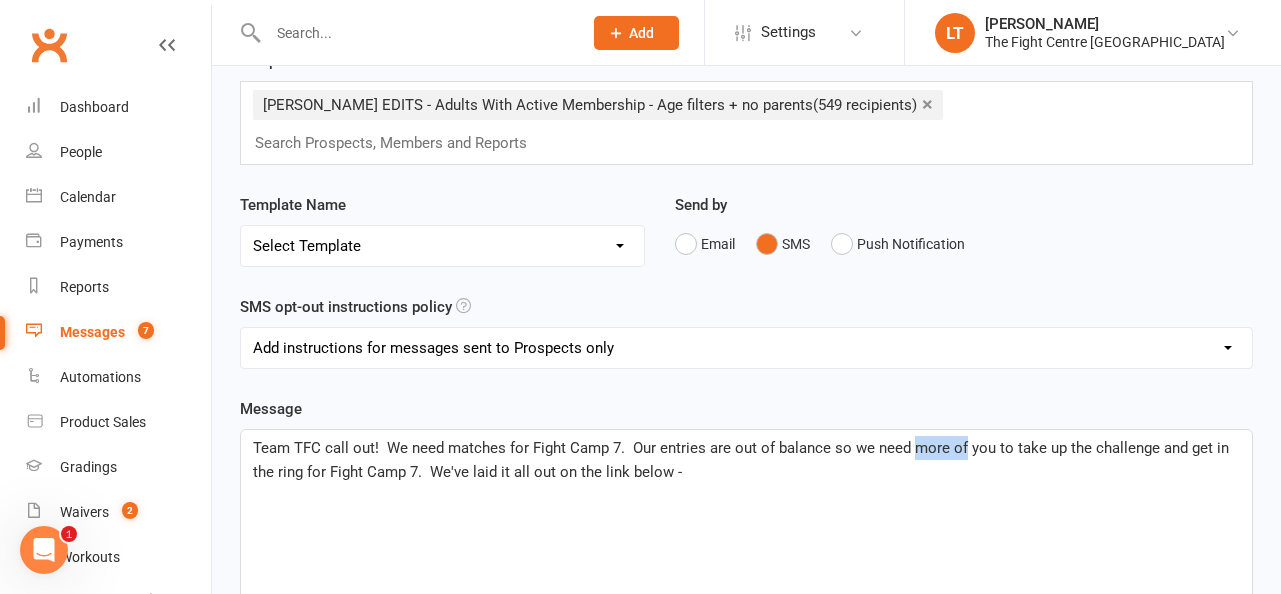 drag, startPoint x: 960, startPoint y: 411, endPoint x: 916, endPoint y: 411, distance: 44 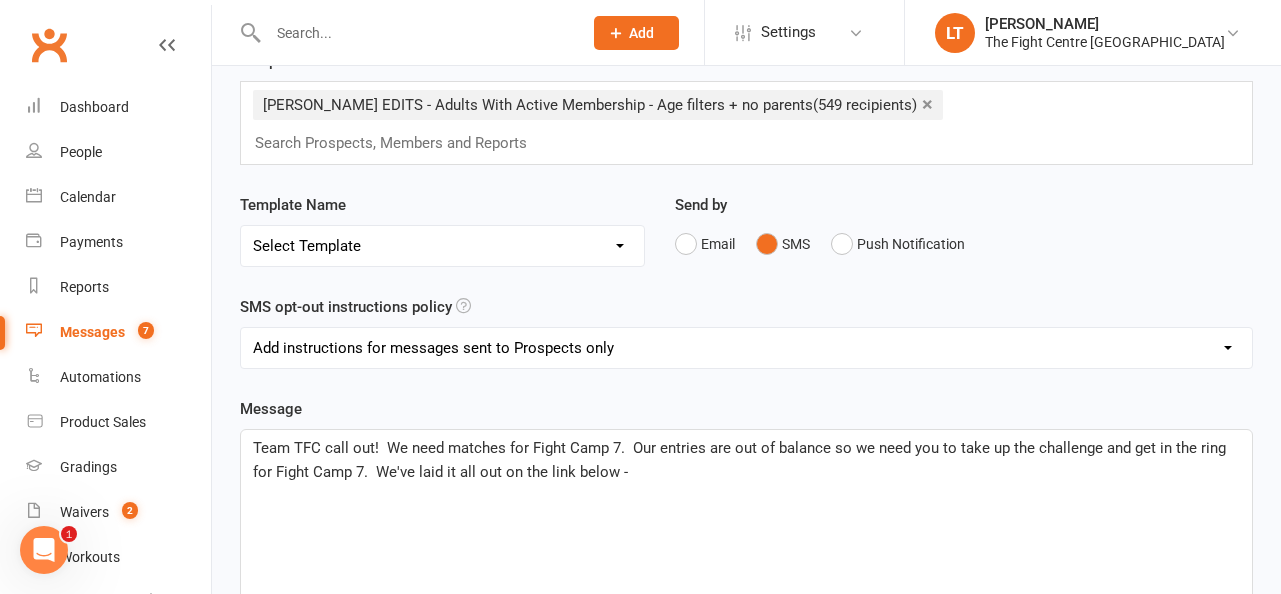 click on "Team TFC call out!  We need matches for Fight Camp 7.  Our entries are out of balance so we need you to take up the challenge and get in the ring for Fight Camp 7.  We've laid it all out on the link below -" at bounding box center [746, 580] 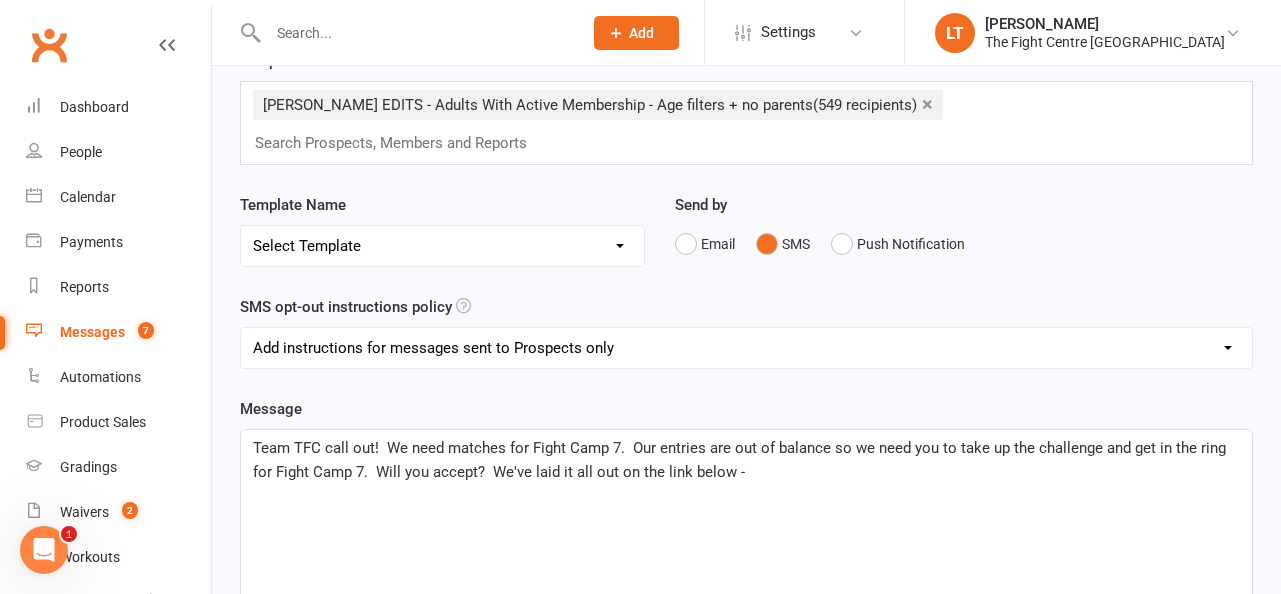 click on "Team TFC call out!  We need matches for Fight Camp 7.  Our entries are out of balance so we need you to take up the challenge and get in the ring for Fight Camp 7.  Will you accept?  We've laid it all out on the link below -" at bounding box center [746, 460] 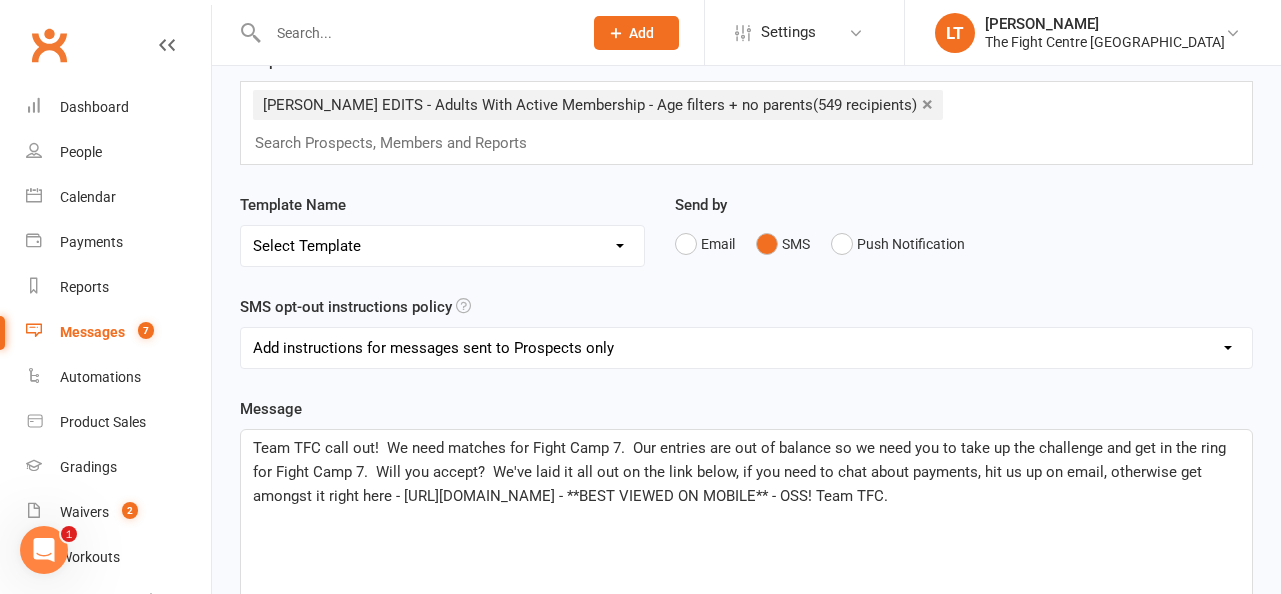 click on "Team TFC call out!  We need matches for Fight Camp 7.  Our entries are out of balance so we need you to take up the challenge and get in the ring for Fight Camp 7.  Will you accept?  We've laid it all out on the link below, if you need to chat about payments, hit us up on email, otherwise get amongst it right here - [URL][DOMAIN_NAME] - **BEST VIEWED ON MOBILE** - OSS! Team TFC." at bounding box center [741, 472] 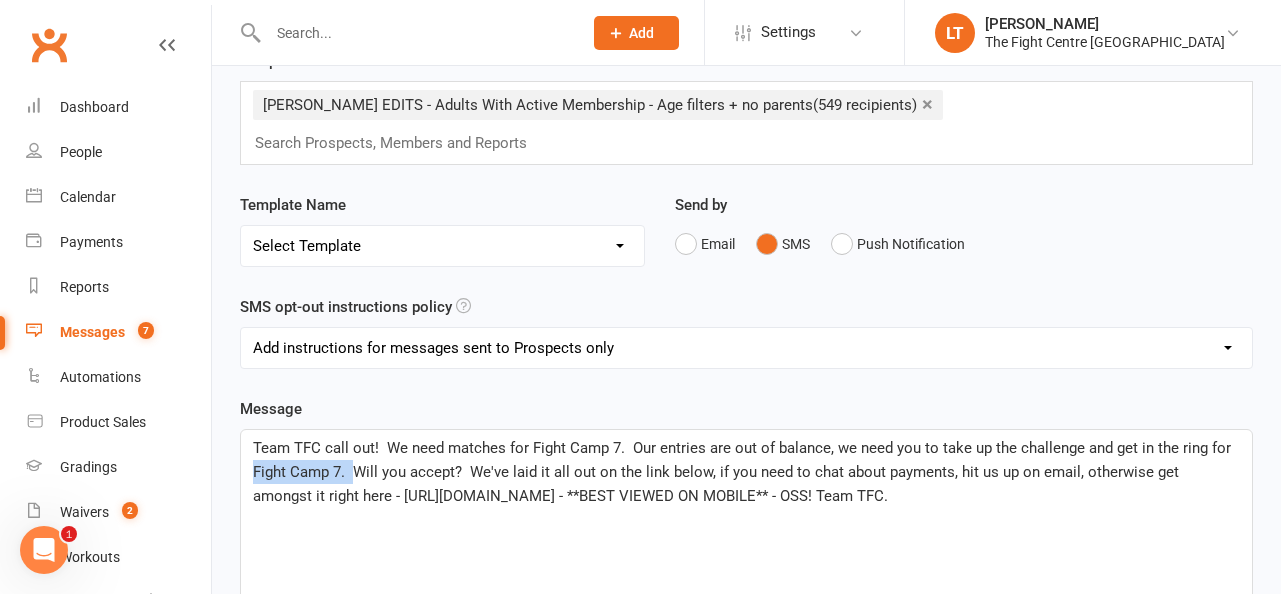 drag, startPoint x: 353, startPoint y: 439, endPoint x: 248, endPoint y: 433, distance: 105.17129 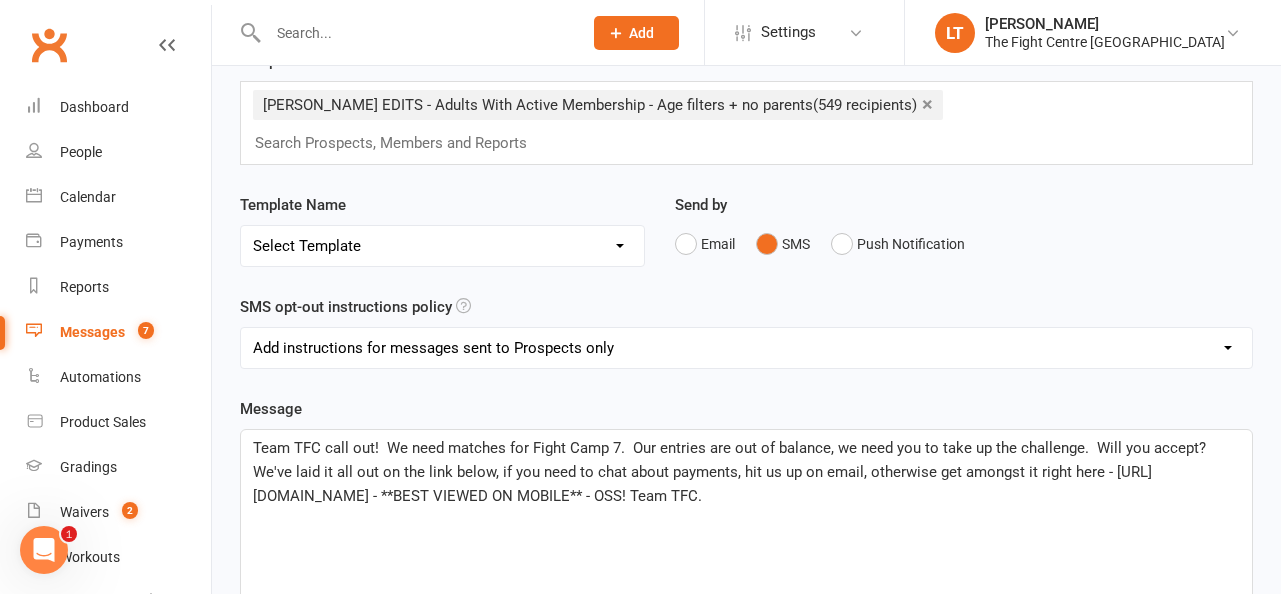 drag, startPoint x: 934, startPoint y: 472, endPoint x: 245, endPoint y: 407, distance: 692.05927 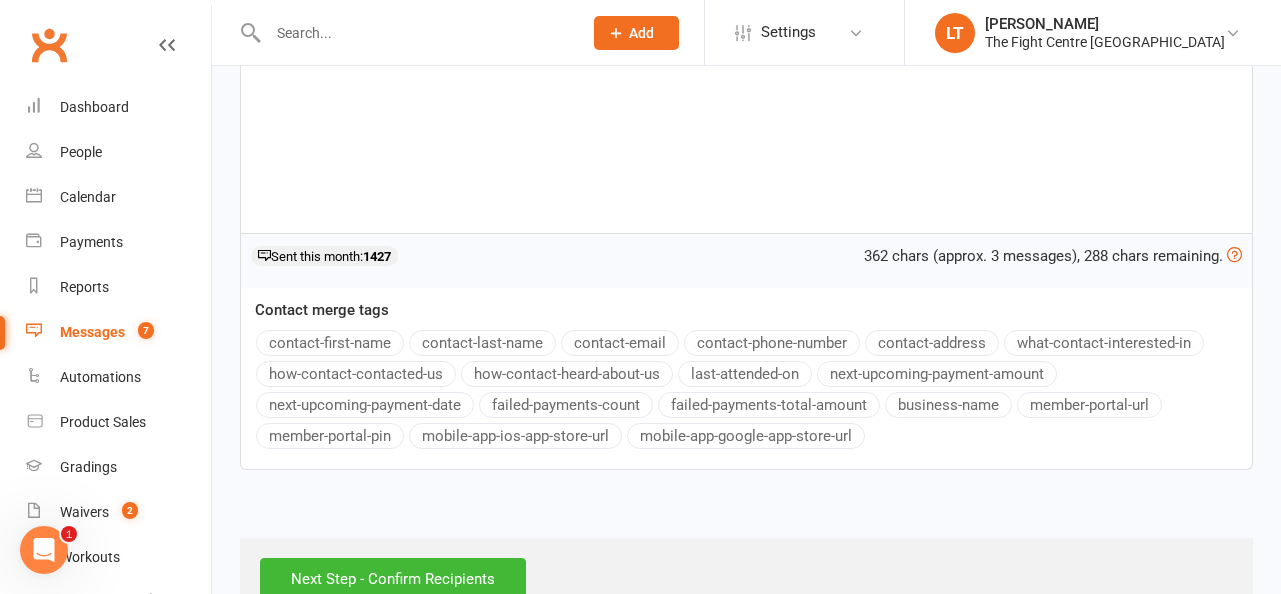 scroll, scrollTop: 633, scrollLeft: 0, axis: vertical 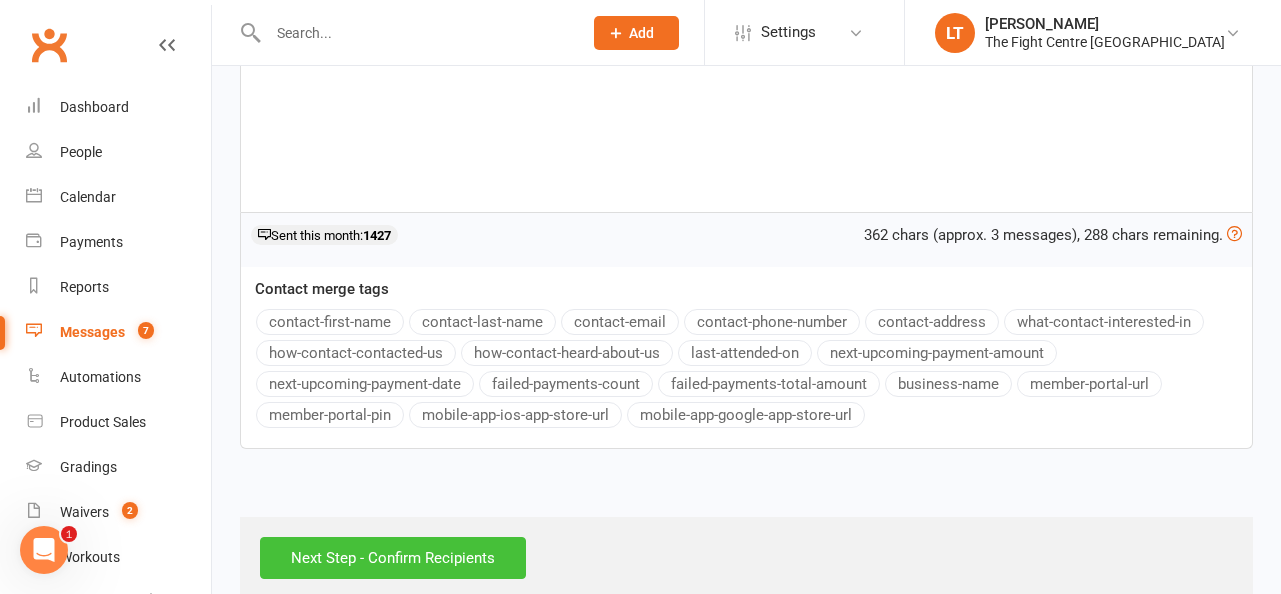 click on "Next Step - Confirm Recipients" at bounding box center (393, 558) 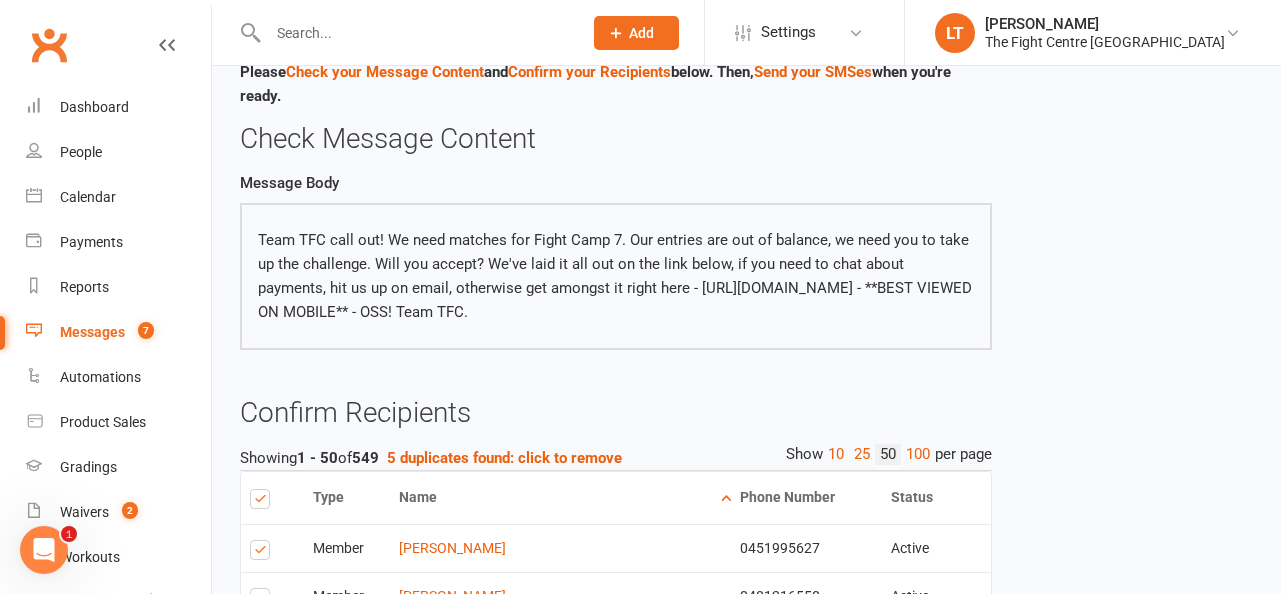 scroll, scrollTop: 82, scrollLeft: 0, axis: vertical 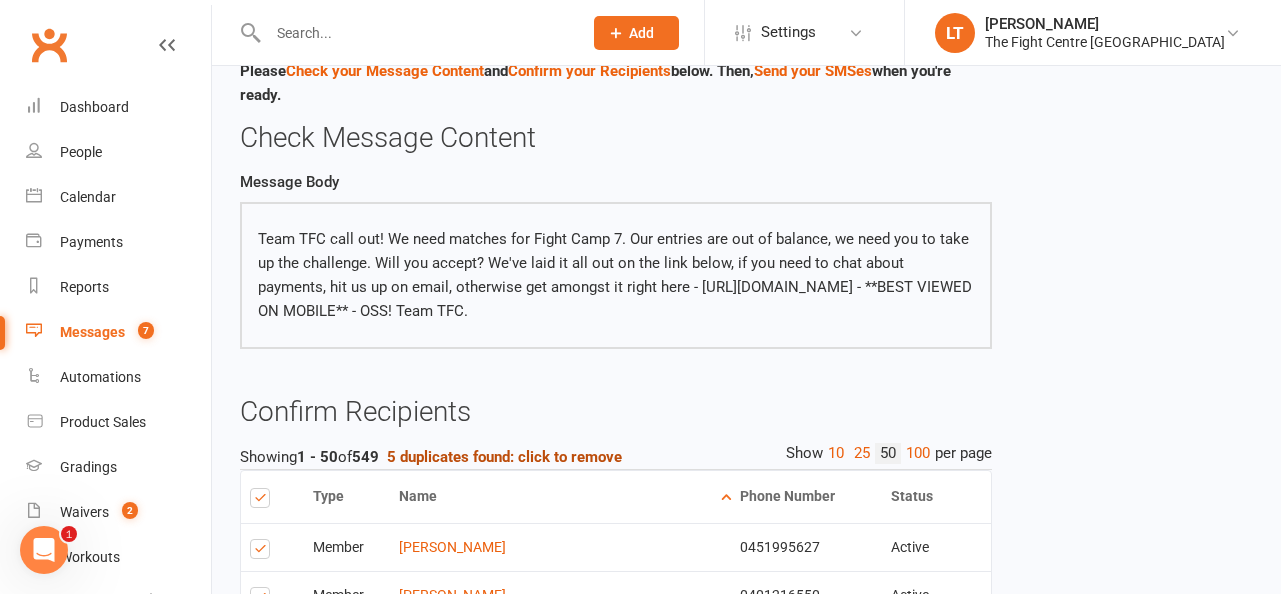 click on "5 duplicates found: click to remove" at bounding box center [504, 457] 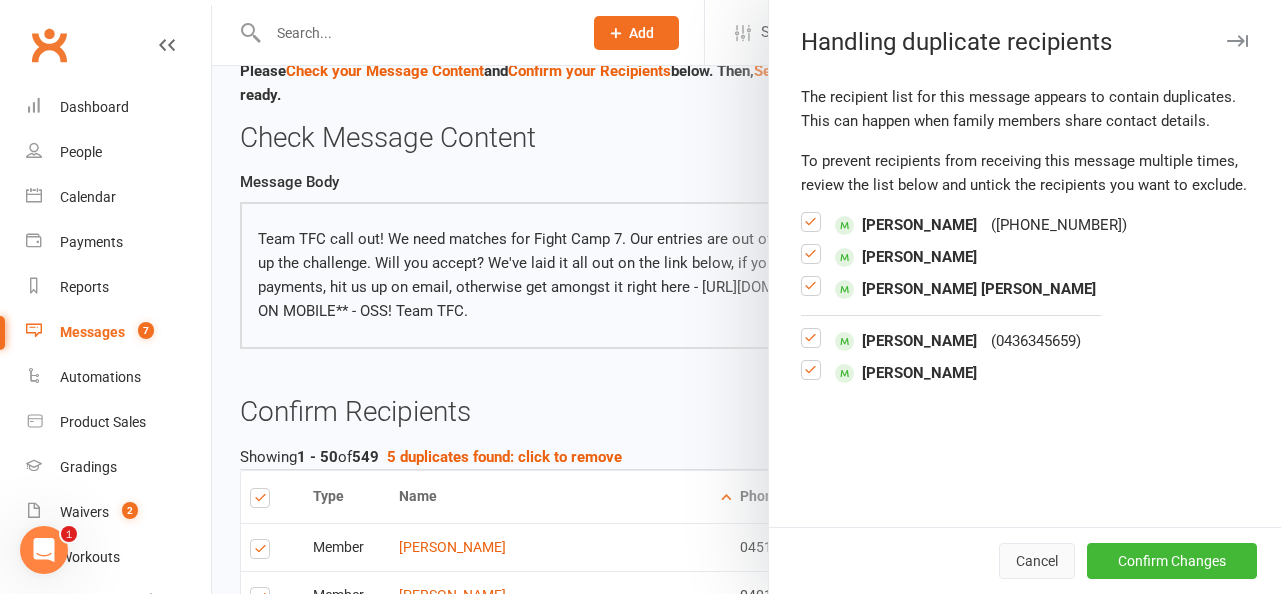 click on "Cancel" at bounding box center (1037, 561) 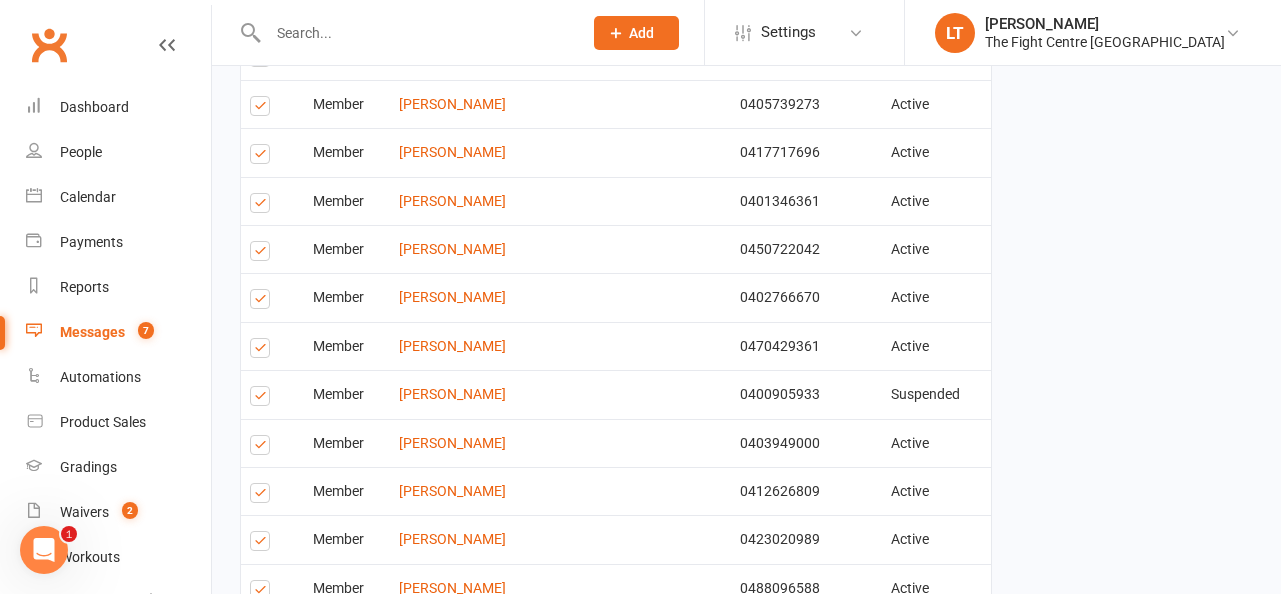 scroll, scrollTop: 1380, scrollLeft: 0, axis: vertical 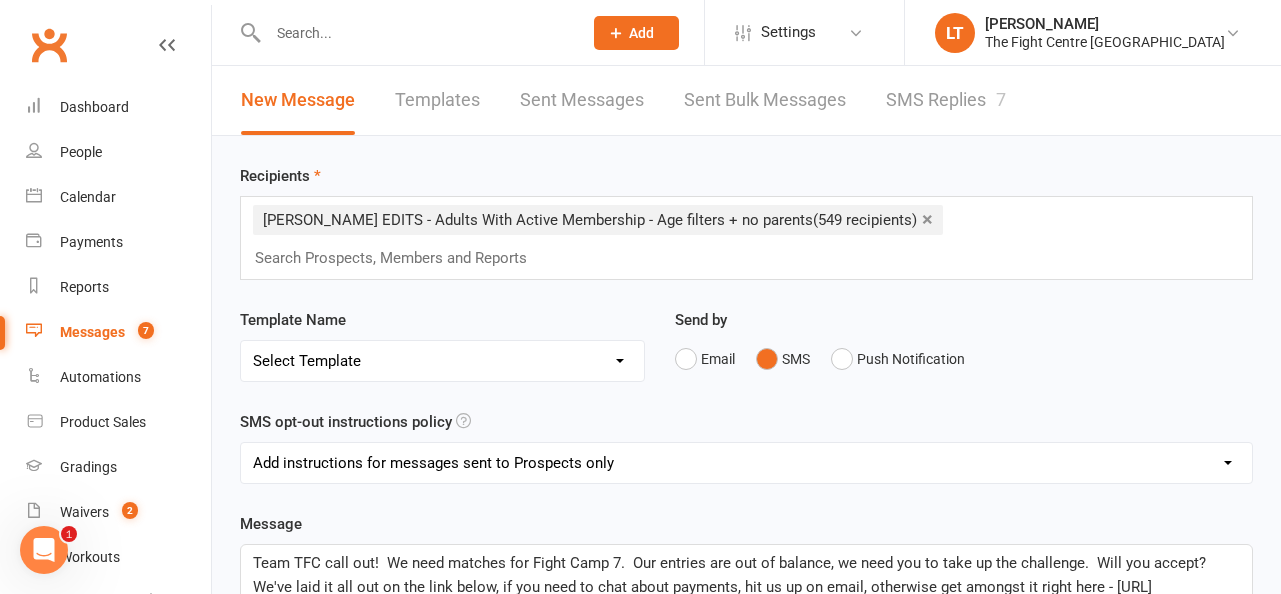 click at bounding box center [399, 258] 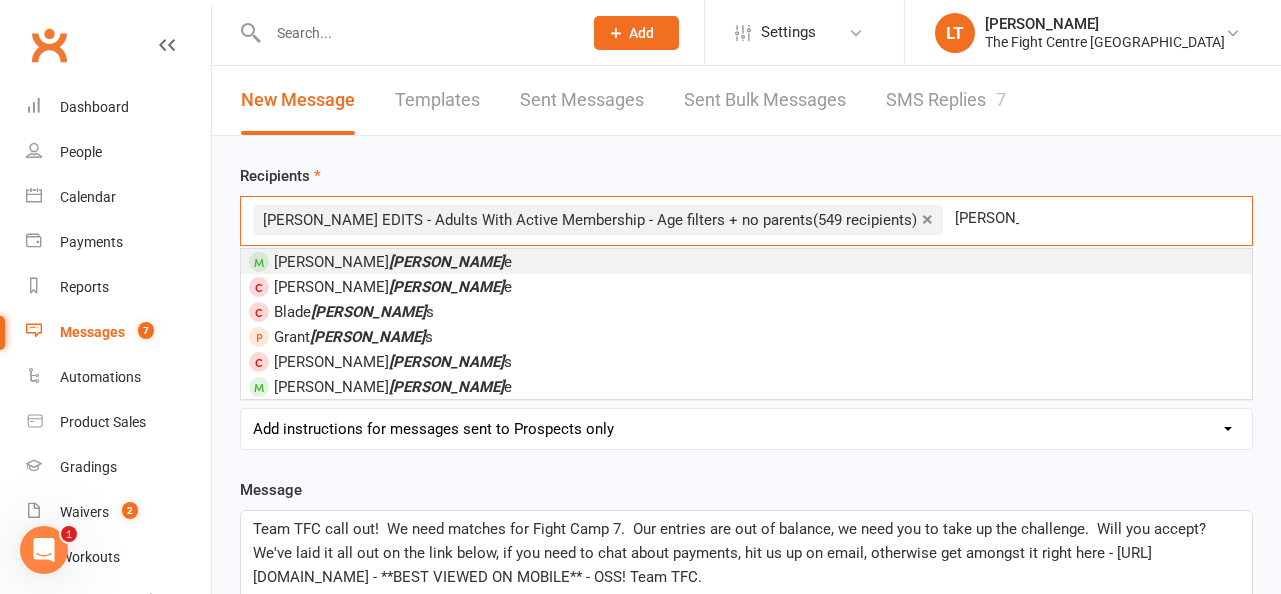 type on "[PERSON_NAME]" 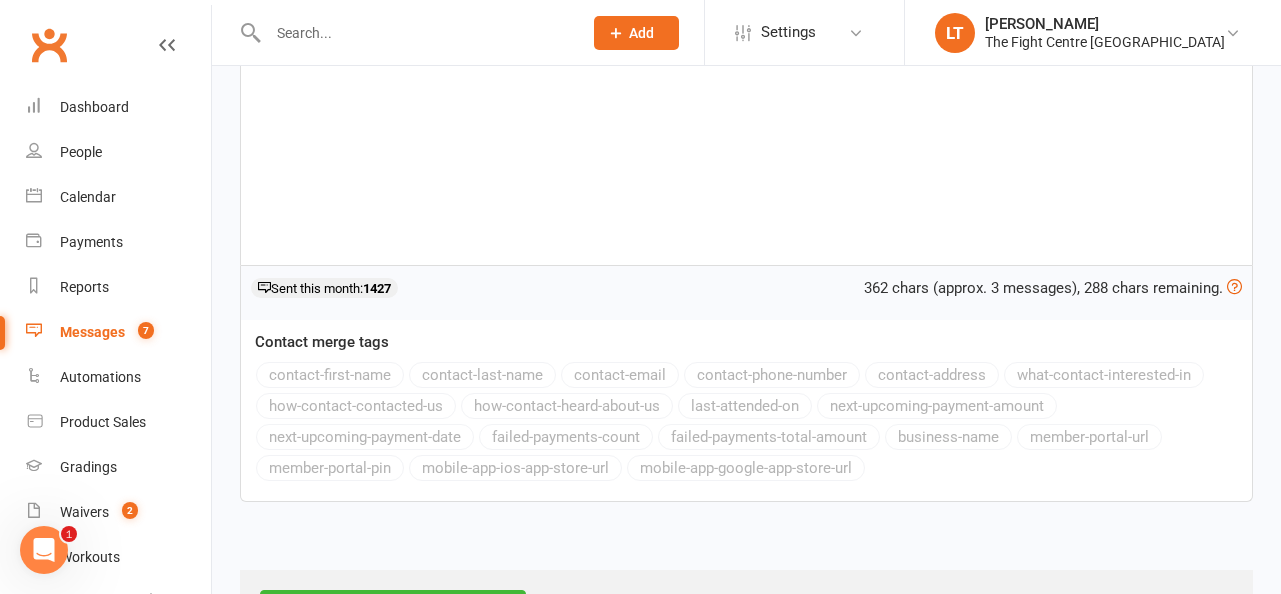 scroll, scrollTop: 667, scrollLeft: 0, axis: vertical 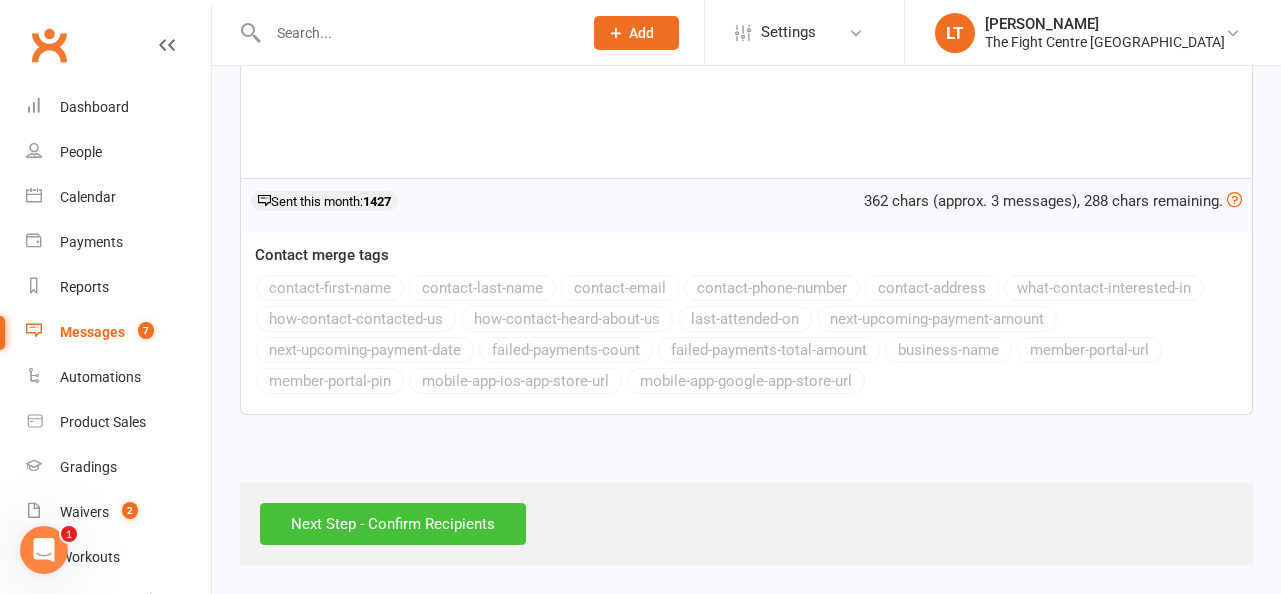 click on "Next Step - Confirm Recipients" at bounding box center [393, 524] 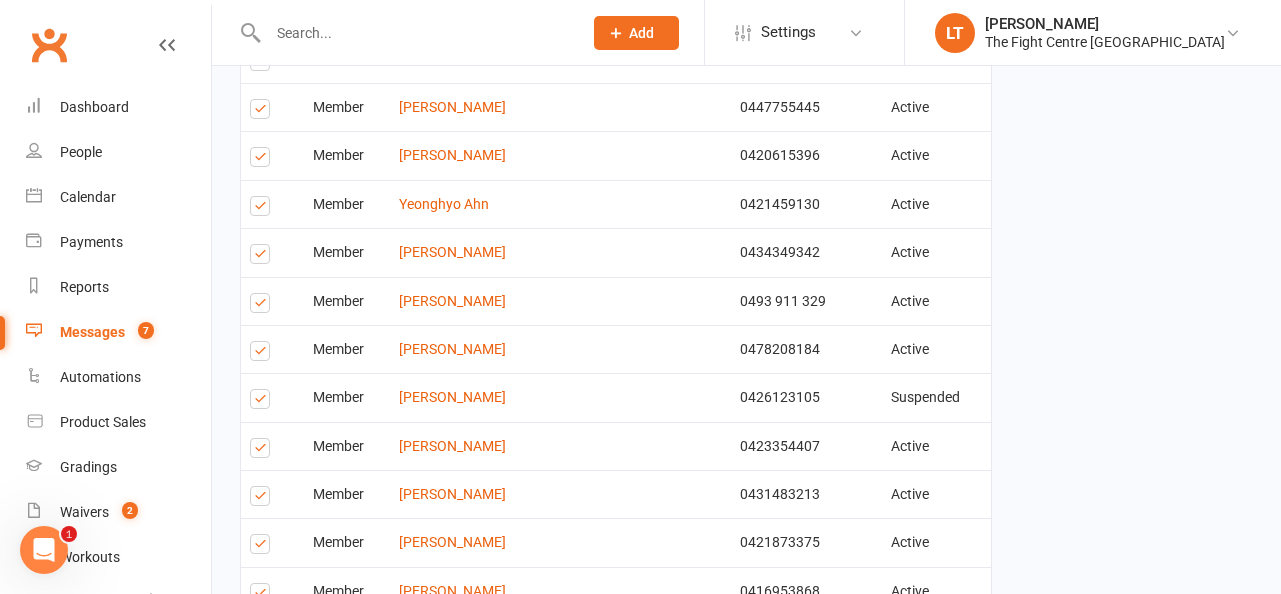 scroll, scrollTop: 0, scrollLeft: 0, axis: both 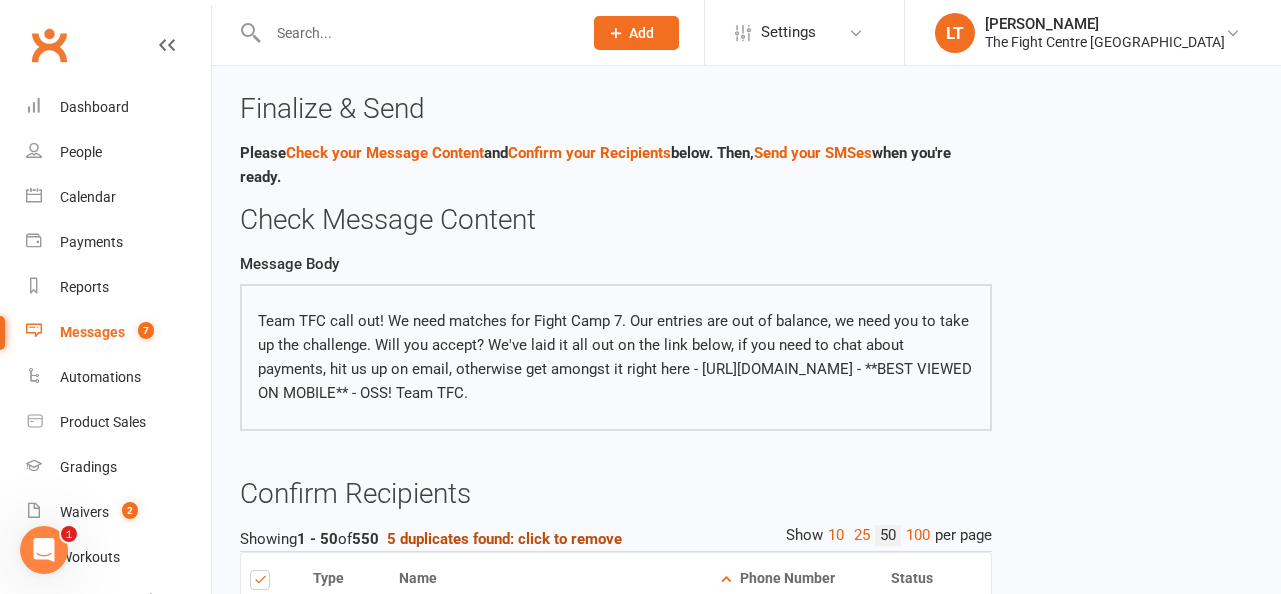 click on "5 duplicates found: click to remove" at bounding box center (504, 539) 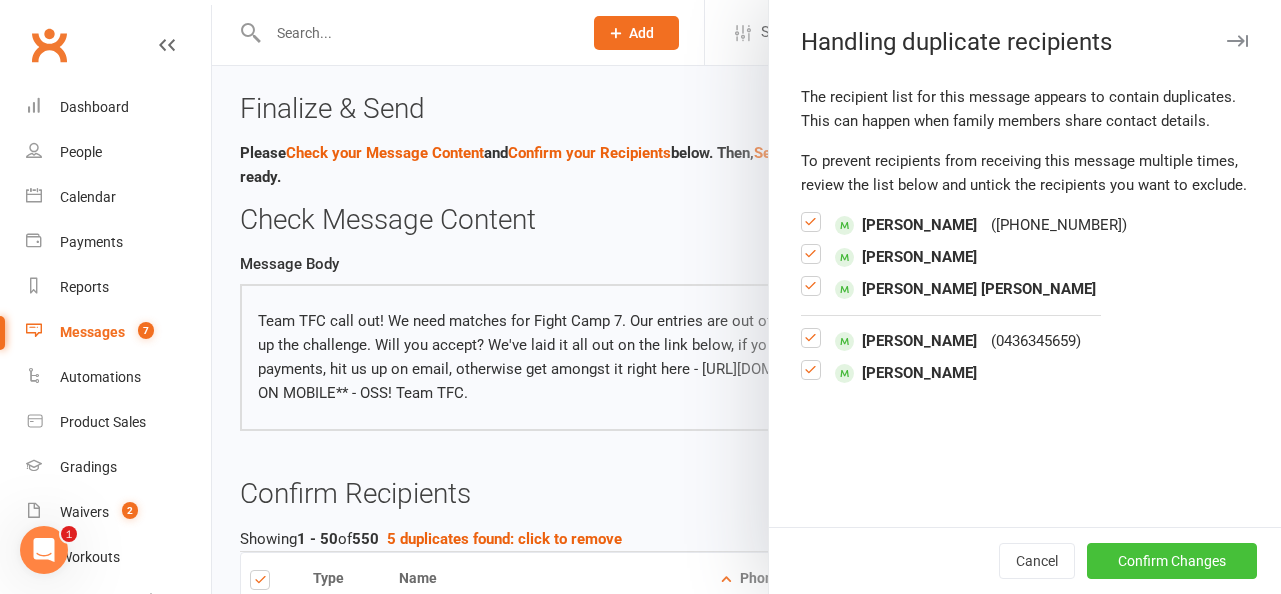 click on "Confirm Changes" at bounding box center [1172, 561] 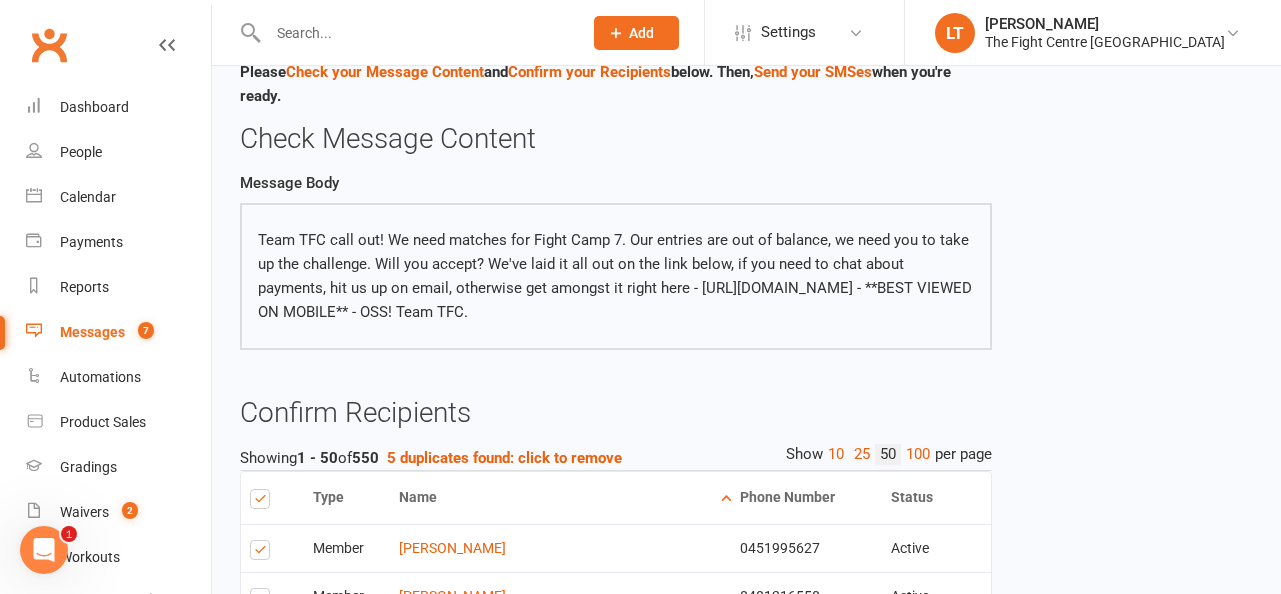 scroll, scrollTop: 83, scrollLeft: 0, axis: vertical 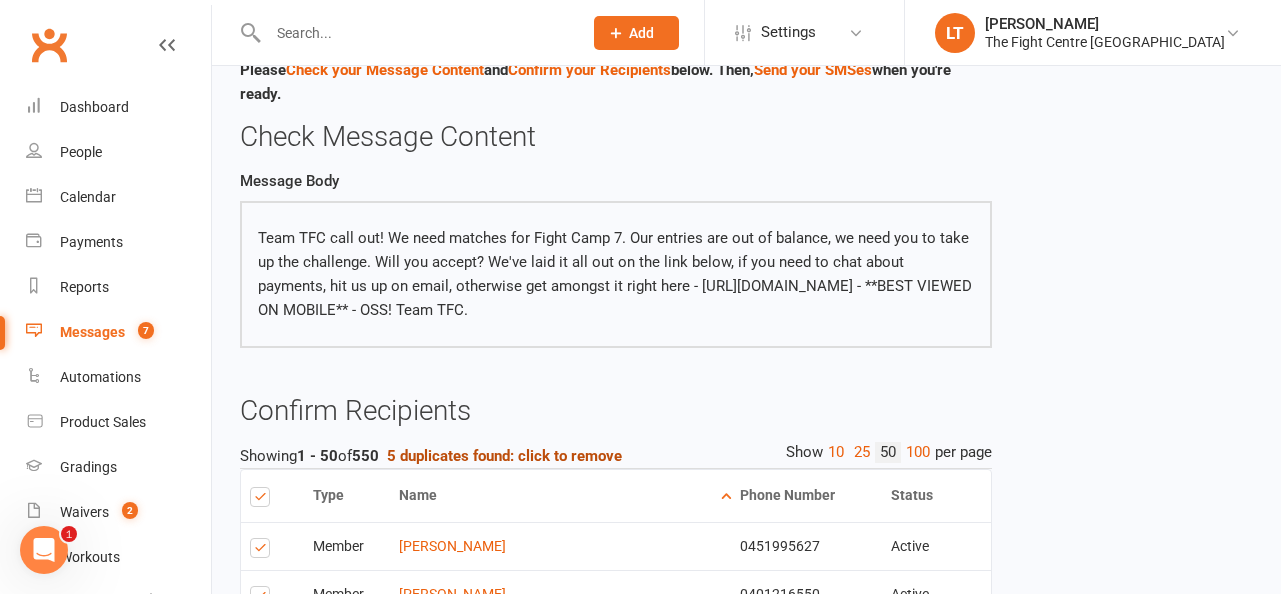click on "5 duplicates found: click to remove" at bounding box center (504, 456) 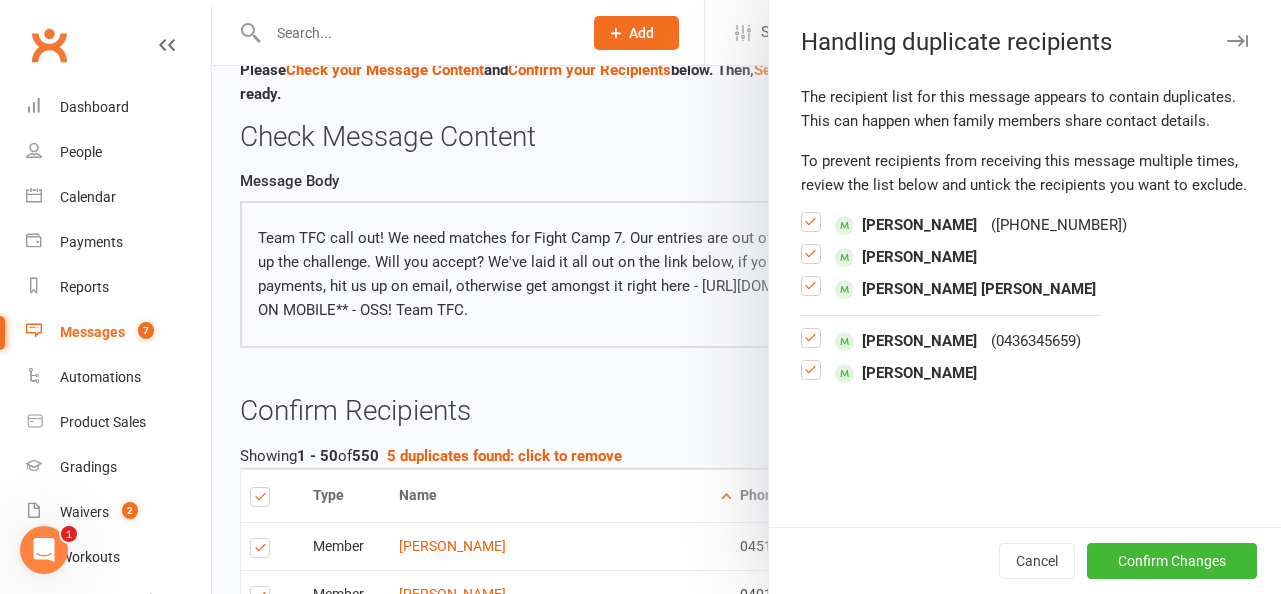 click at bounding box center [811, 230] 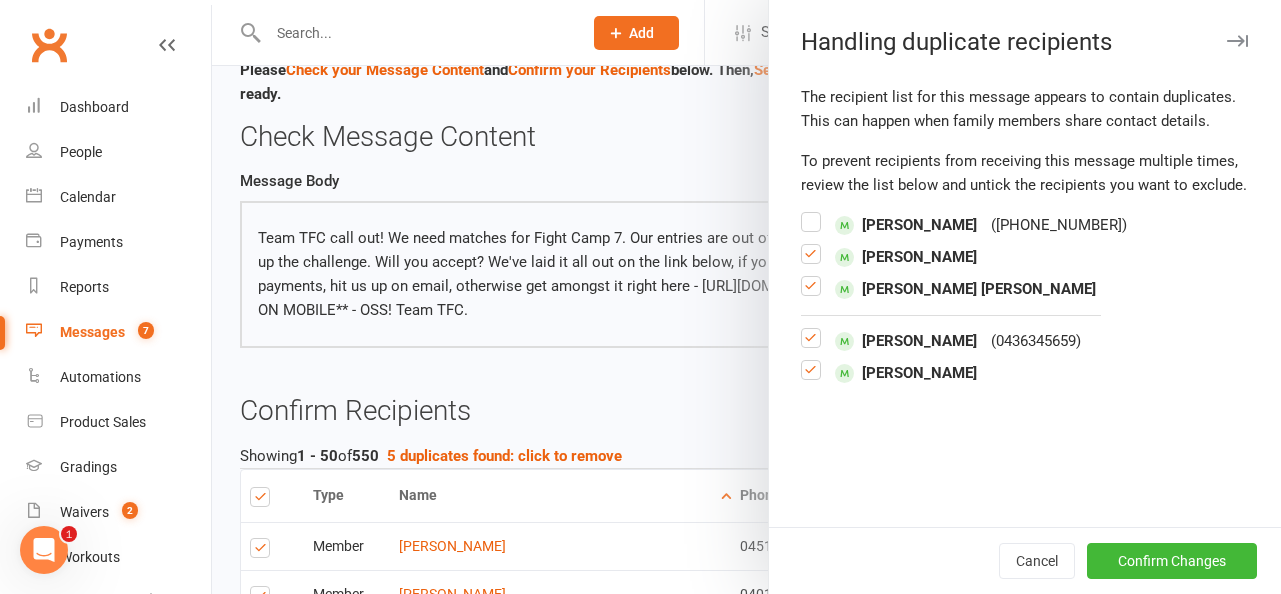 click at bounding box center (811, 262) 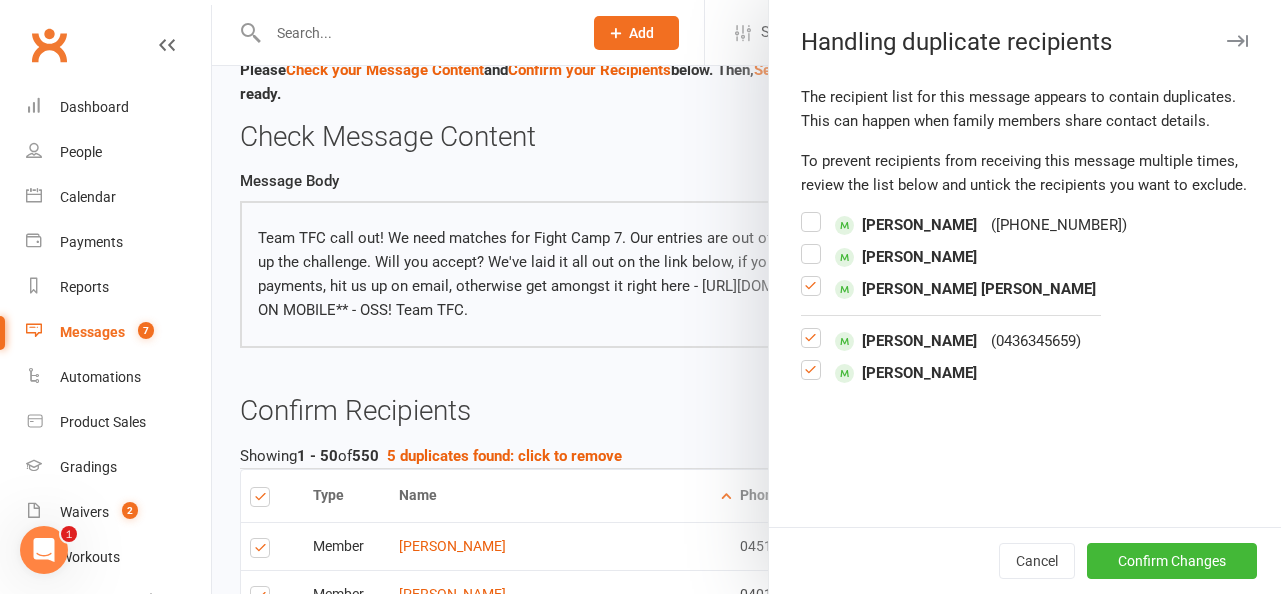 click at bounding box center [811, 294] 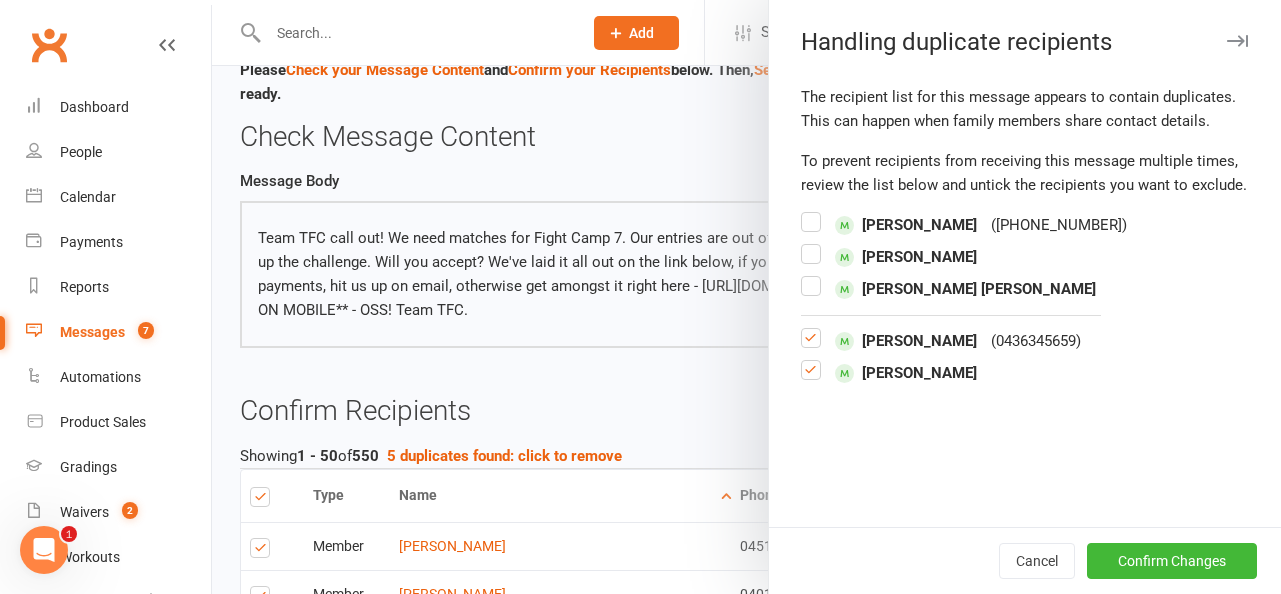 click at bounding box center (811, 346) 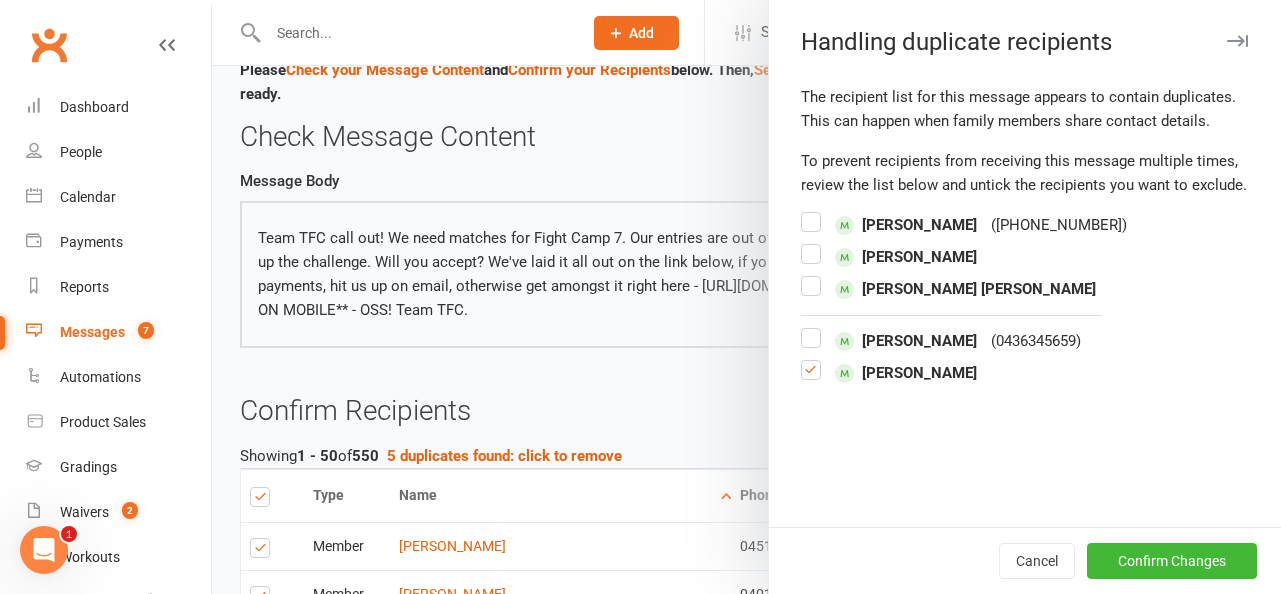 click at bounding box center [811, 378] 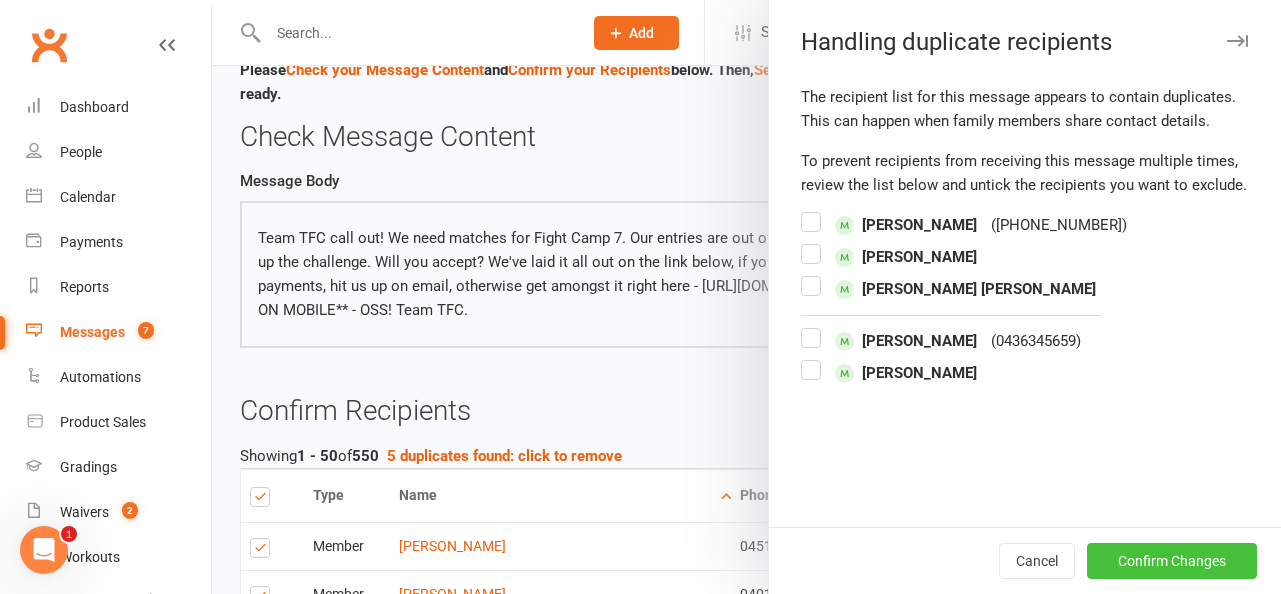 click on "Confirm Changes" at bounding box center [1172, 561] 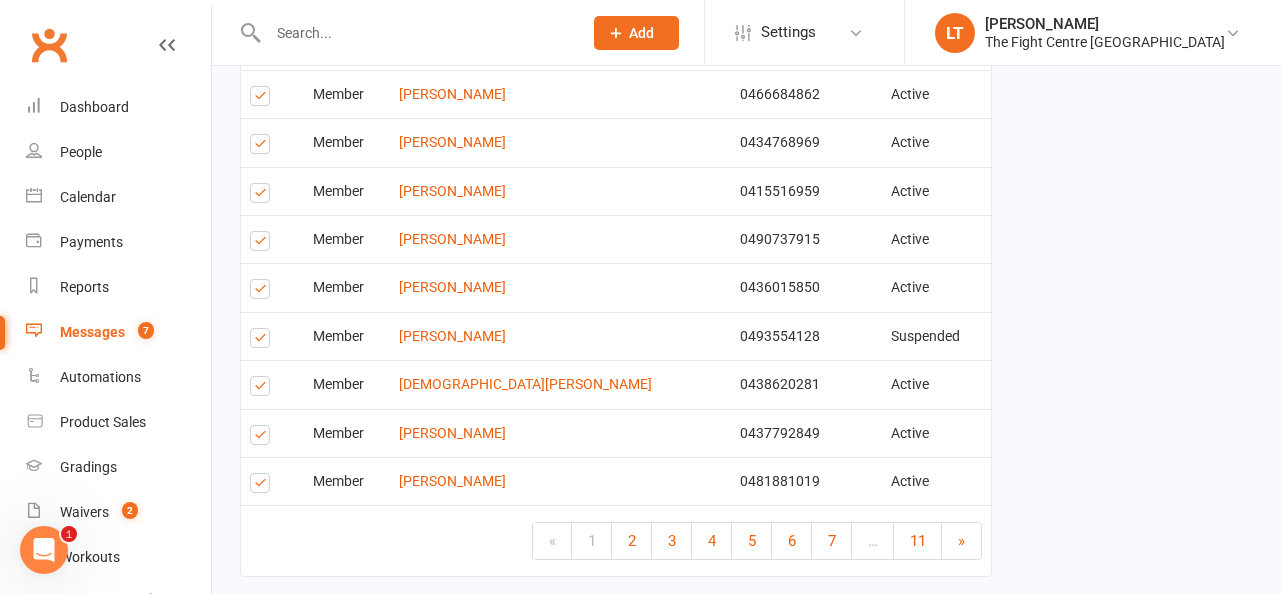 scroll, scrollTop: 2629, scrollLeft: 0, axis: vertical 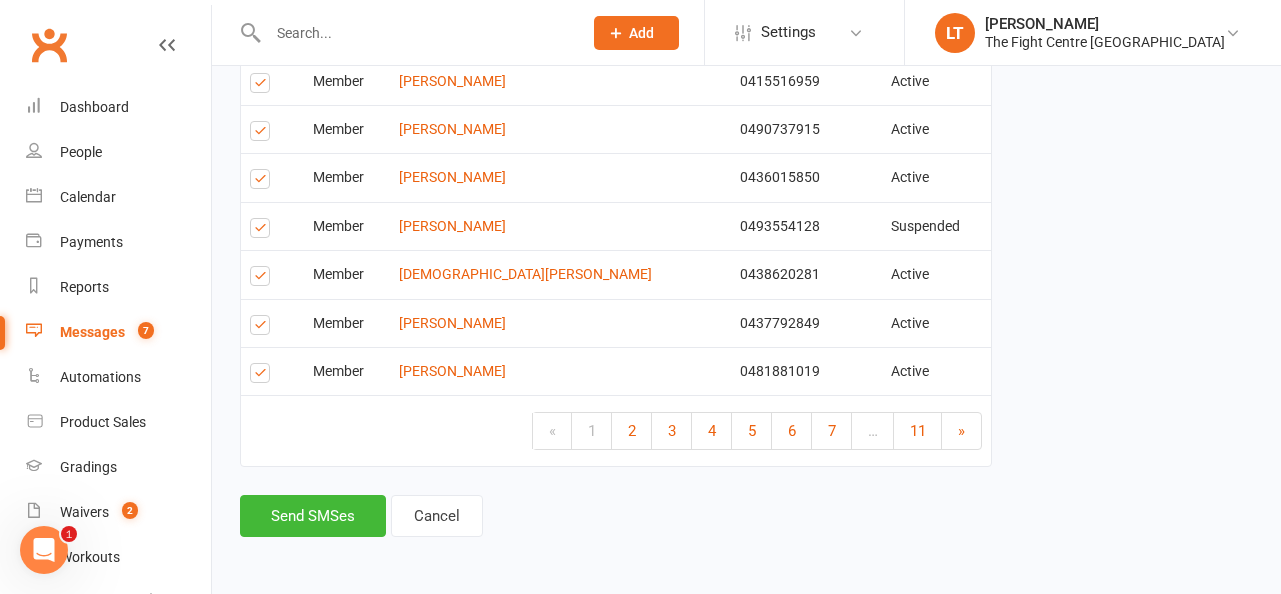 click on "…" at bounding box center [873, 431] 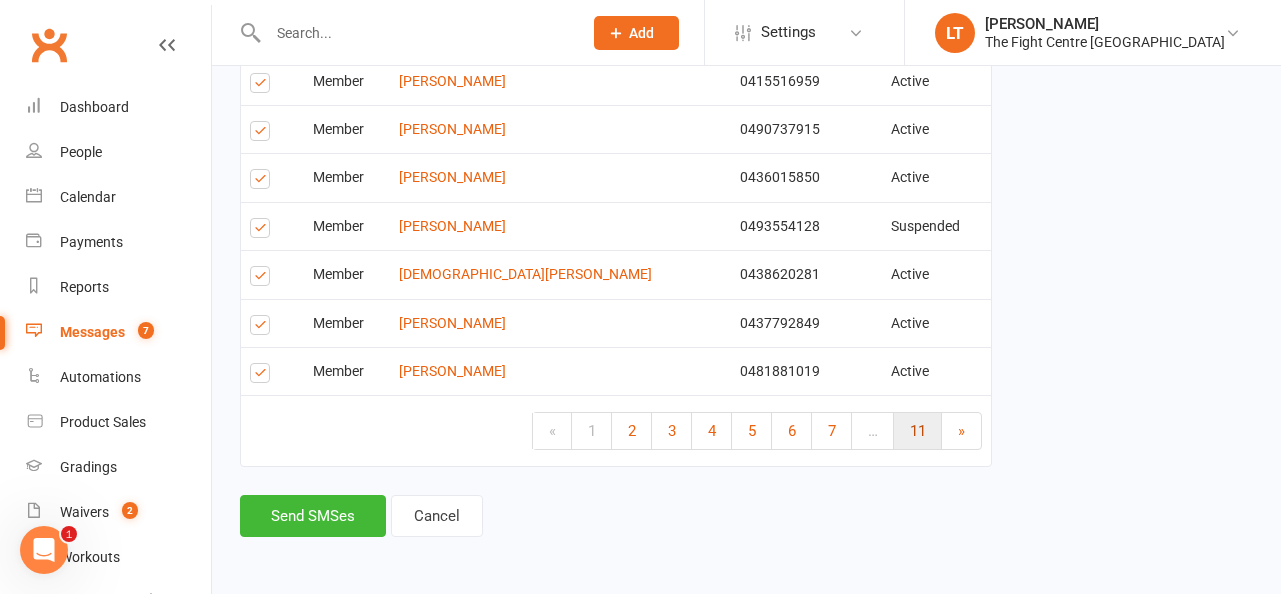 click on "11" at bounding box center (918, 431) 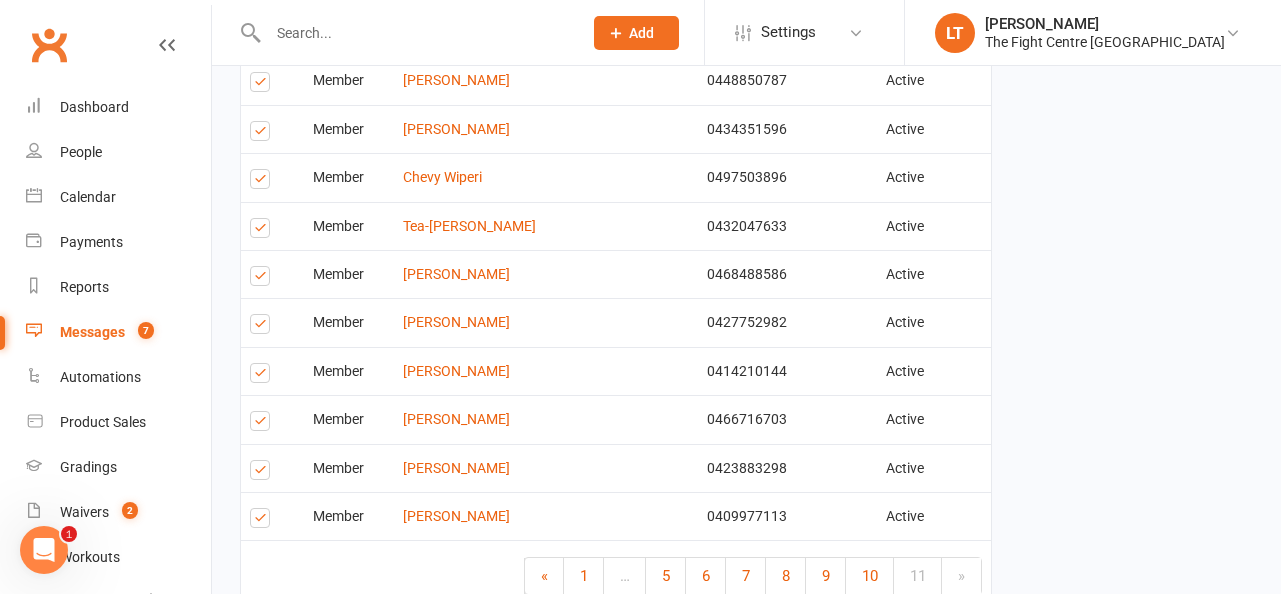 scroll, scrollTop: 2629, scrollLeft: 0, axis: vertical 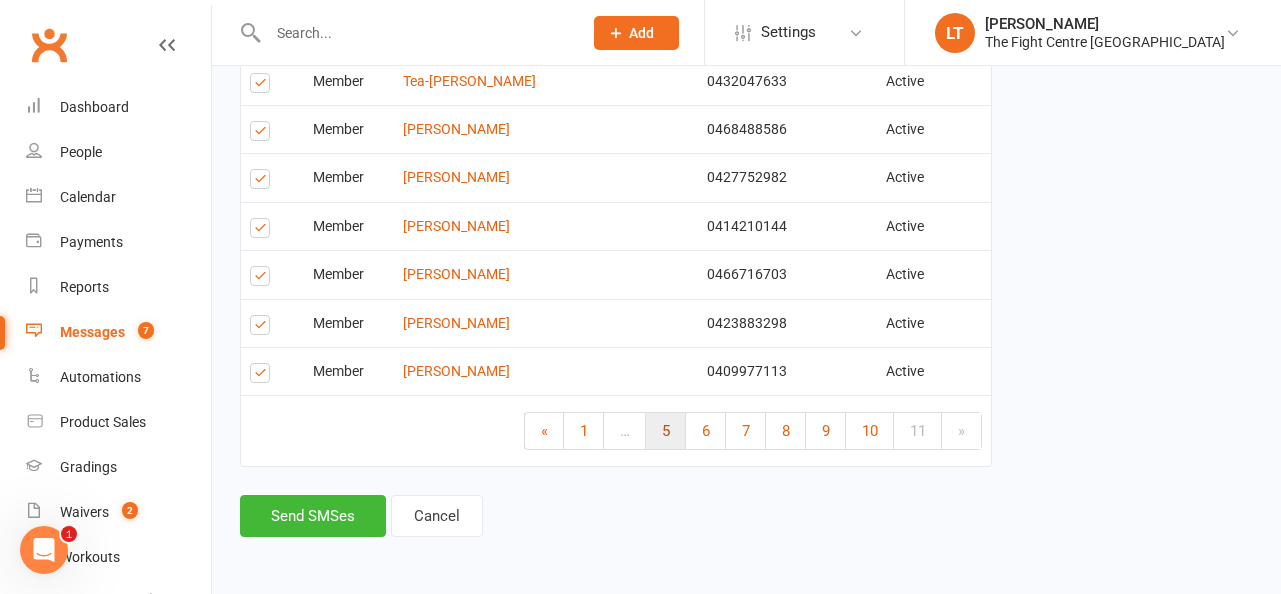 click on "5" at bounding box center [666, 431] 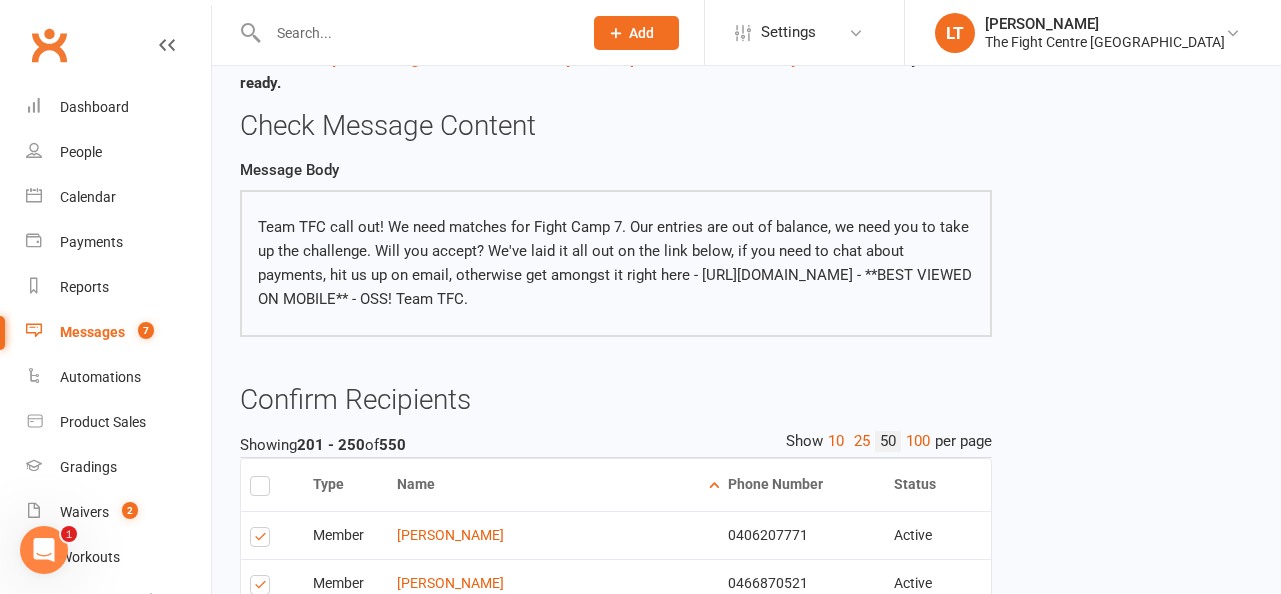 scroll, scrollTop: 104, scrollLeft: 0, axis: vertical 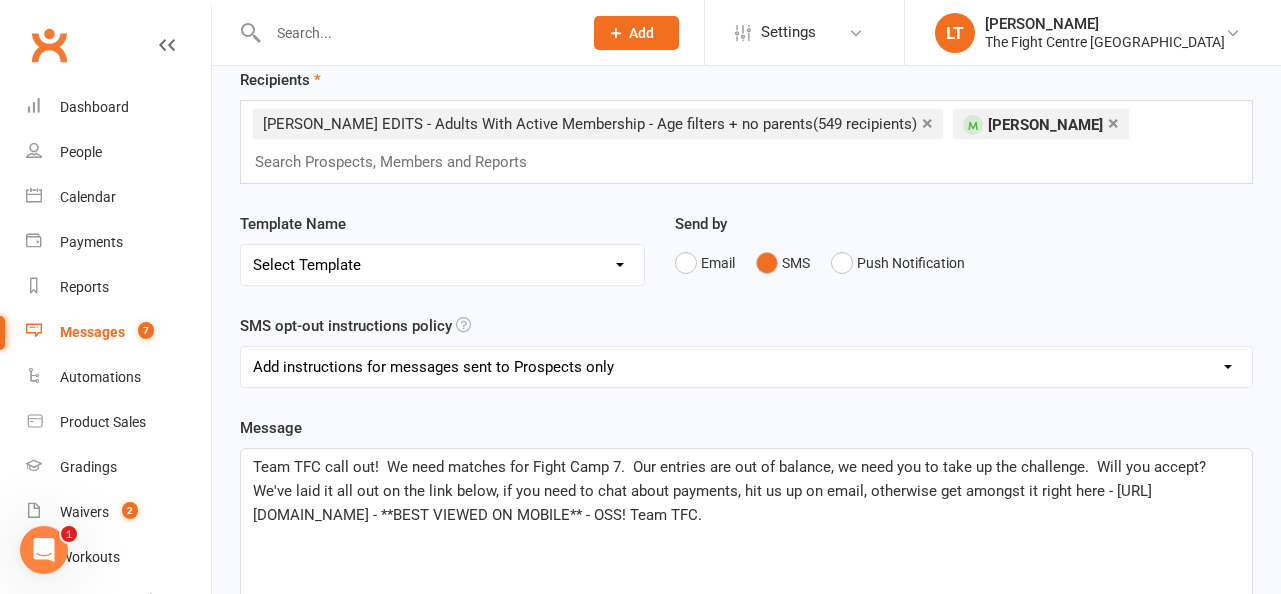 click on "Team TFC call out!  We need matches for Fight Camp 7.  Our entries are out of balance, we need you to take up the challenge.  Will you accept?  We've laid it all out on the link below, if you need to chat about payments, hit us up on email, otherwise get amongst it right here - [URL][DOMAIN_NAME] - **BEST VIEWED ON MOBILE** - OSS! Team TFC." at bounding box center [733, 491] 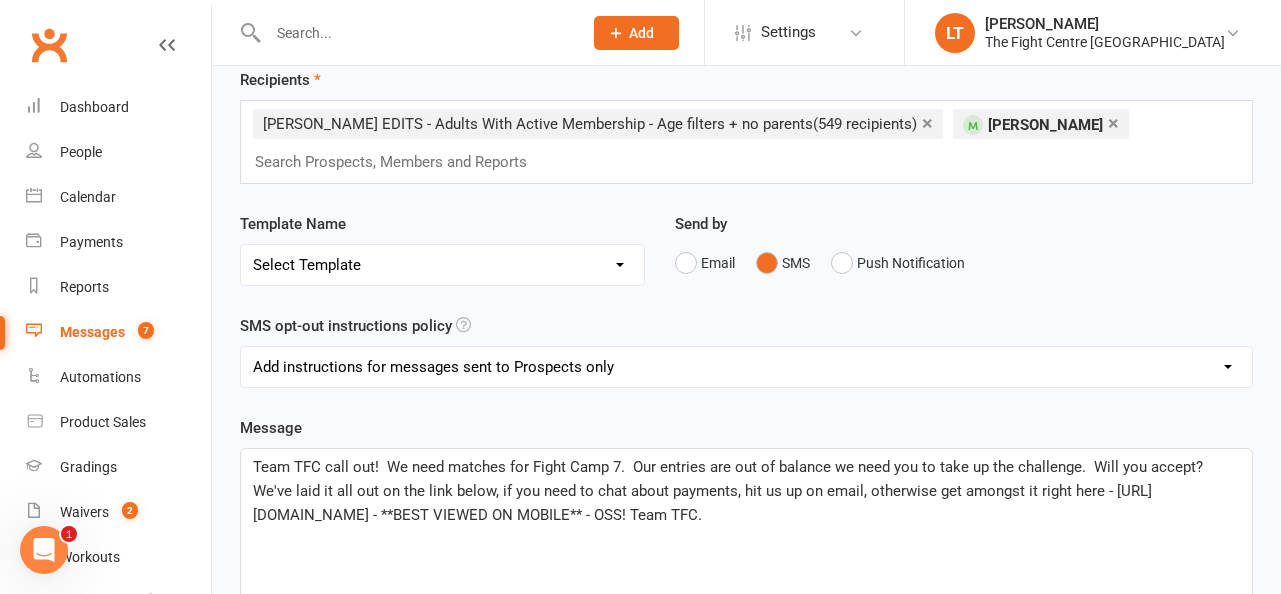type 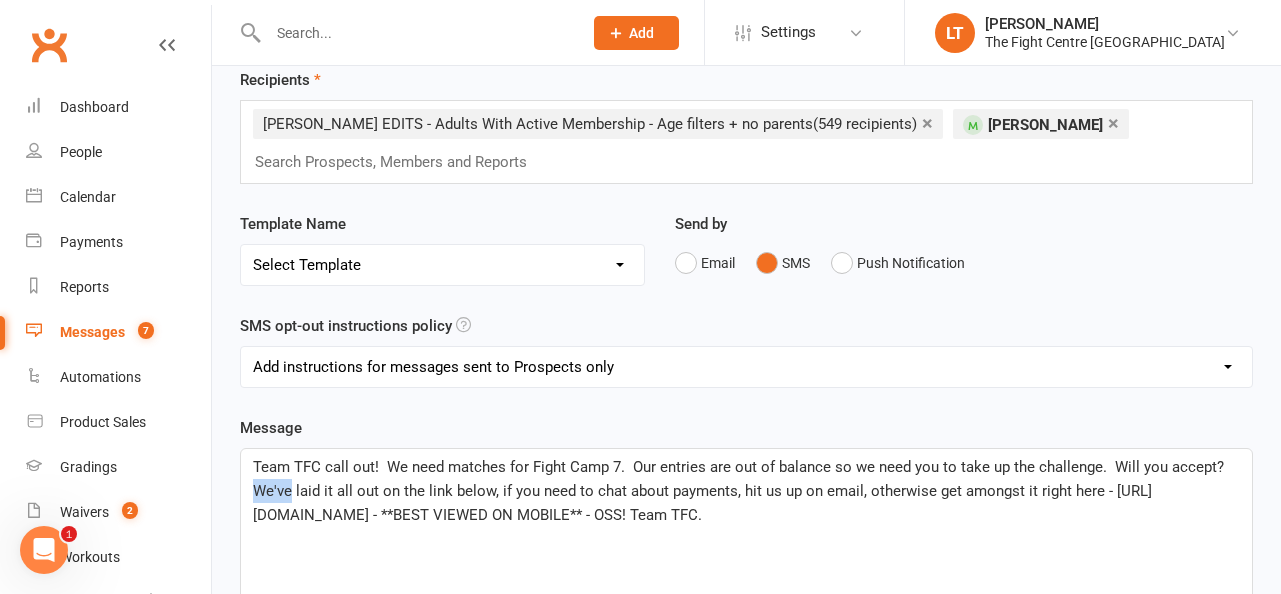 drag, startPoint x: 290, startPoint y: 488, endPoint x: 233, endPoint y: 488, distance: 57 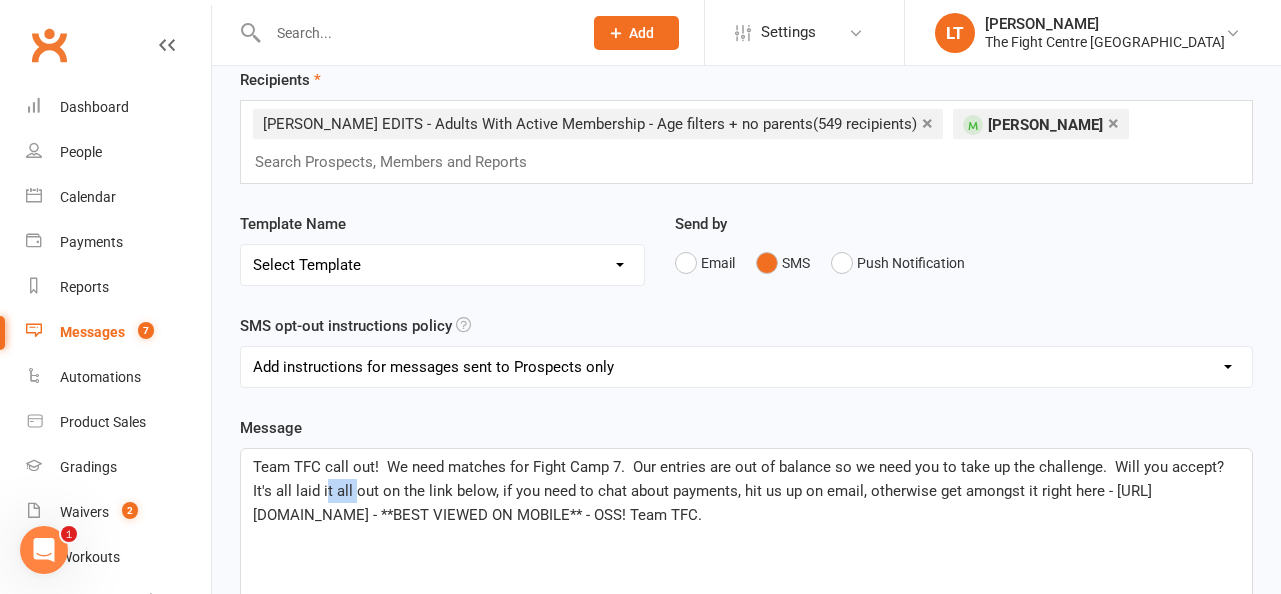 drag, startPoint x: 355, startPoint y: 495, endPoint x: 325, endPoint y: 493, distance: 30.066593 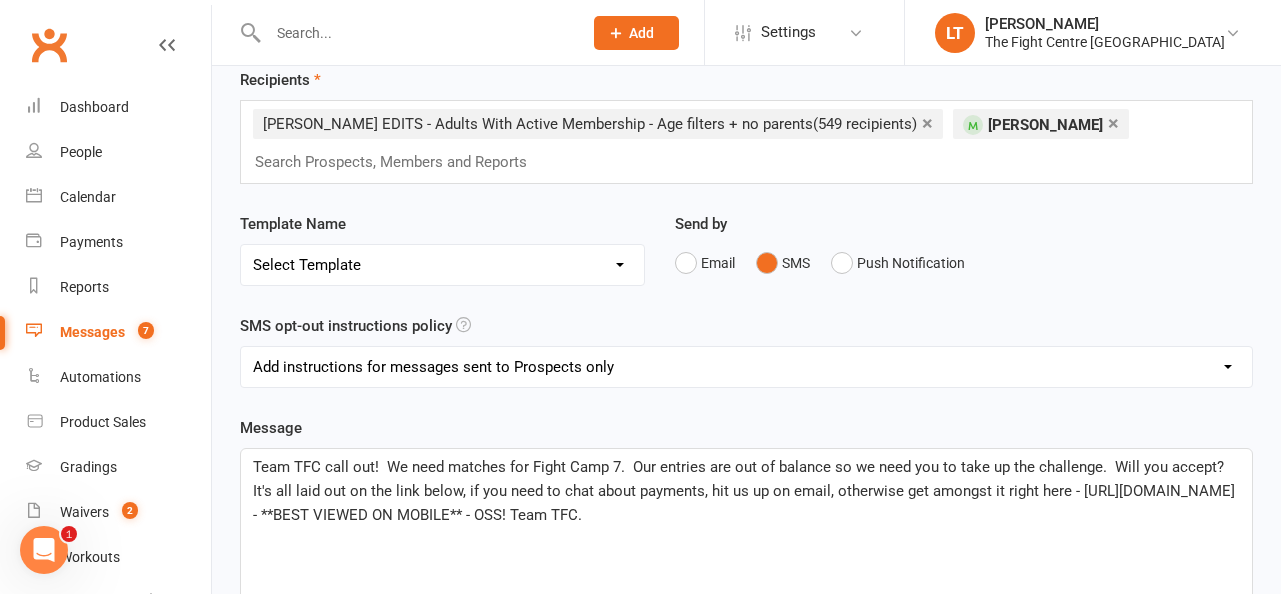 click on "Team TFC call out!  We need matches for Fight Camp 7.  Our entries are out of balance so we need you to take up the challenge.  Will you accept?  It's all laid out on the link below, if you need to chat about payments, hit us up on email, otherwise get amongst it right here - [URL][DOMAIN_NAME] - **BEST VIEWED ON MOBILE** - OSS! Team TFC." at bounding box center (746, 491) 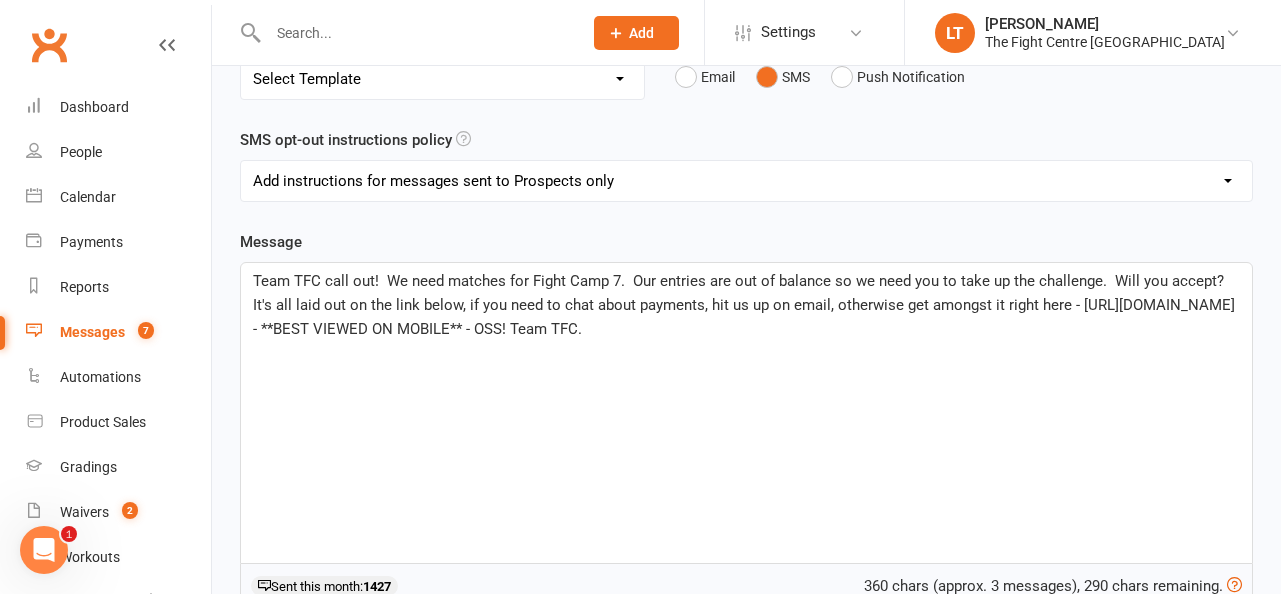scroll, scrollTop: 667, scrollLeft: 0, axis: vertical 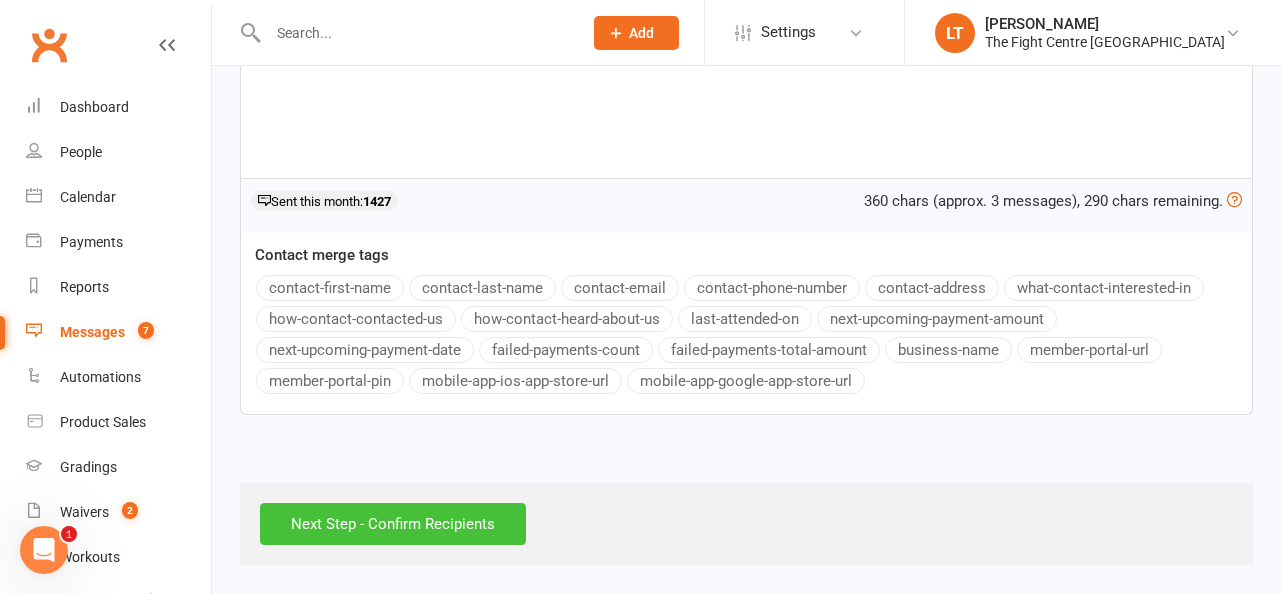 click on "Next Step - Confirm Recipients" at bounding box center (393, 524) 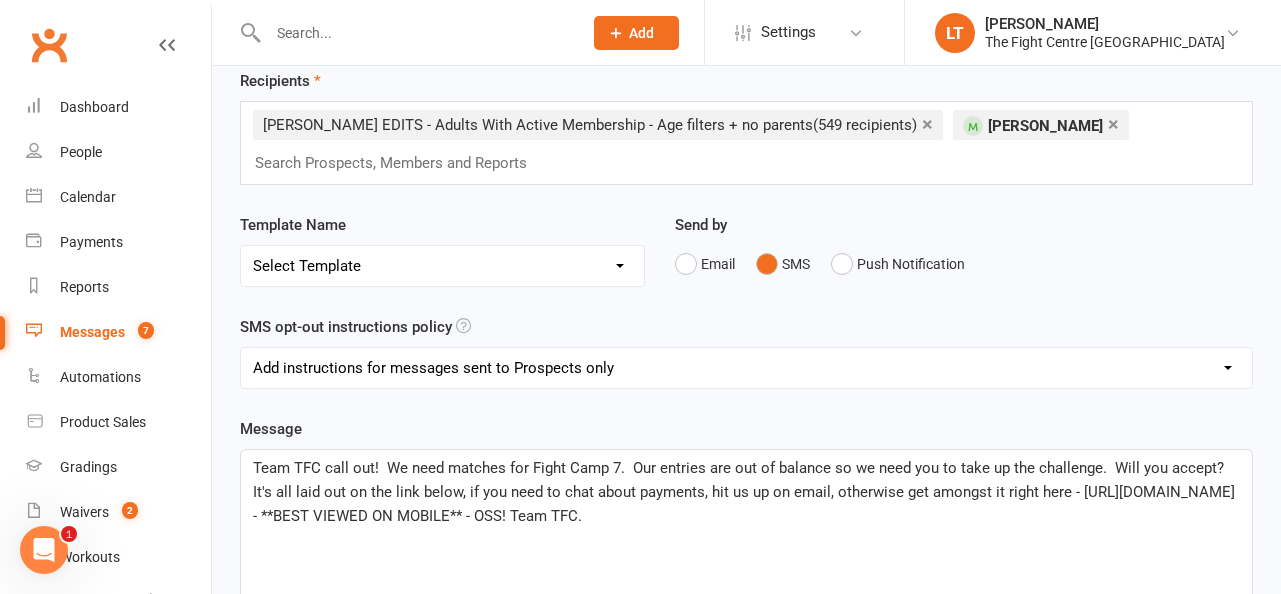scroll, scrollTop: 2, scrollLeft: 0, axis: vertical 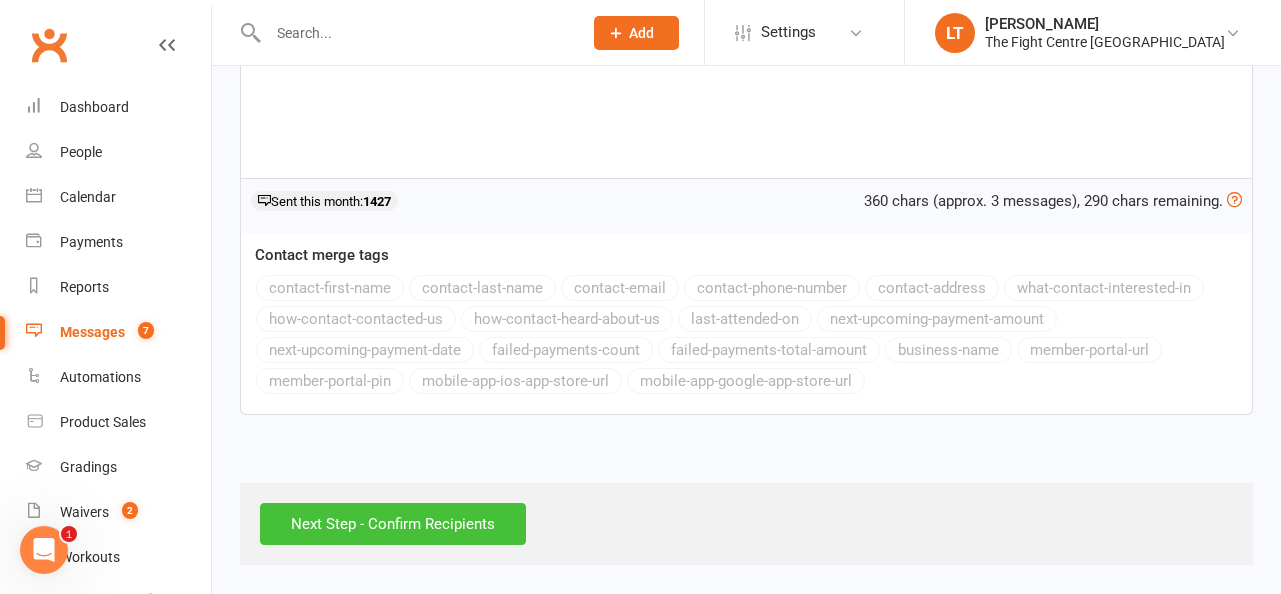 click on "Next Step - Confirm Recipients" at bounding box center [393, 524] 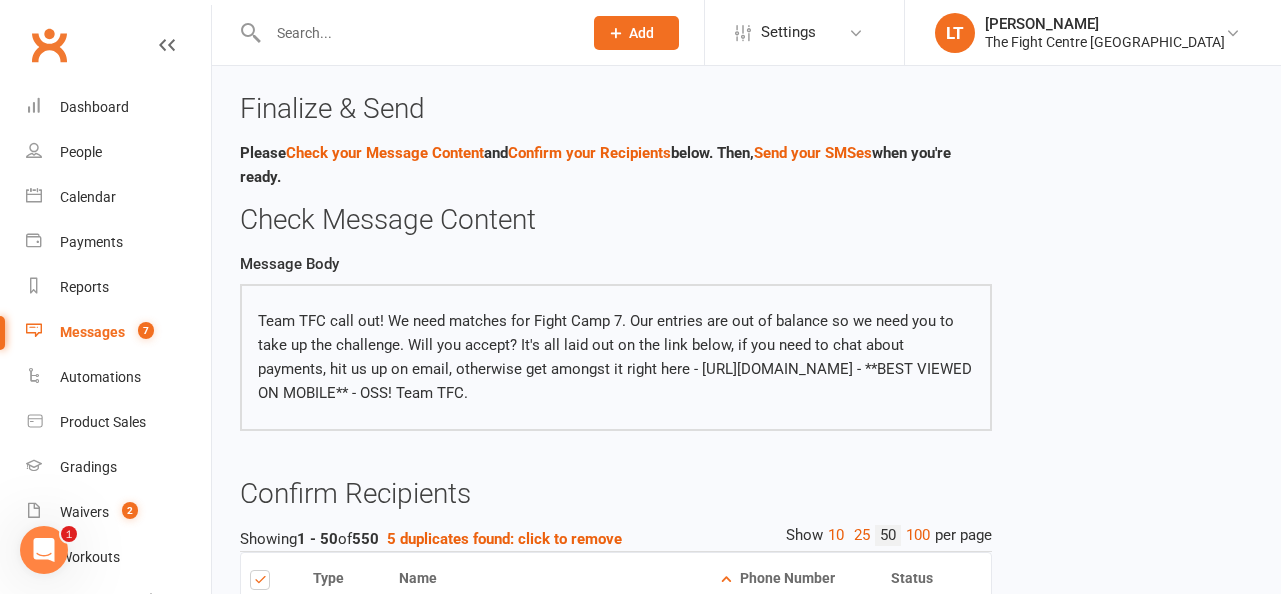 scroll, scrollTop: 114, scrollLeft: 0, axis: vertical 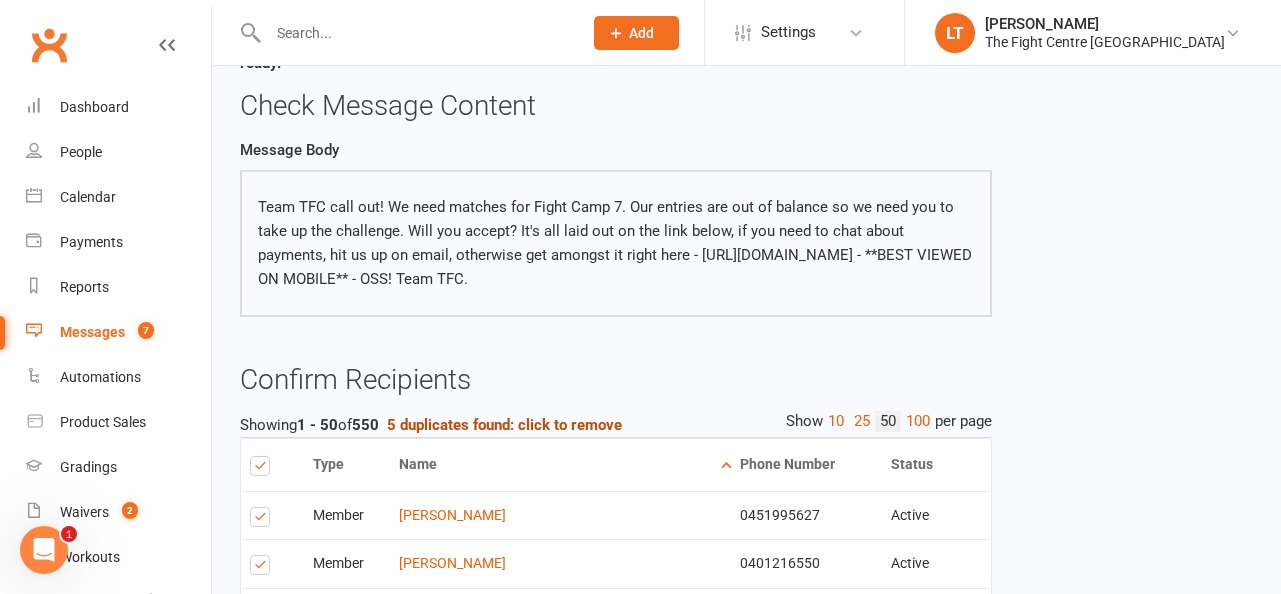 click on "5 duplicates found: click to remove" at bounding box center [504, 425] 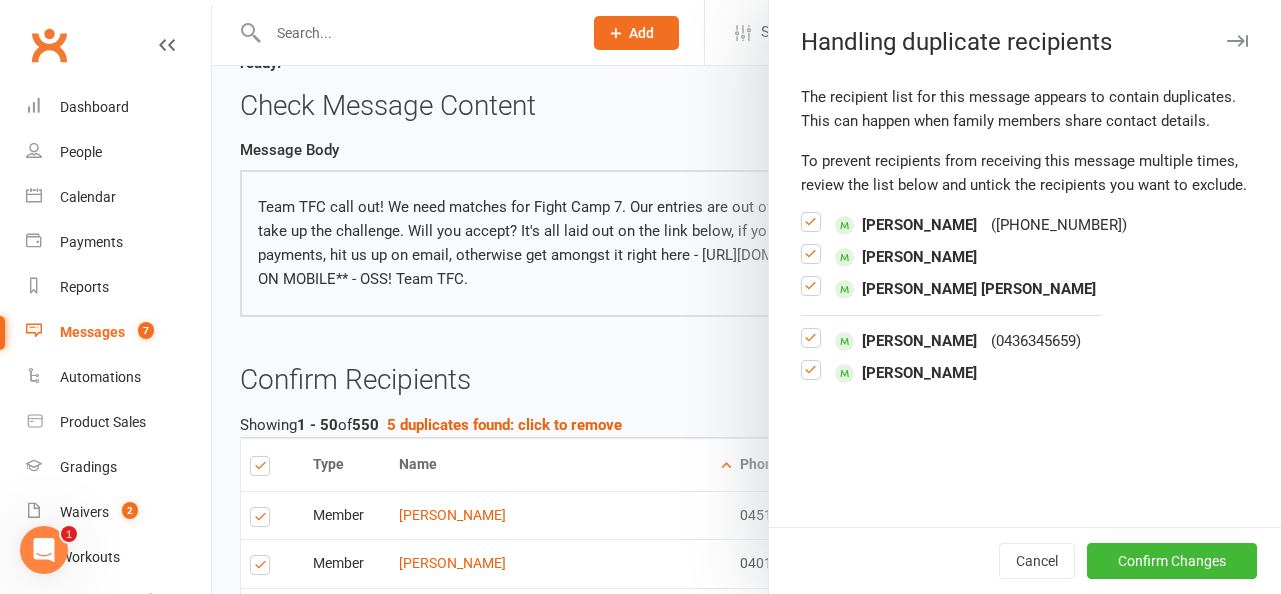 click at bounding box center [811, 230] 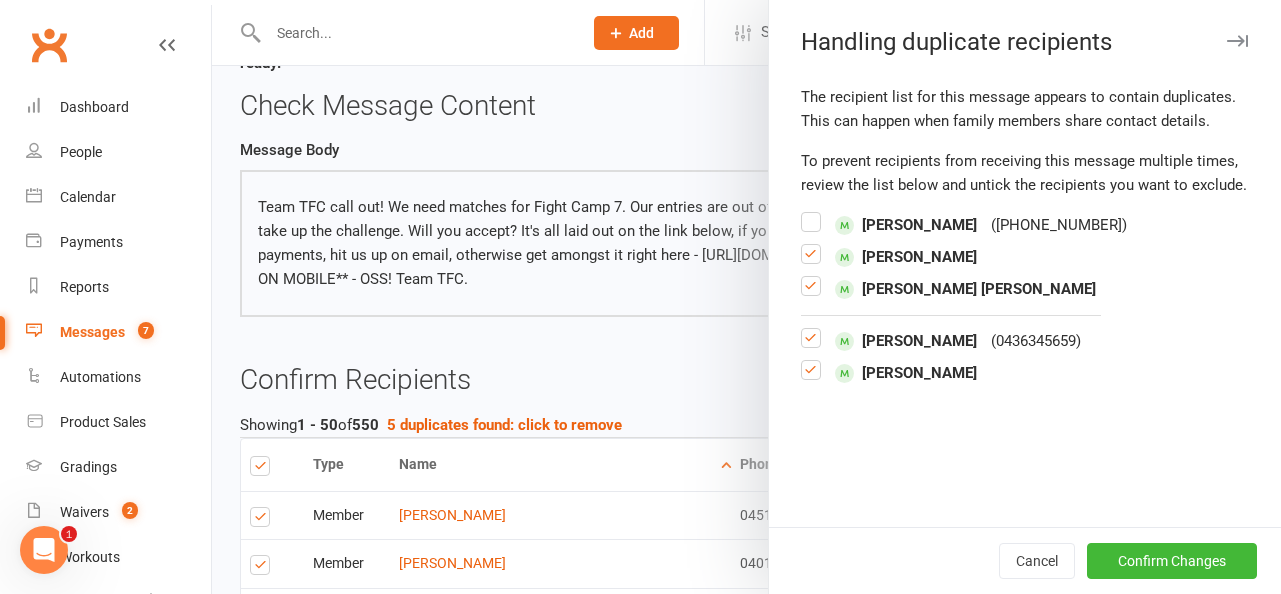 click at bounding box center (811, 262) 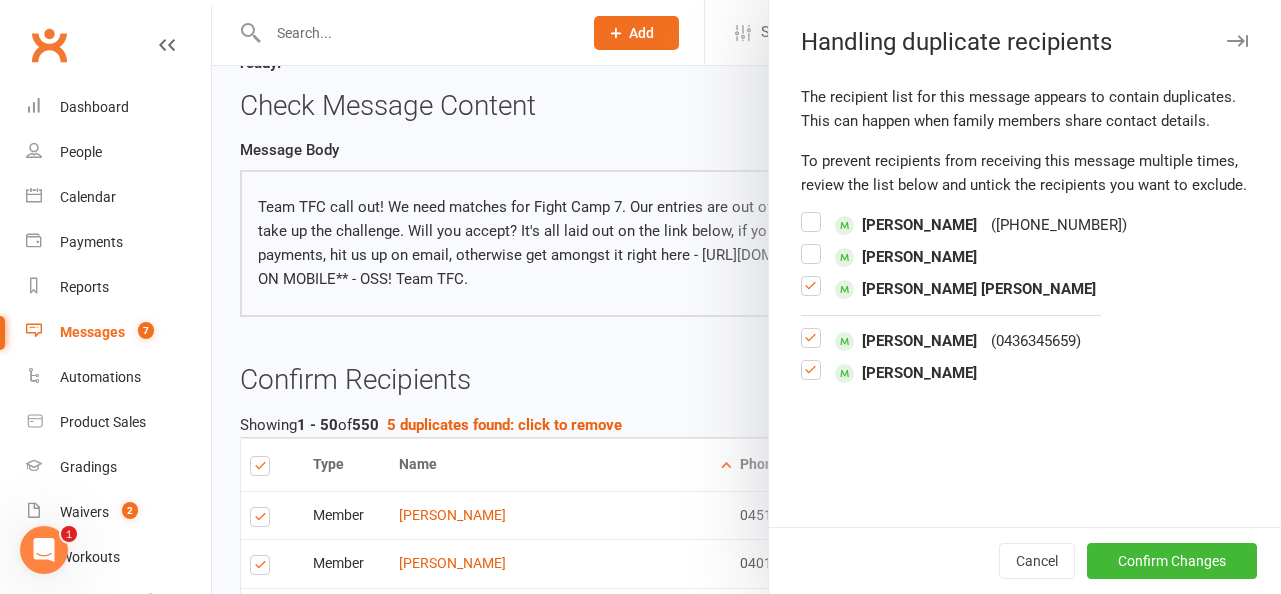 click at bounding box center (811, 294) 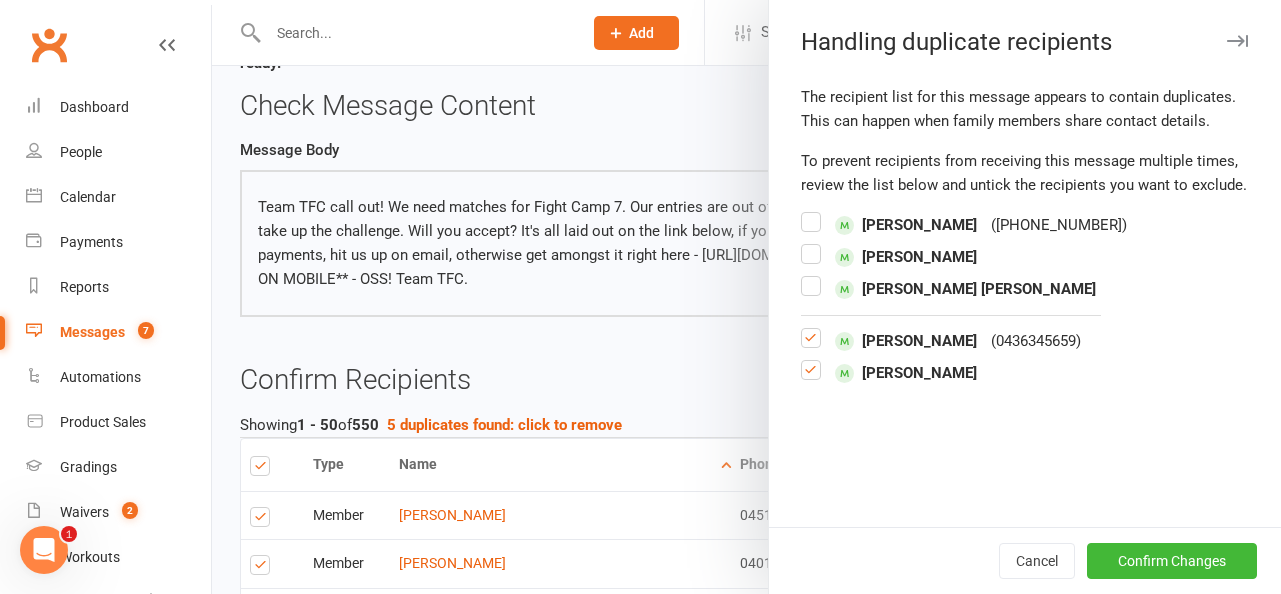 click at bounding box center (811, 341) 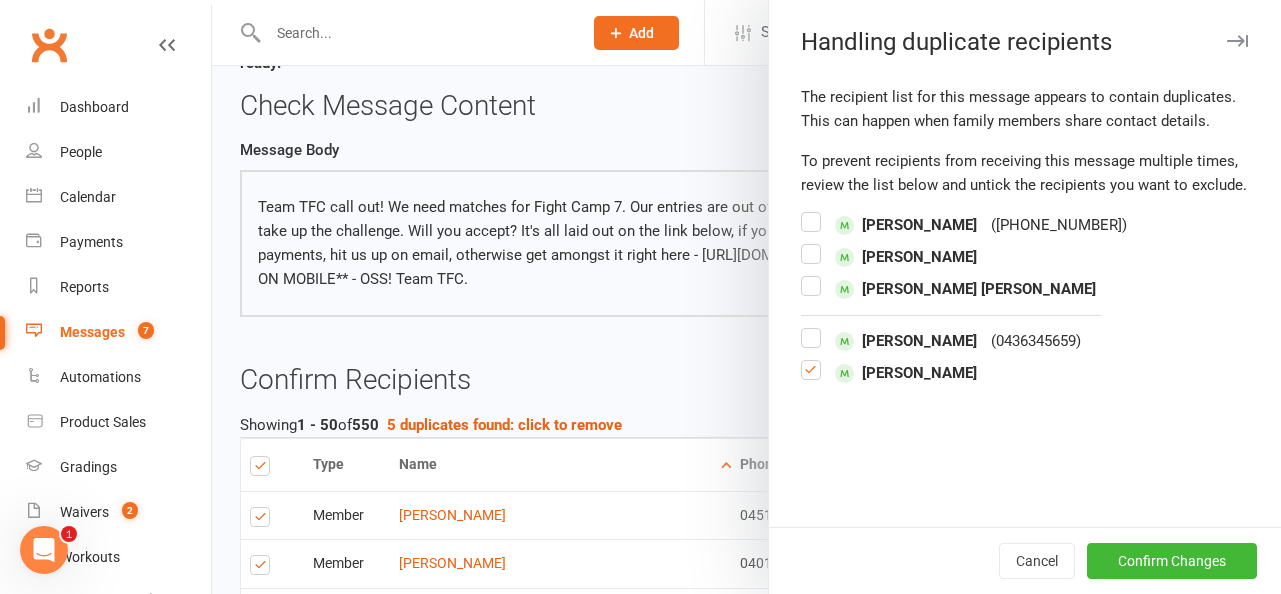click at bounding box center (811, 378) 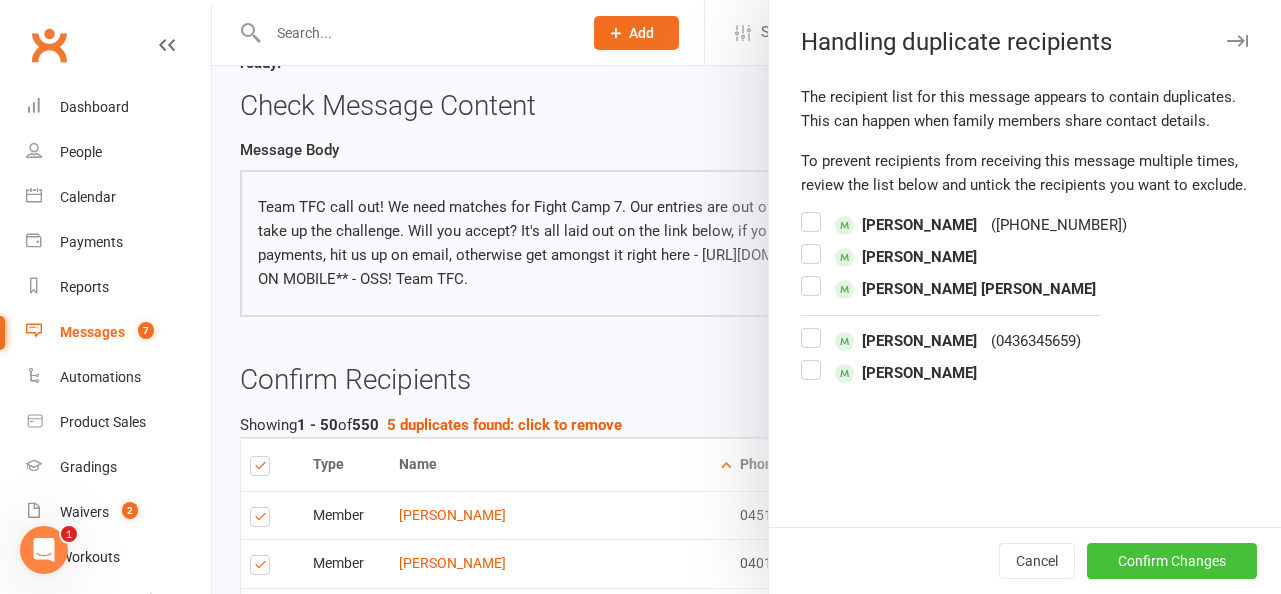 click on "Confirm Changes" at bounding box center [1172, 561] 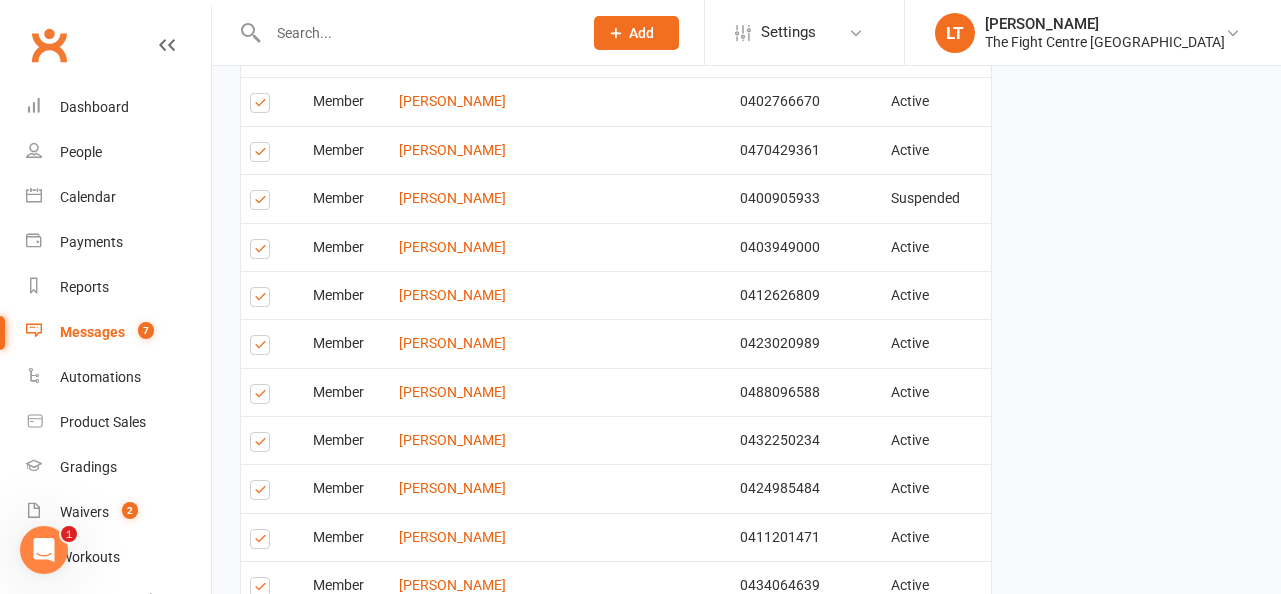 scroll, scrollTop: 2629, scrollLeft: 0, axis: vertical 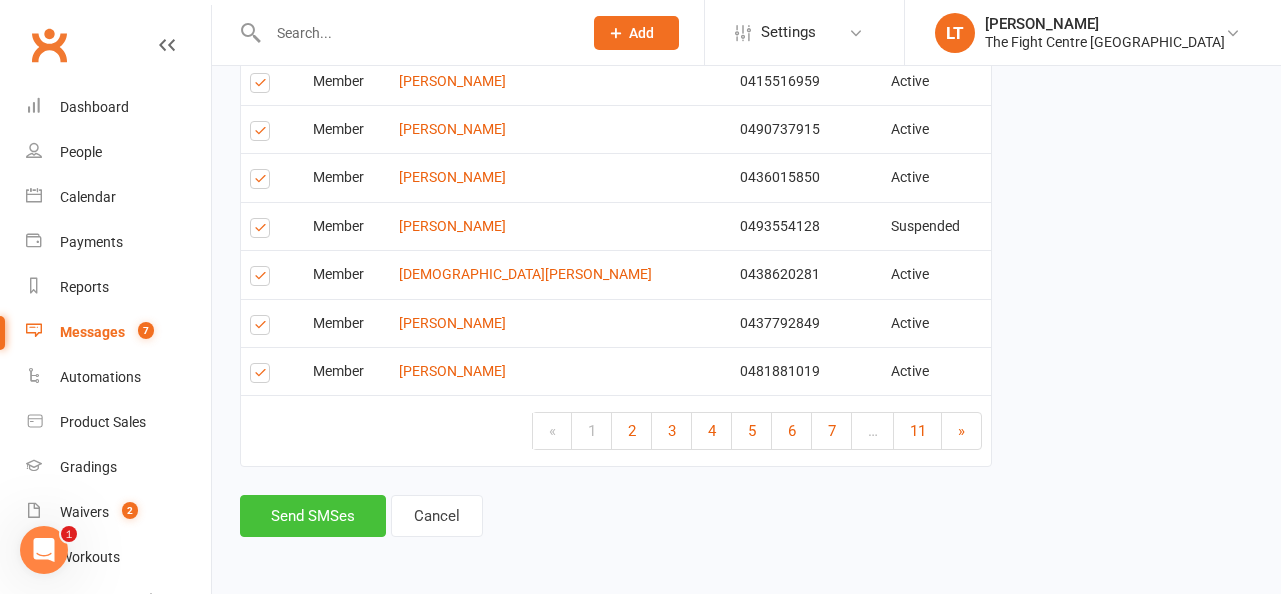 click on "Send SMSes" at bounding box center (313, 516) 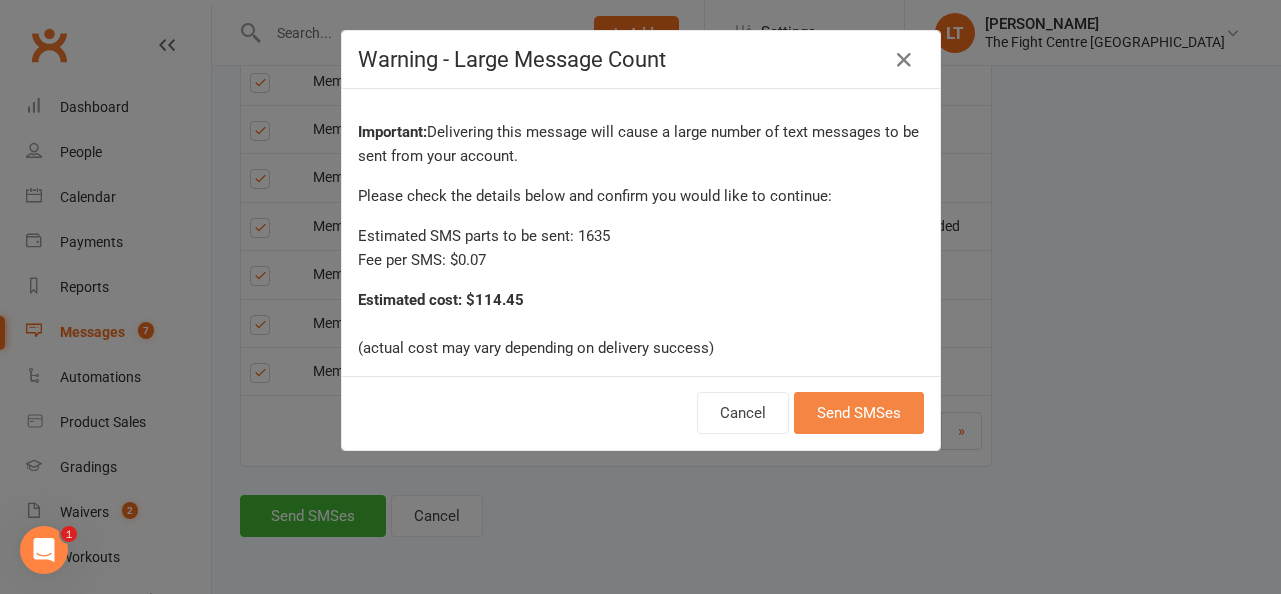 click on "Send SMSes" at bounding box center (859, 413) 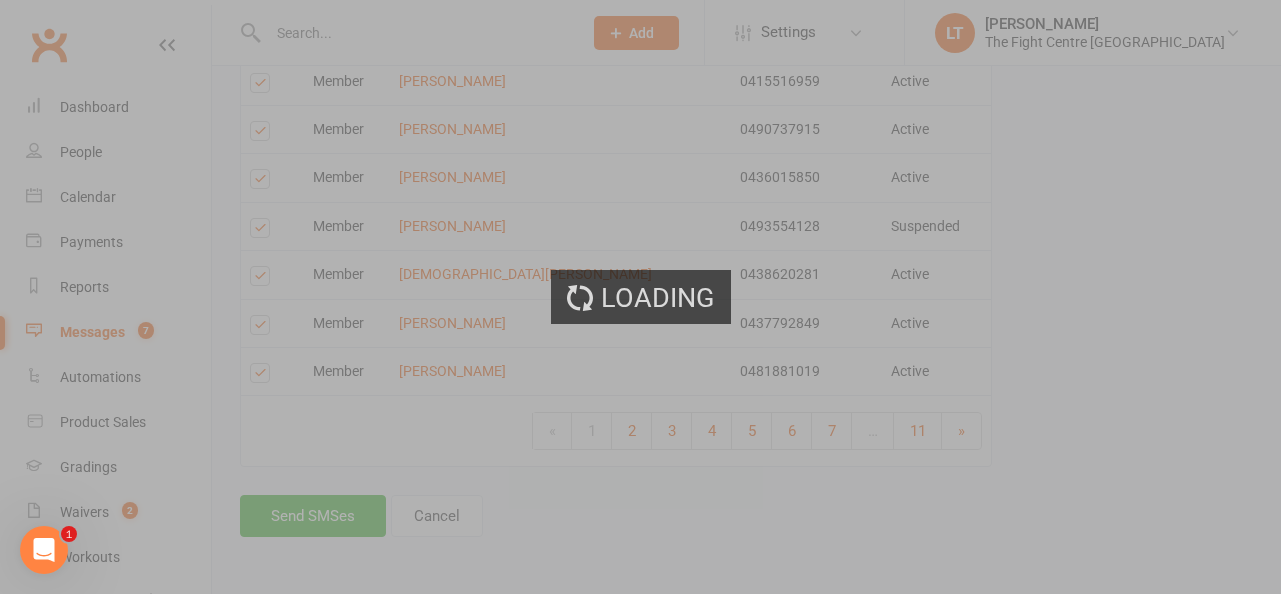 scroll, scrollTop: 2614, scrollLeft: 0, axis: vertical 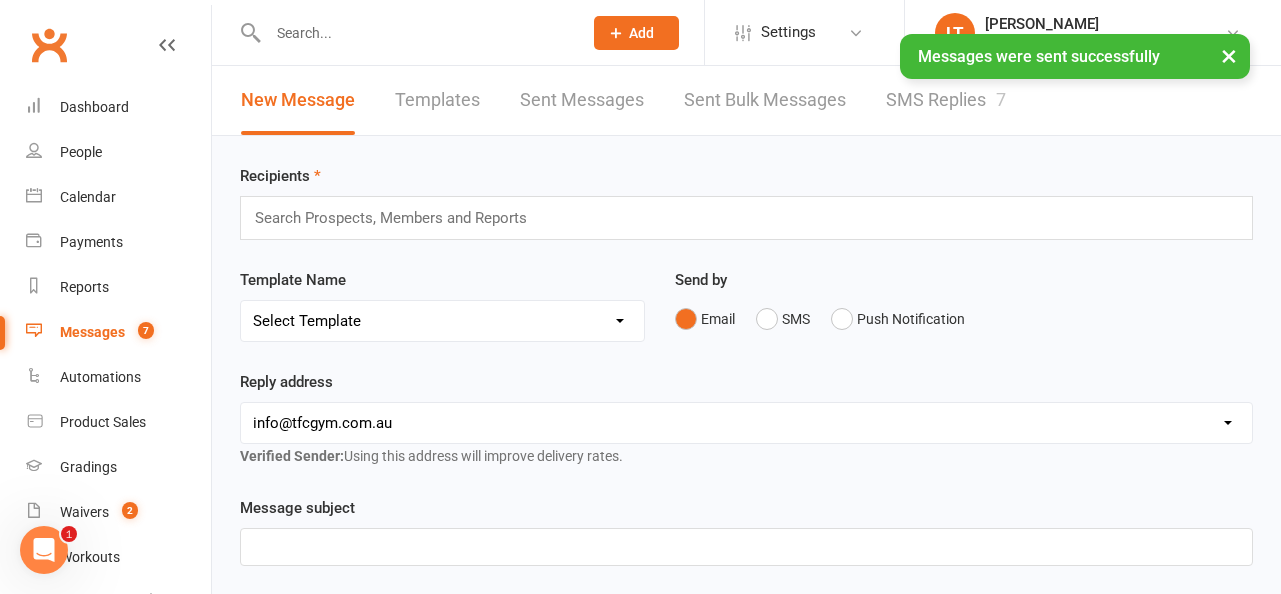 click on "×" at bounding box center (1229, 55) 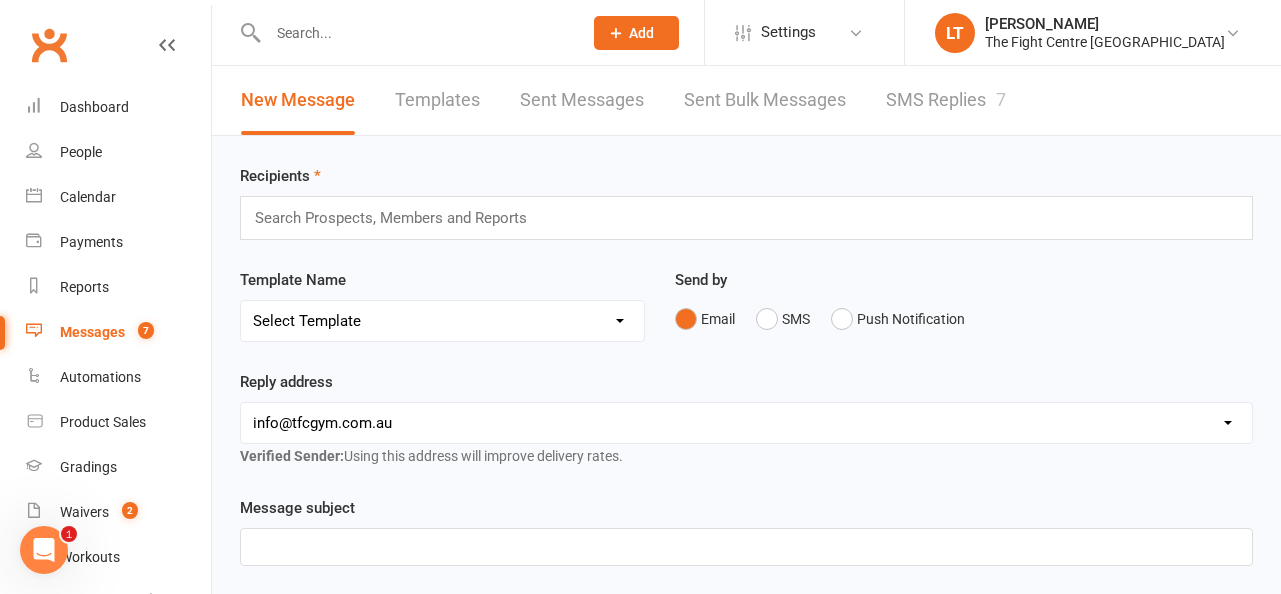 click on "Messages" at bounding box center [92, 332] 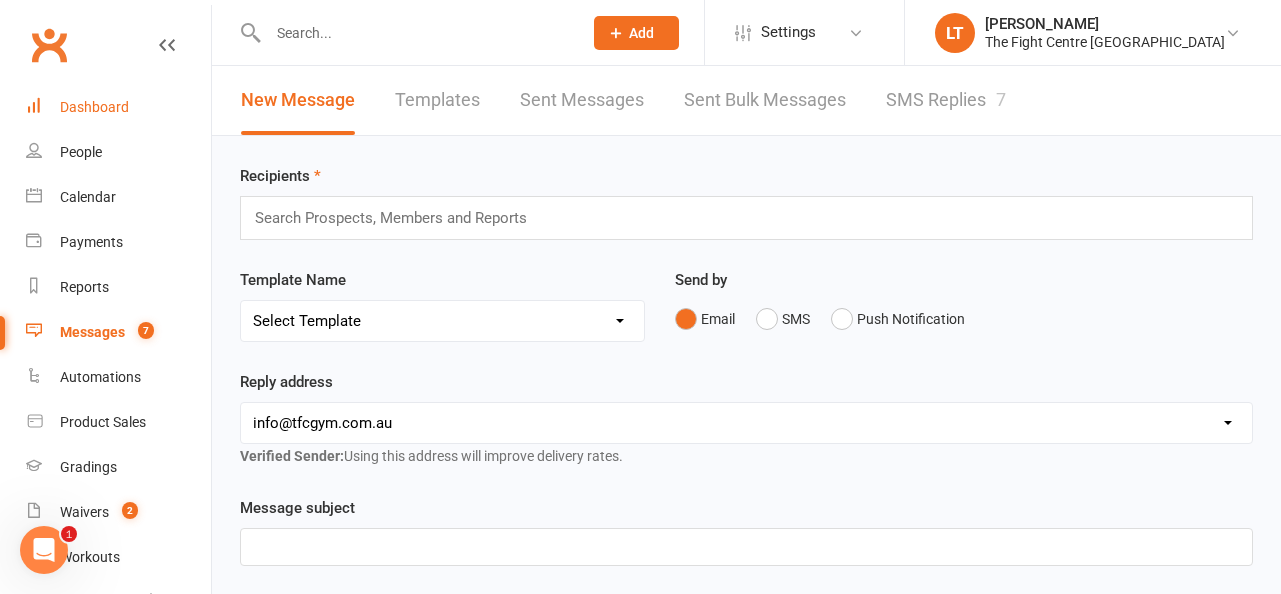 click on "Dashboard" at bounding box center [94, 107] 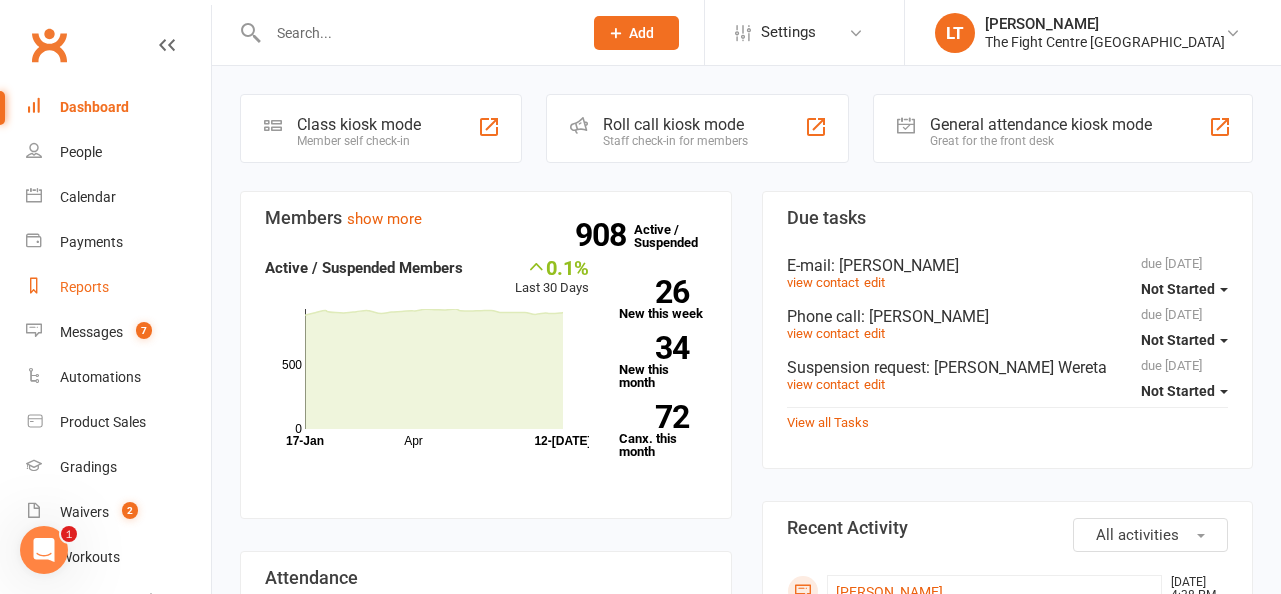 click on "Reports" at bounding box center [118, 287] 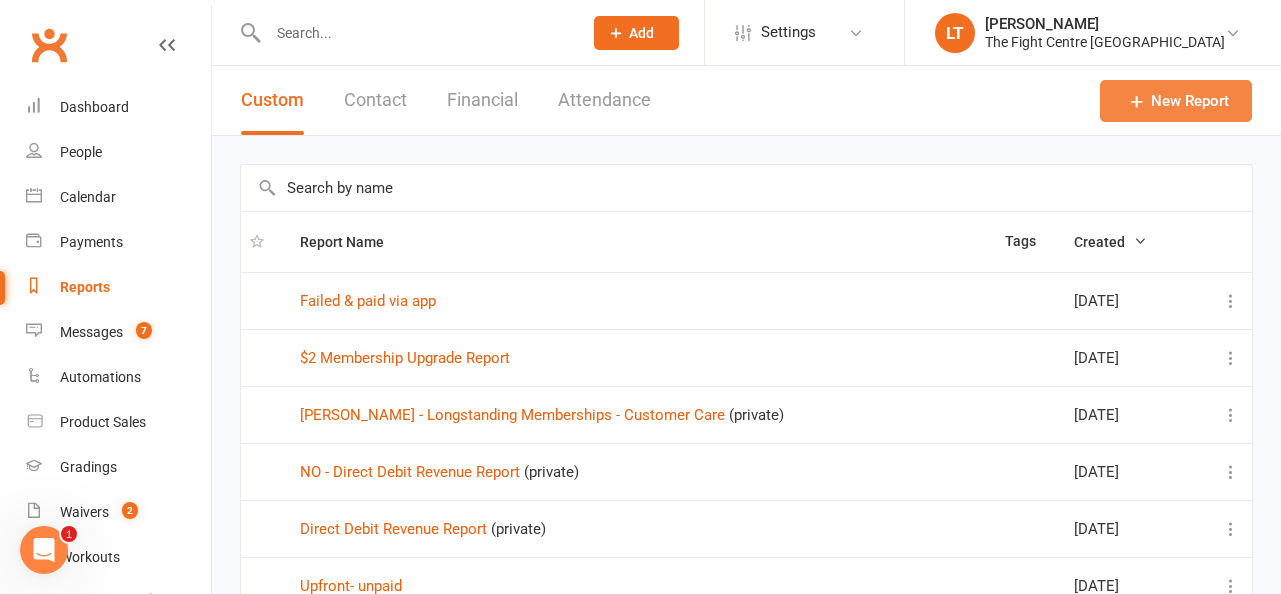 click on "New Report" at bounding box center (1176, 101) 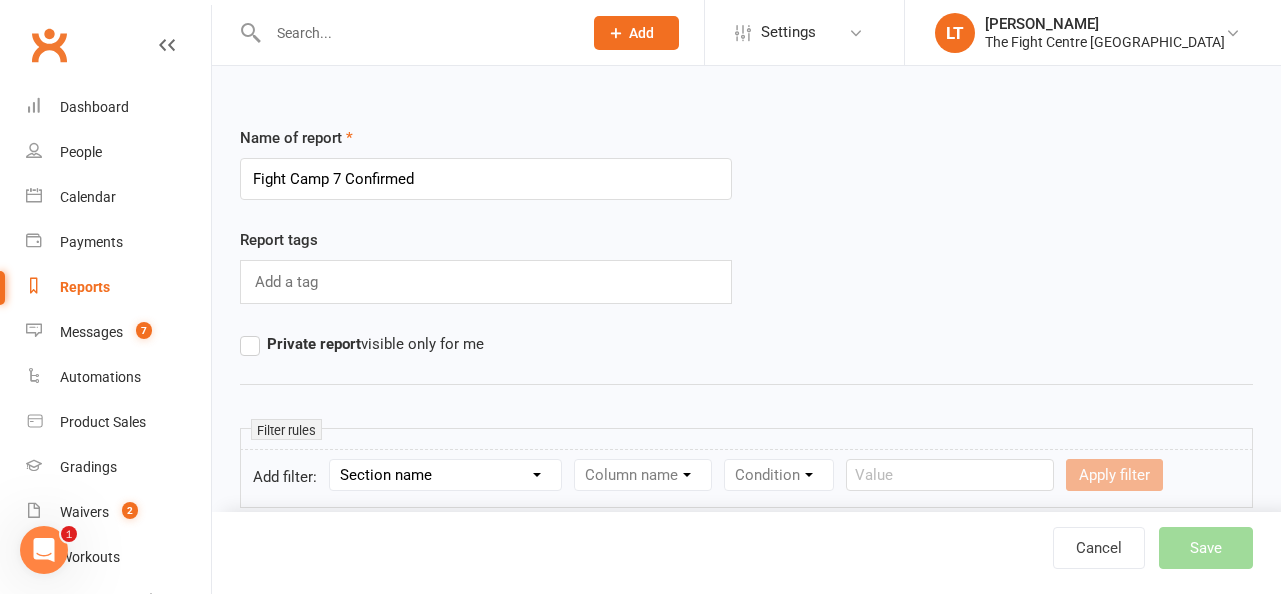 scroll, scrollTop: 265, scrollLeft: 0, axis: vertical 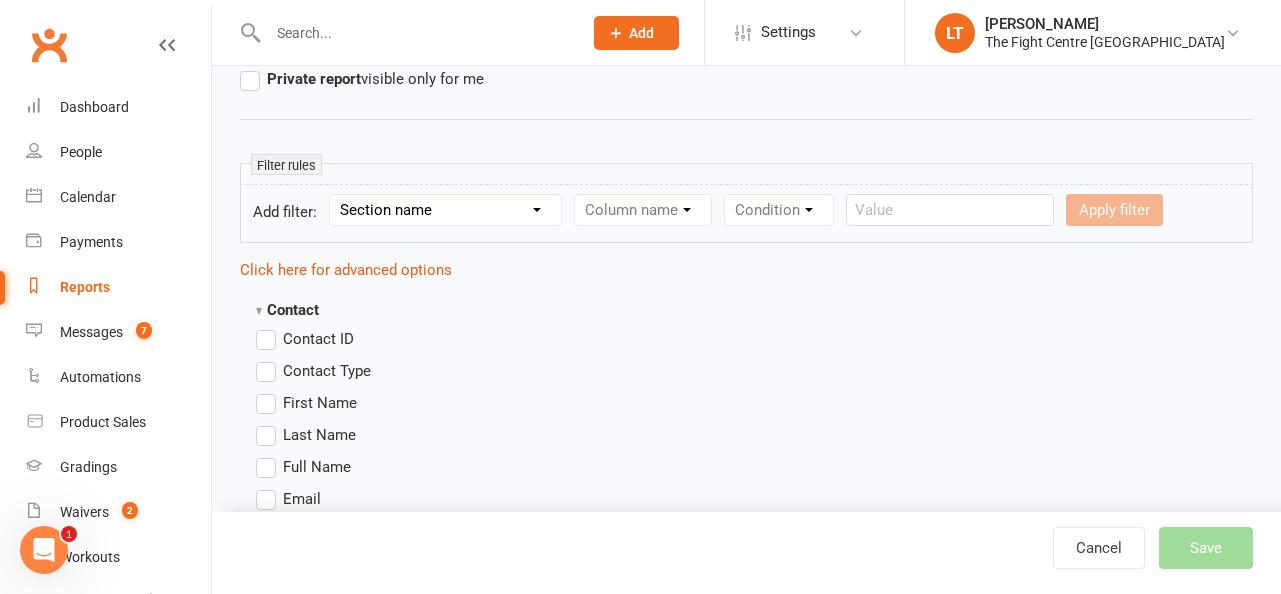 type on "Fight Camp 7 Confirmed" 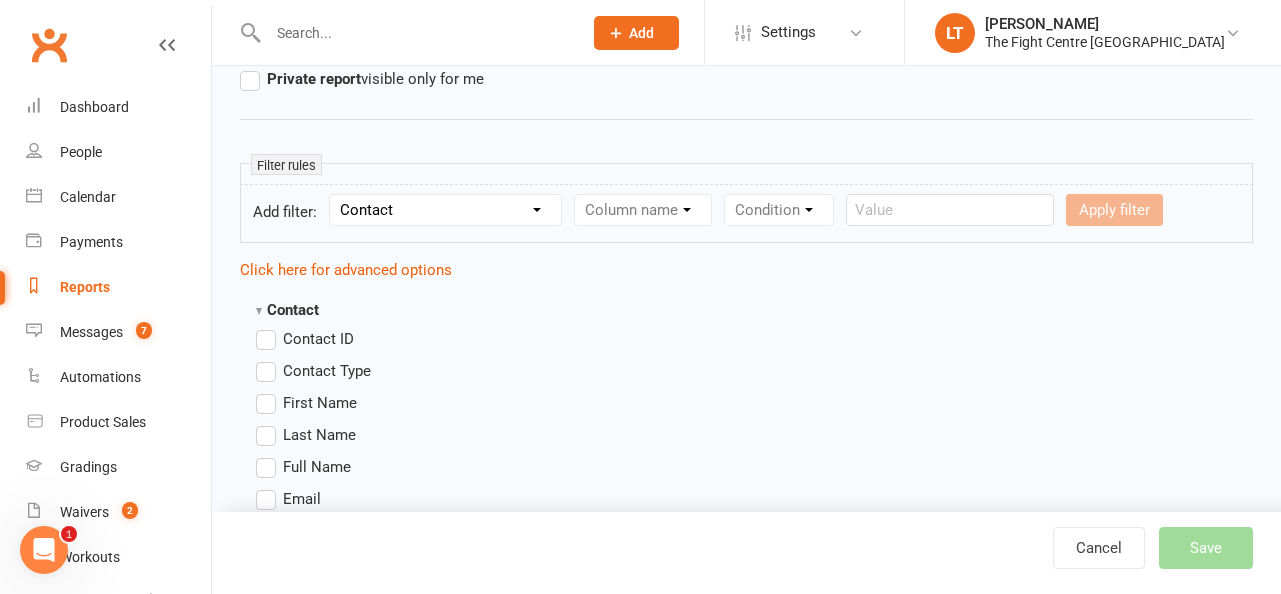 click on "Column name" at bounding box center (643, 210) 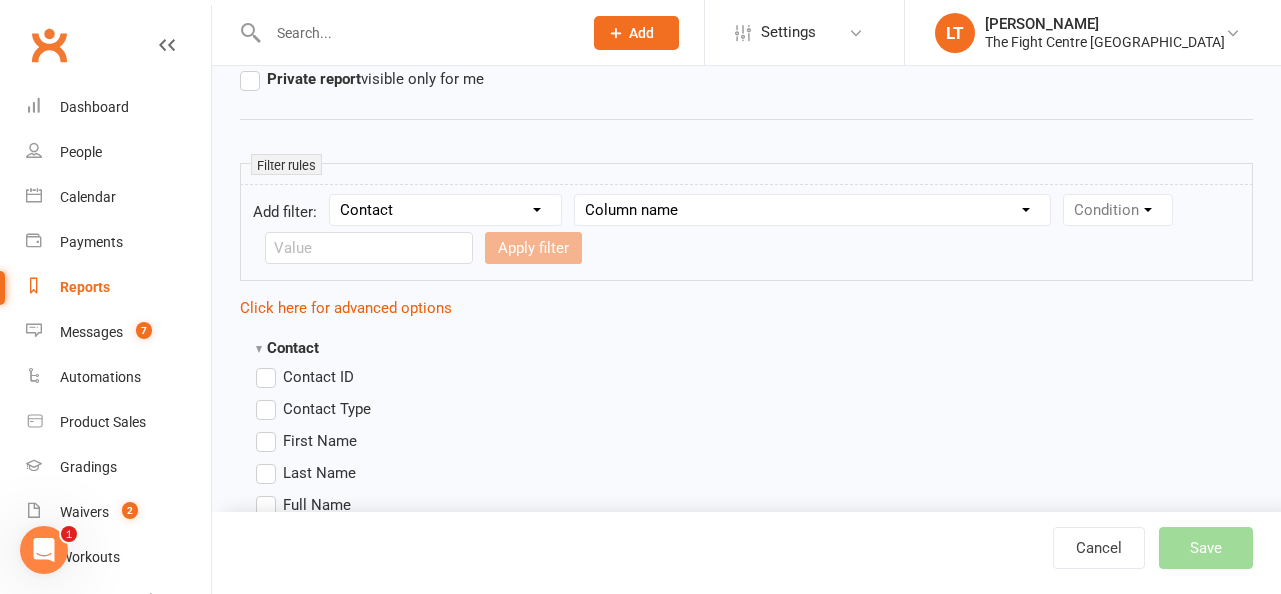 click on "Section name Contact Attendance Aggregate Payment Booking Waitlist Attendees Cancelled Bookings Late-cancelled Bookings Aggregate Booking Communication Comms Recipients Membership Payment Mobile App Styles And Ranks Aggregate Styles And Ranks Grading Events Promotions Suspensions Signed Waivers Family Members Credit Vouchers Enrolled Automations Enrolled Workouts Public Tasks Waiver Answers Marketing Information Body Composition Key Demographics Fitness Goals Emergency Contact Details Trainer/Instructor" at bounding box center [445, 210] 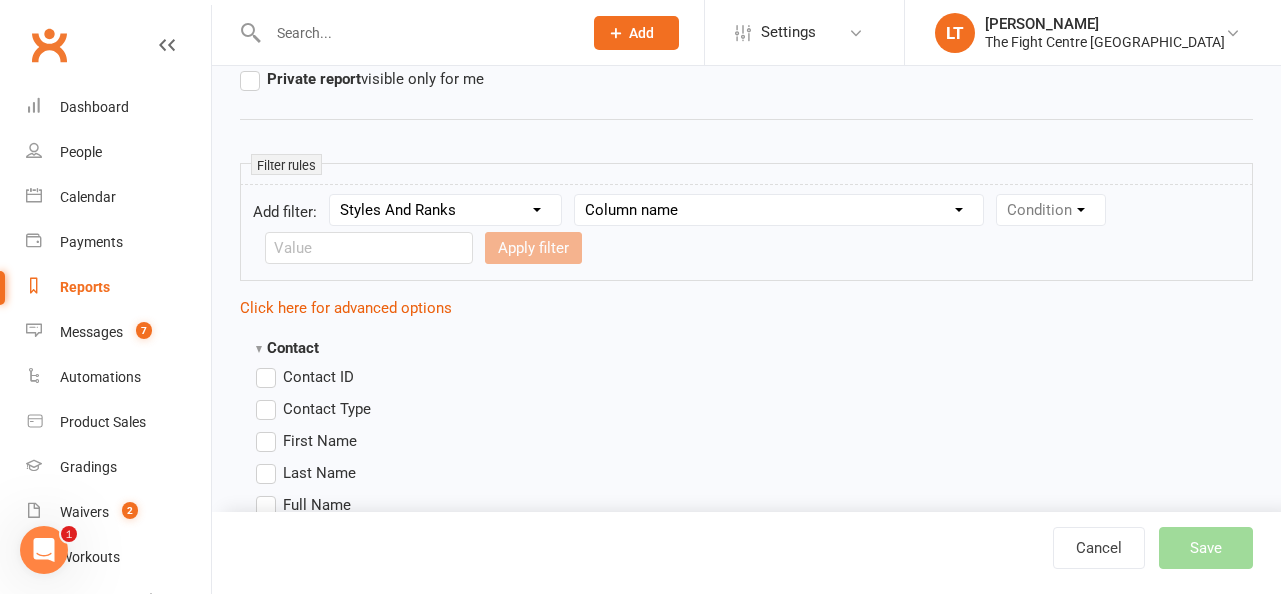 click on "Column name Style Current Rank Current Rank Position Next Rank Belt Size Active for Grading? Most Recent Promotion All Classes Attended Since Previous Promotion Style Classes Attended Since Previous Promotion Non-Style Classes Attended Since Previous Promotion Most Recent Style Attendance" at bounding box center [779, 210] 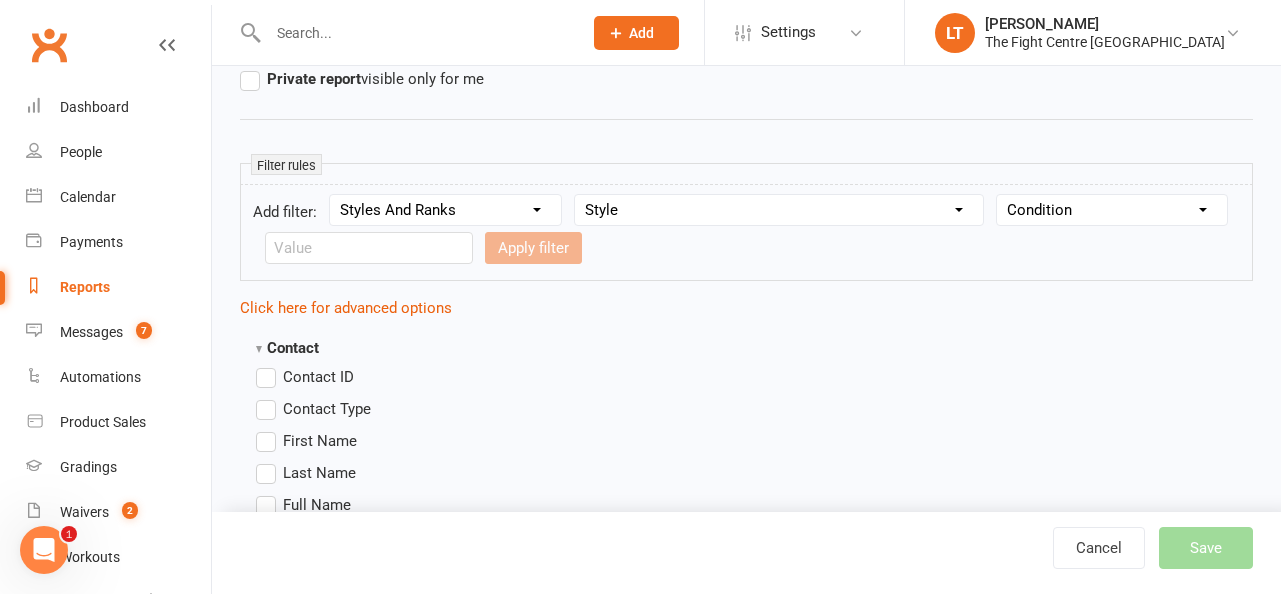 click on "Condition Equals Does not equal Contains Does not contain Is blank or does not contain Is blank Is not blank Before After" at bounding box center (1112, 210) 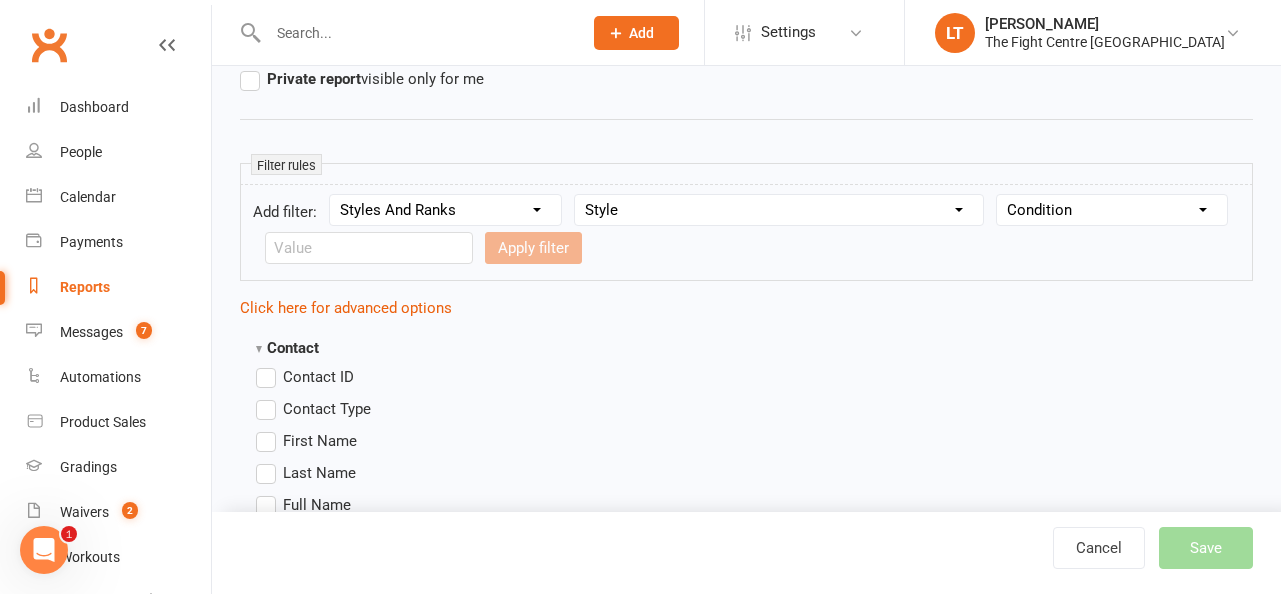 select on "2" 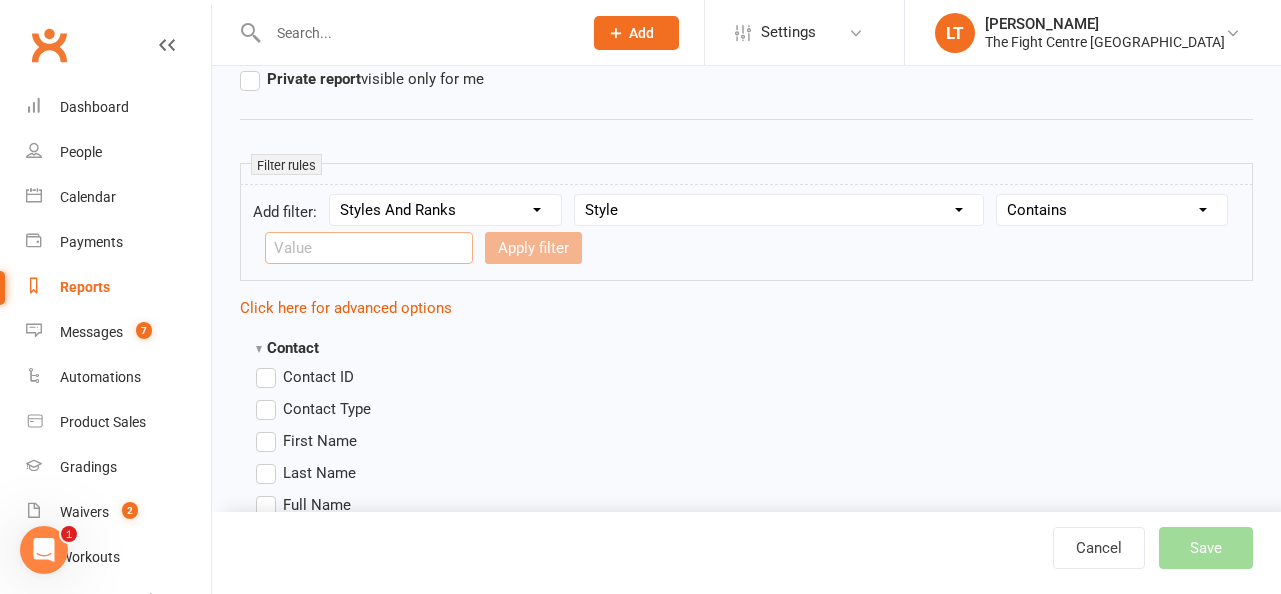 click at bounding box center [369, 248] 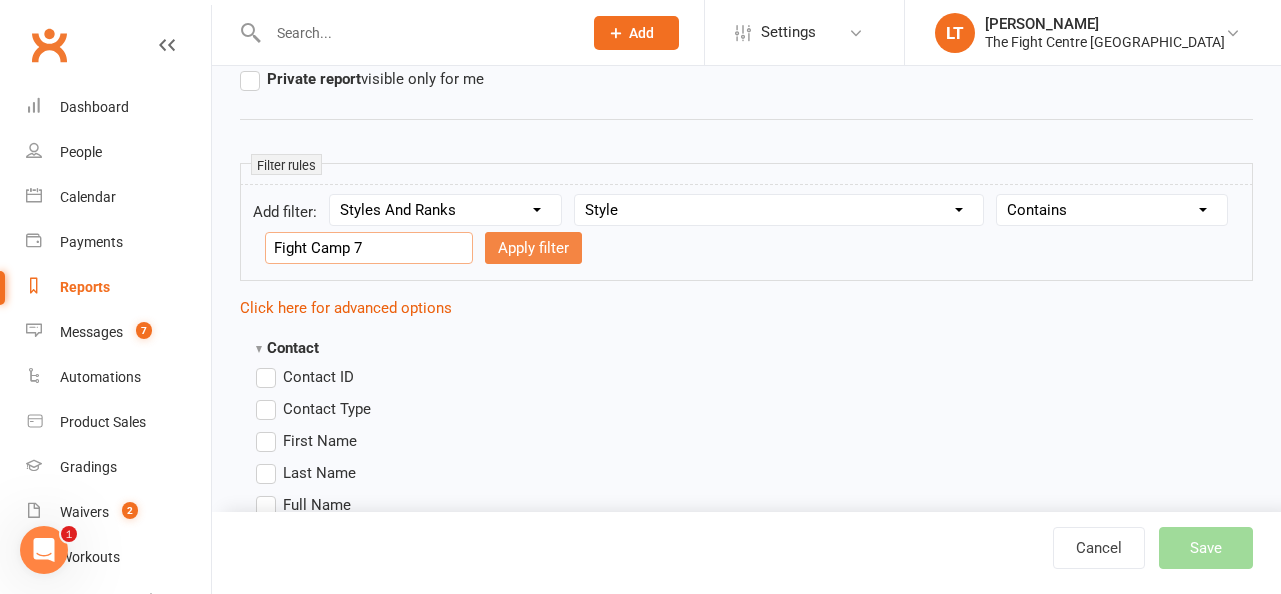type on "Fight Camp 7" 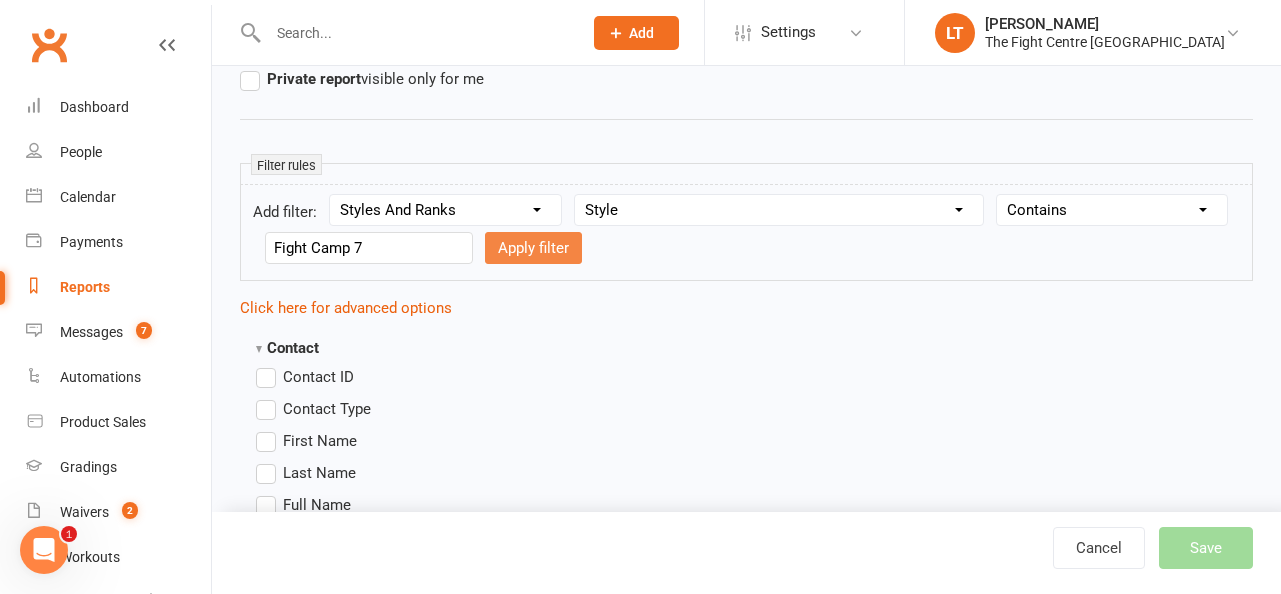 click on "Apply filter" at bounding box center [533, 248] 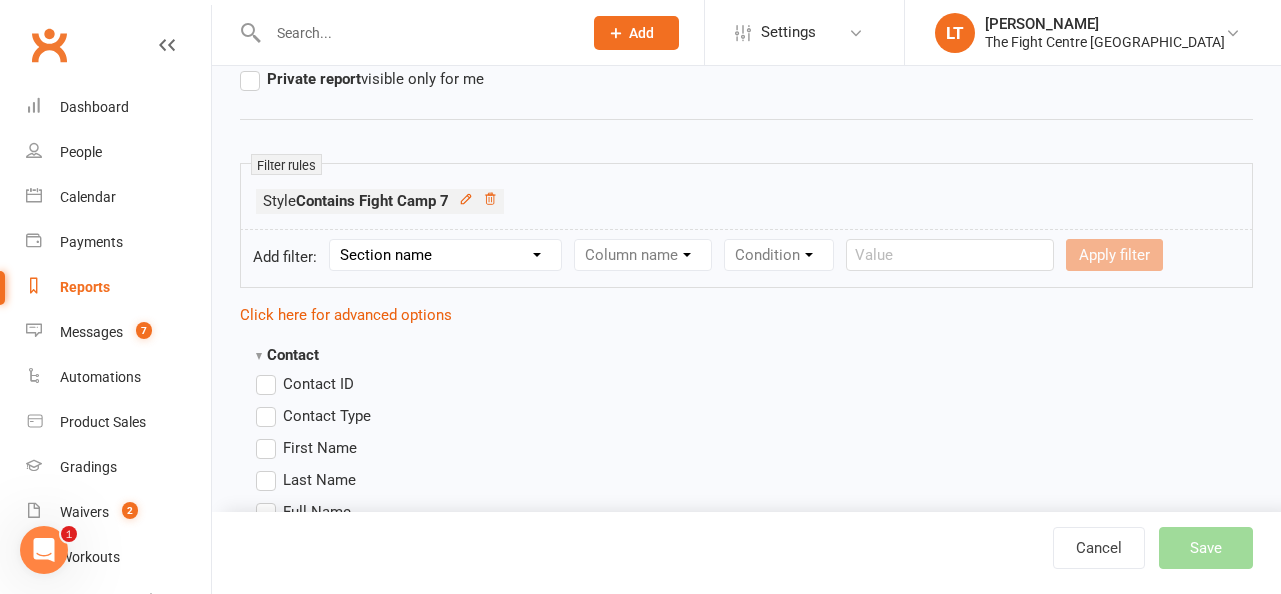 scroll, scrollTop: 354, scrollLeft: 0, axis: vertical 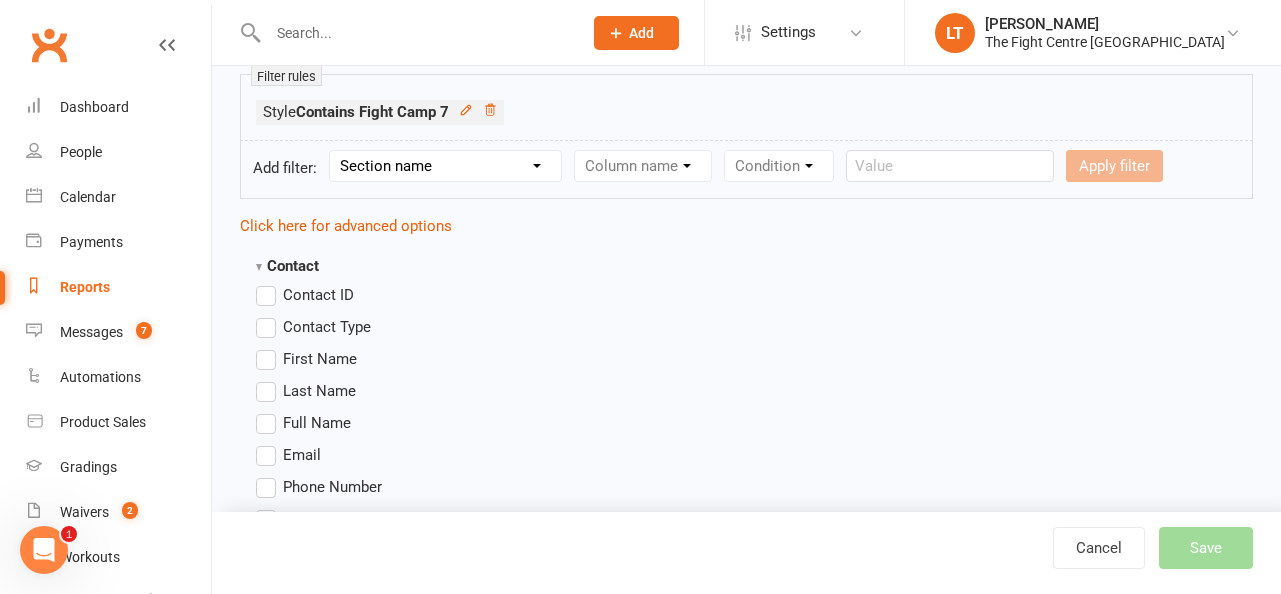 click on "First Name" at bounding box center (306, 359) 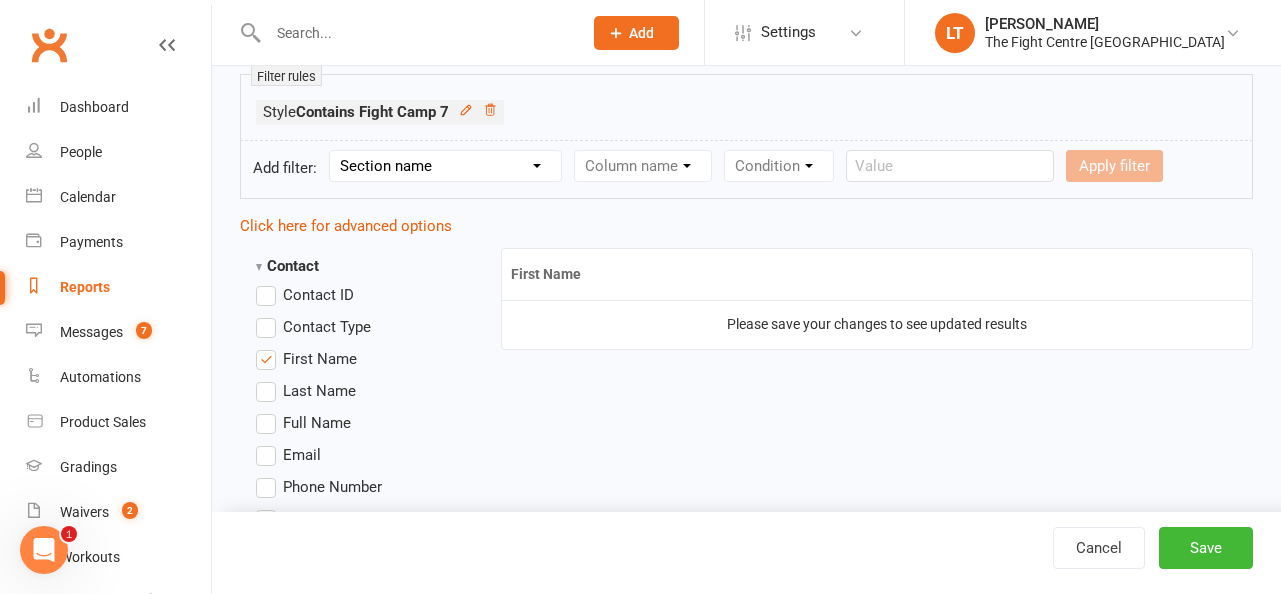 click on "Contact ID Contact Type First Name Last Name Full Name Email Phone Number Address (Full) Created First Activated Days since added to Clubworx Days since First Activated Days since Last Activated Status Previous Status (Prospects only) Prospect Status Last Changed Trial Status Member Number Date of Birth Age Next Birthday Birth Month Unsubscribed from Email Unsubscribed from SMS Owner Location Converted to Member Converted to NAC Wallet Details Credit Card Expires Source Related contacts exist? Related members exist? Related active members exist? Related prospects exist? Related non-attending contacts exist? Related non-attending contacts (with active memberships) exist? Parent(s) exist in Clubworx? Children exist in Clubworx? Profile picture attached? Credit balance Flagged? Flag Titles Call notes Has signed in to Member Portal? Last Member Portal sign-in Ezidebit Payer Reference Select all" at bounding box center (355, 1146) 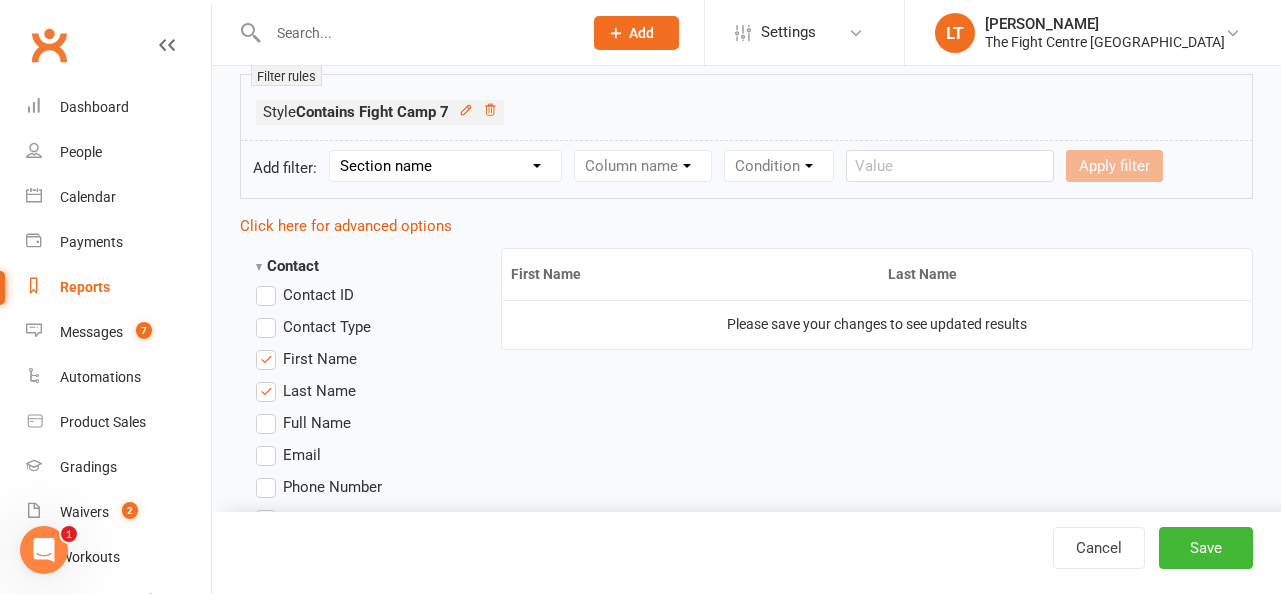 click on "Email" at bounding box center (288, 455) 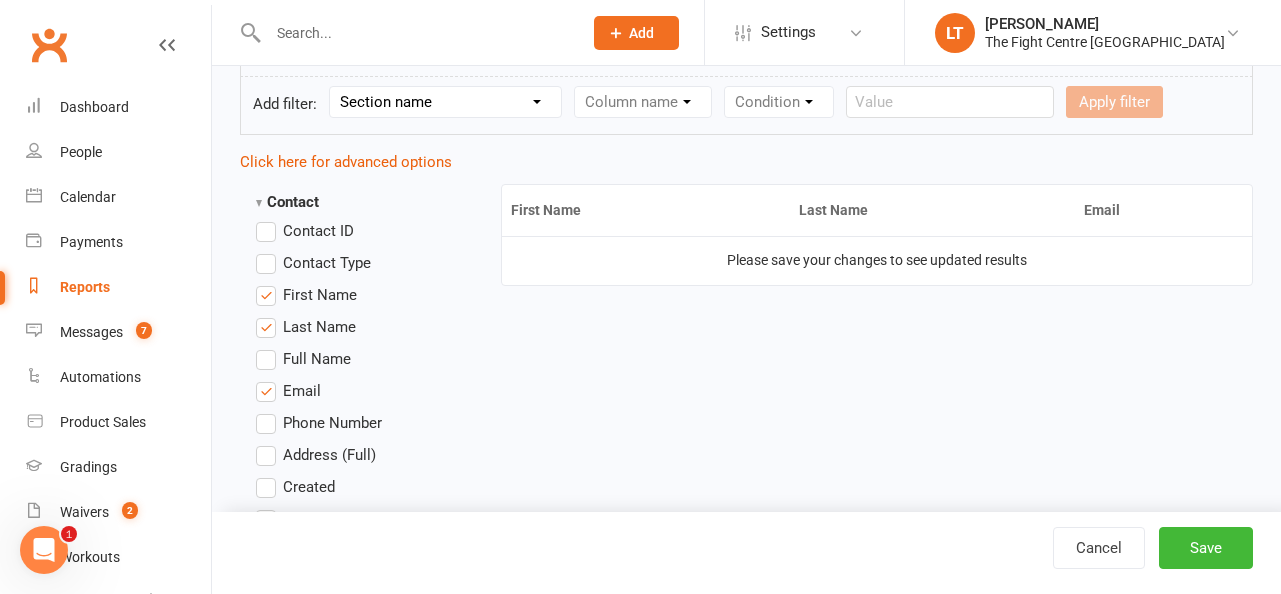 scroll, scrollTop: 433, scrollLeft: 0, axis: vertical 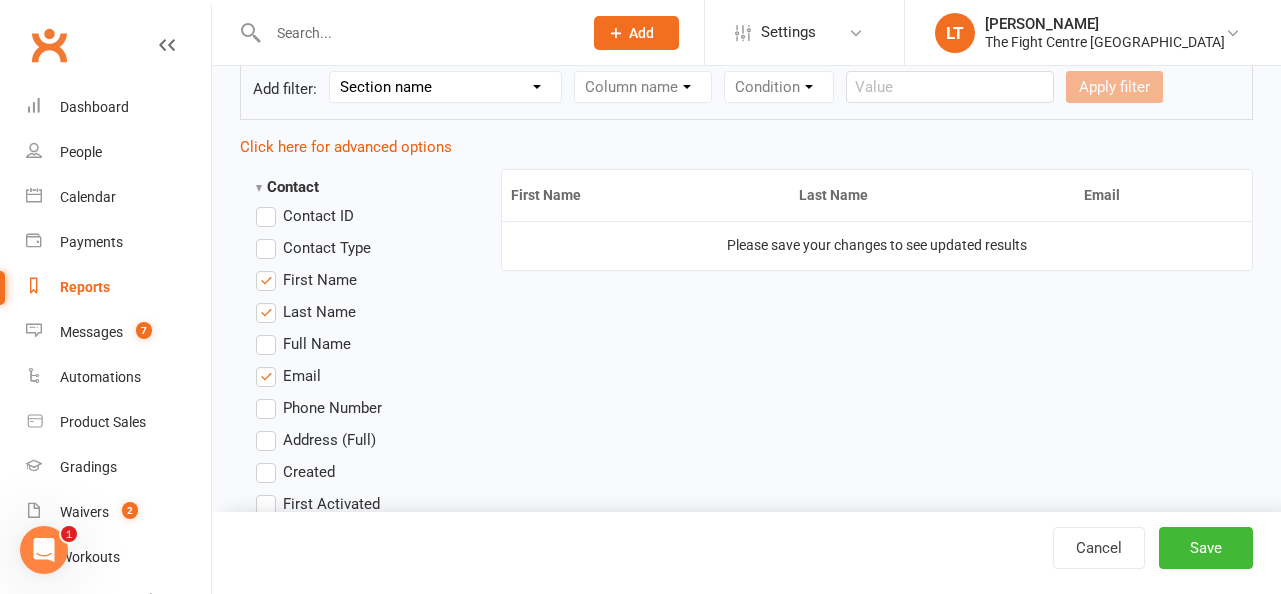 click on "Phone Number" at bounding box center [319, 408] 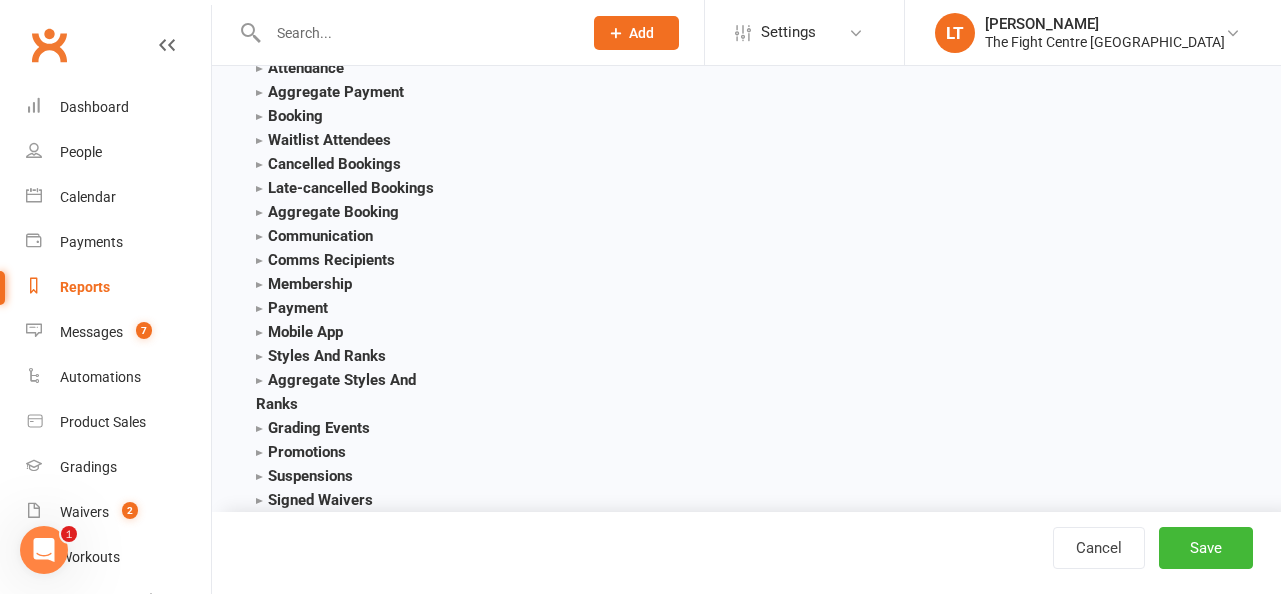 scroll, scrollTop: 2142, scrollLeft: 0, axis: vertical 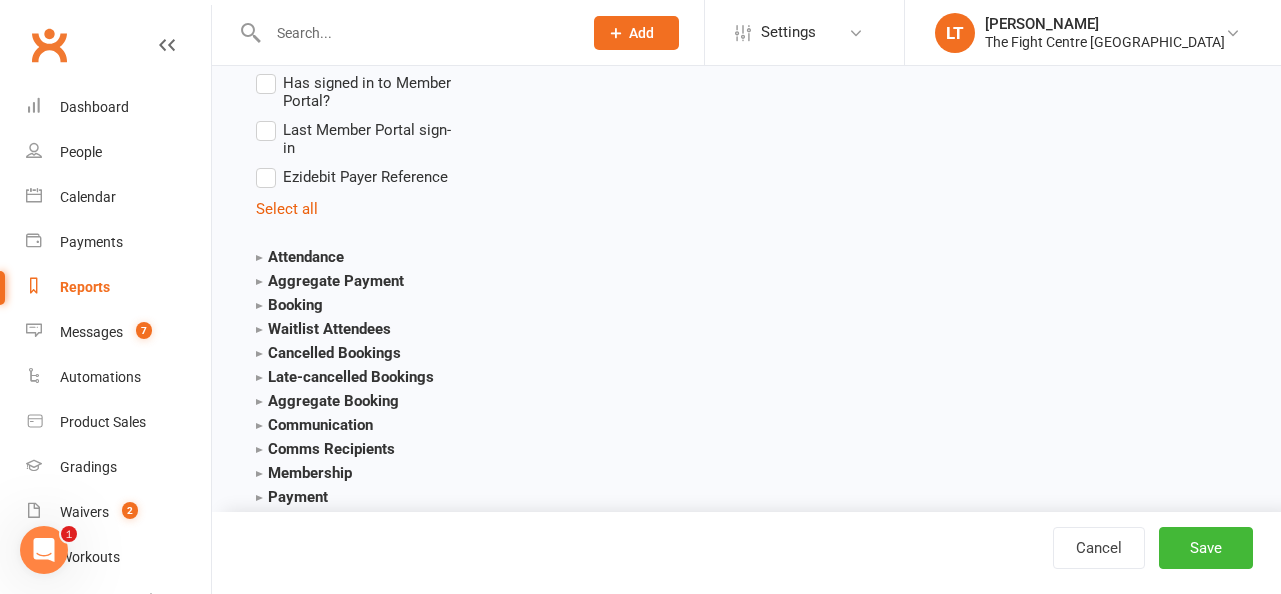 click on "Attendance" at bounding box center (300, 257) 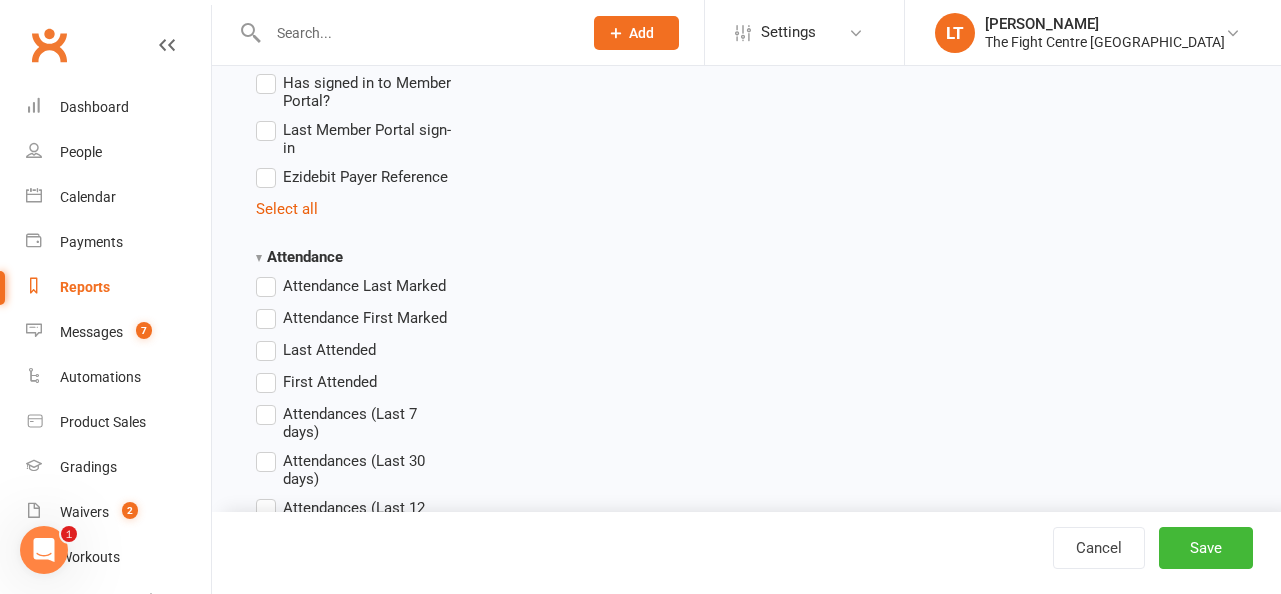 click on "Attendances (Last 7 days)" at bounding box center (355, 421) 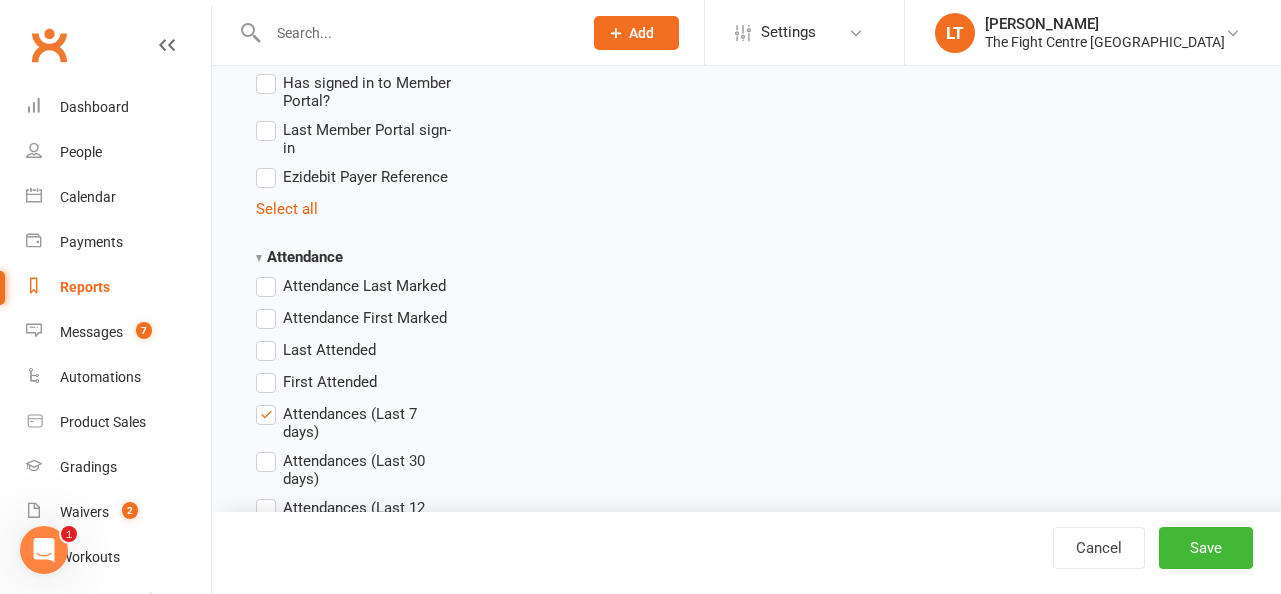 click on "Attendances (Last 30 days)" at bounding box center (355, 468) 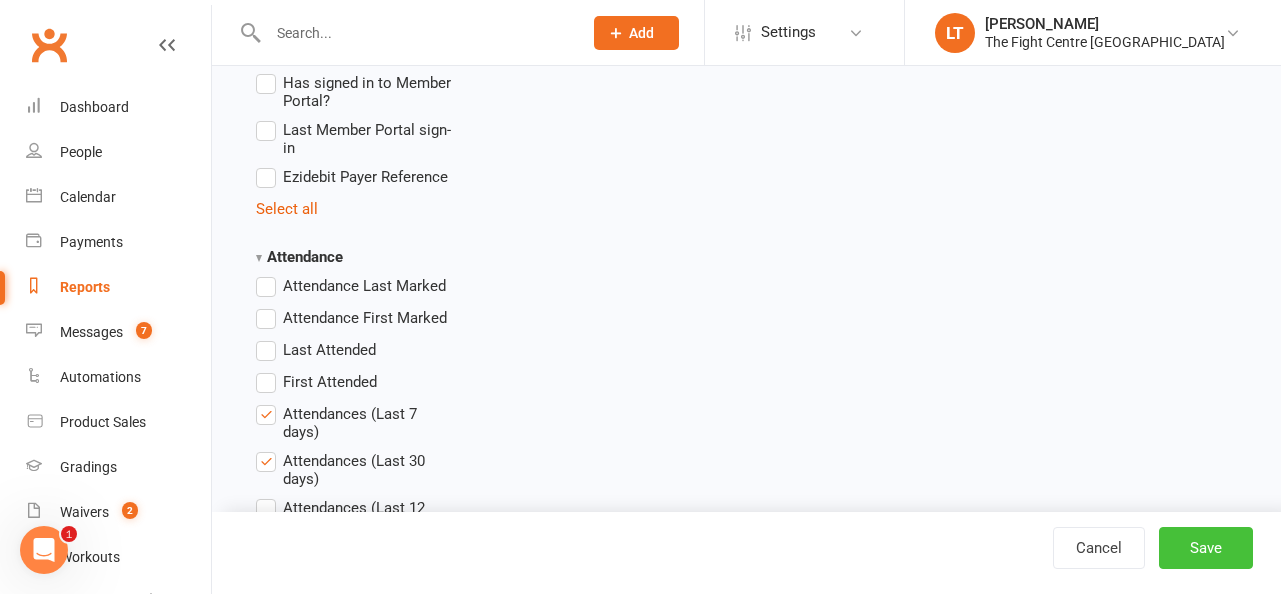 click on "Save" at bounding box center (1206, 548) 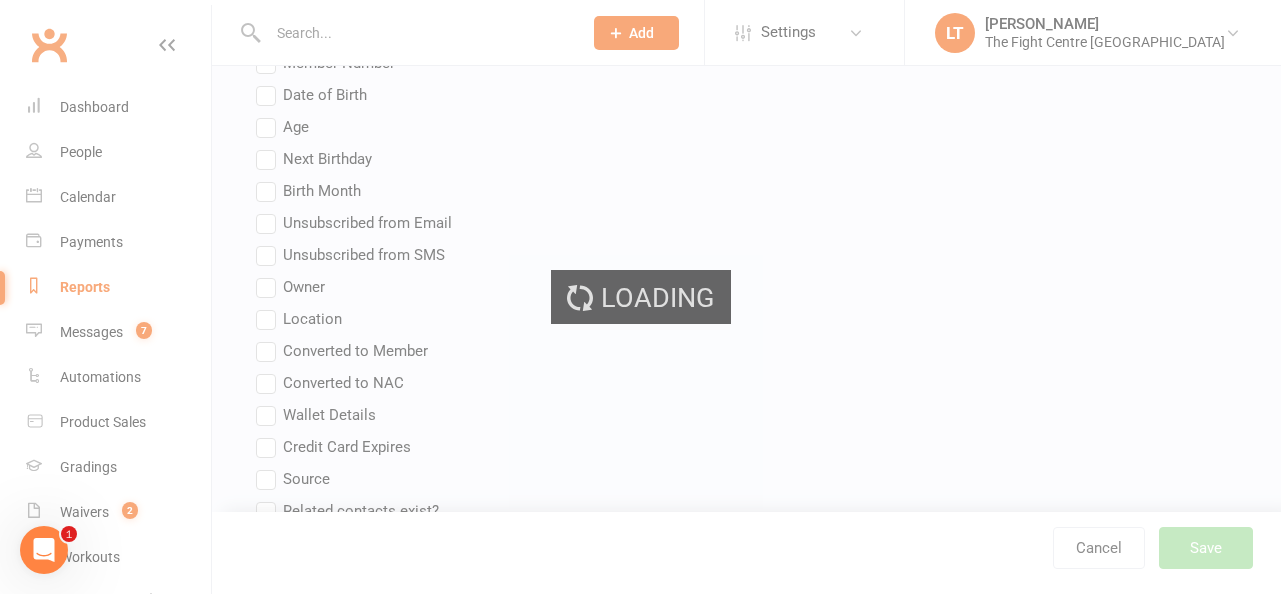 scroll, scrollTop: 1086, scrollLeft: 0, axis: vertical 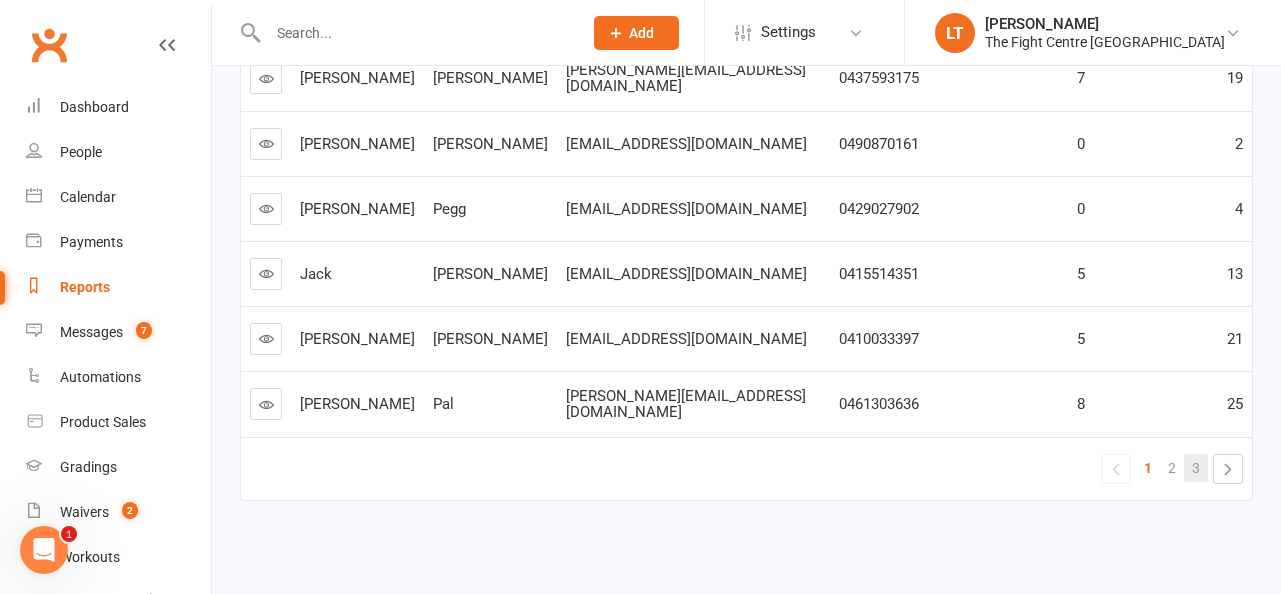 click on "3" at bounding box center (1196, 468) 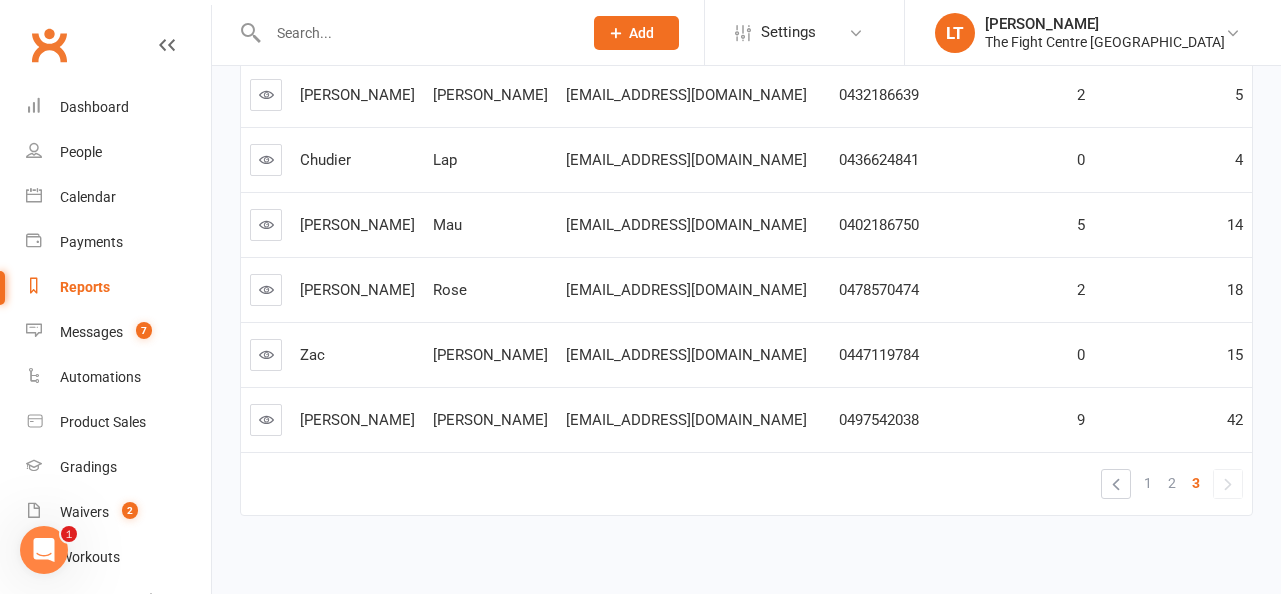 scroll, scrollTop: 0, scrollLeft: 0, axis: both 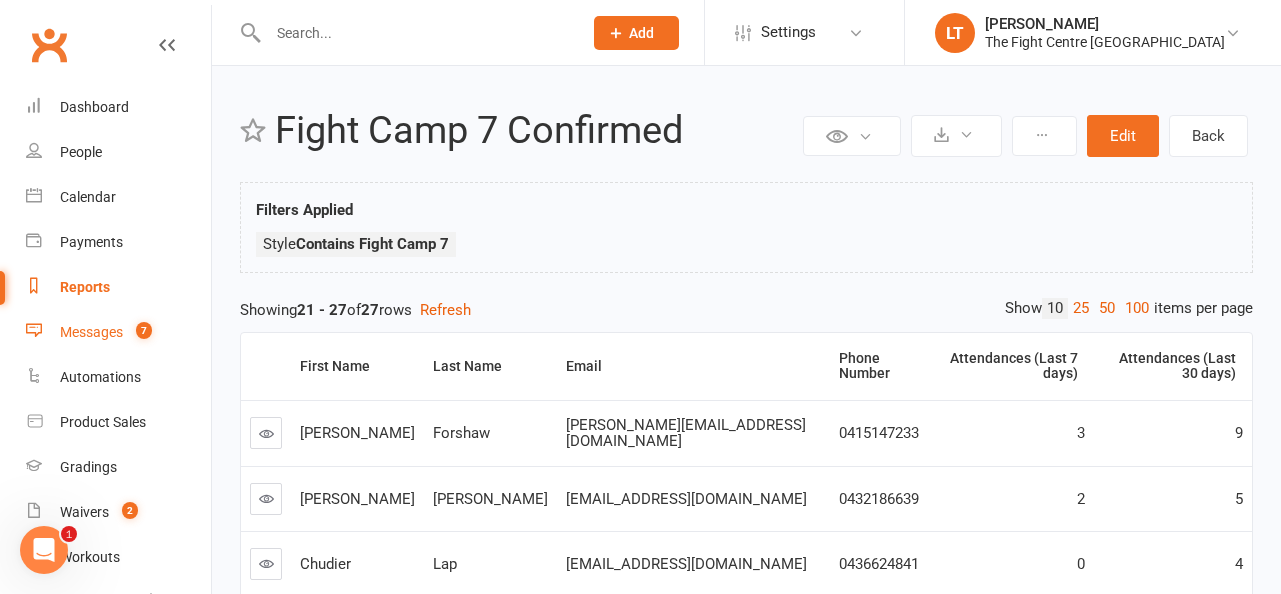 click on "Messages   7" at bounding box center [118, 332] 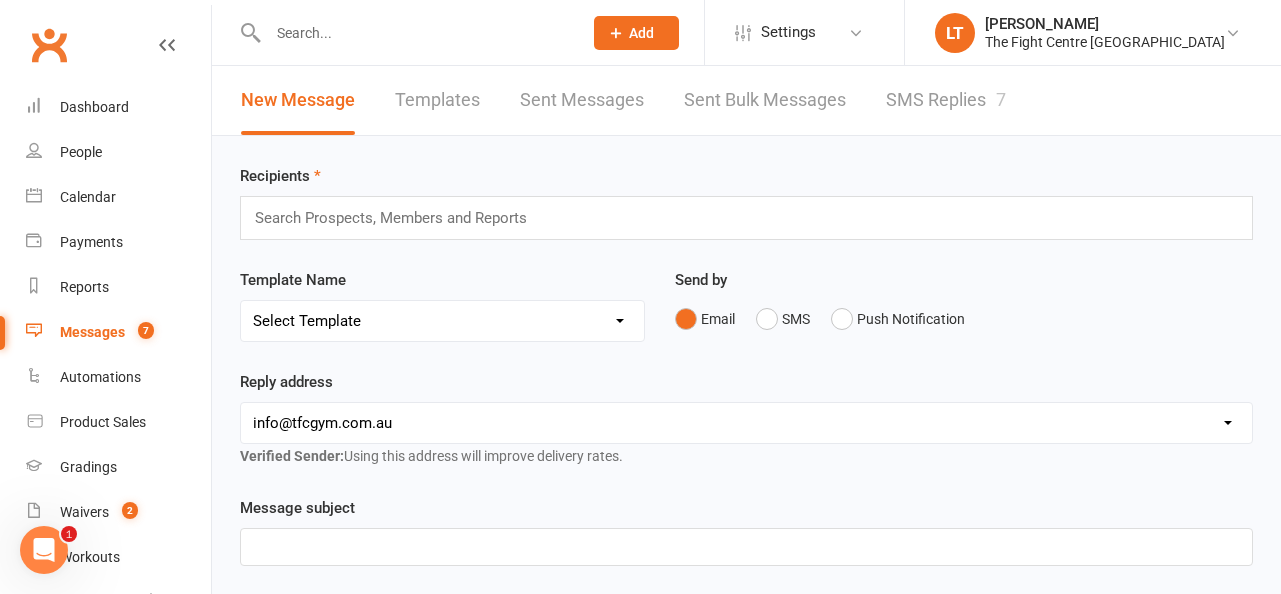 click on "Search Prospects, Members and Reports" at bounding box center [746, 218] 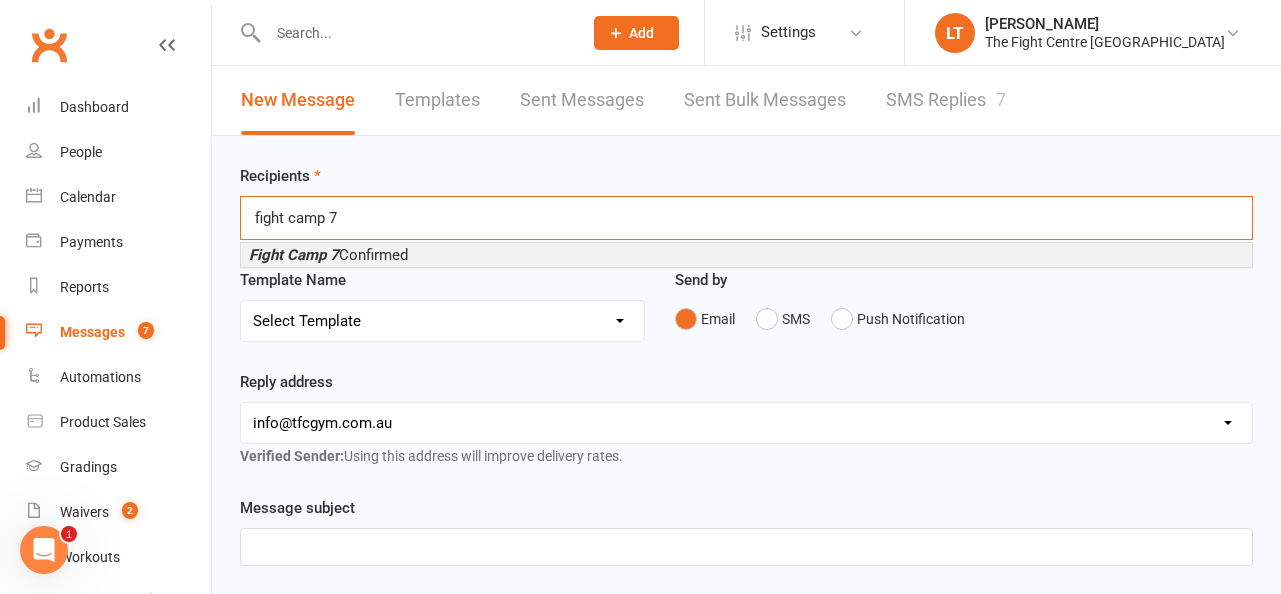 type on "fight camp 7" 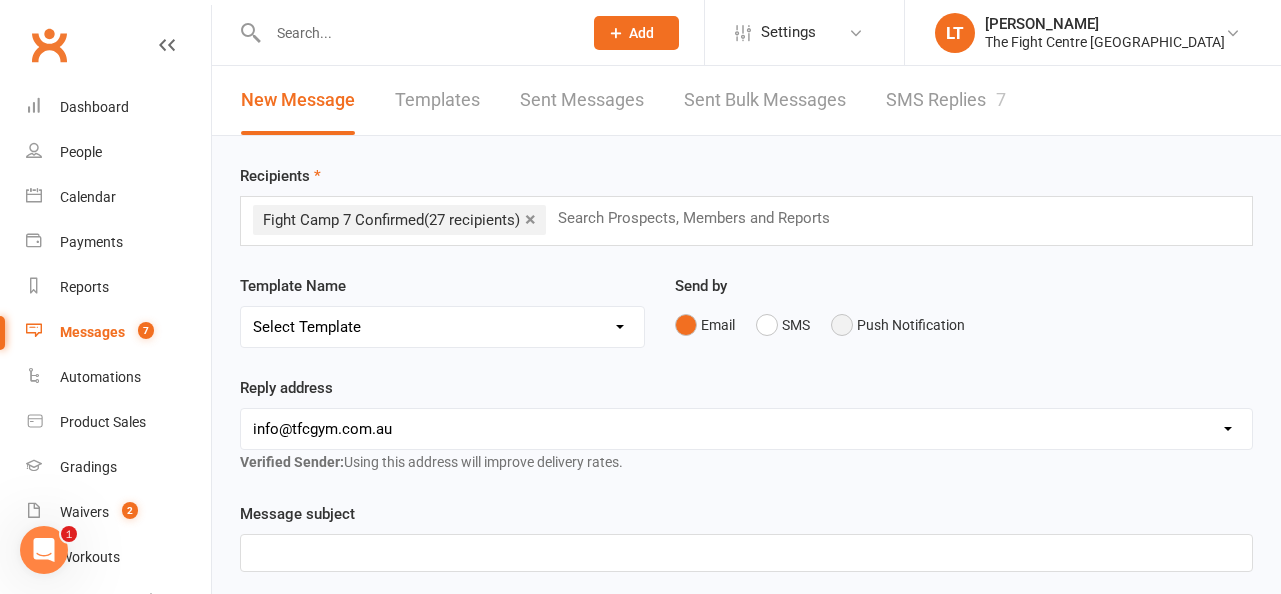 click on "Push Notification" at bounding box center [898, 325] 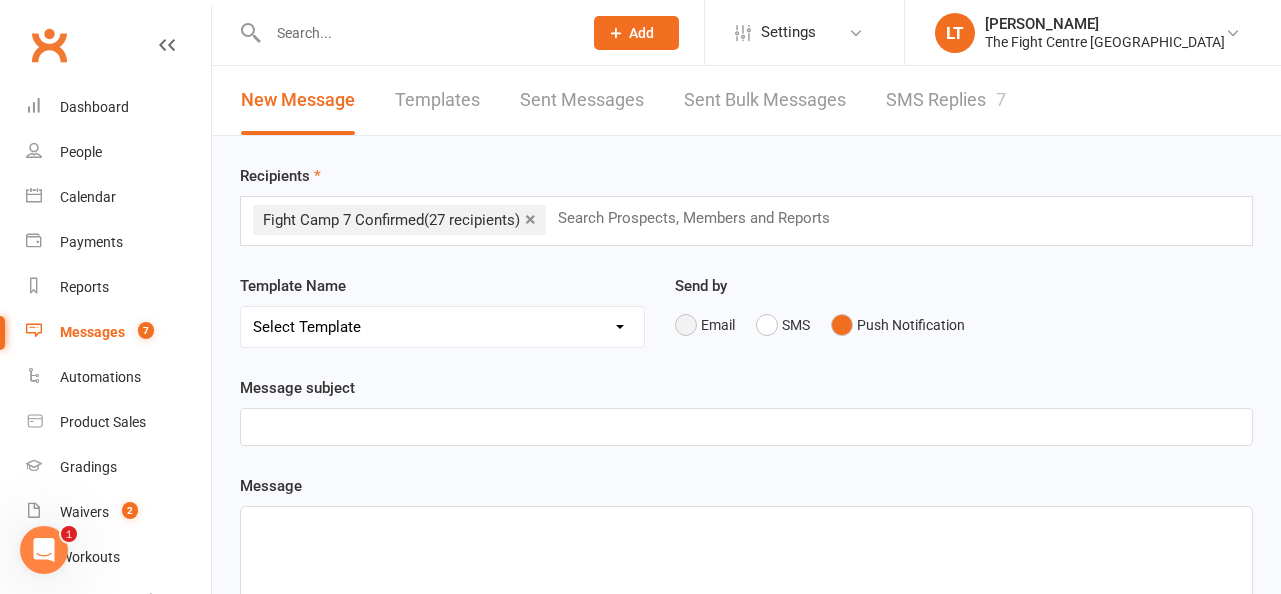 click on "Email" at bounding box center (705, 325) 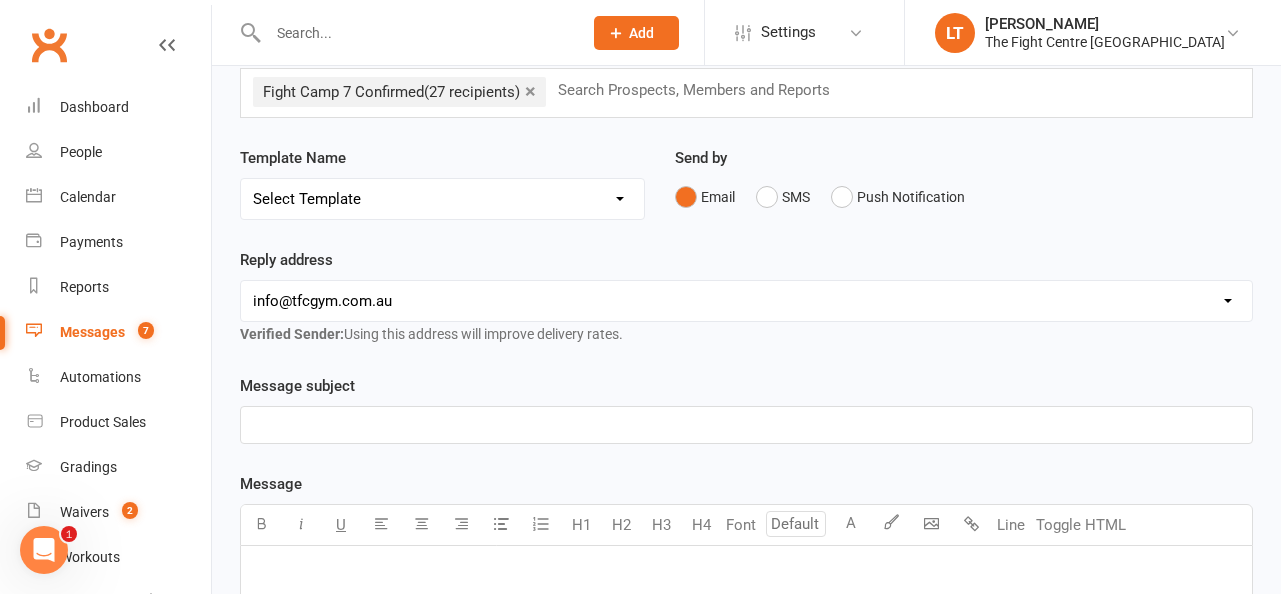 scroll, scrollTop: 136, scrollLeft: 0, axis: vertical 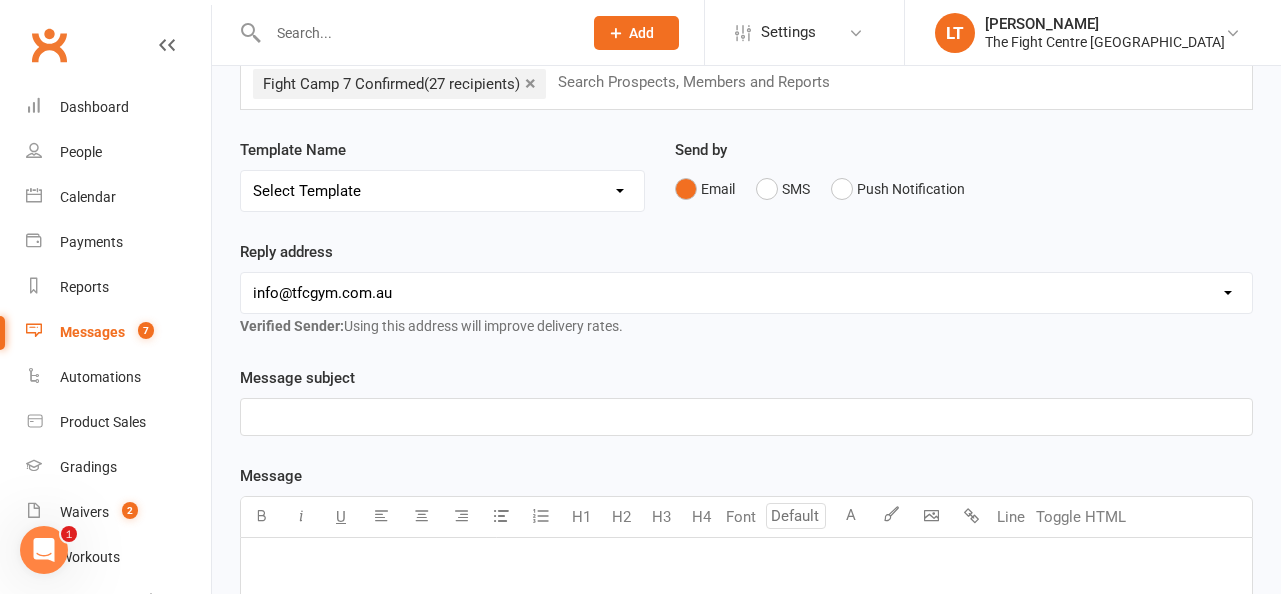 click on "[EMAIL_ADDRESS][DOMAIN_NAME] [EMAIL_ADDRESS][DOMAIN_NAME] [PERSON_NAME][EMAIL_ADDRESS][DOMAIN_NAME] [EMAIL_ADDRESS][DOMAIN_NAME] [PERSON_NAME][EMAIL_ADDRESS][DOMAIN_NAME] [EMAIL_ADDRESS][DOMAIN_NAME] [PERSON_NAME][EMAIL_ADDRESS][DOMAIN_NAME] [PERSON_NAME][EMAIL_ADDRESS][DOMAIN_NAME] [EMAIL_ADDRESS][DOMAIN_NAME] [EMAIL_ADDRESS][DOMAIN_NAME]" at bounding box center (746, 293) 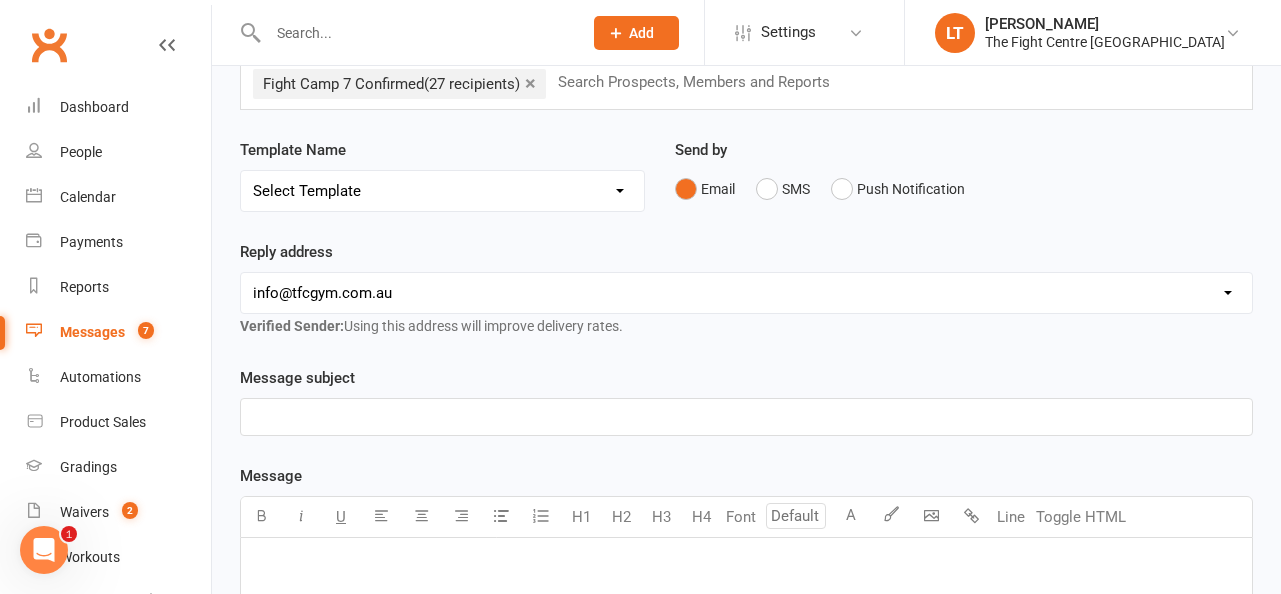 click on "﻿" at bounding box center (746, 417) 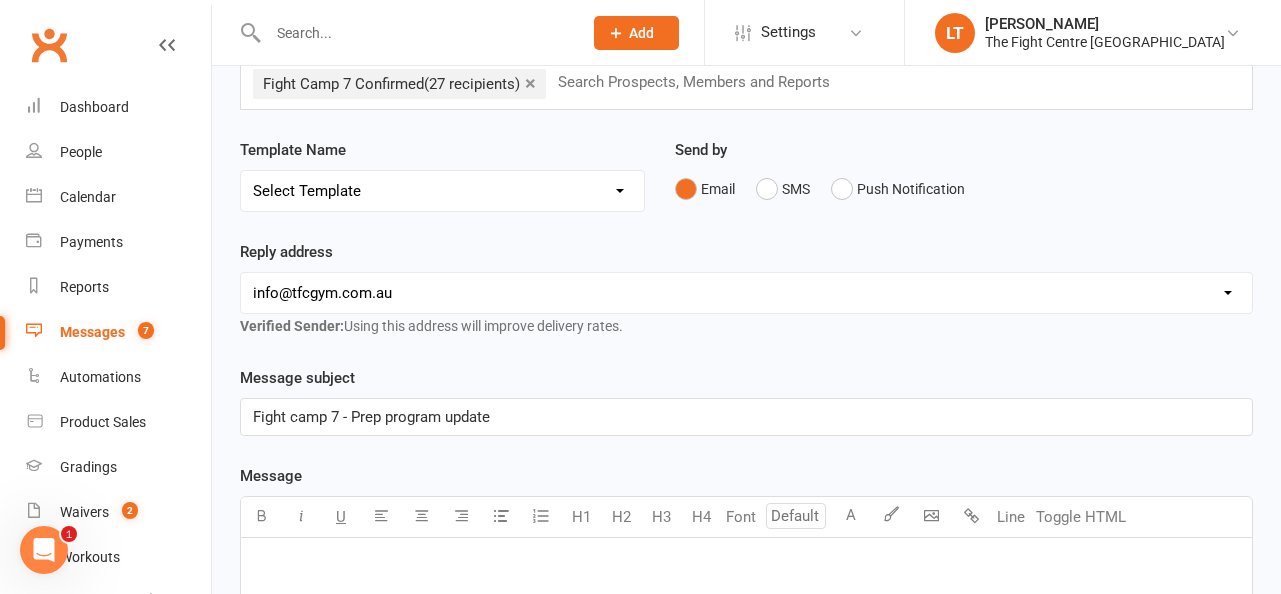 scroll, scrollTop: 300, scrollLeft: 0, axis: vertical 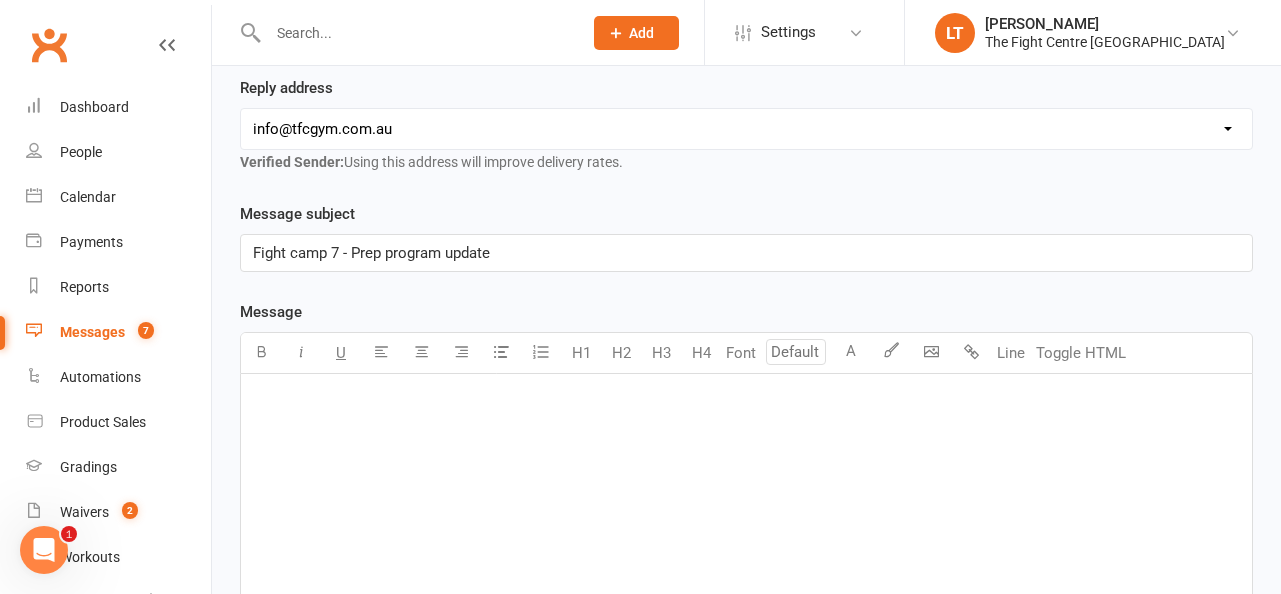 click on "﻿" at bounding box center (746, 524) 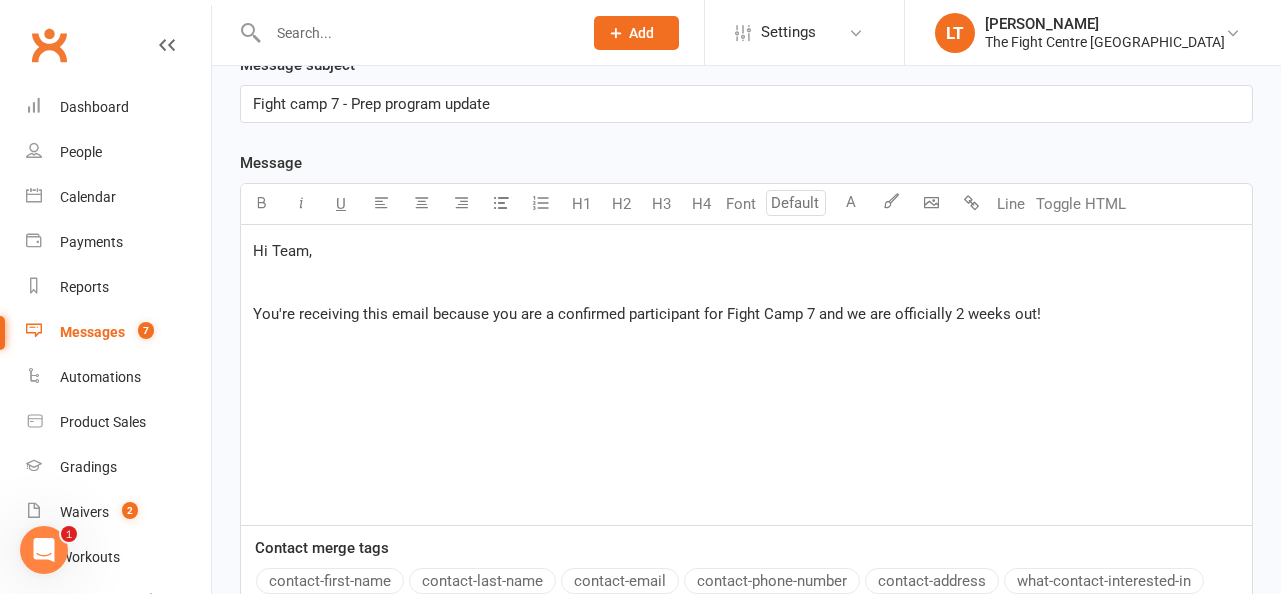 scroll, scrollTop: 480, scrollLeft: 0, axis: vertical 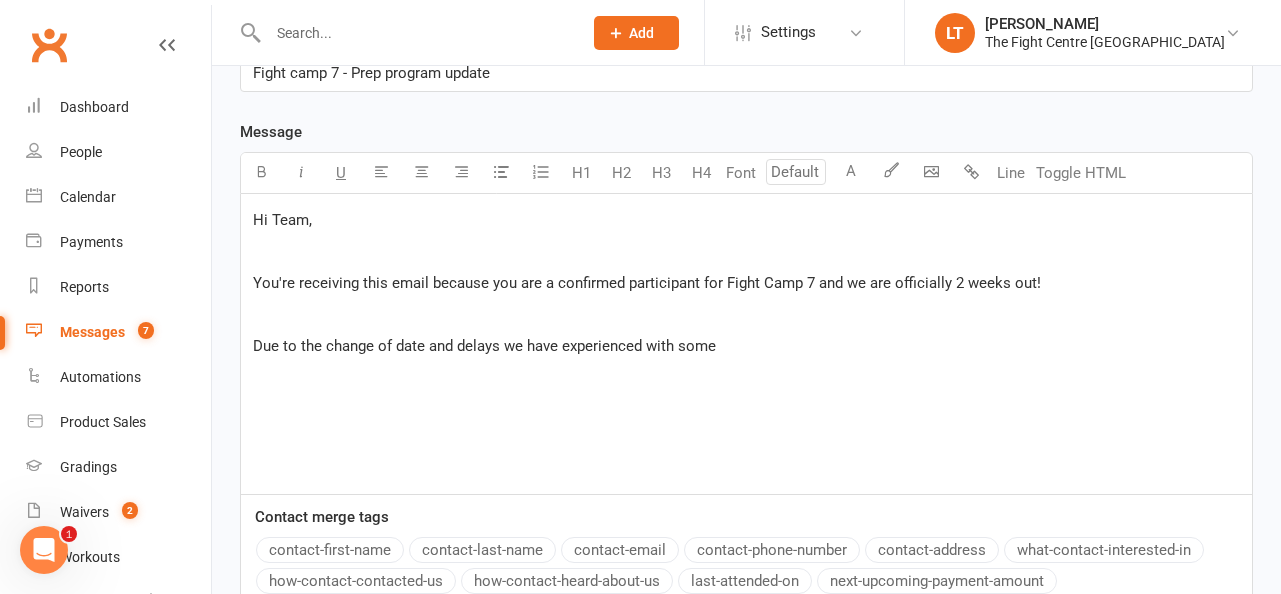 drag, startPoint x: 738, startPoint y: 351, endPoint x: 726, endPoint y: 349, distance: 12.165525 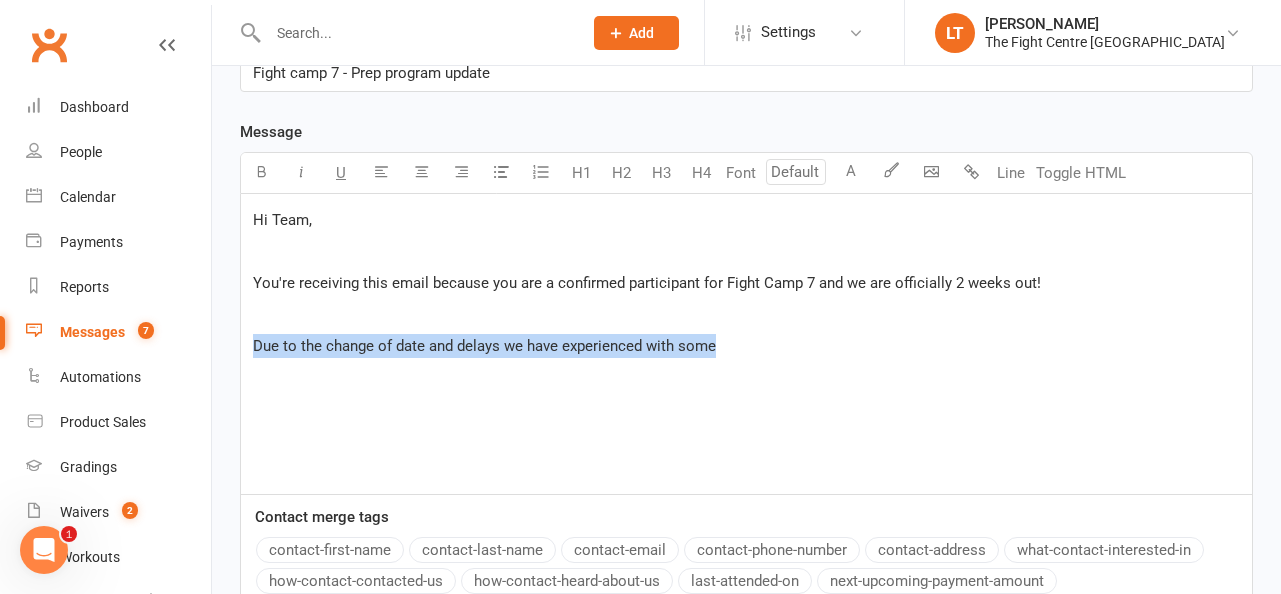 drag, startPoint x: 756, startPoint y: 341, endPoint x: 217, endPoint y: 343, distance: 539.0037 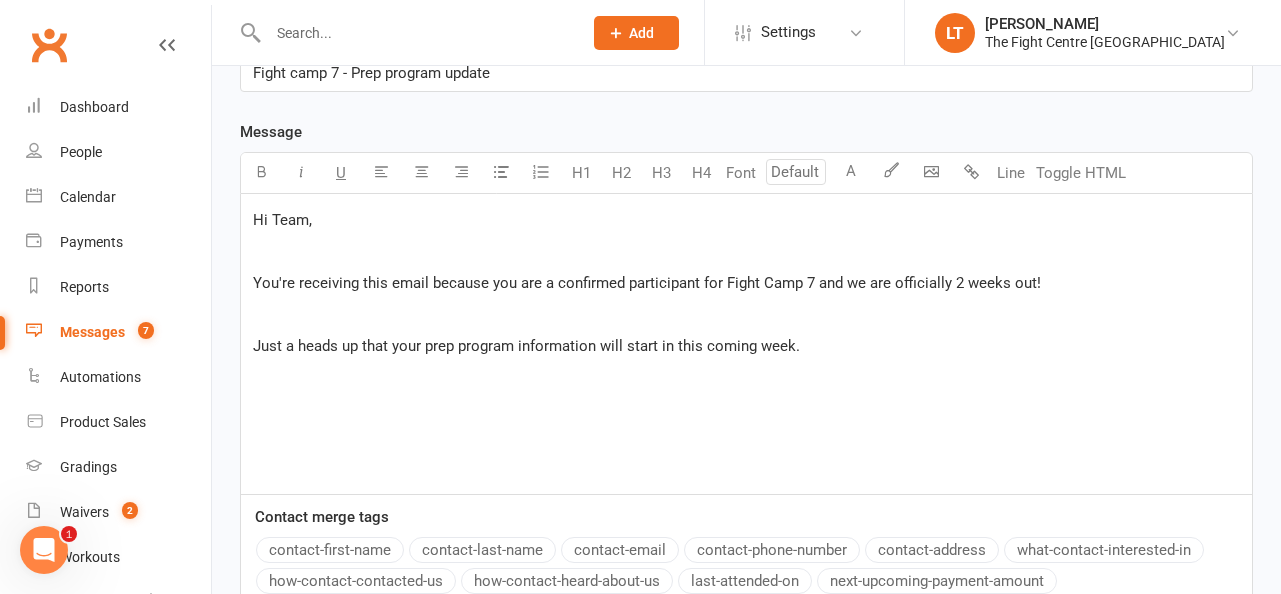 drag, startPoint x: 517, startPoint y: 345, endPoint x: 901, endPoint y: 343, distance: 384.00522 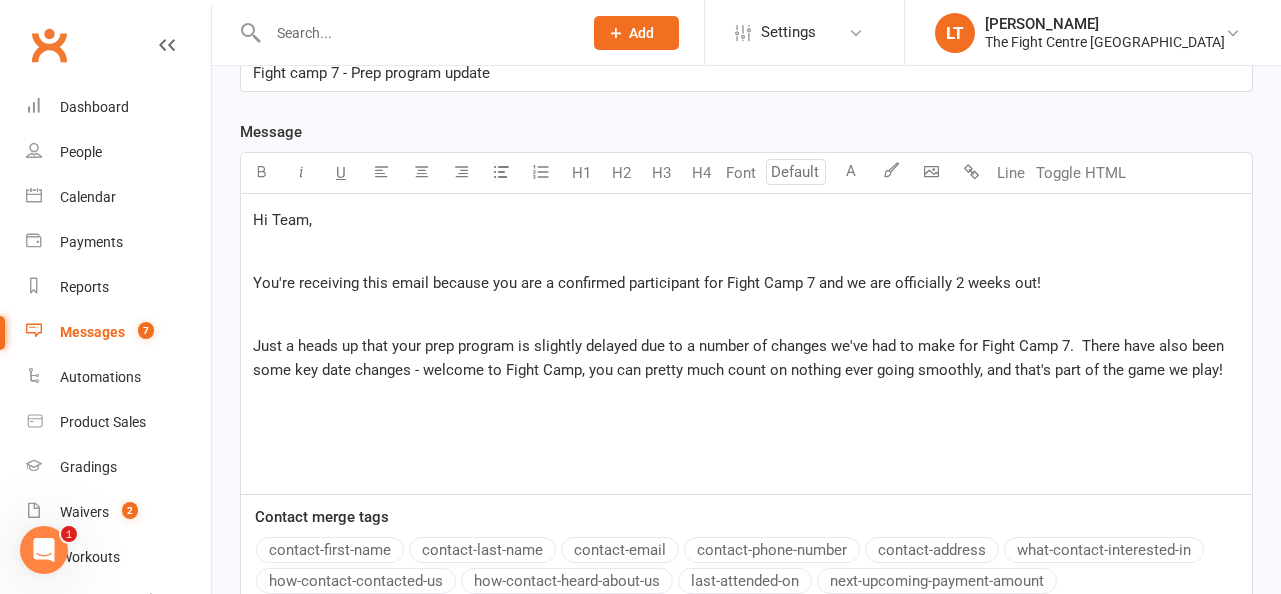 click on "Just a heads up that your prep program is slightly delayed due to a number of changes we've had to make for Fight Camp 7.  There have also been some key date changes - welcome to Fight Camp, you can pretty much count on nothing ever going smoothly, and that's part of the game we play!" at bounding box center (740, 358) 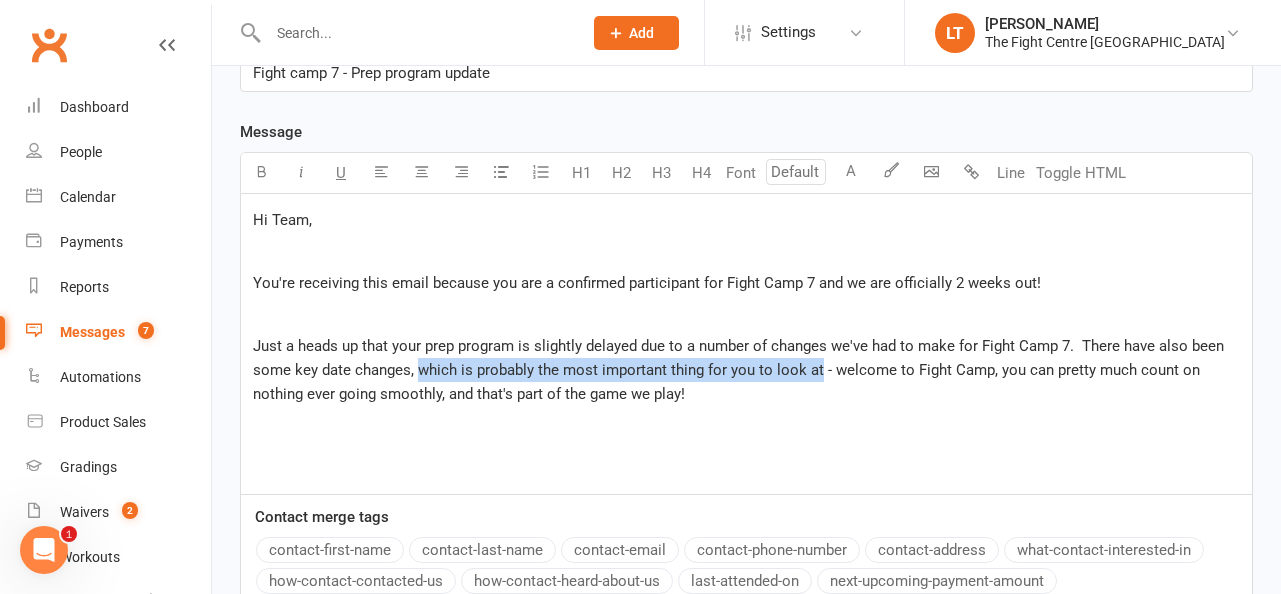 drag, startPoint x: 819, startPoint y: 373, endPoint x: 417, endPoint y: 365, distance: 402.0796 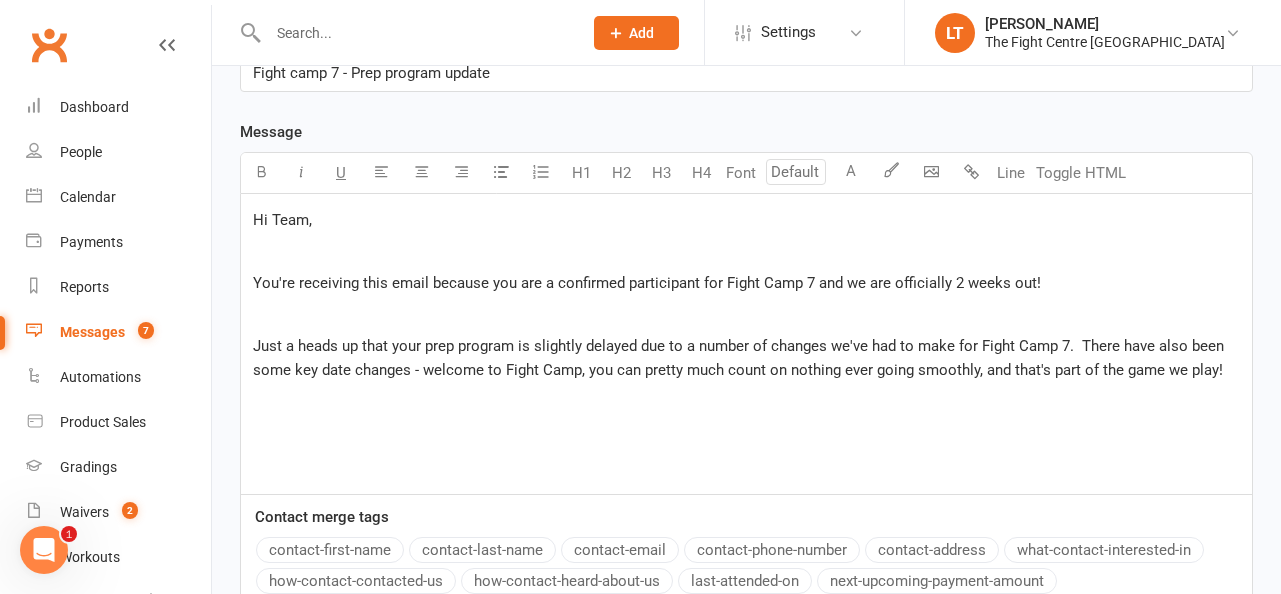 click on "Just a heads up that your prep program is slightly delayed due to a number of changes we've had to make for Fight Camp 7.  There have also been some key date changes - welcome to Fight Camp, you can pretty much count on nothing ever going smoothly, and that's part of the game we play!" at bounding box center (740, 358) 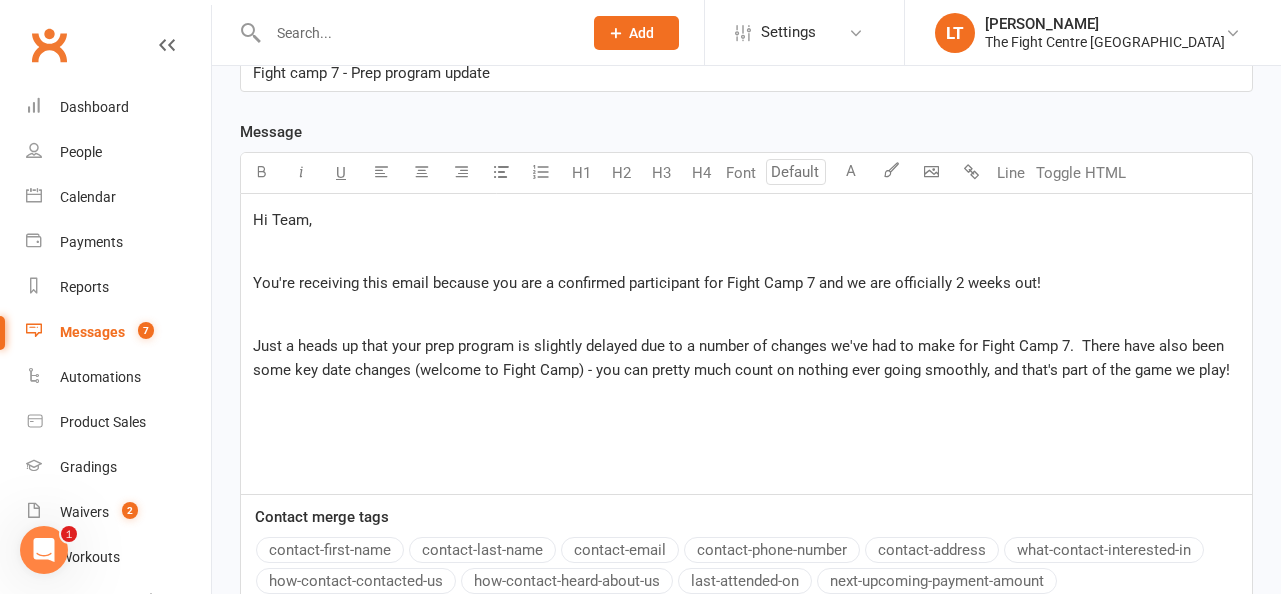 click on "Hi Team, ﻿ You're receiving this email because you are a confirmed participant for Fight Camp 7 and we are officially 2 weeks out! ﻿ Just a heads up that your prep program is slightly delayed due to a number of changes we've had to make for Fight Camp 7.  There have also been some key date changes (welcome to Fight Camp) - you can pretty much count on nothing ever going smoothly, and that's part of the game we play!" at bounding box center (746, 344) 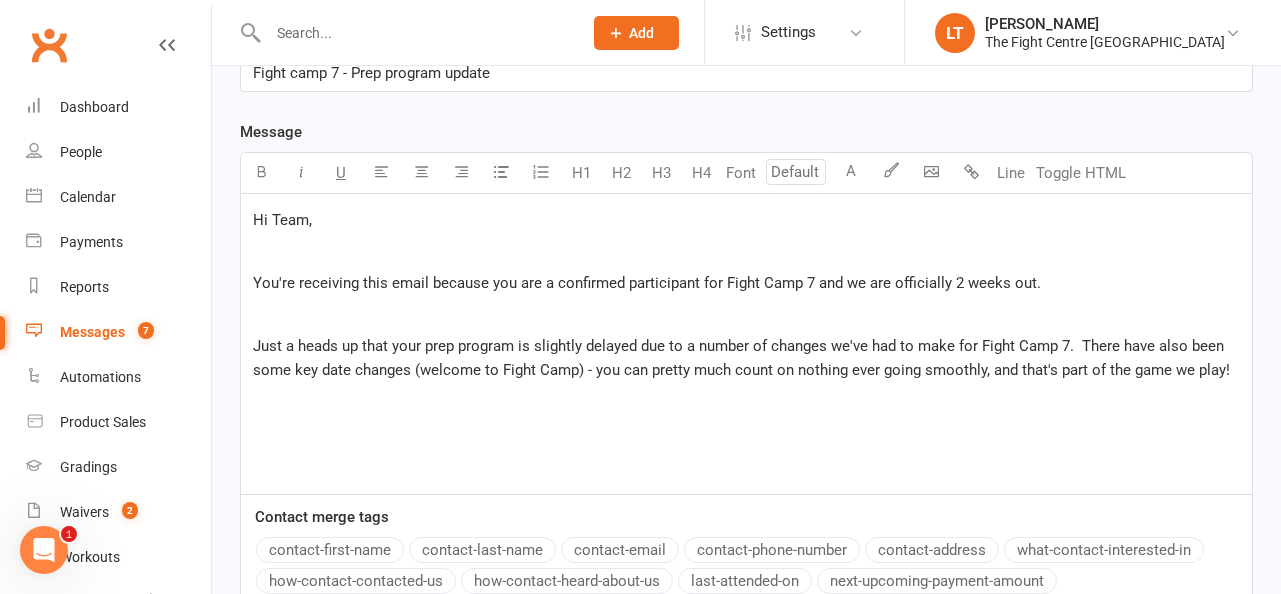 click on "Just a heads up that your prep program is slightly delayed due to a number of changes we've had to make for Fight Camp 7.  There have also been some key date changes (welcome to Fight Camp) - you can pretty much count on nothing ever going smoothly, and that's part of the game we play!" at bounding box center [746, 358] 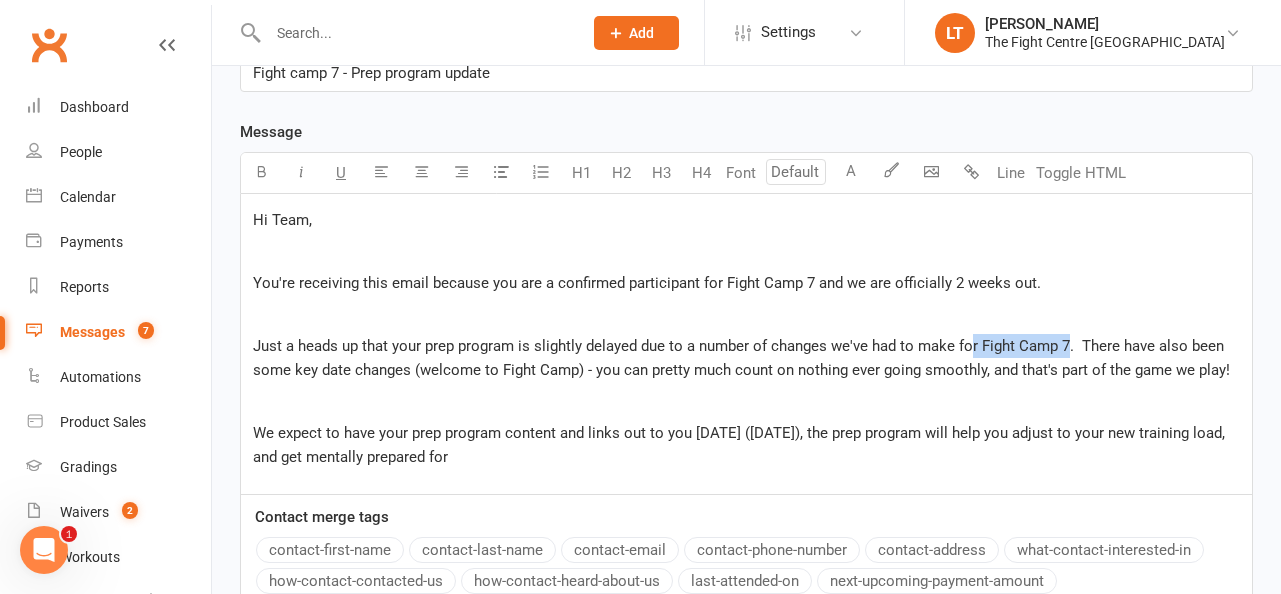 drag, startPoint x: 1066, startPoint y: 345, endPoint x: 970, endPoint y: 345, distance: 96 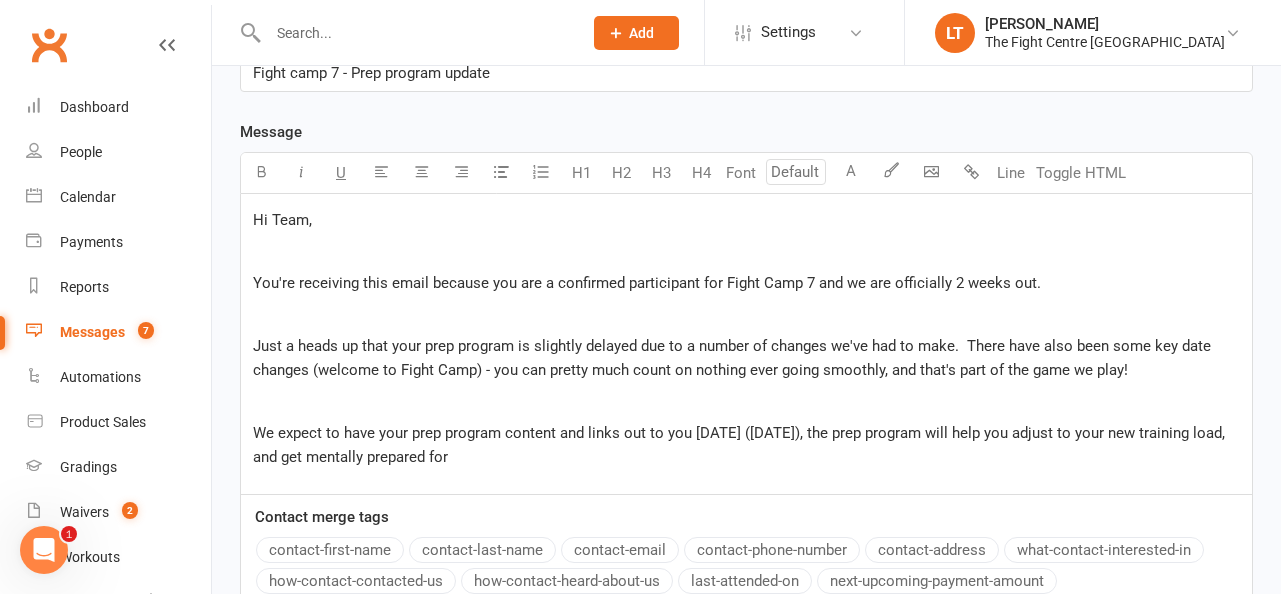 click on "We expect to have your prep program content and links out to you [DATE] ([DATE]), the prep program will help you adjust to your new training load, and get mentally prepared for" at bounding box center (746, 445) 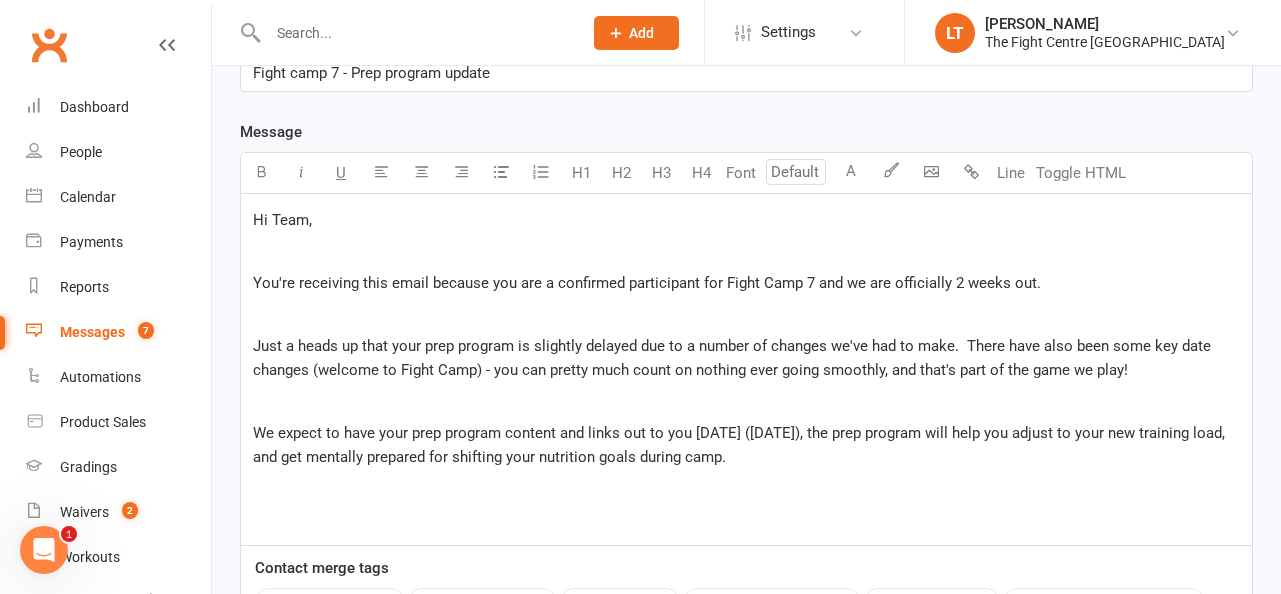 scroll, scrollTop: 558, scrollLeft: 0, axis: vertical 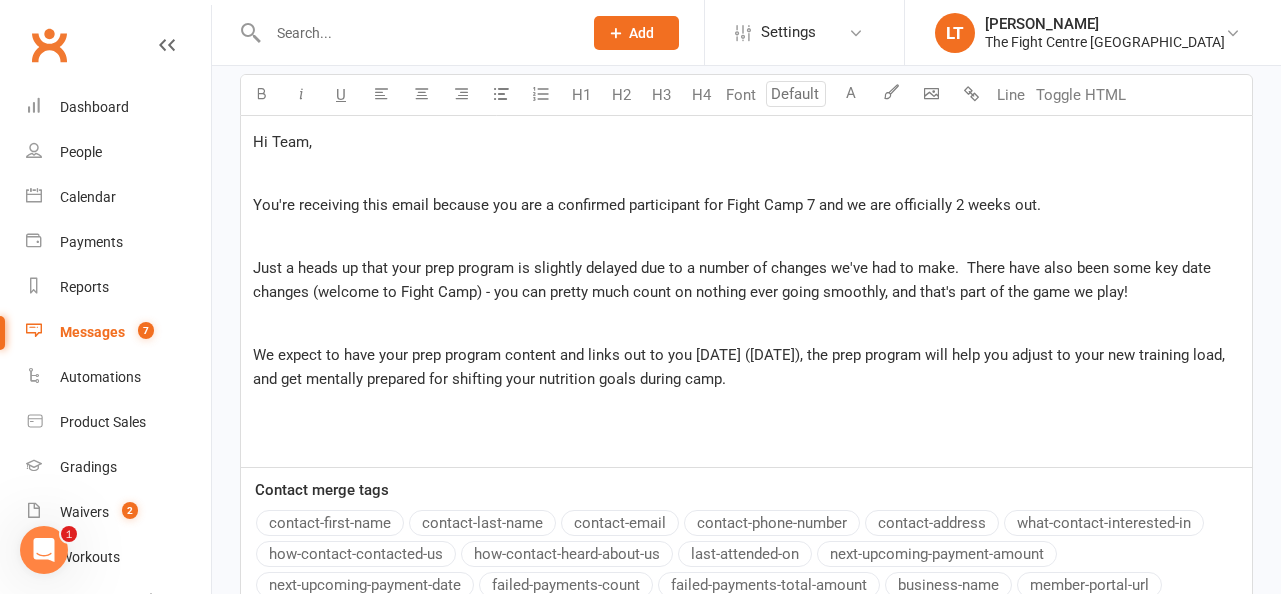 click on "We expect to have your prep program content and links out to you [DATE] ([DATE]), the prep program will help you adjust to your new training load, and get mentally prepared for shifting your nutrition goals during camp." at bounding box center (741, 367) 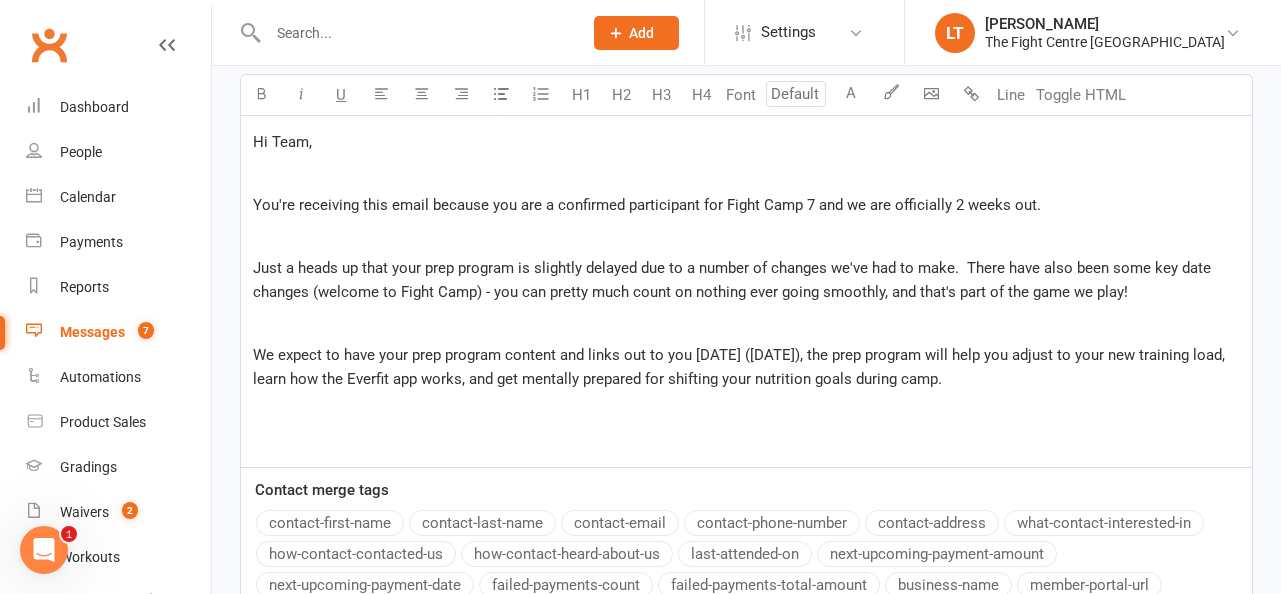 click on "We expect to have your prep program content and links out to you [DATE] ([DATE]), the prep program will help you adjust to your new training load, learn how the Everfit app works, and get mentally prepared for shifting your nutrition goals during camp." at bounding box center (741, 367) 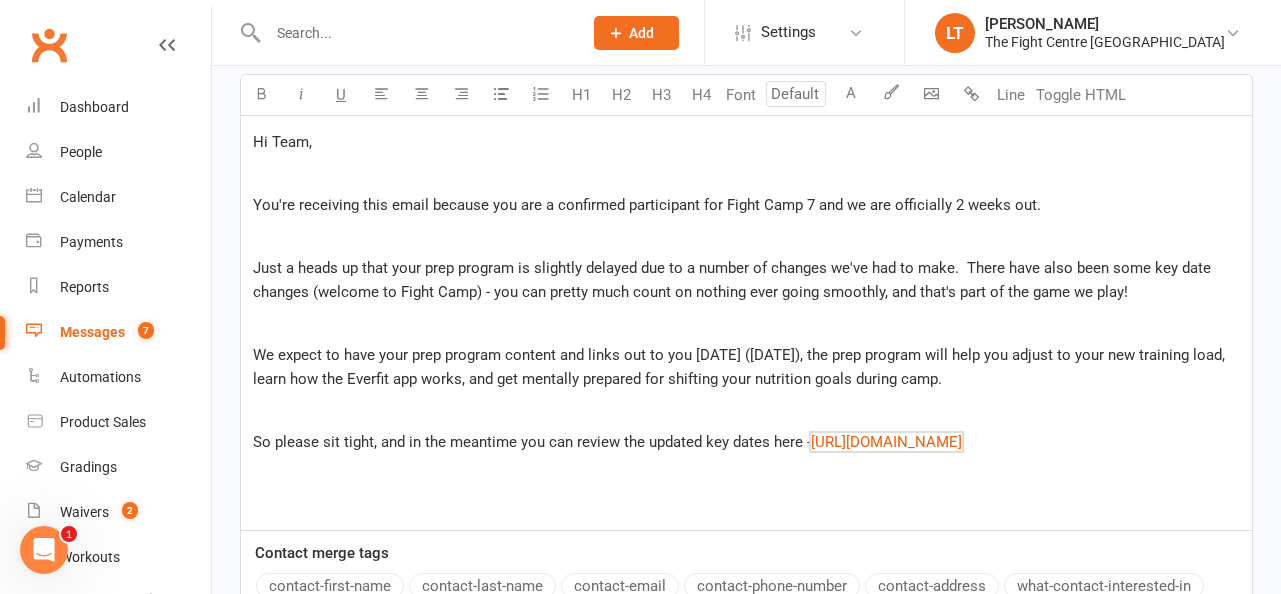 drag, startPoint x: 1080, startPoint y: 474, endPoint x: 235, endPoint y: 463, distance: 845.0716 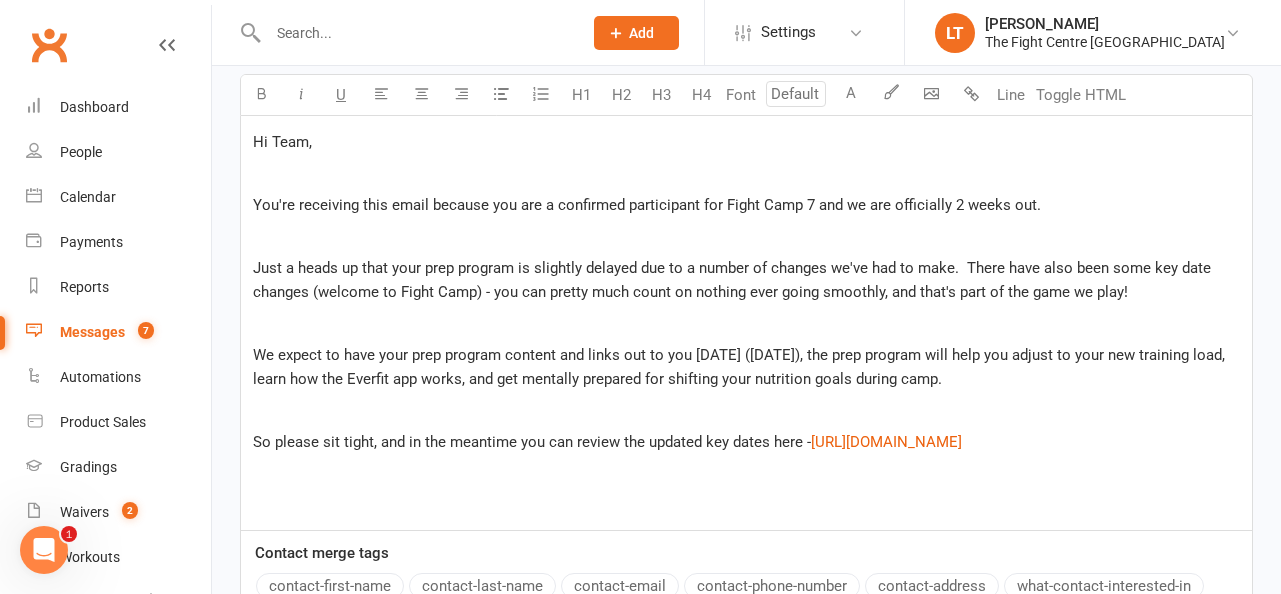 click on "﻿" at bounding box center (746, 473) 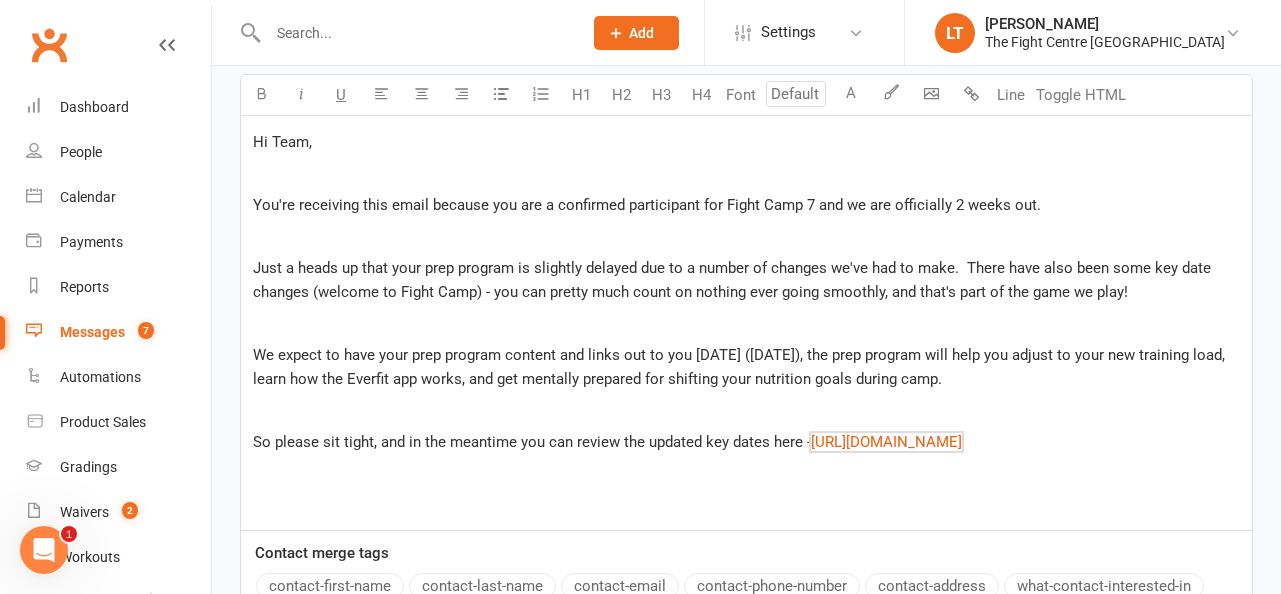 drag, startPoint x: 1125, startPoint y: 464, endPoint x: 260, endPoint y: 475, distance: 865.06995 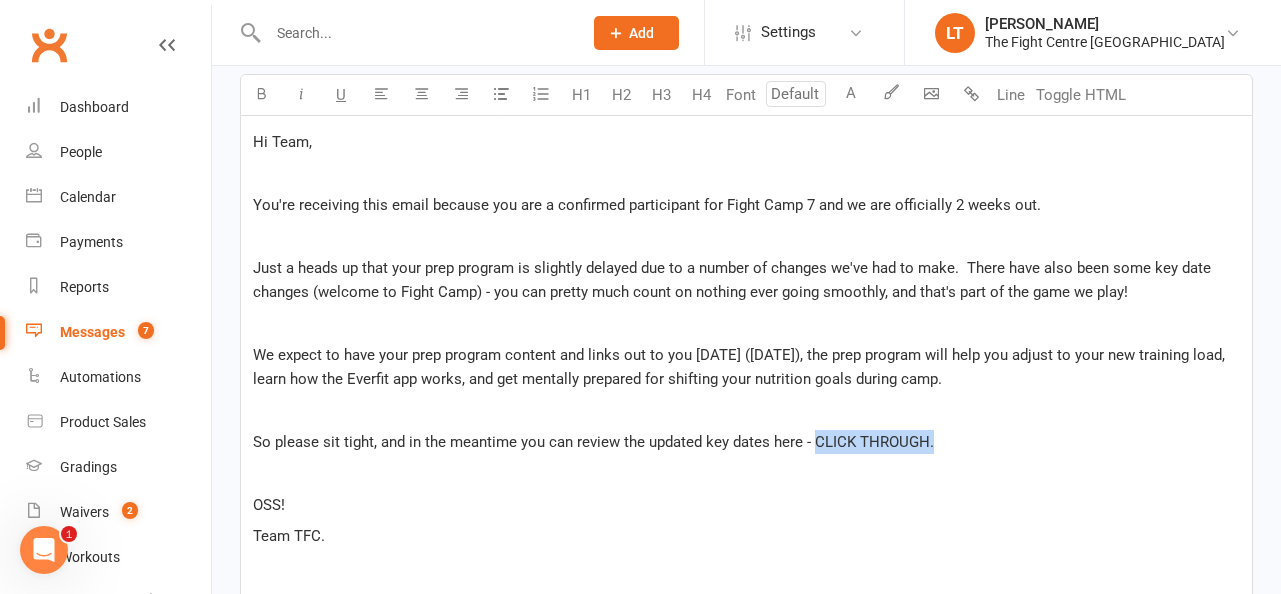 drag, startPoint x: 944, startPoint y: 445, endPoint x: 813, endPoint y: 443, distance: 131.01526 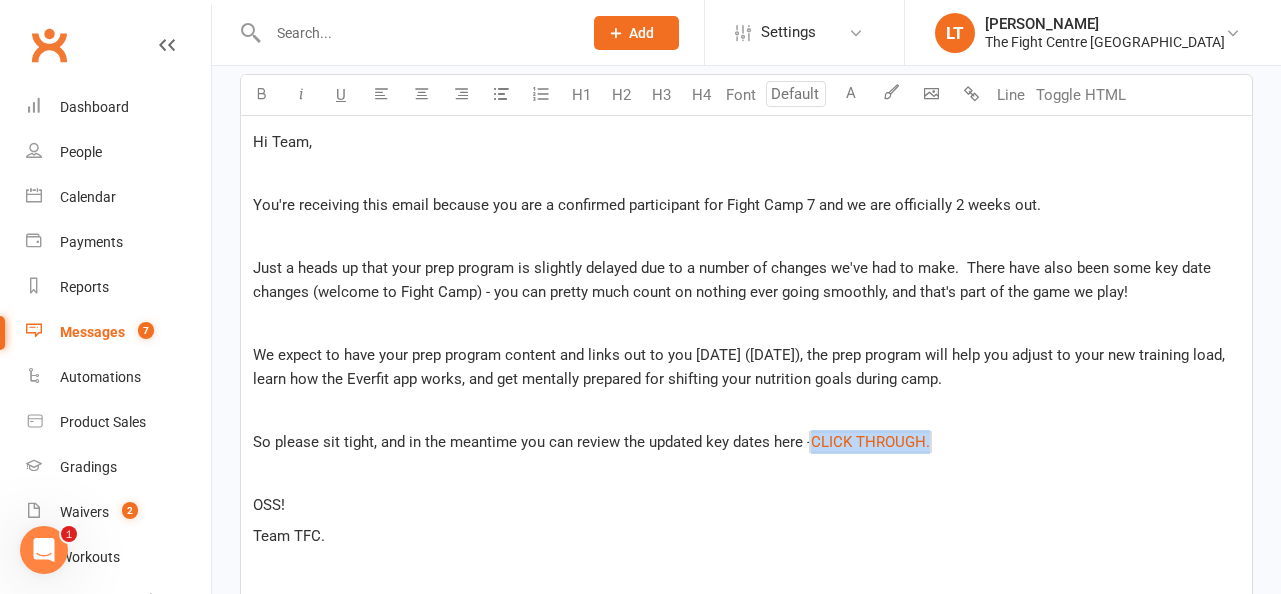drag, startPoint x: 991, startPoint y: 447, endPoint x: 806, endPoint y: 437, distance: 185.27008 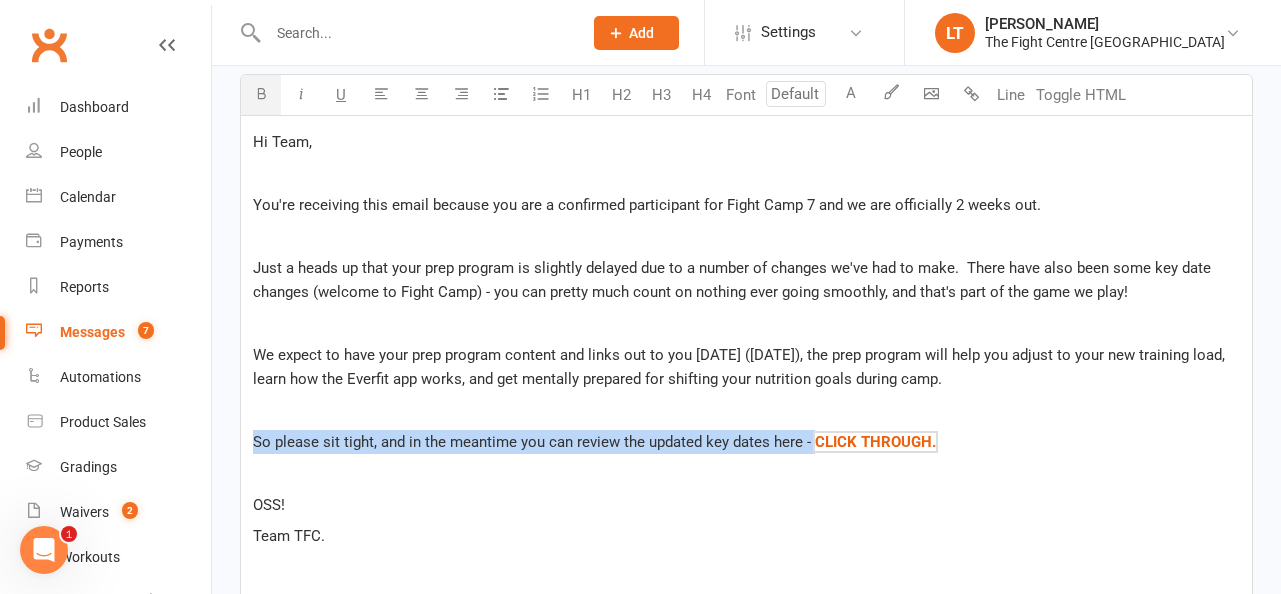click at bounding box center [261, 95] 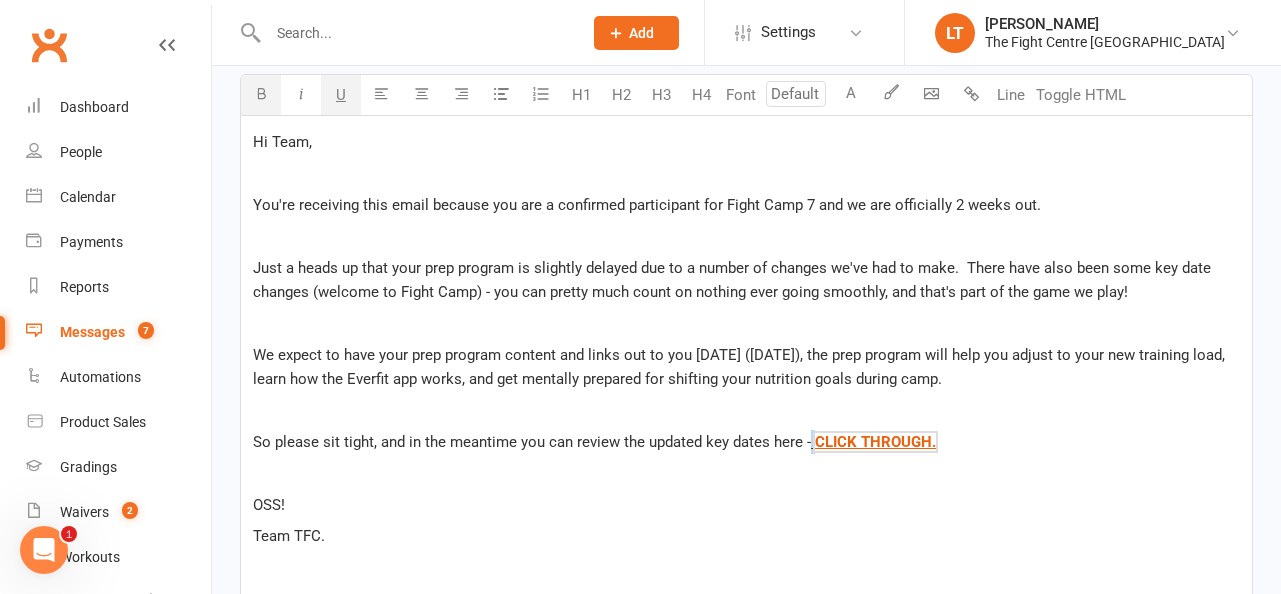 click on "U" at bounding box center (341, 95) 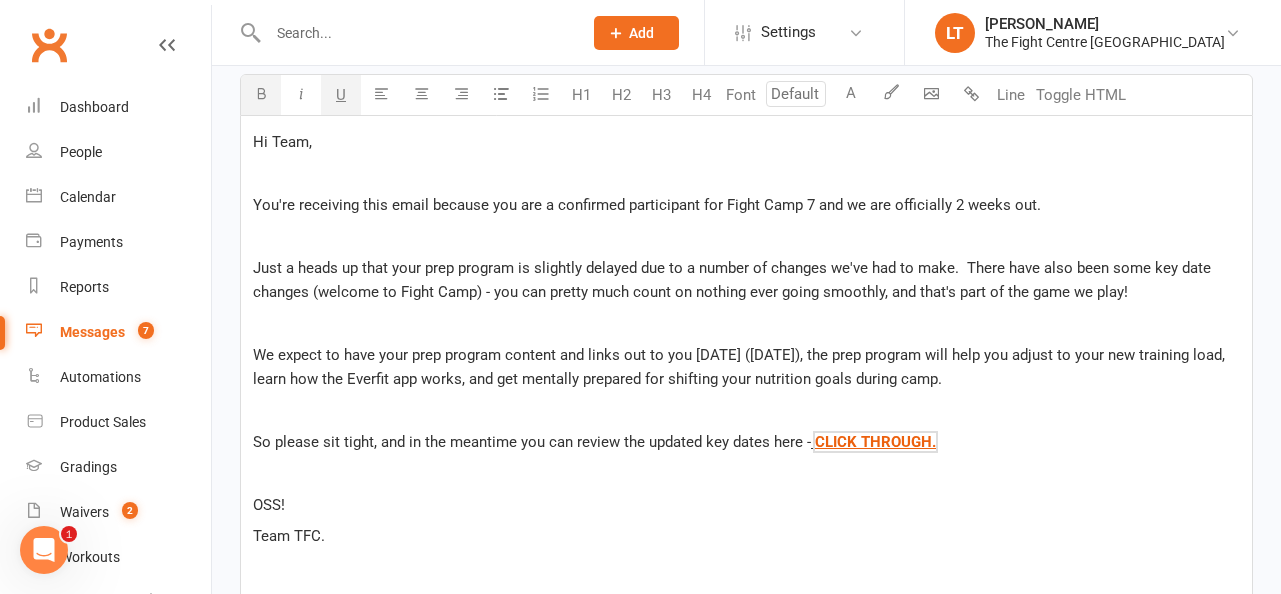 click on "We expect to have your prep program content and links out to you [DATE] ([DATE]), the prep program will help you adjust to your new training load, learn how the Everfit app works, and get mentally prepared for shifting your nutrition goals during camp." at bounding box center (741, 367) 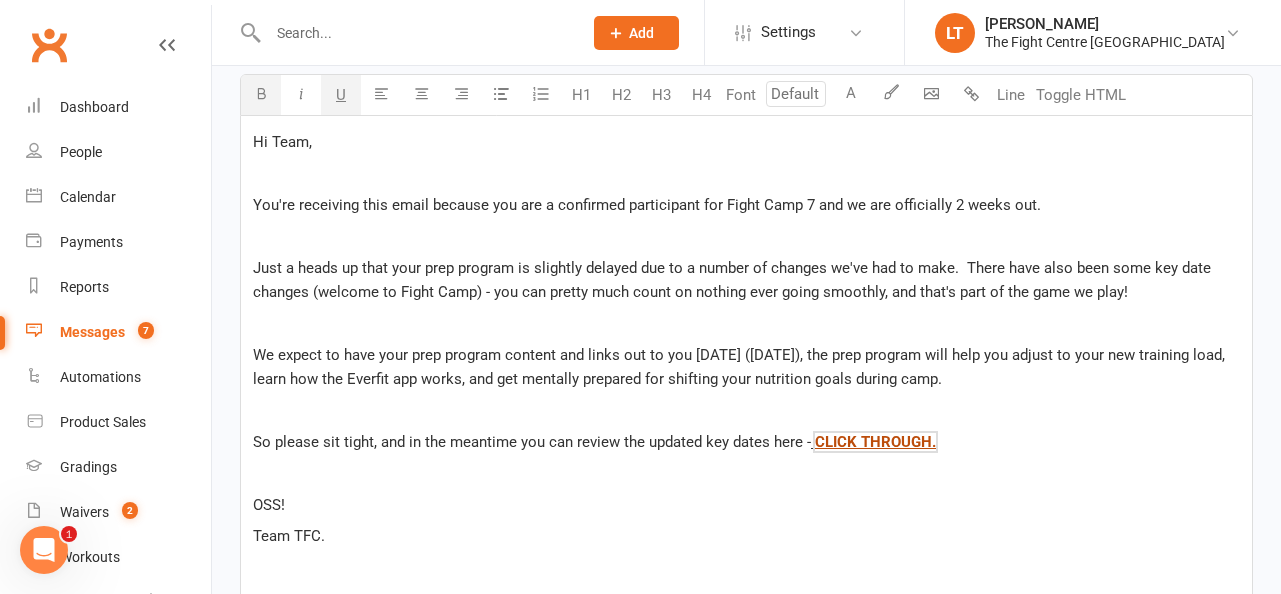 click on "CLICK THROUGH." at bounding box center [875, 442] 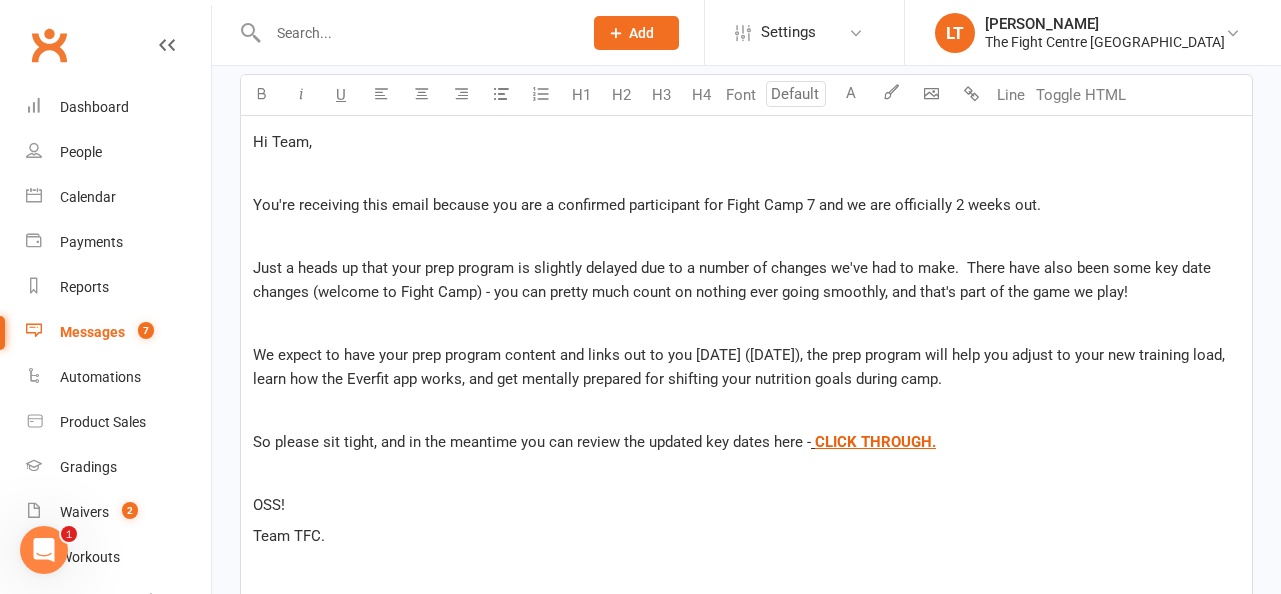 click on "Just a heads up that your prep program is slightly delayed due to a number of changes we've had to make.  There have also been some key date changes (welcome to Fight Camp) - you can pretty much count on nothing ever going smoothly, and that's part of the game we play!" at bounding box center [734, 280] 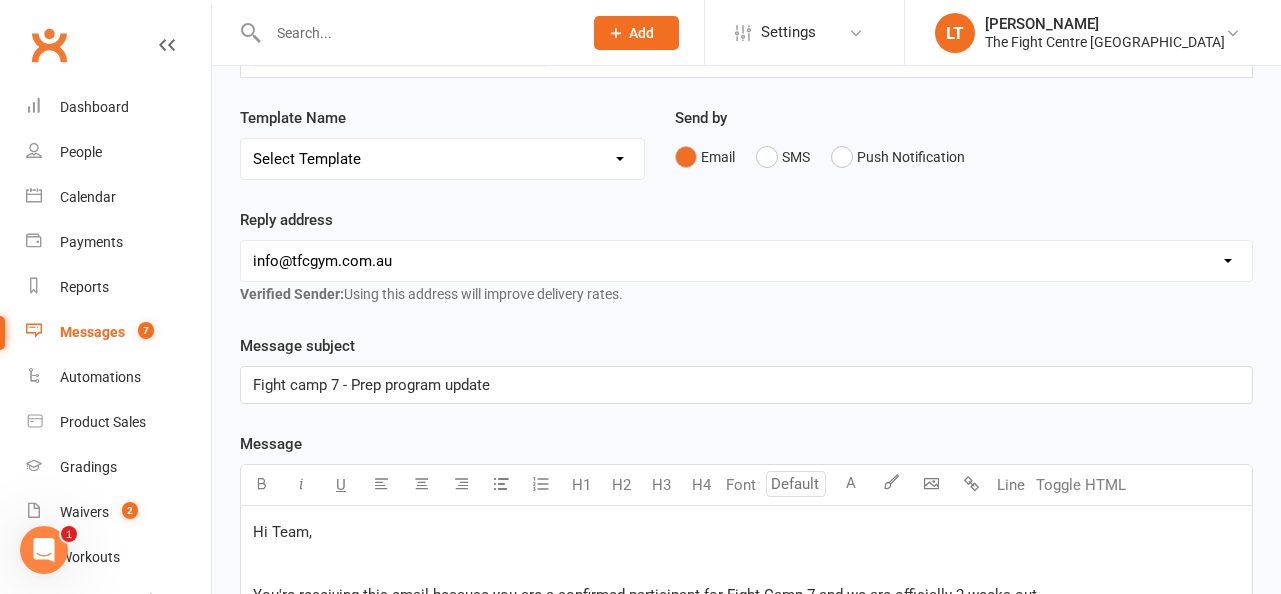 scroll, scrollTop: 117, scrollLeft: 0, axis: vertical 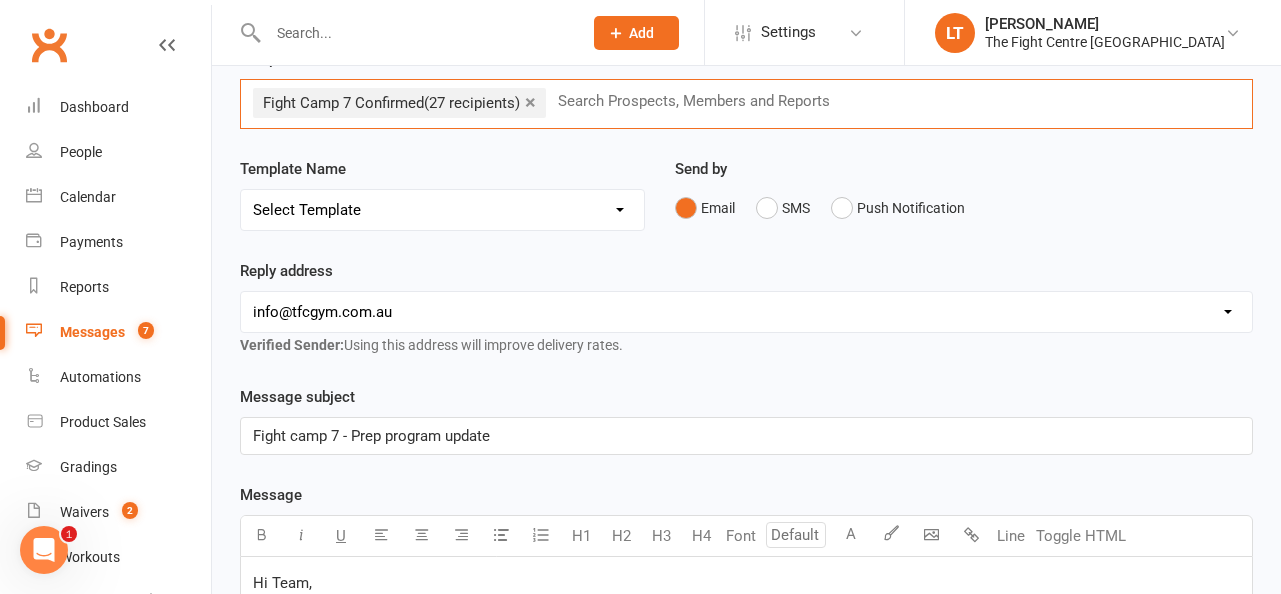 click at bounding box center [702, 101] 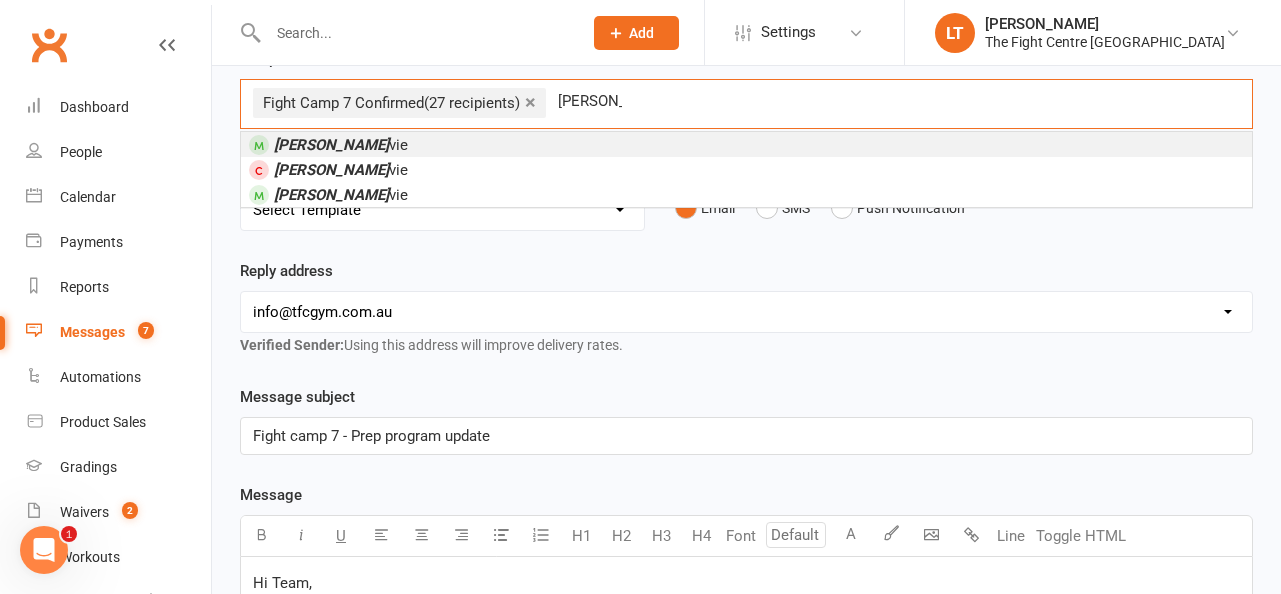 type on "[PERSON_NAME]" 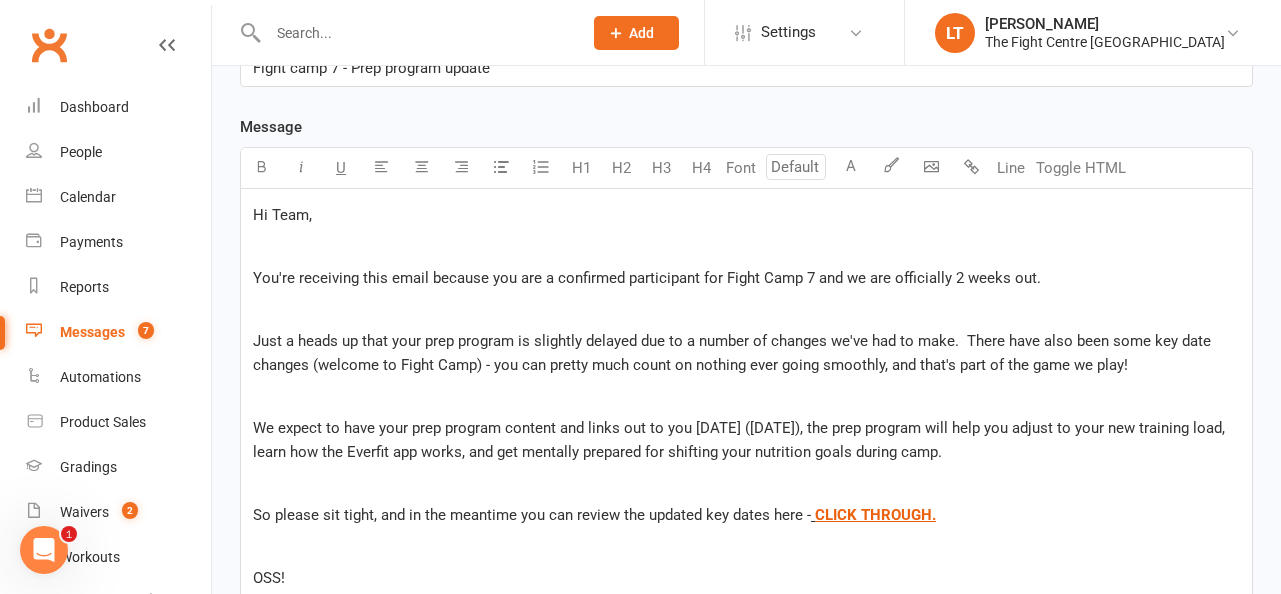 scroll, scrollTop: 564, scrollLeft: 0, axis: vertical 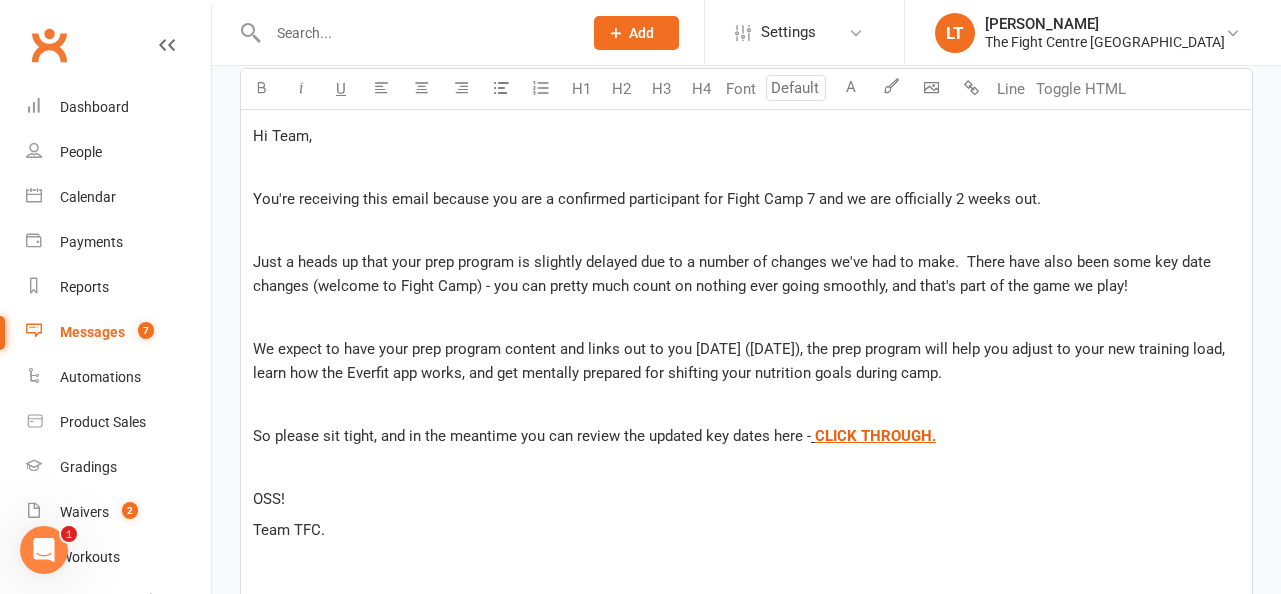 click on "Hi Team, ﻿ You're receiving this email because you are a confirmed participant for Fight Camp 7 and we are officially 2 weeks out. ﻿ Just a heads up that your prep program is slightly delayed due to a number of changes we've had to make.  There have also been some key date changes (welcome to Fight Camp) - you can pretty much count on nothing ever going smoothly, and that's part of the game we play! ﻿ We expect to have your prep program content and links out to you [DATE] ([DATE]), the prep program will help you adjust to your new training load, learn how the Everfit app works, and get mentally prepared for shifting your nutrition goals during camp. ﻿ So please sit tight, and in the meantime you can review the updated key dates here -   $   CLICK THROUGH. $   ﻿ ﻿ OSS! Team TFC. $   ﻿ $   ﻿ ﻿ ﻿" at bounding box center [746, 364] 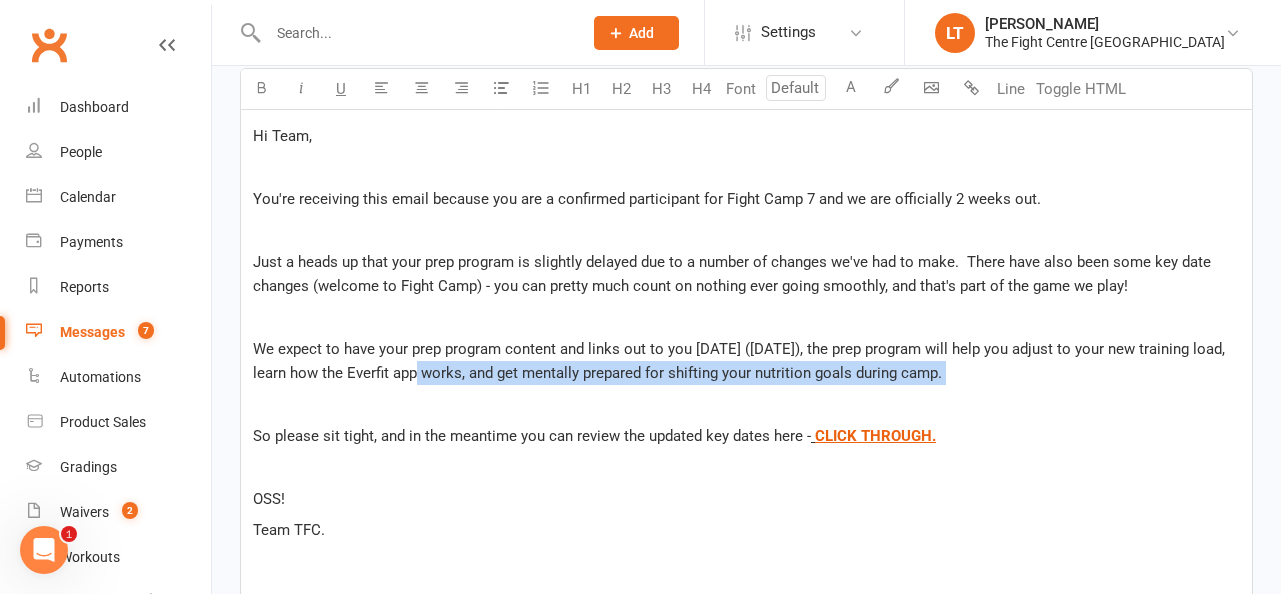 drag, startPoint x: 434, startPoint y: 364, endPoint x: 448, endPoint y: 408, distance: 46.173584 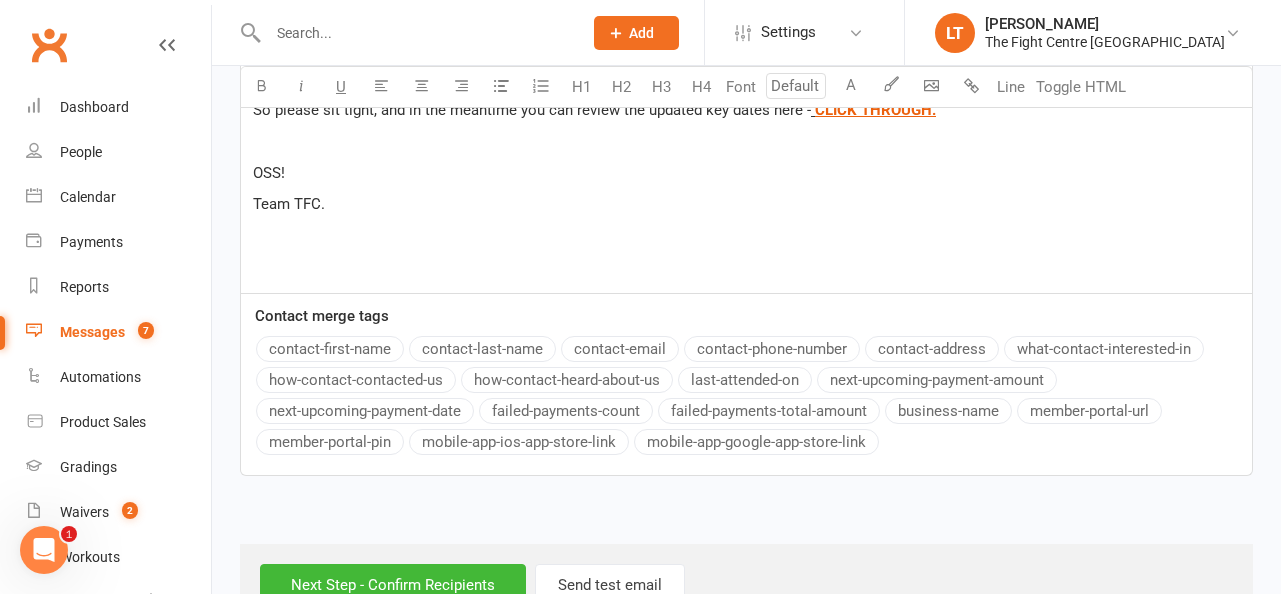 scroll, scrollTop: 950, scrollLeft: 0, axis: vertical 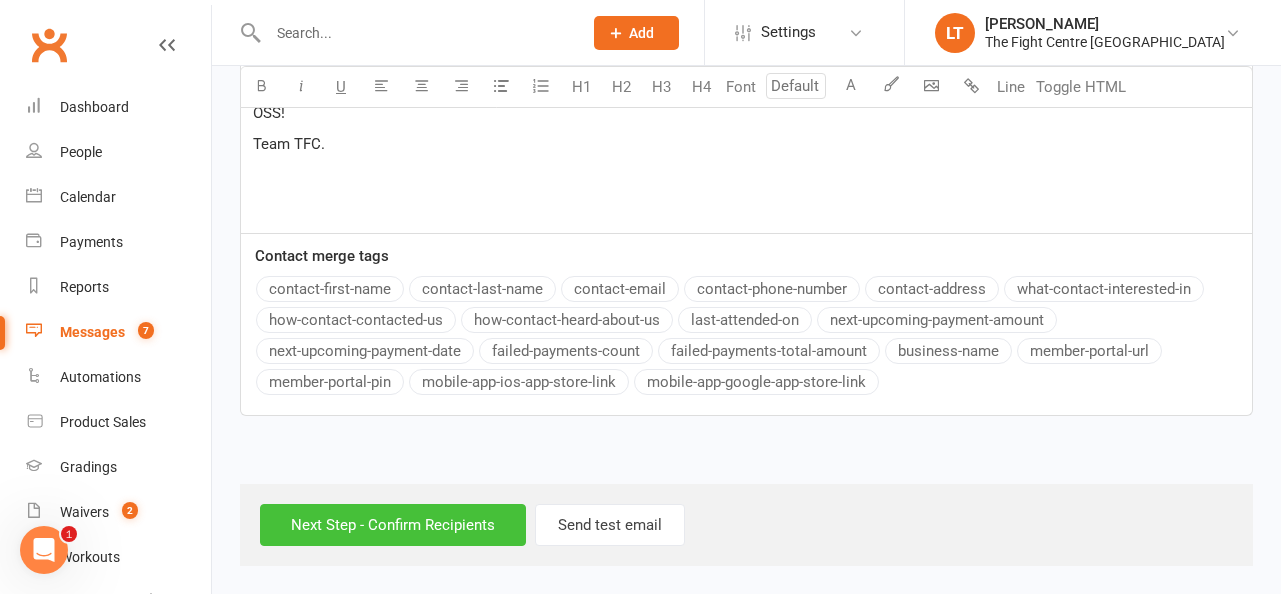 click on "Next Step - Confirm Recipients" at bounding box center [393, 525] 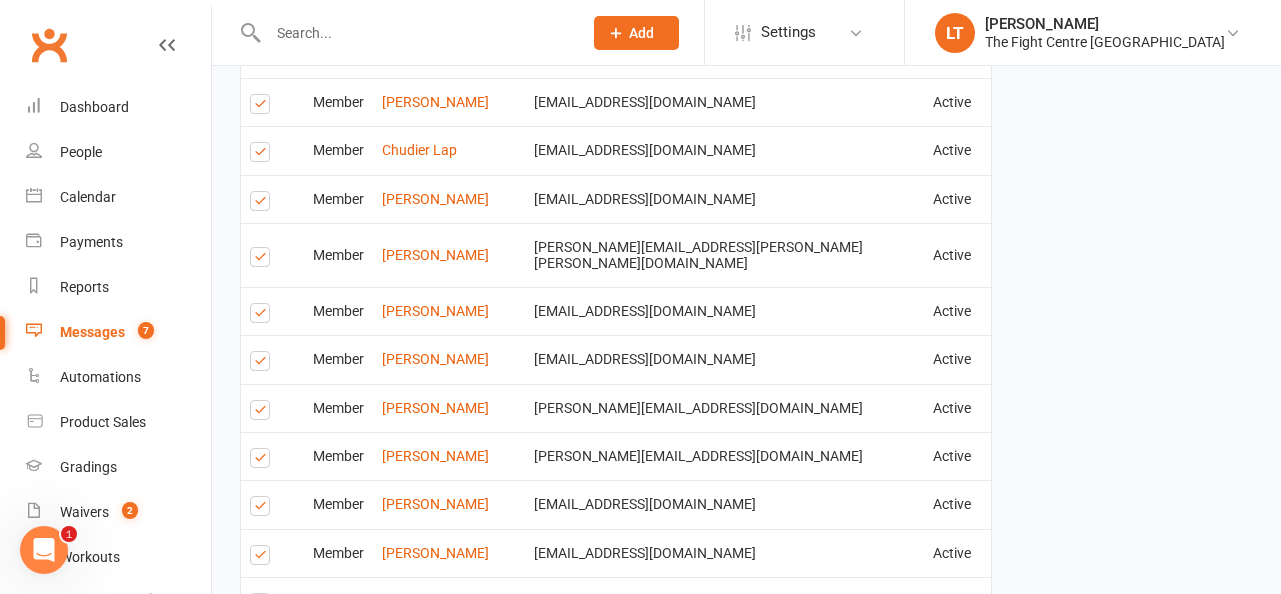 scroll, scrollTop: 2075, scrollLeft: 0, axis: vertical 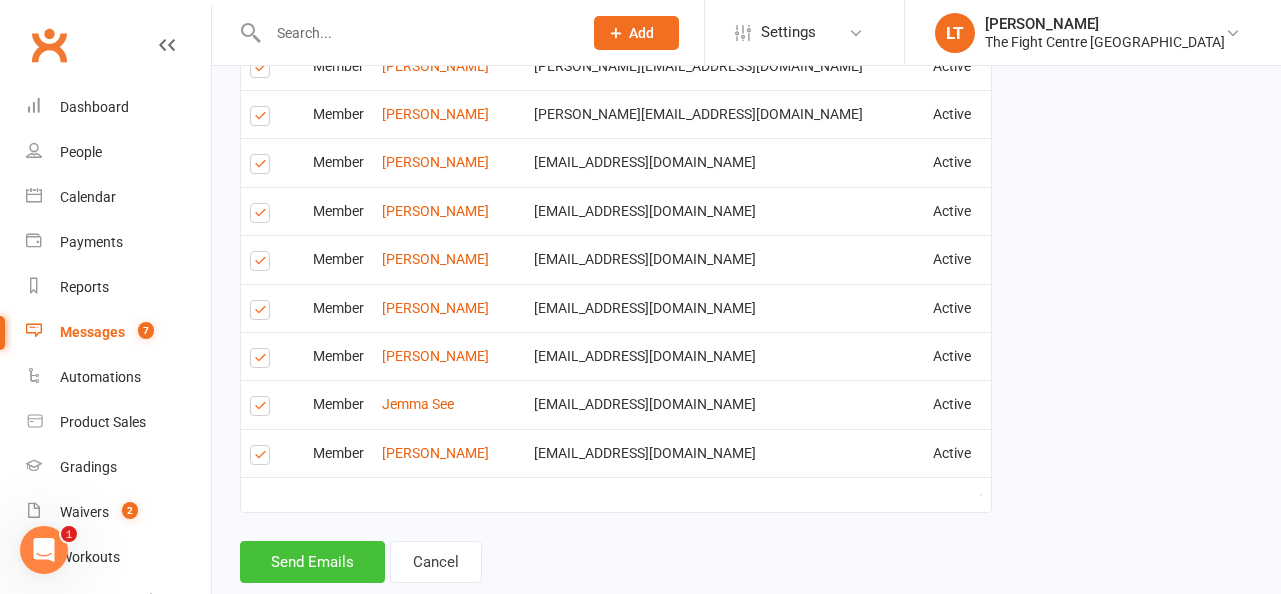 click on "Send Emails" at bounding box center (312, 562) 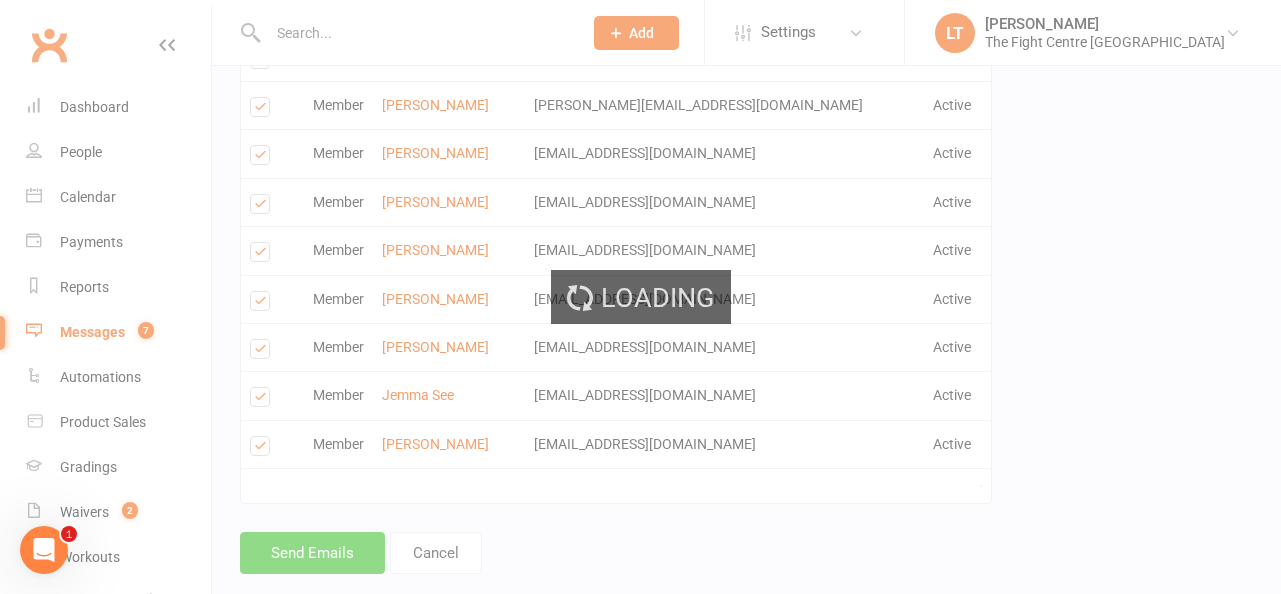 scroll, scrollTop: 2066, scrollLeft: 0, axis: vertical 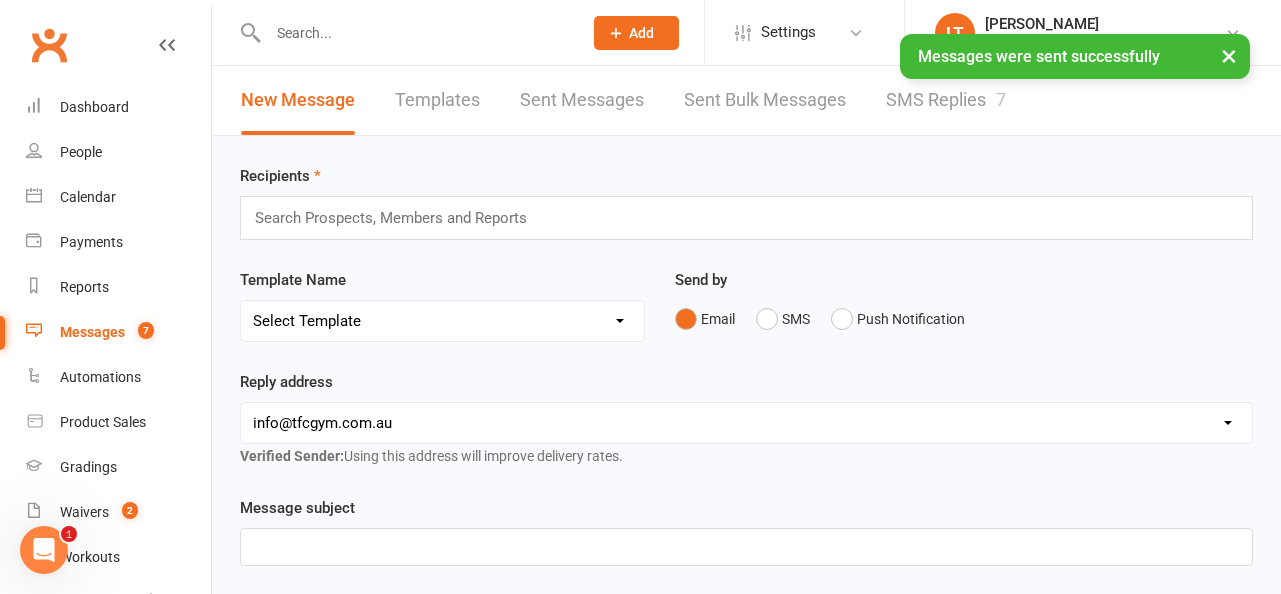 click on "×" at bounding box center (1229, 55) 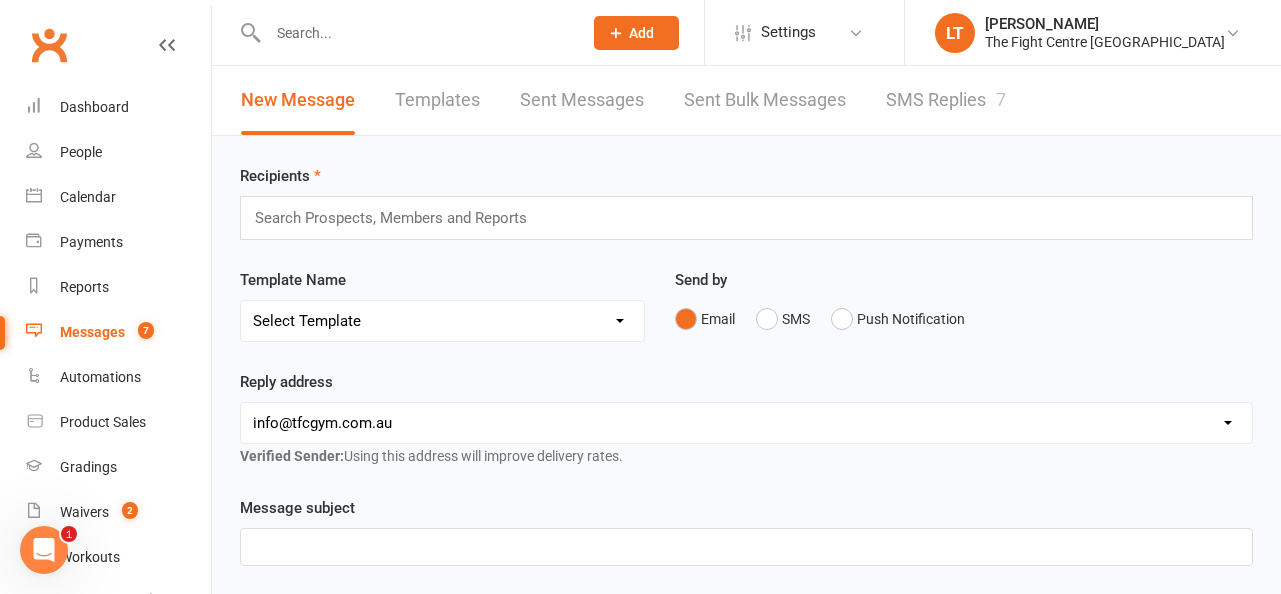 click on "Messages" at bounding box center [92, 332] 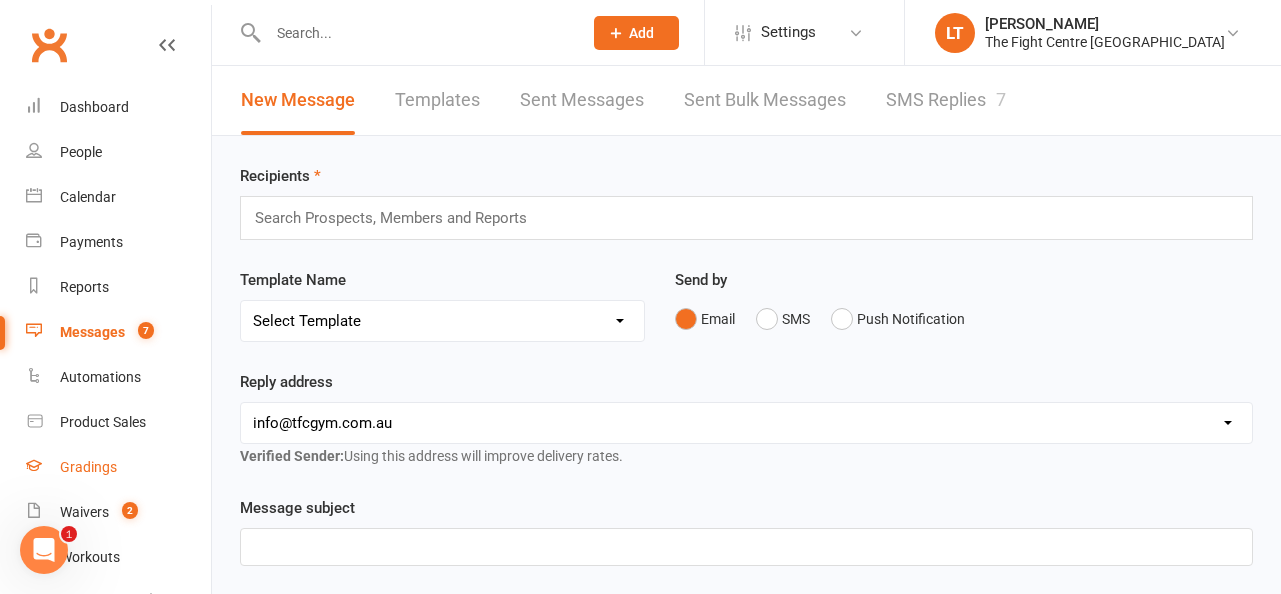 scroll, scrollTop: 210, scrollLeft: 0, axis: vertical 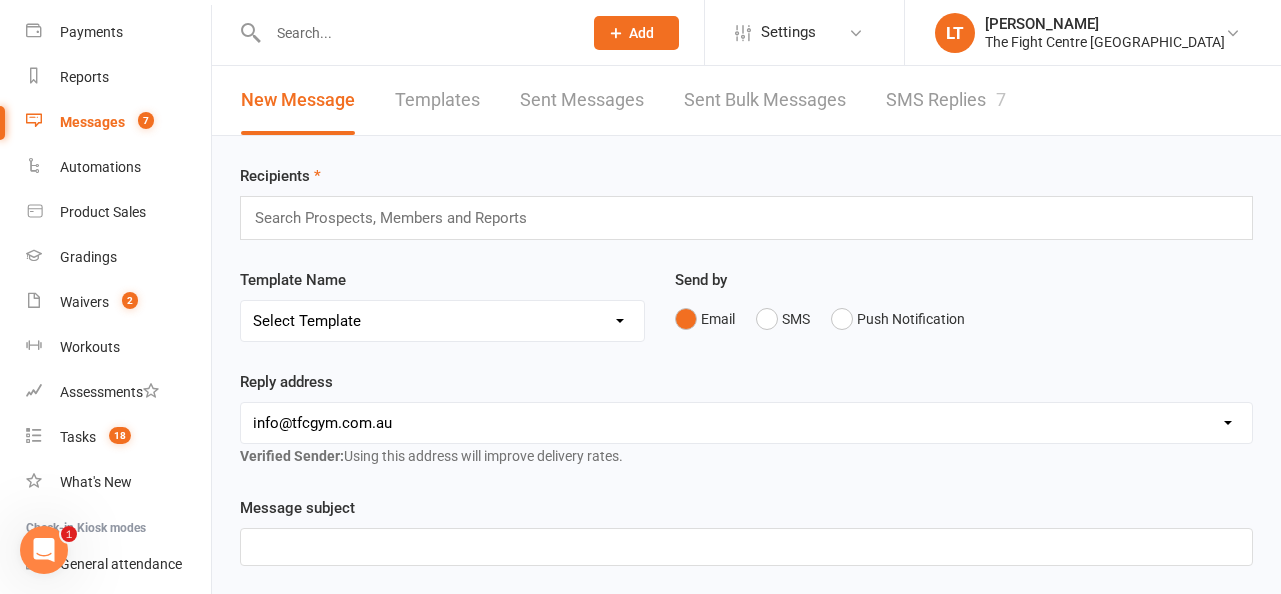 click on "Messages" at bounding box center [92, 122] 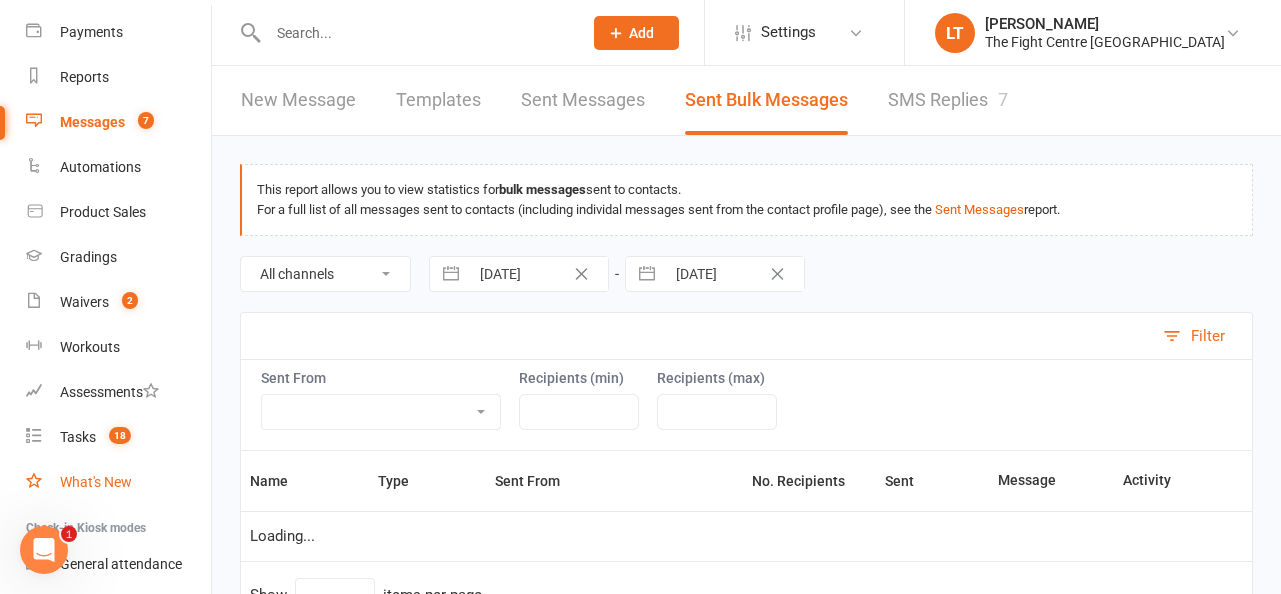 select on "50" 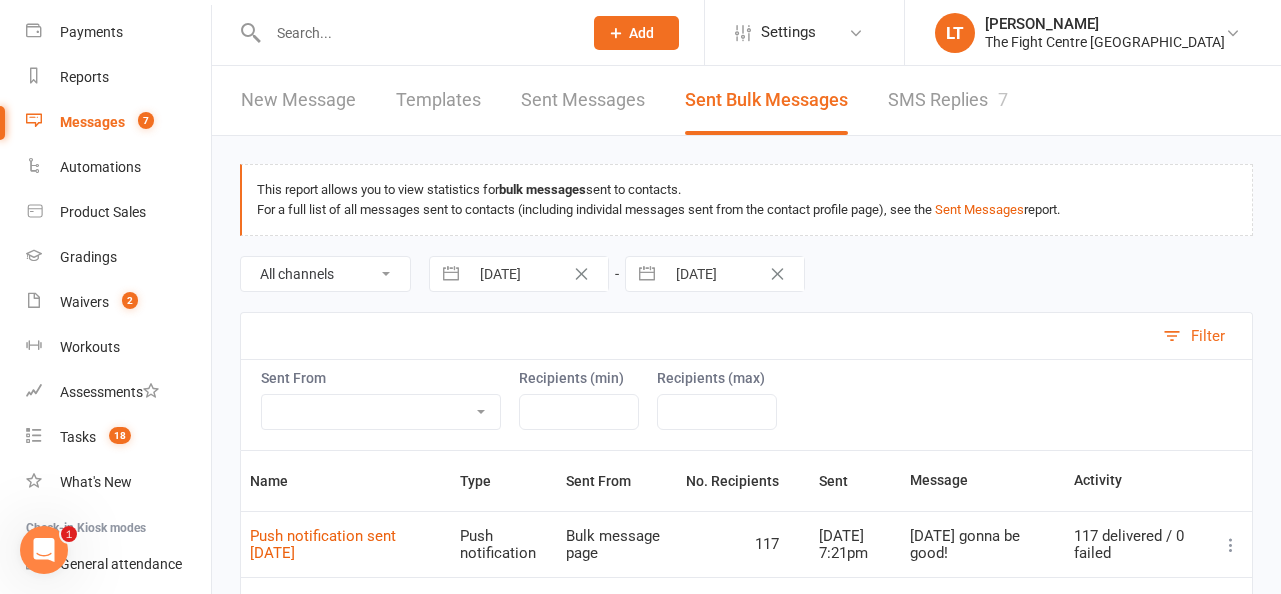 click on "[DATE]" at bounding box center (734, 274) 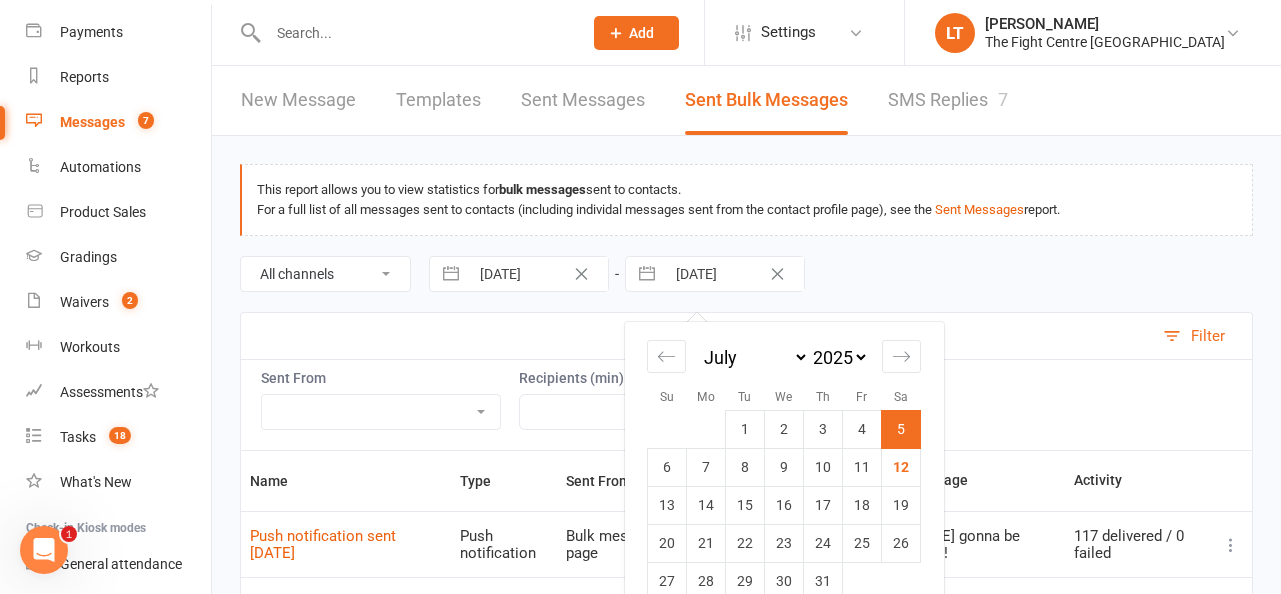 click on "[DATE]" at bounding box center (538, 274) 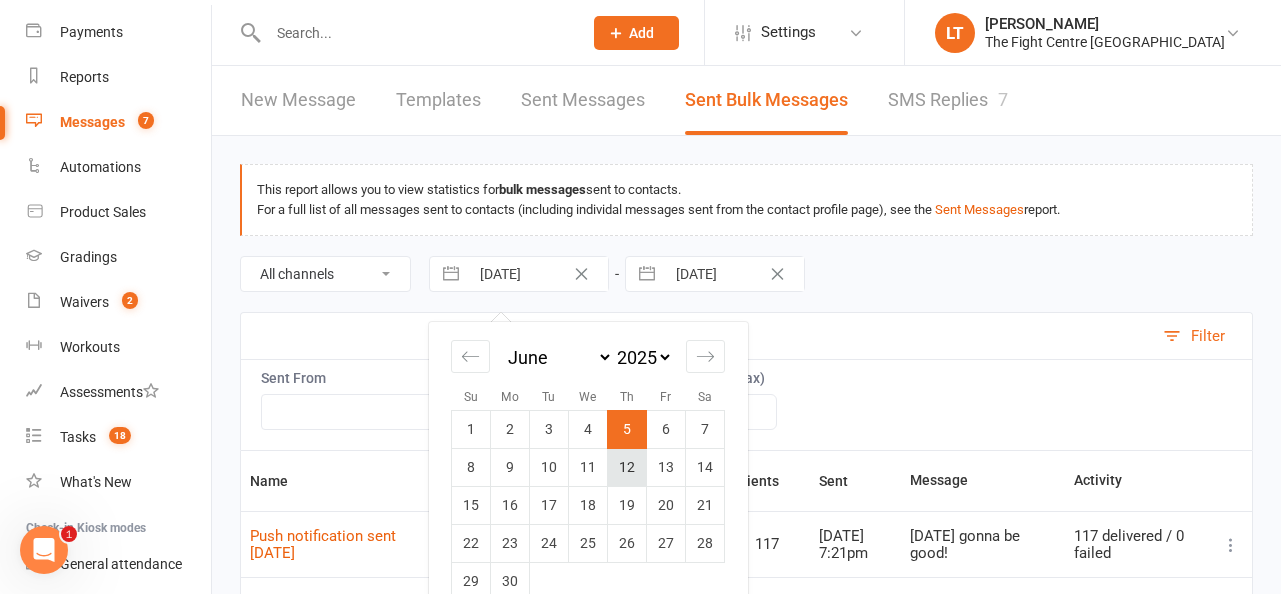 click on "12" at bounding box center [627, 467] 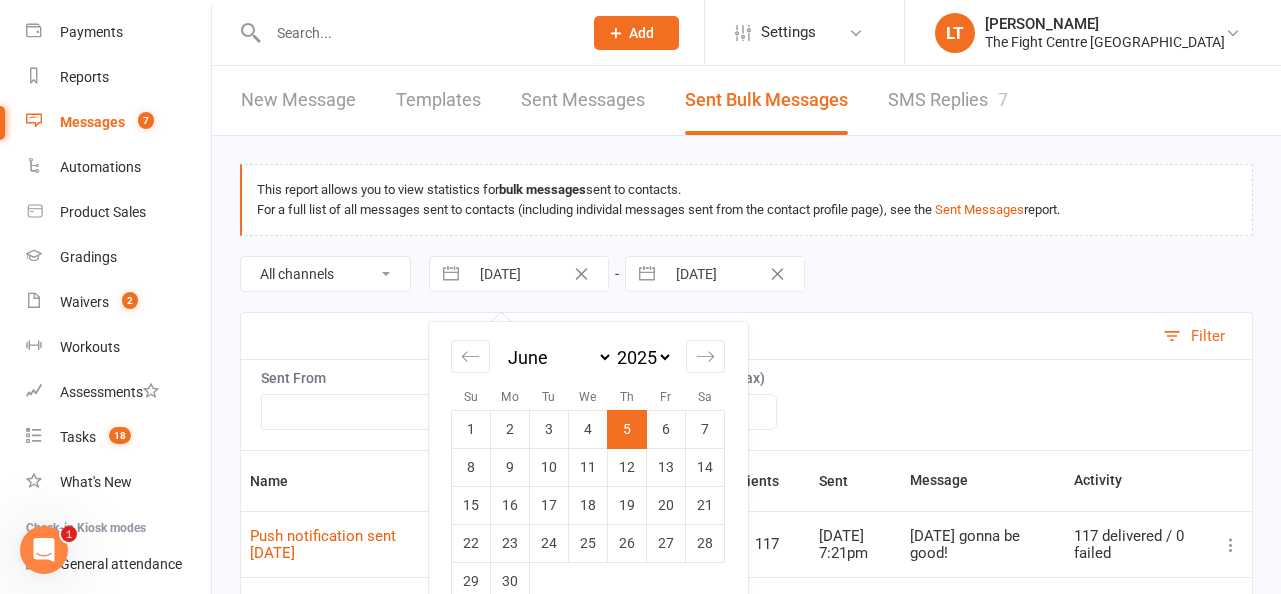 type on "[DATE]" 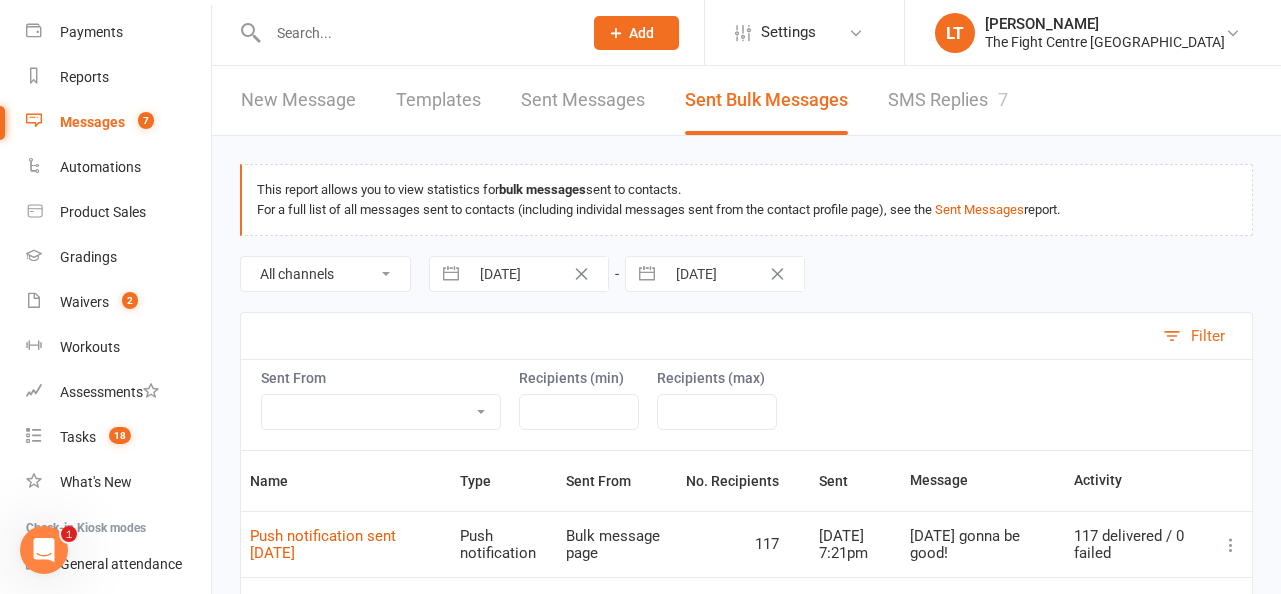 click on "[DATE]" at bounding box center (538, 274) 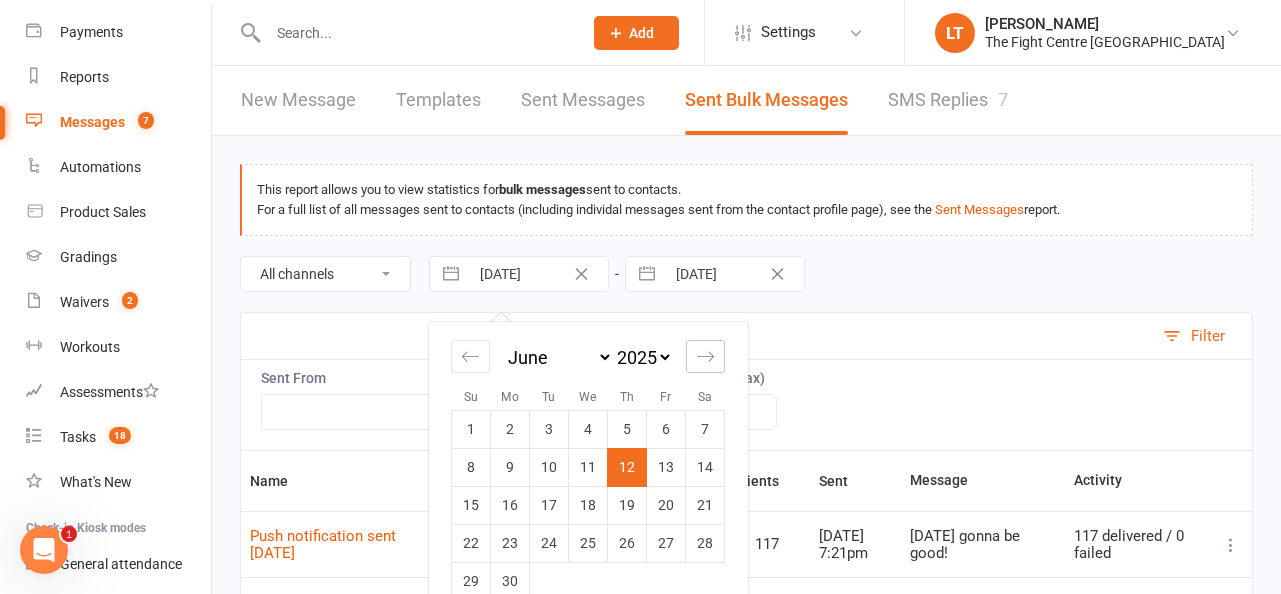 click 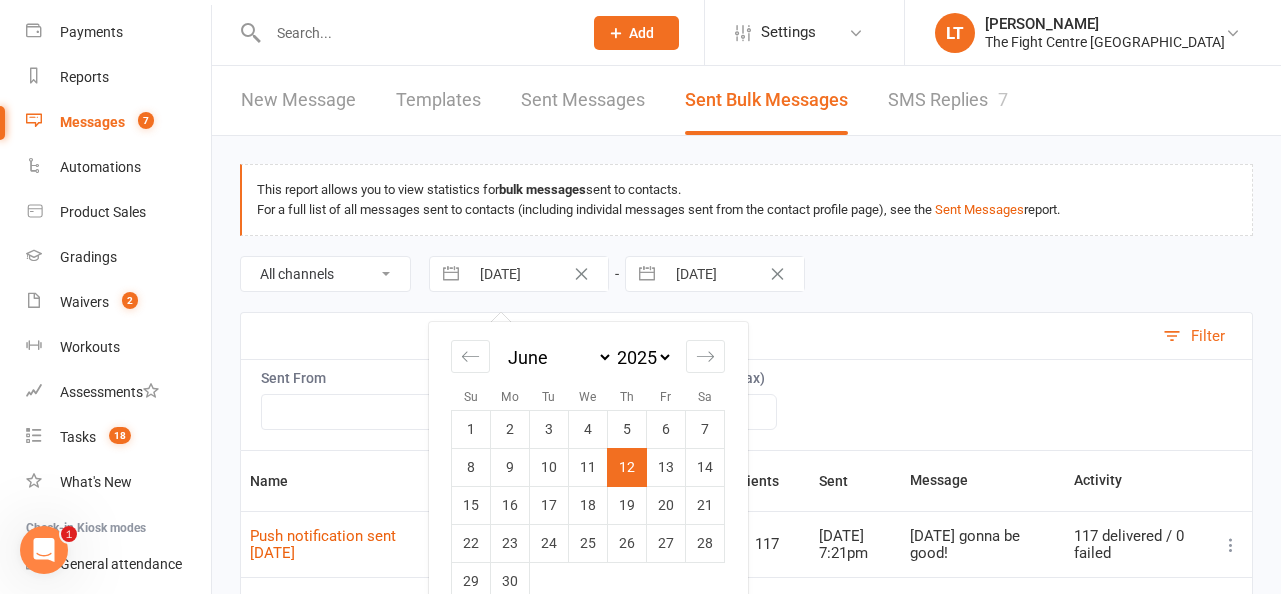 select on "7" 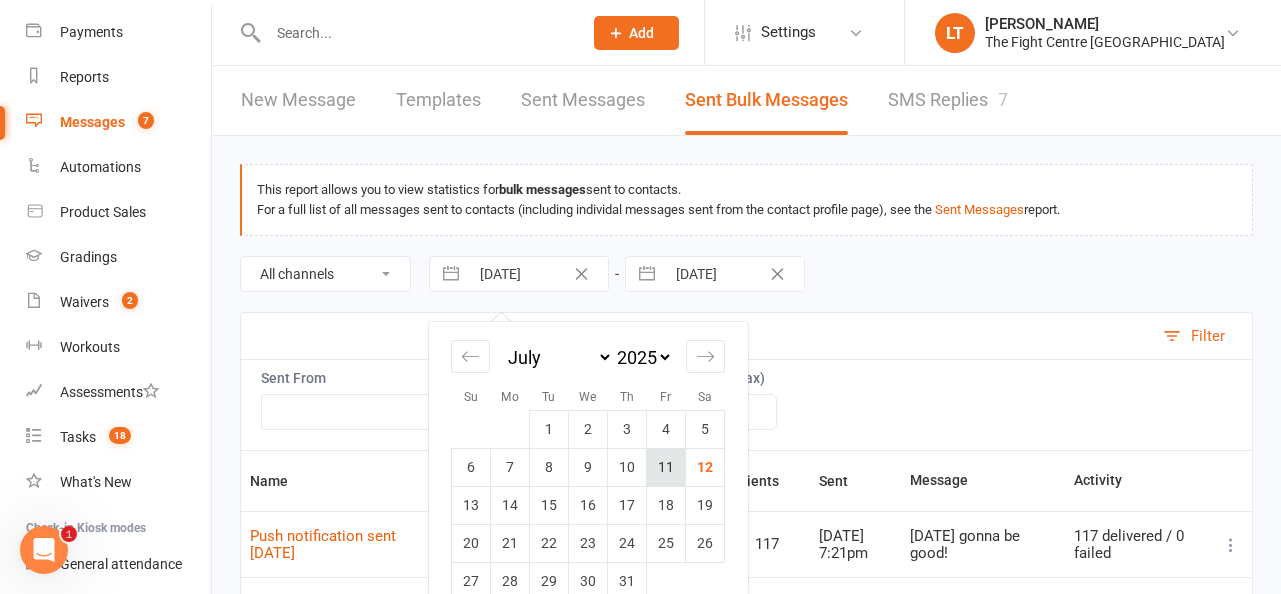 click on "11" at bounding box center (666, 467) 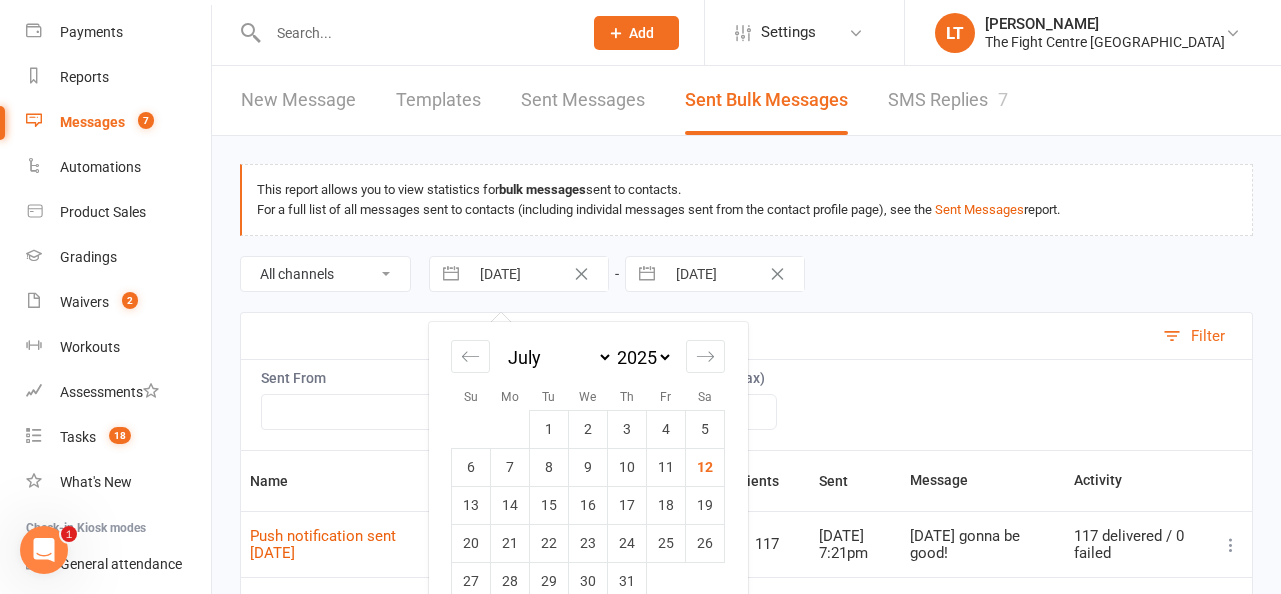 type on "[DATE]" 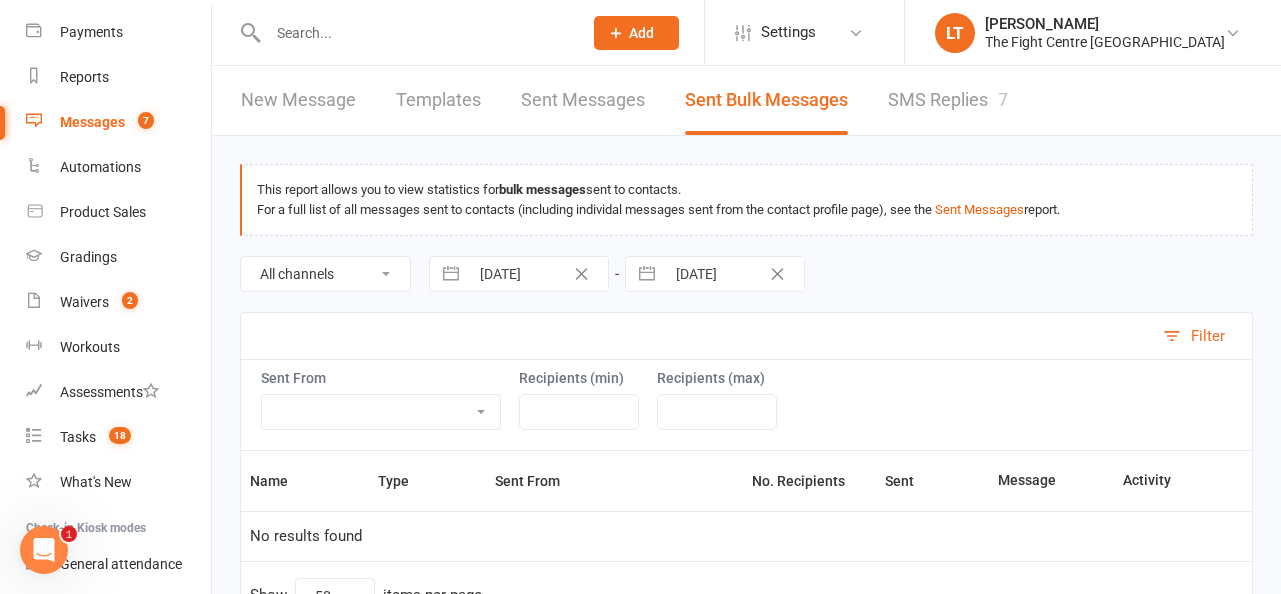 click on "[DATE]" at bounding box center (734, 274) 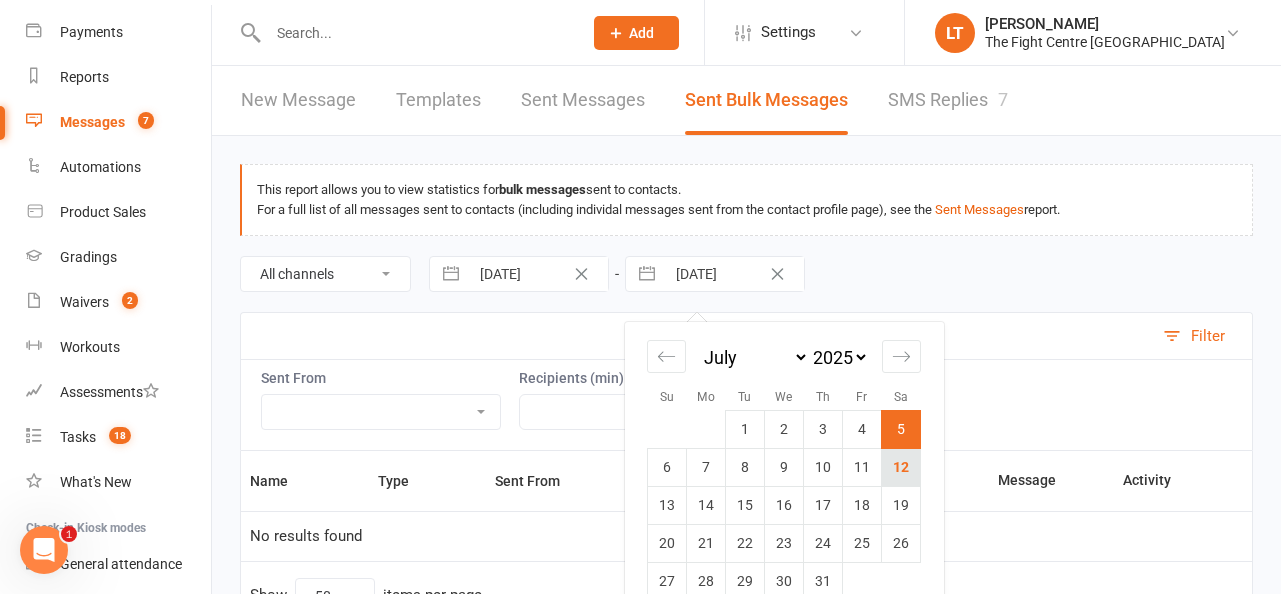 click on "12" at bounding box center (901, 467) 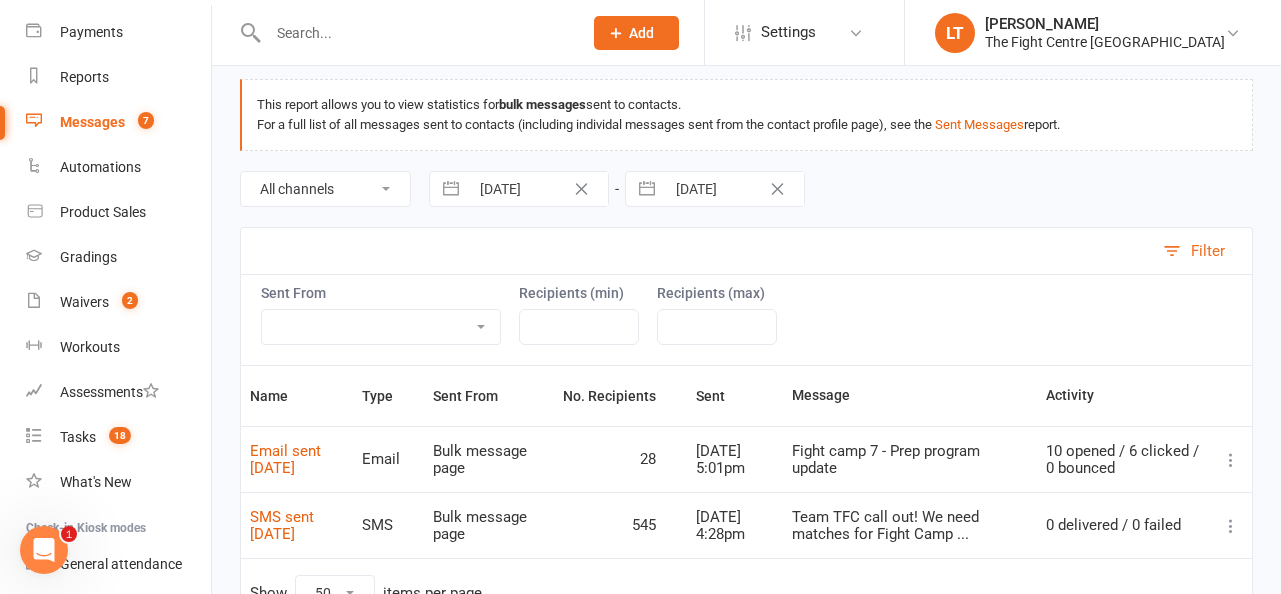 scroll, scrollTop: 115, scrollLeft: 0, axis: vertical 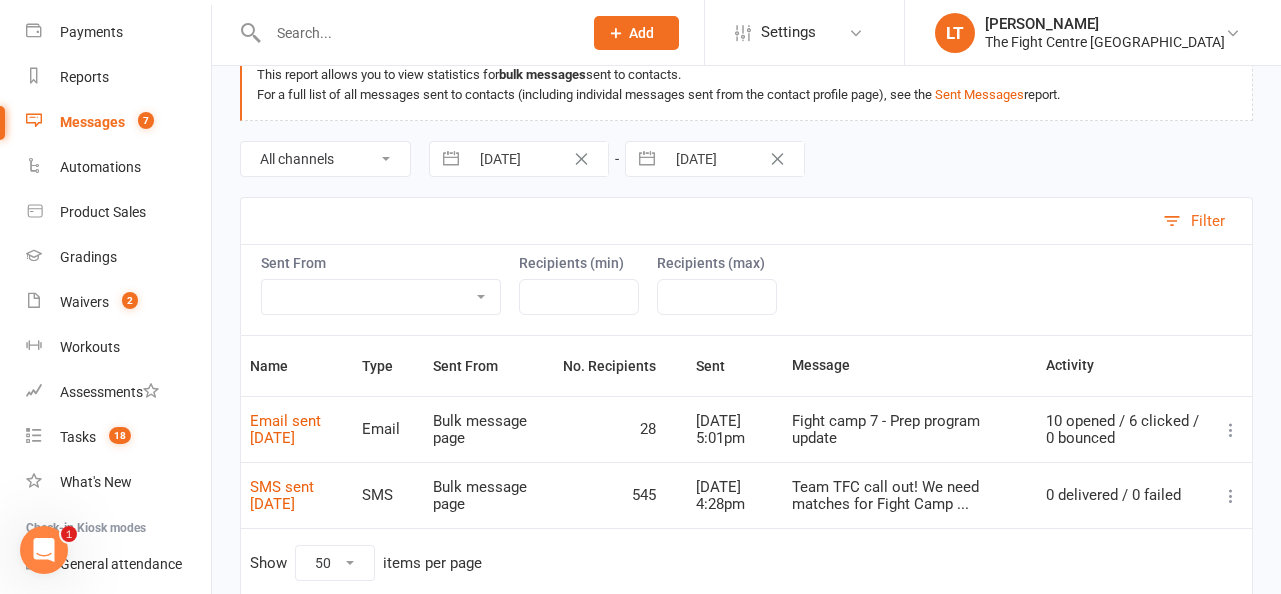 click at bounding box center (1231, 430) 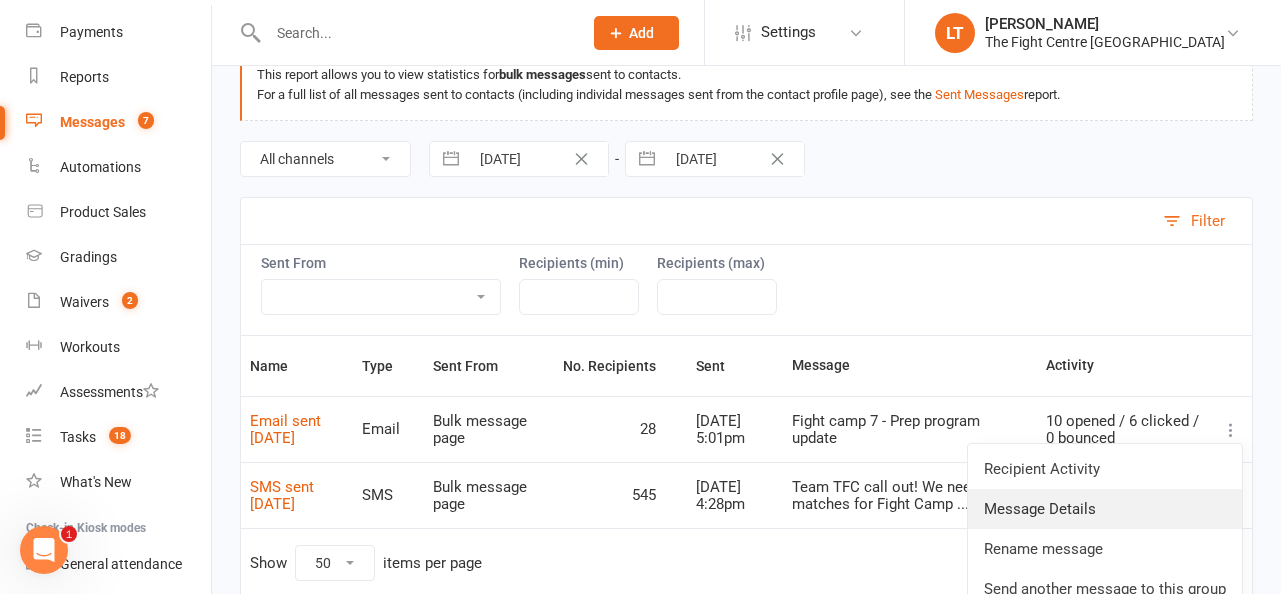 click on "Message Details" at bounding box center [1105, 509] 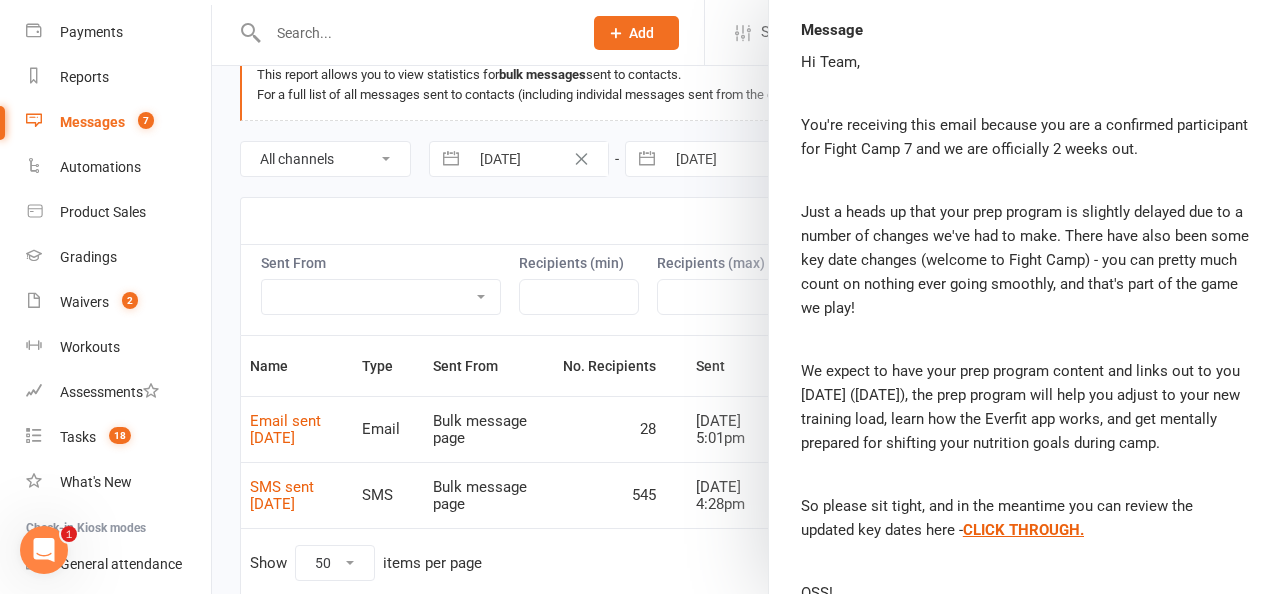 scroll, scrollTop: 325, scrollLeft: 0, axis: vertical 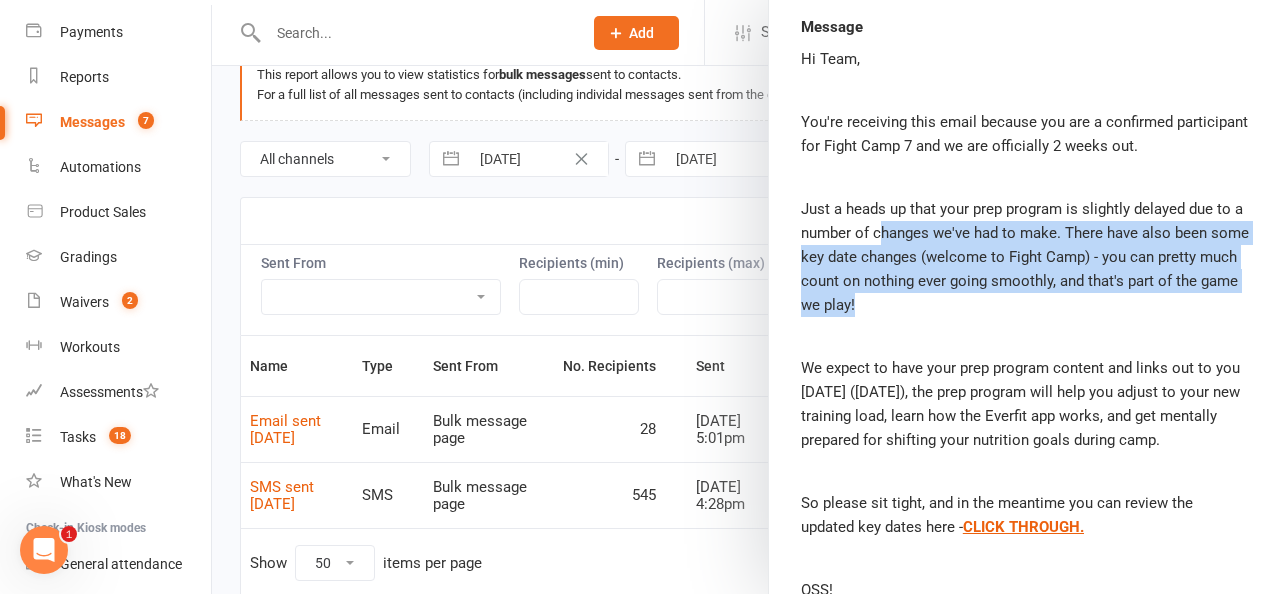drag, startPoint x: 883, startPoint y: 236, endPoint x: 905, endPoint y: 320, distance: 86.833176 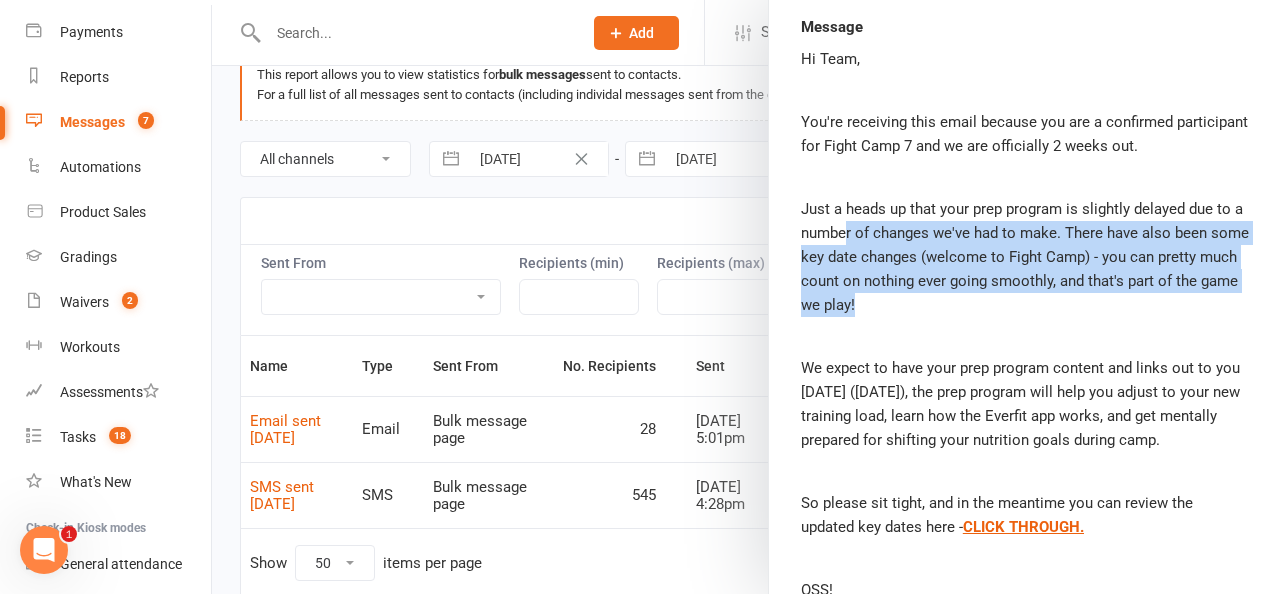 drag, startPoint x: 847, startPoint y: 242, endPoint x: 857, endPoint y: 313, distance: 71.70077 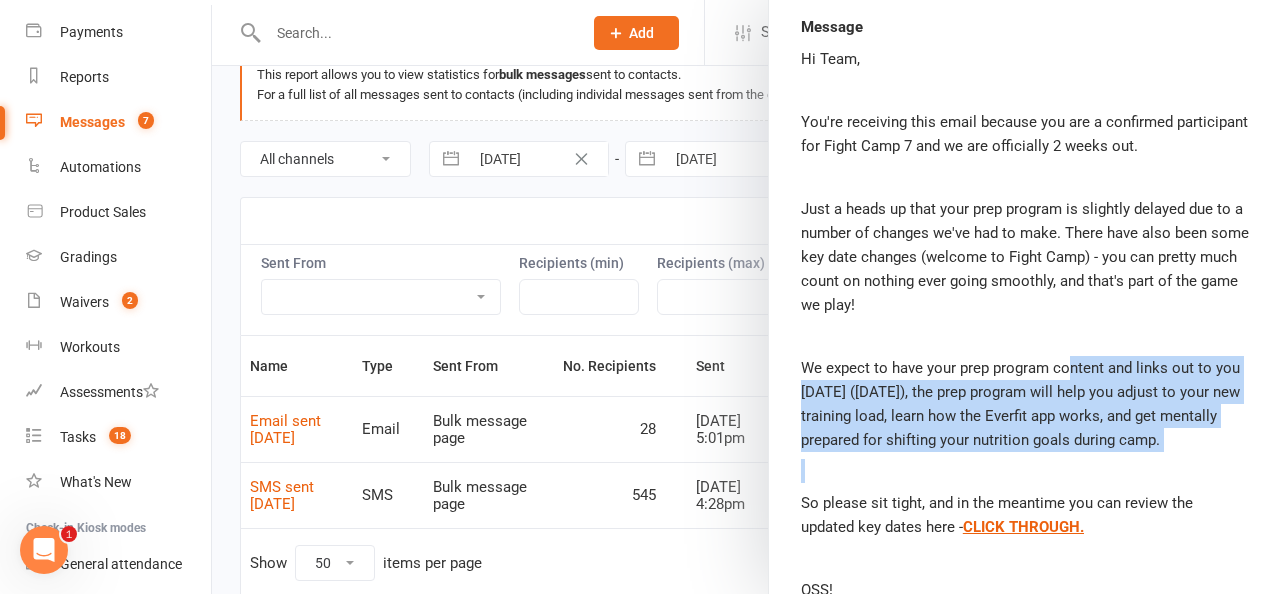 drag, startPoint x: 1069, startPoint y: 363, endPoint x: 1120, endPoint y: 475, distance: 123.065025 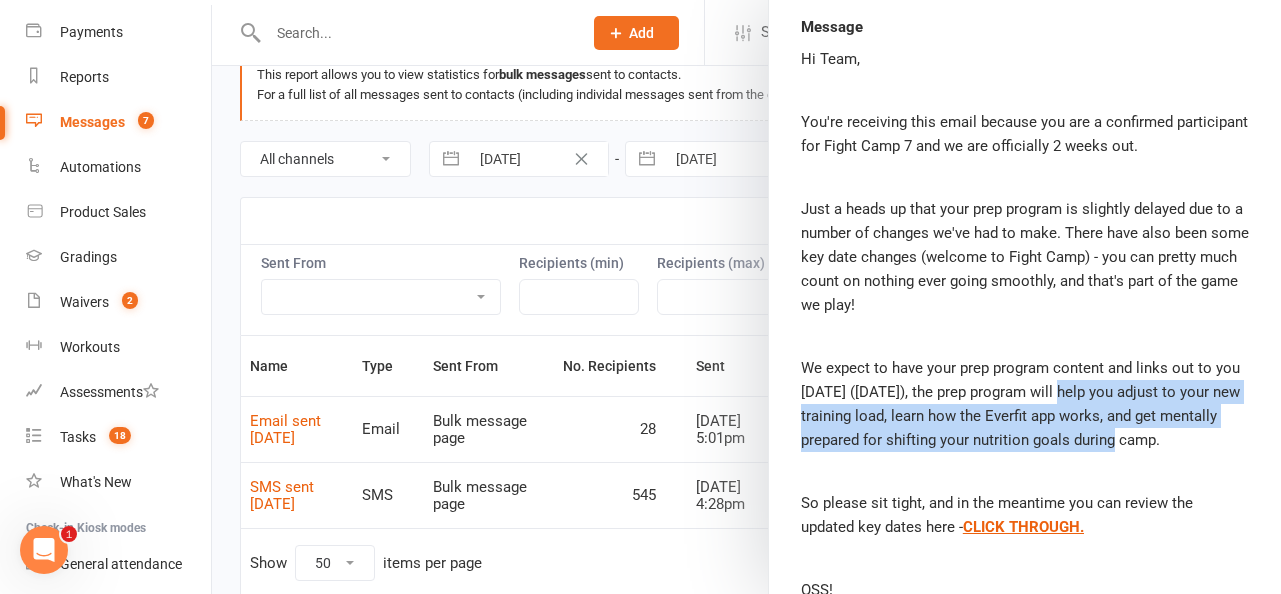 drag, startPoint x: 1069, startPoint y: 389, endPoint x: 1103, endPoint y: 444, distance: 64.66065 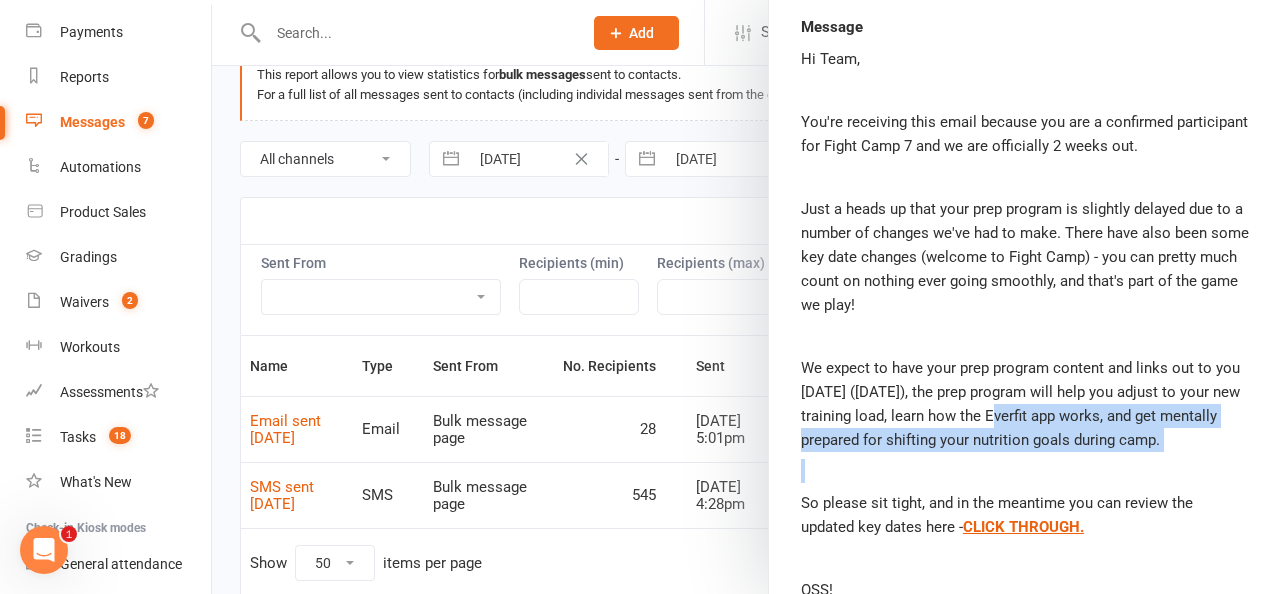 drag, startPoint x: 998, startPoint y: 412, endPoint x: 1247, endPoint y: 468, distance: 255.21951 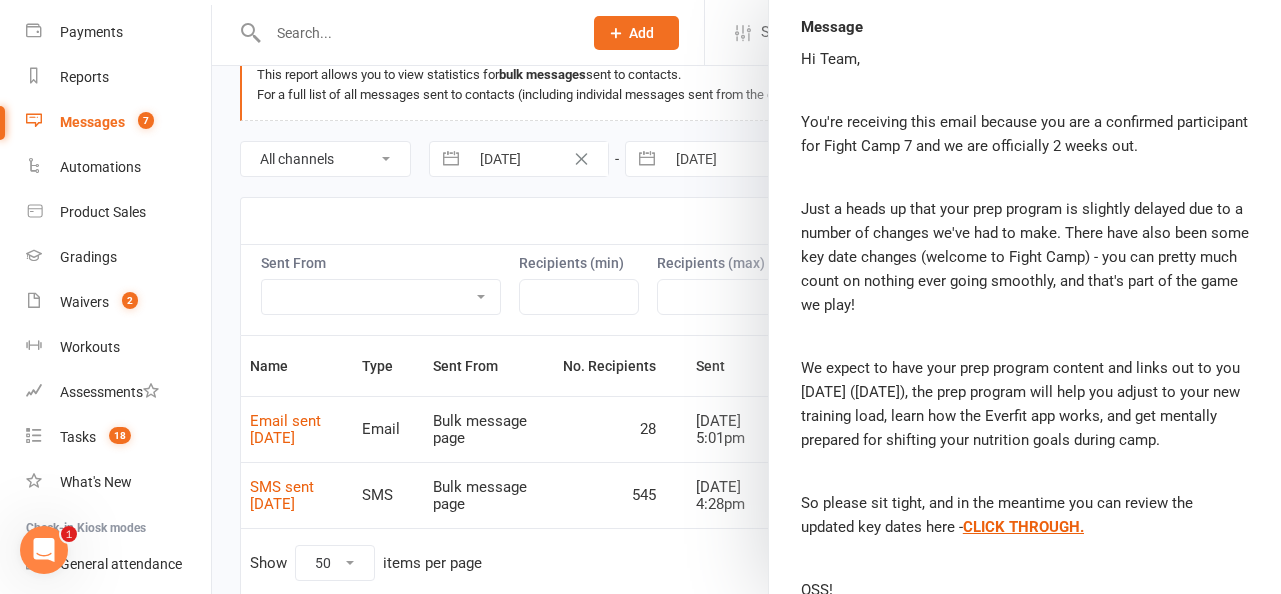 click on "So please sit tight, and in the meantime you can review the updated key dates here -  CLICK THROUGH." at bounding box center (1025, 515) 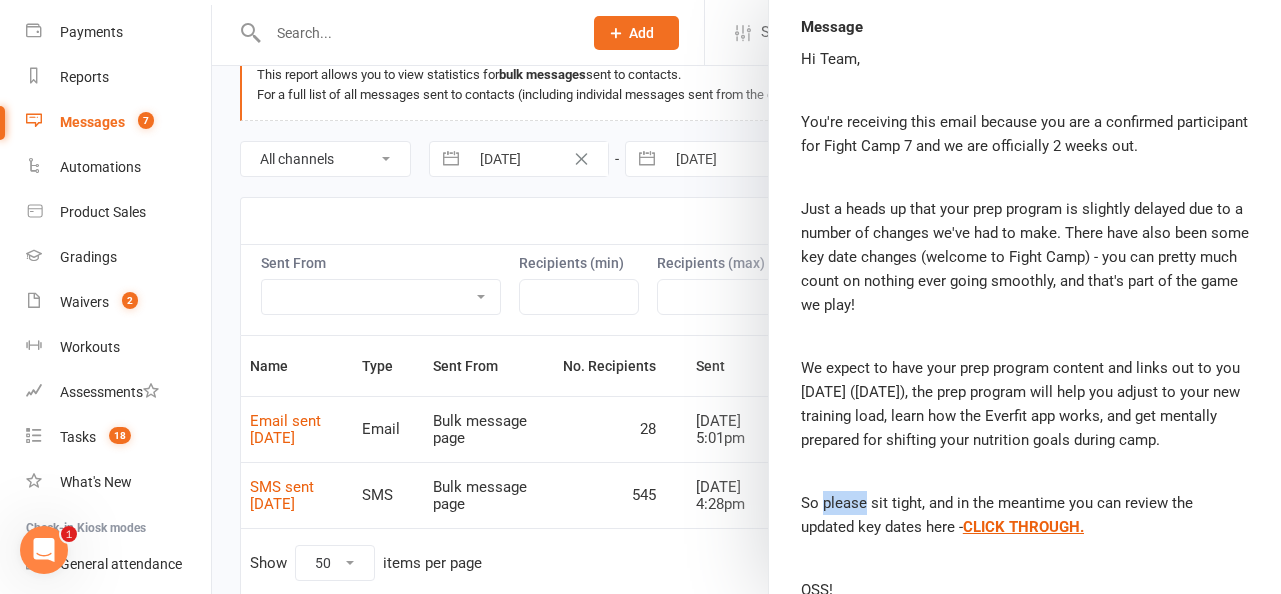 scroll, scrollTop: 443, scrollLeft: 0, axis: vertical 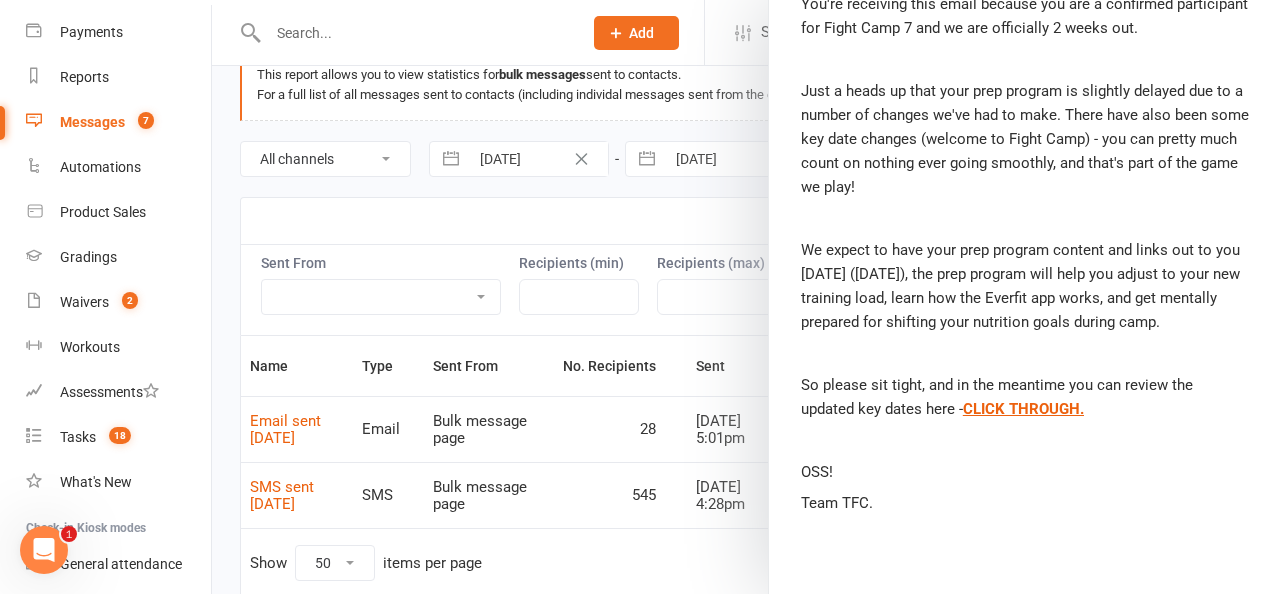 click on "So please sit tight, and in the meantime you can review the updated key dates here -  CLICK THROUGH." at bounding box center [1025, 397] 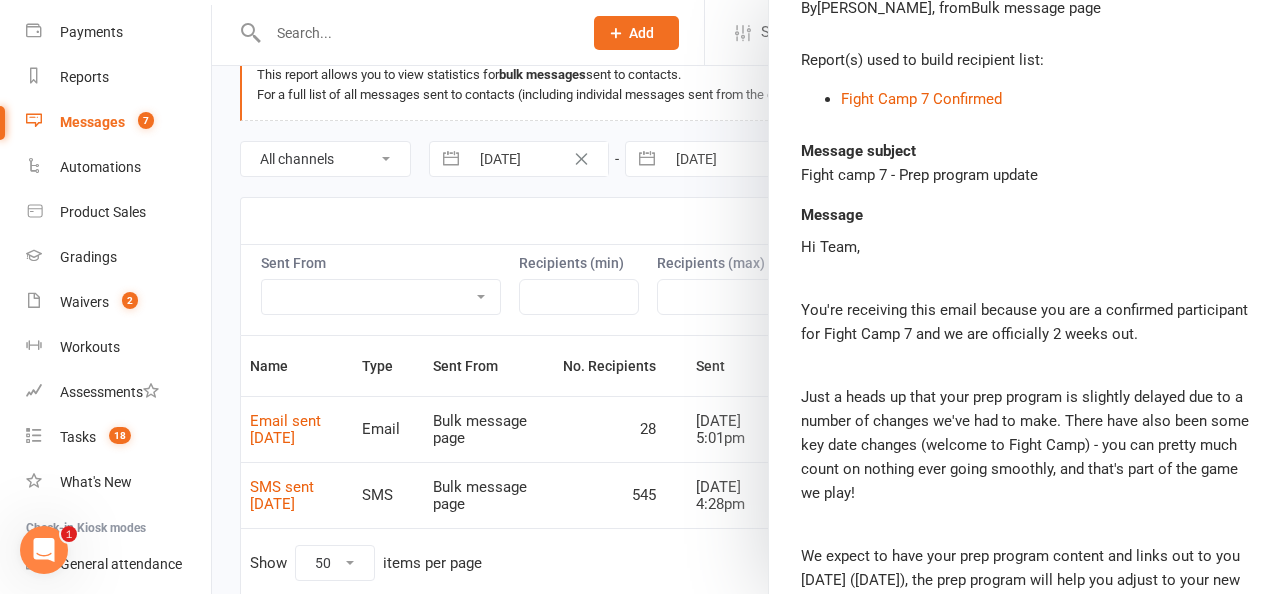 scroll, scrollTop: 0, scrollLeft: 0, axis: both 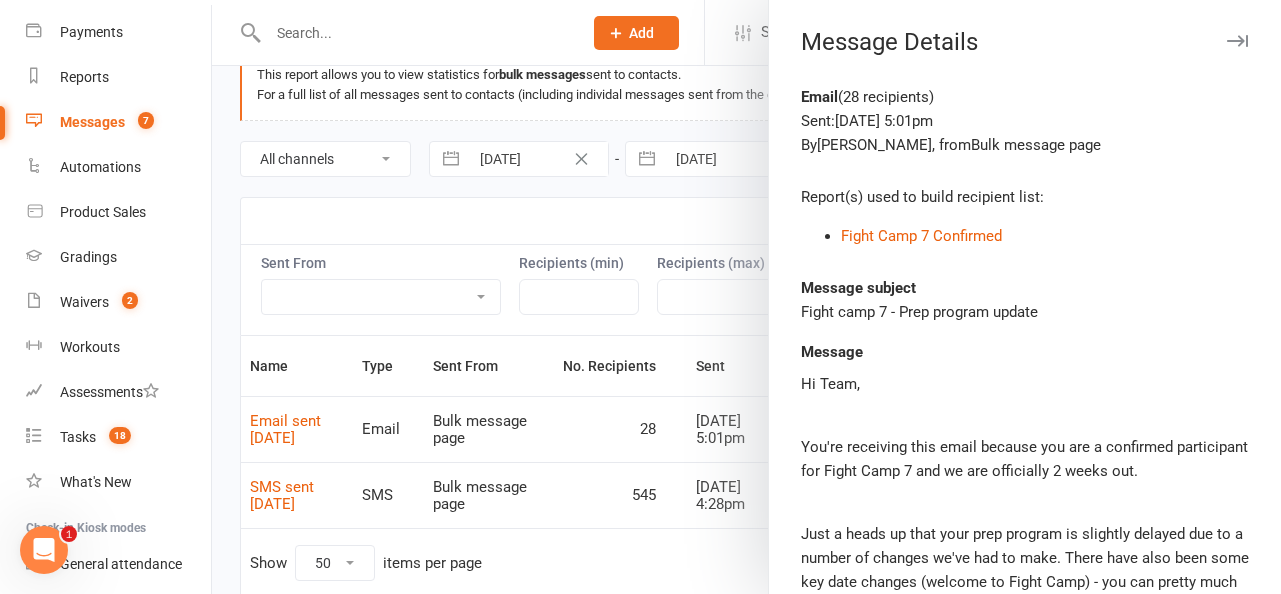 click at bounding box center (1237, 41) 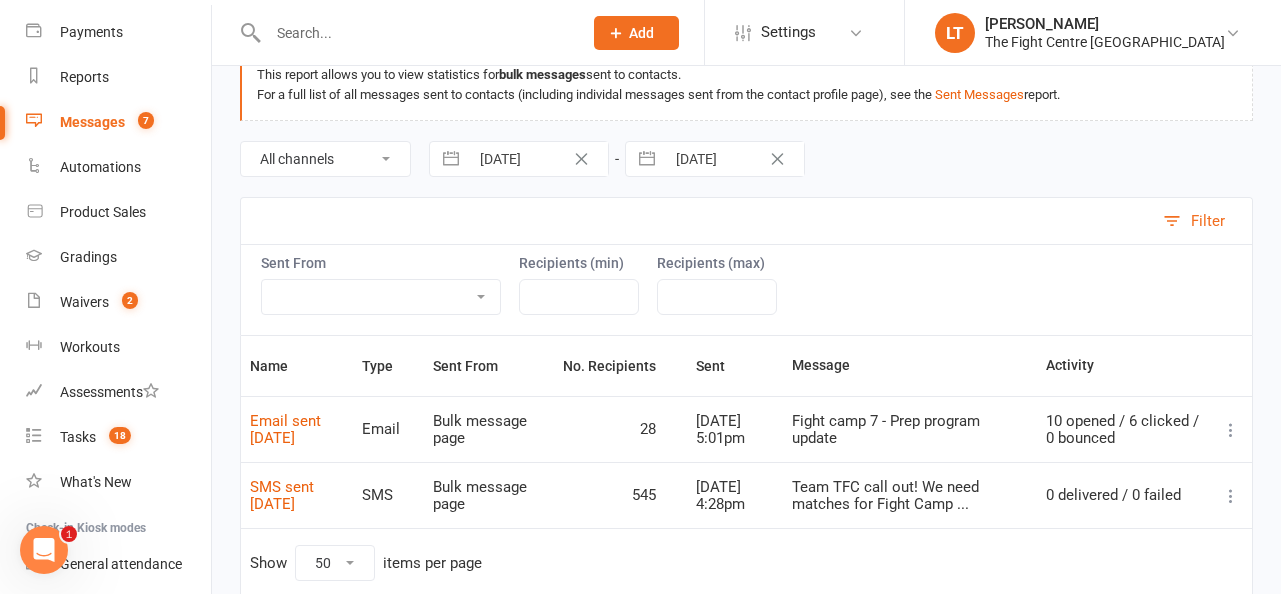 click at bounding box center [1231, 496] 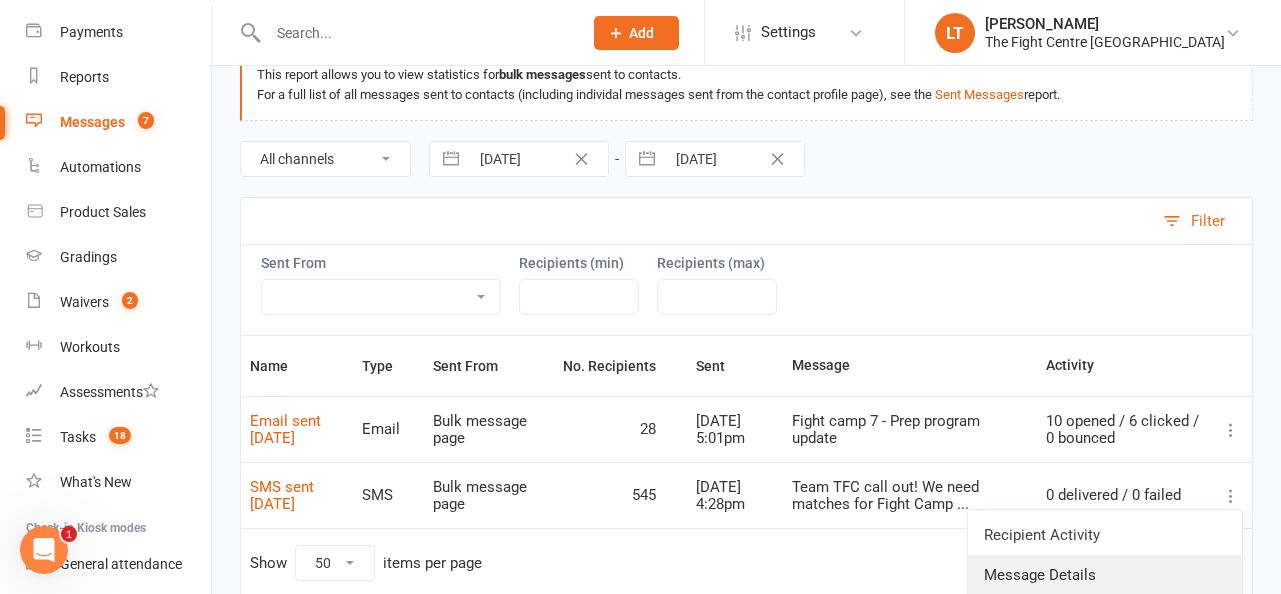 click on "Message Details" at bounding box center (1105, 575) 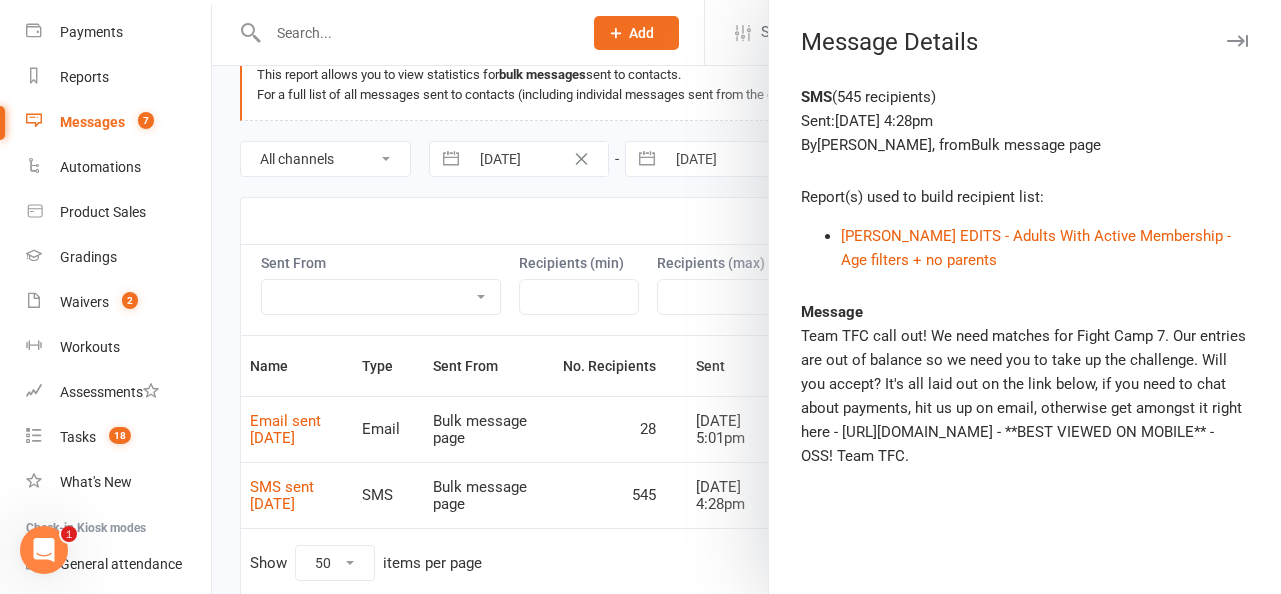 click at bounding box center (1237, 41) 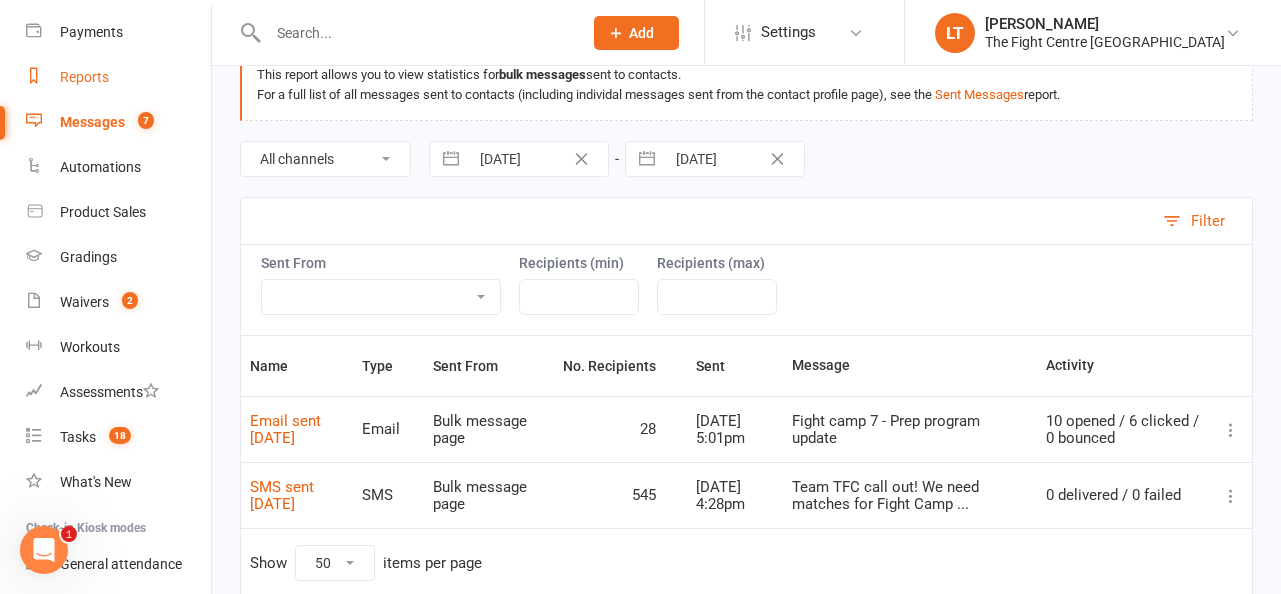 scroll, scrollTop: 0, scrollLeft: 0, axis: both 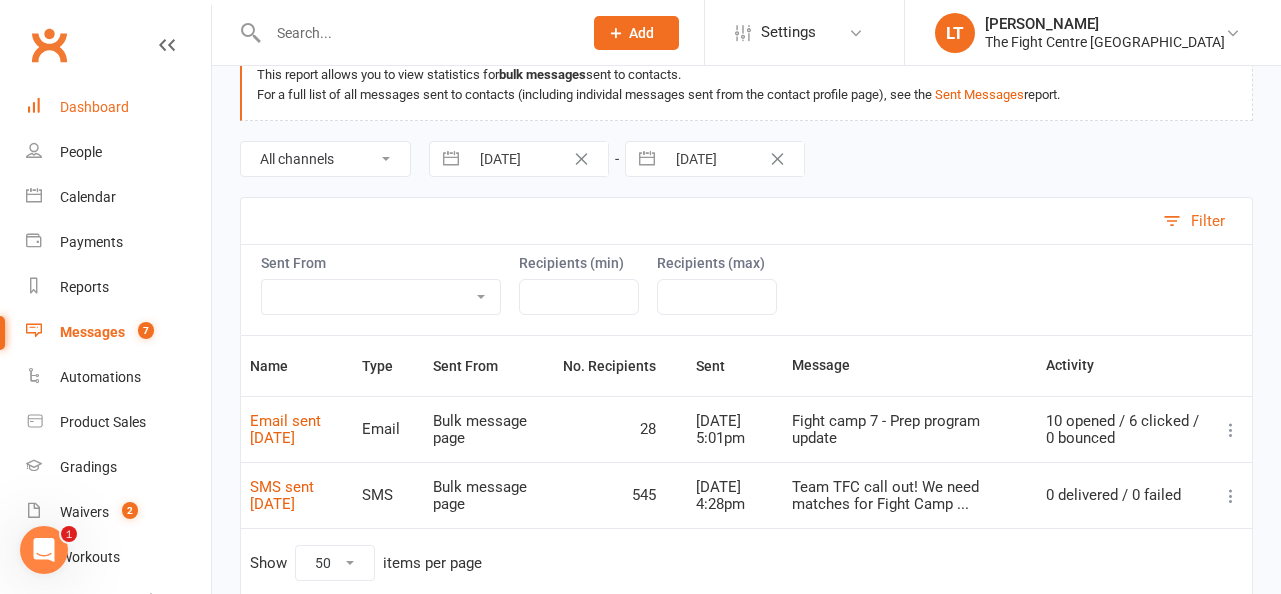 click on "Dashboard" at bounding box center [94, 107] 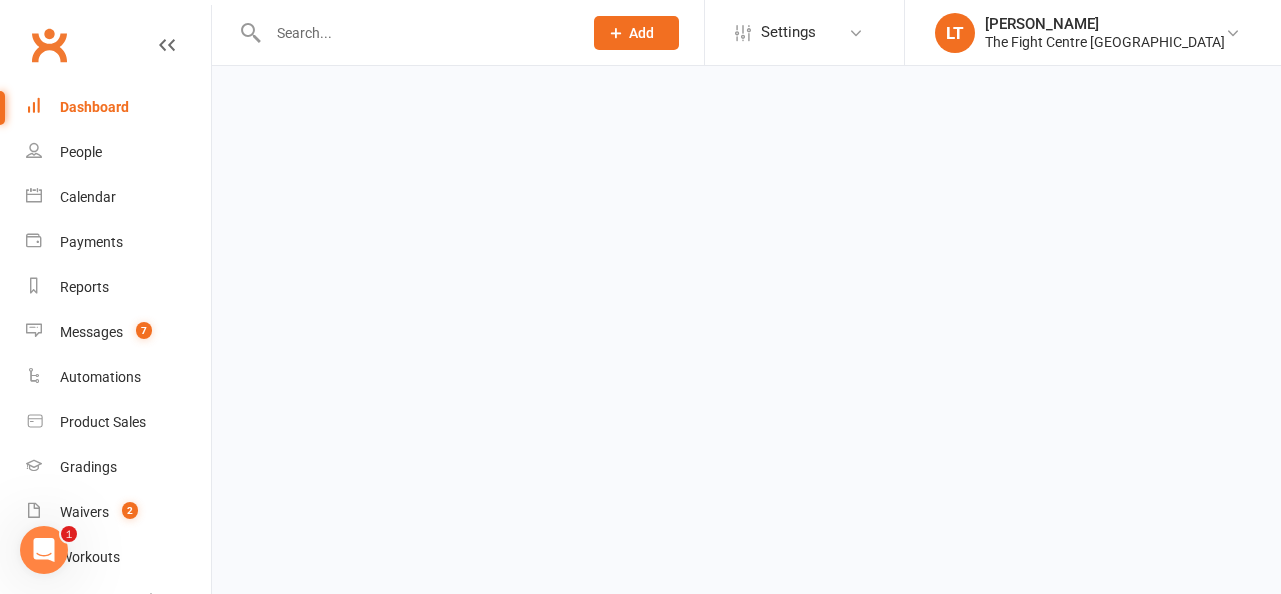 scroll, scrollTop: 0, scrollLeft: 0, axis: both 